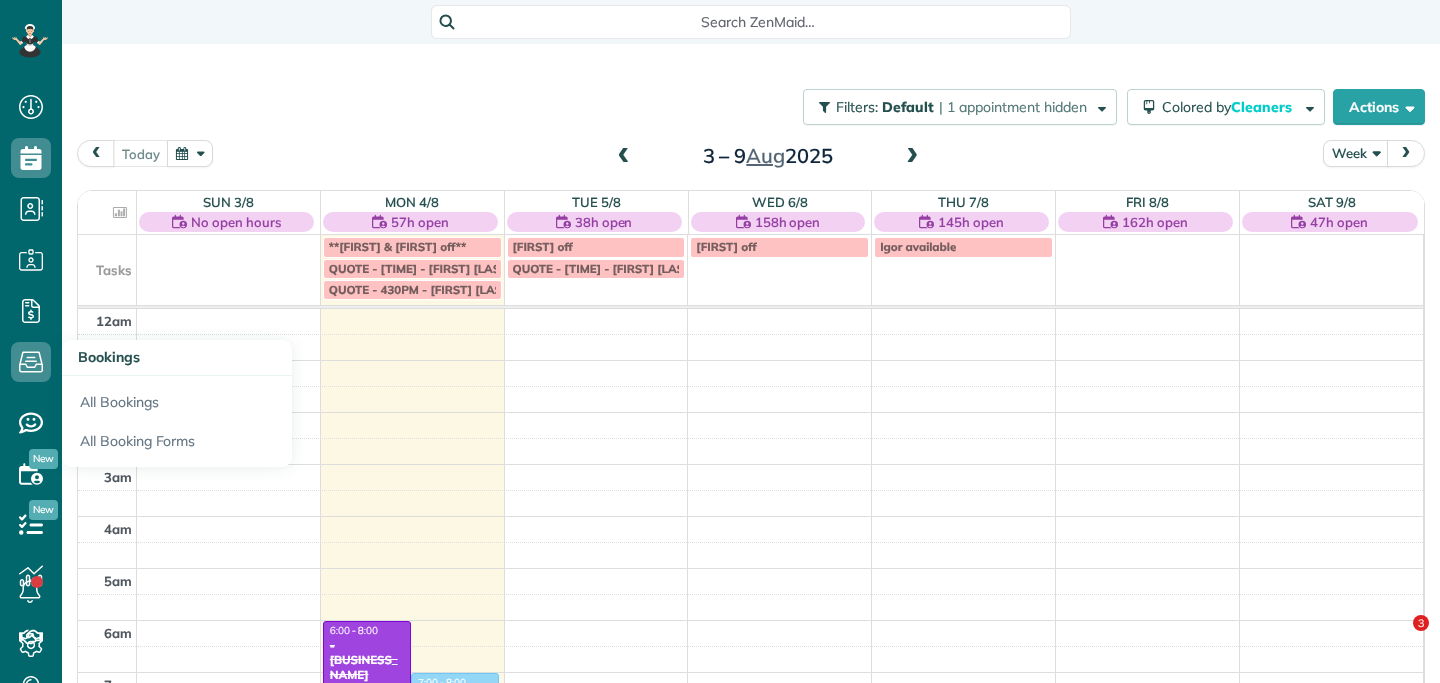 scroll, scrollTop: 0, scrollLeft: 0, axis: both 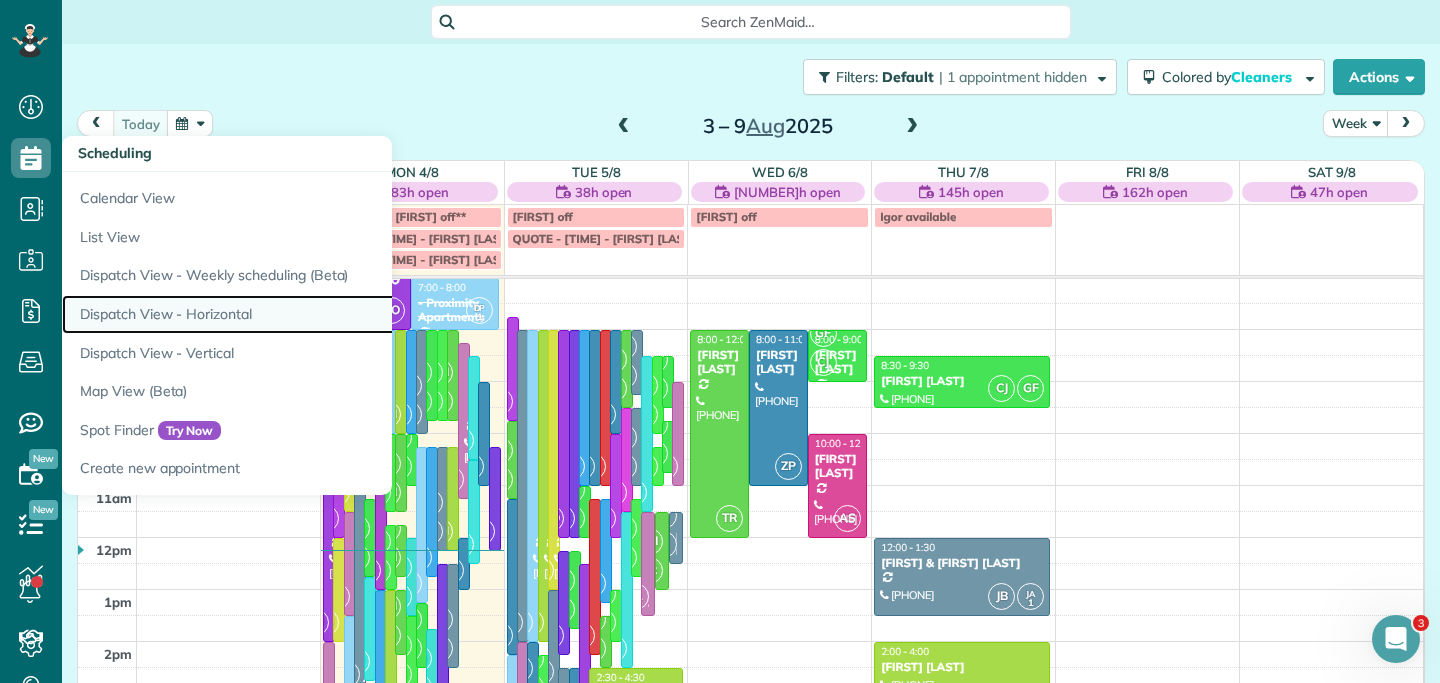 click on "Dispatch View - Horizontal" at bounding box center [312, 314] 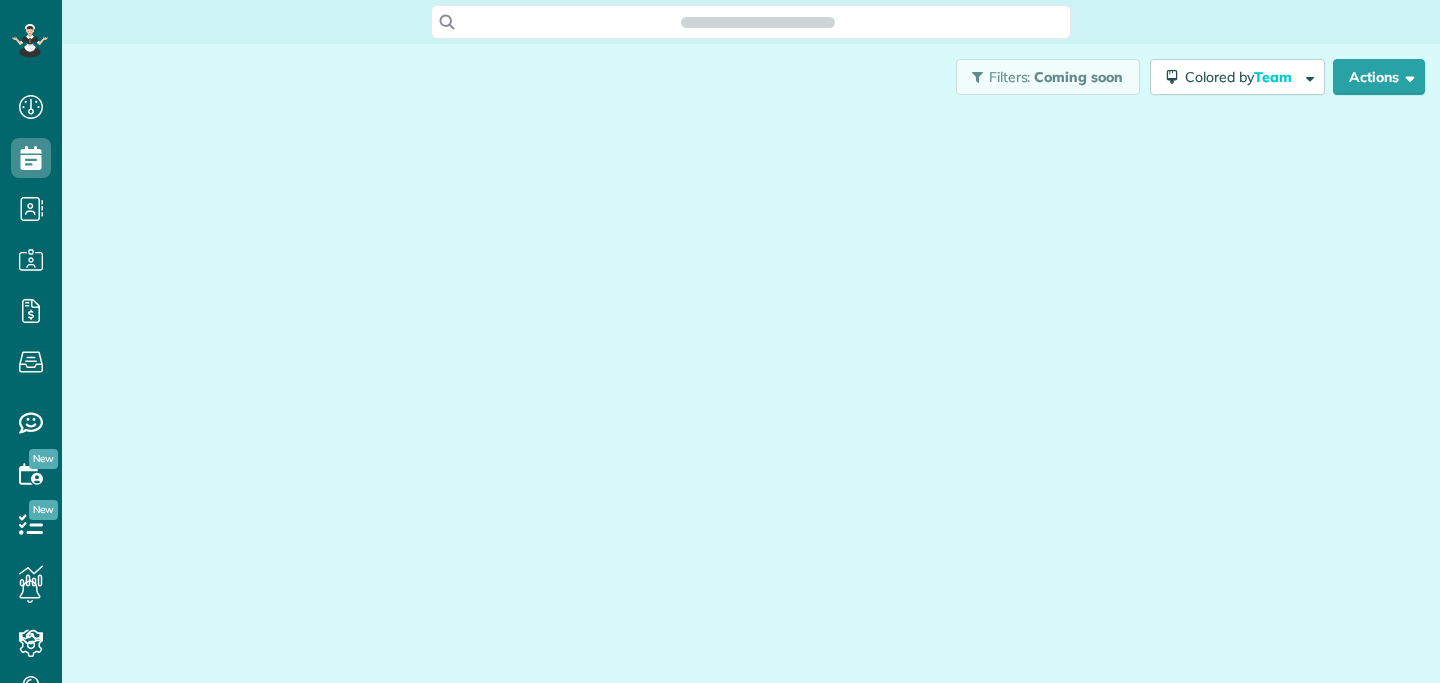 scroll, scrollTop: 0, scrollLeft: 0, axis: both 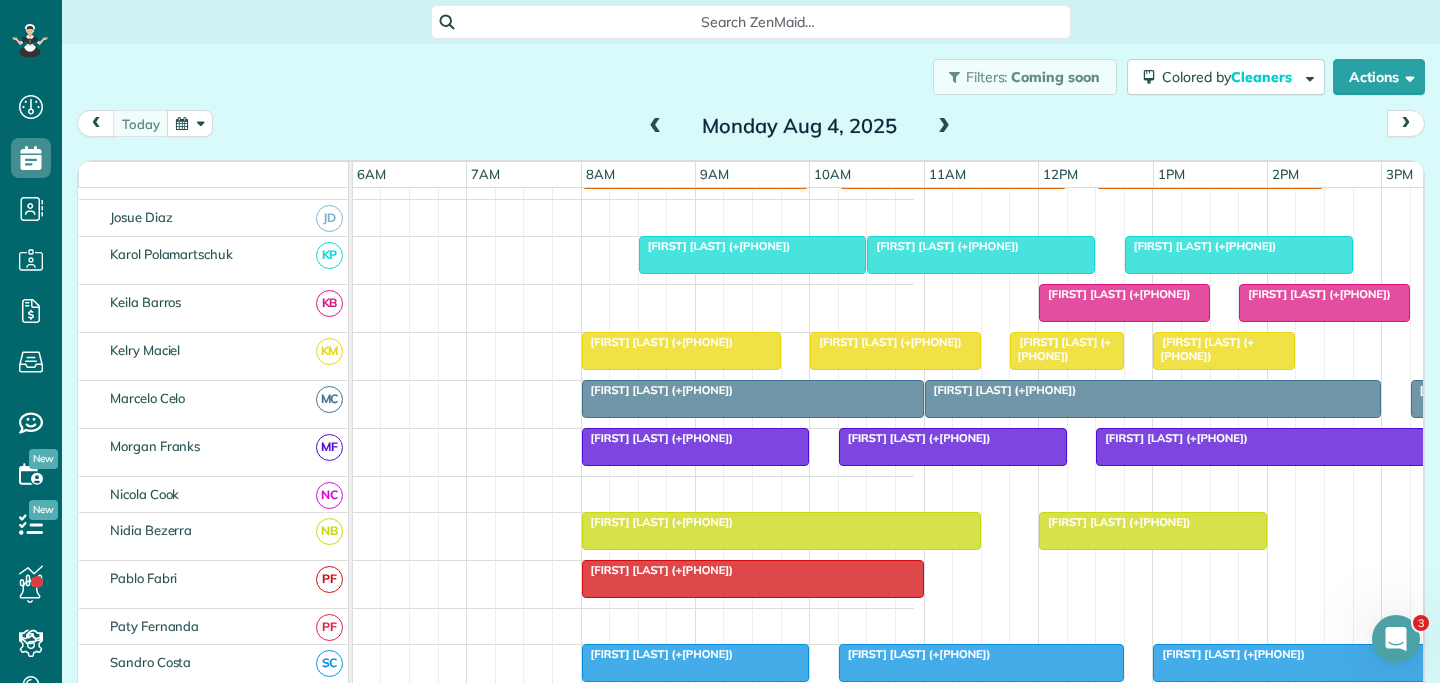 click on "[FIRST] [LAST] (+[PHONE])" at bounding box center (781, 522) 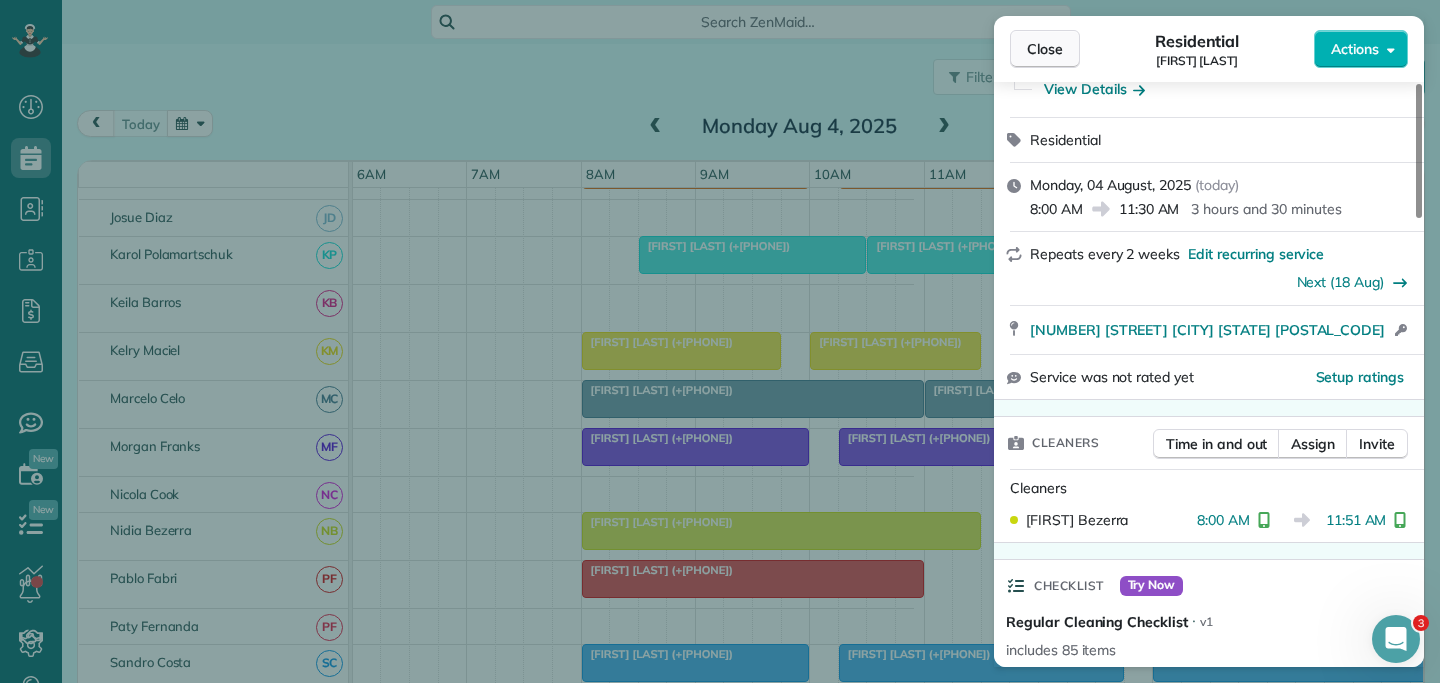 click on "Close" at bounding box center [1045, 49] 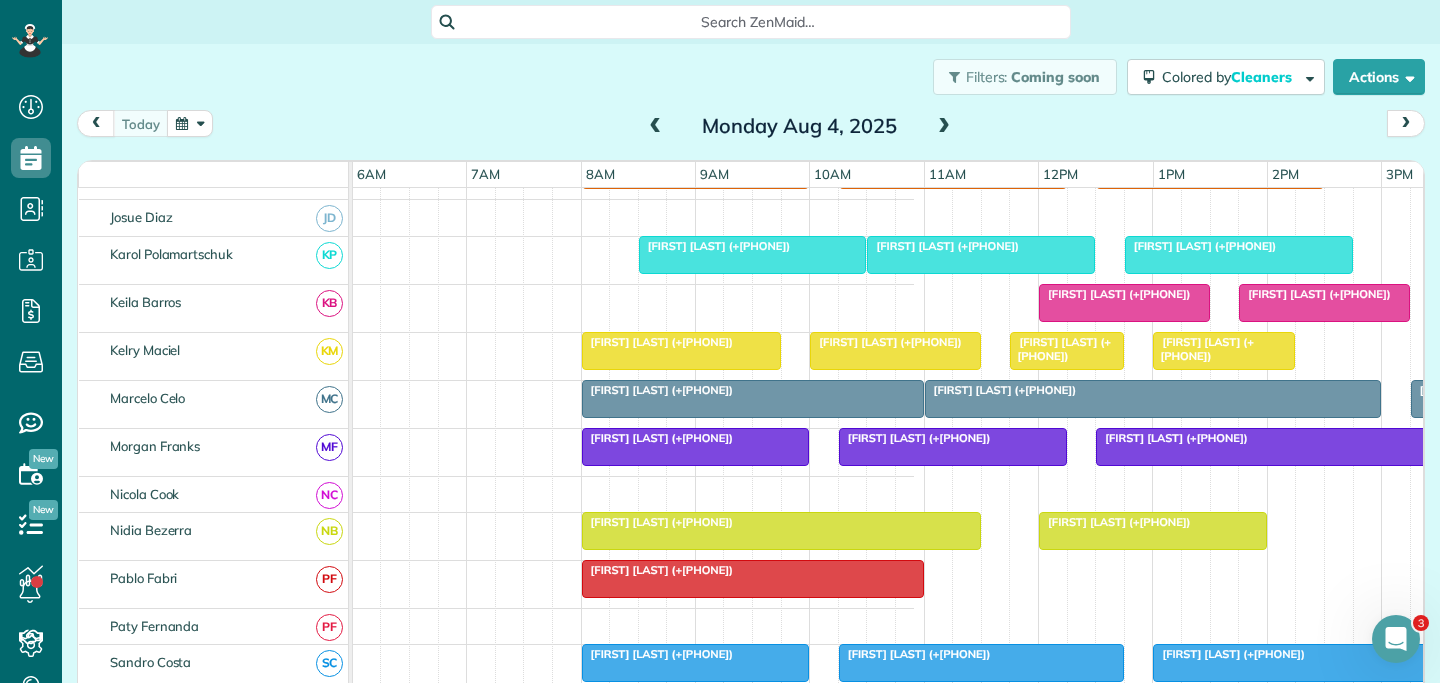 click on "Monday Aug 4, 2025" at bounding box center (800, 126) 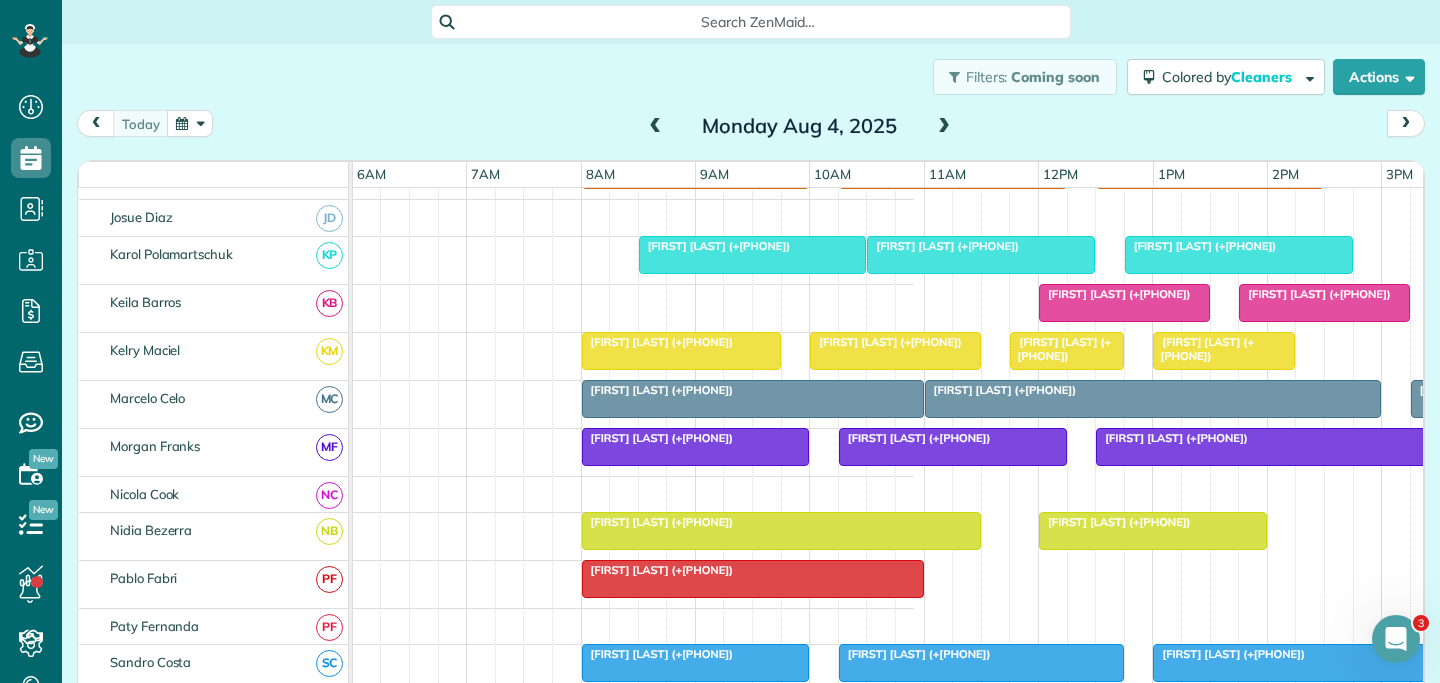 scroll, scrollTop: 642, scrollLeft: 687, axis: both 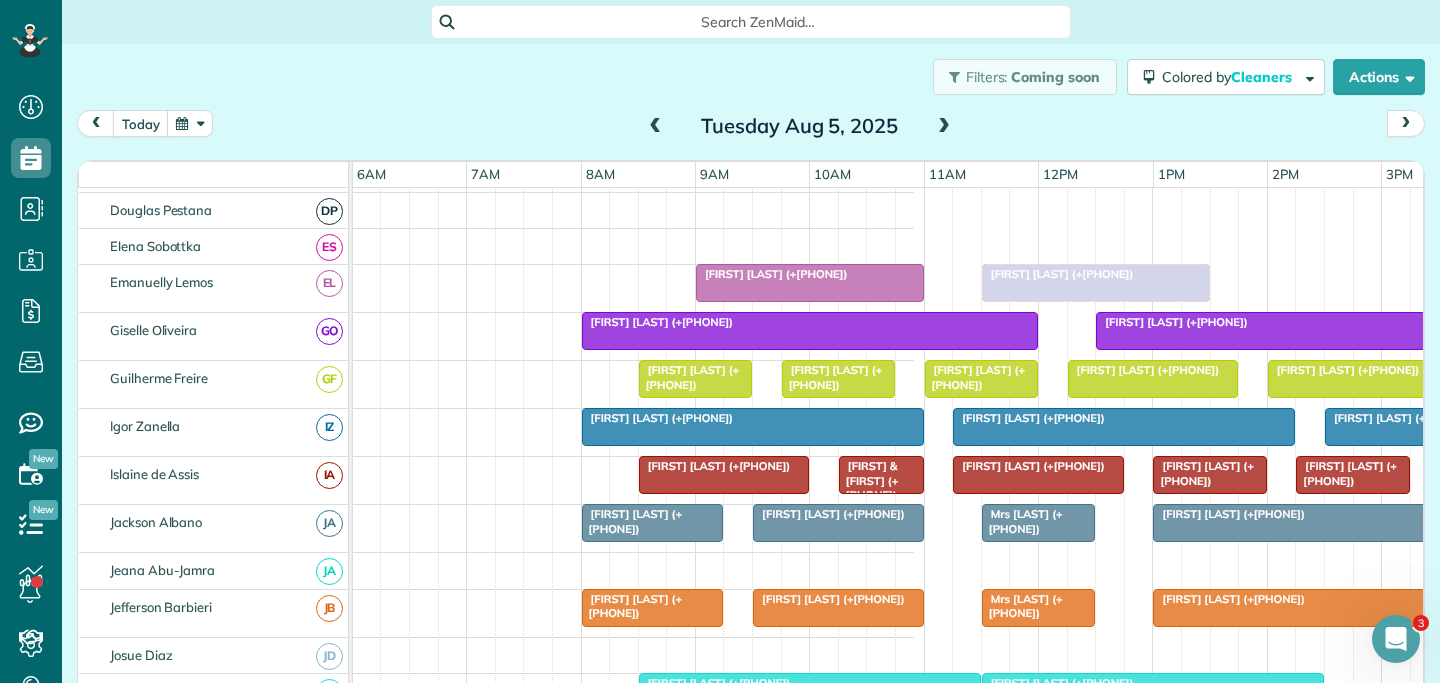 drag, startPoint x: 1299, startPoint y: 276, endPoint x: 1007, endPoint y: 293, distance: 292.49445 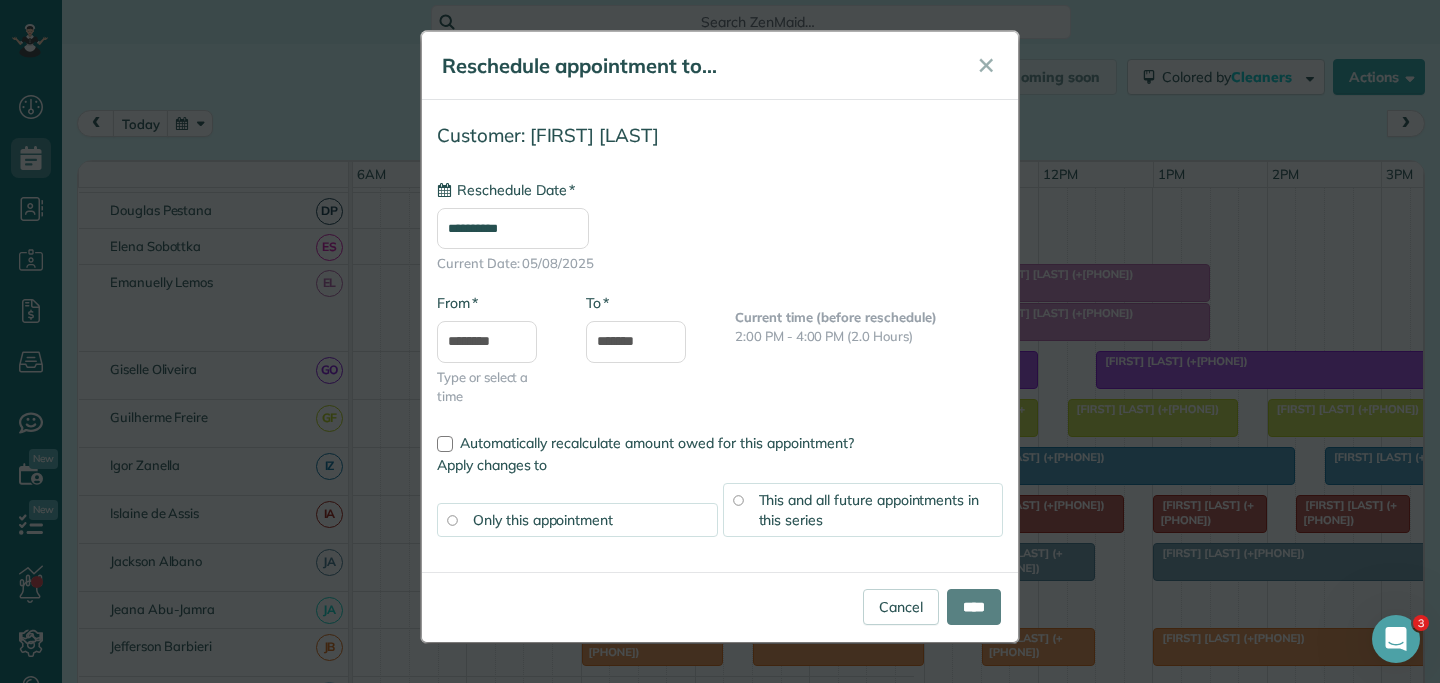 type on "**********" 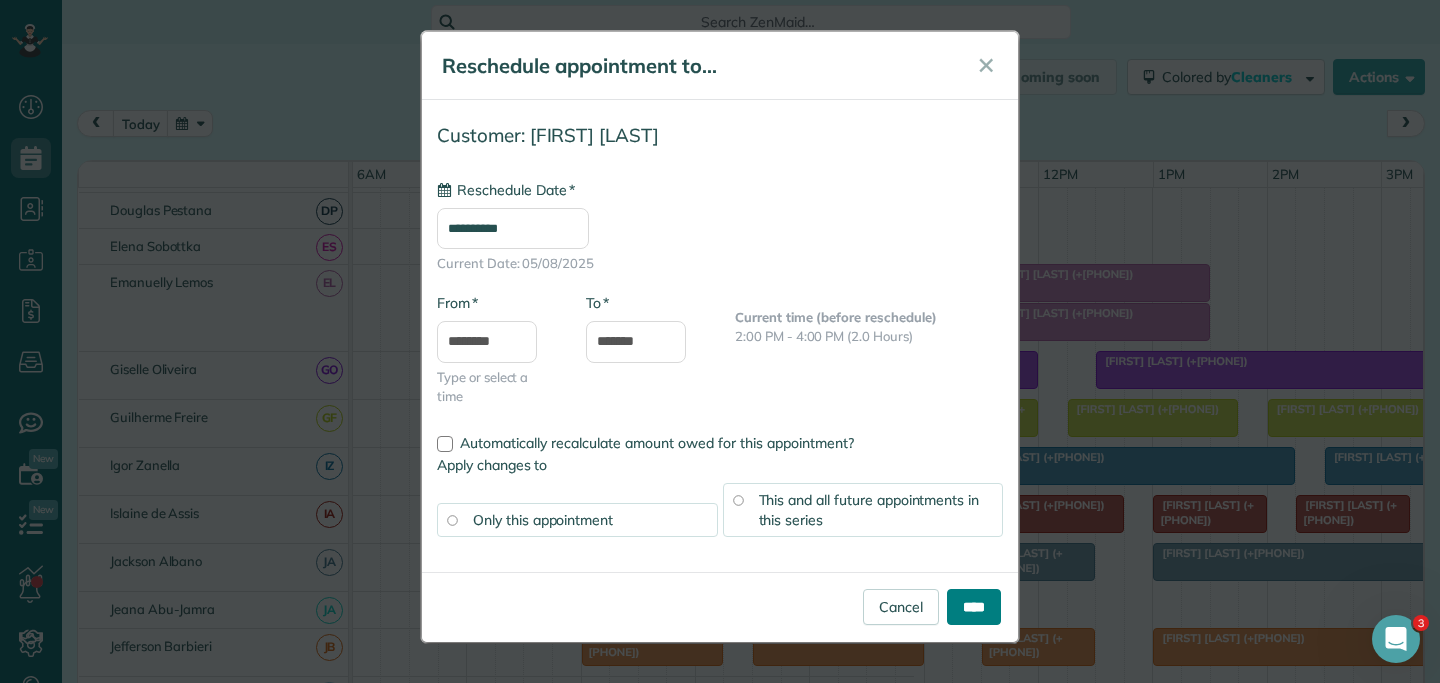 click on "****" at bounding box center (974, 607) 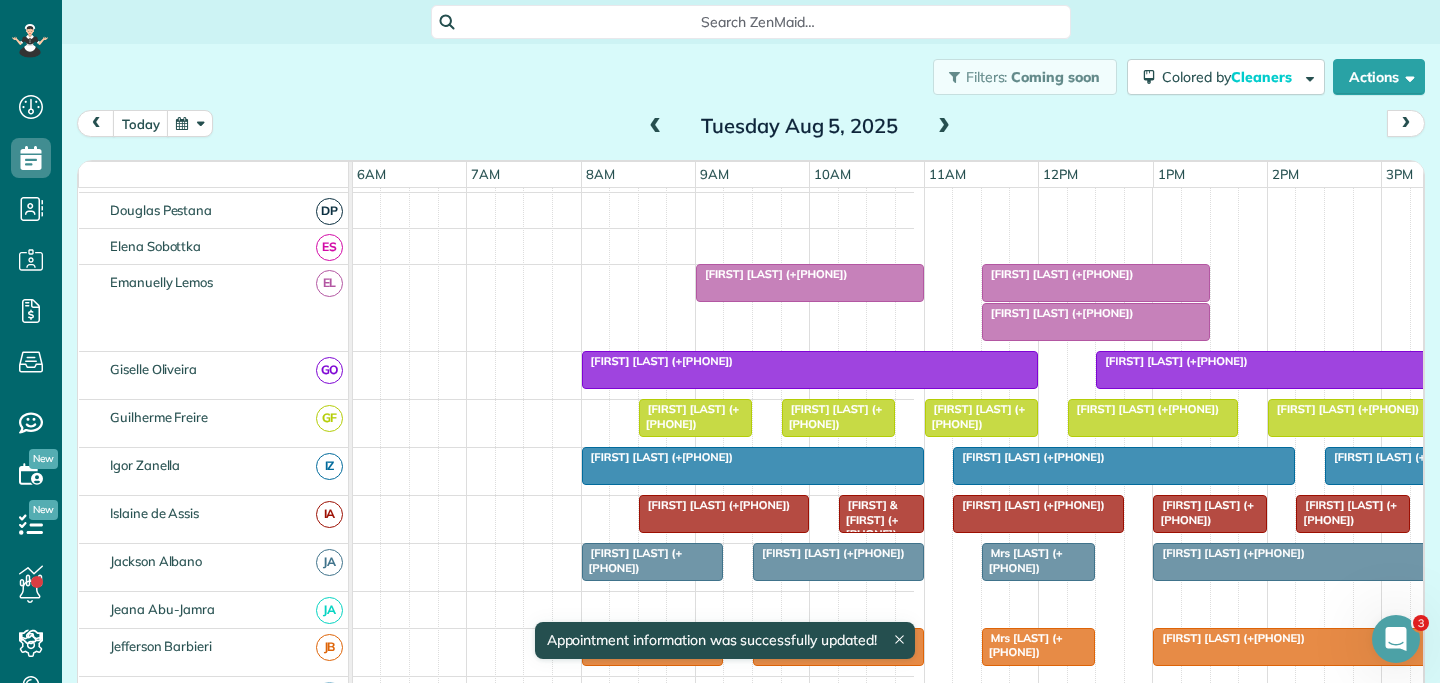 click on "Abby Hanson (+61478745334)" at bounding box center [1058, 274] 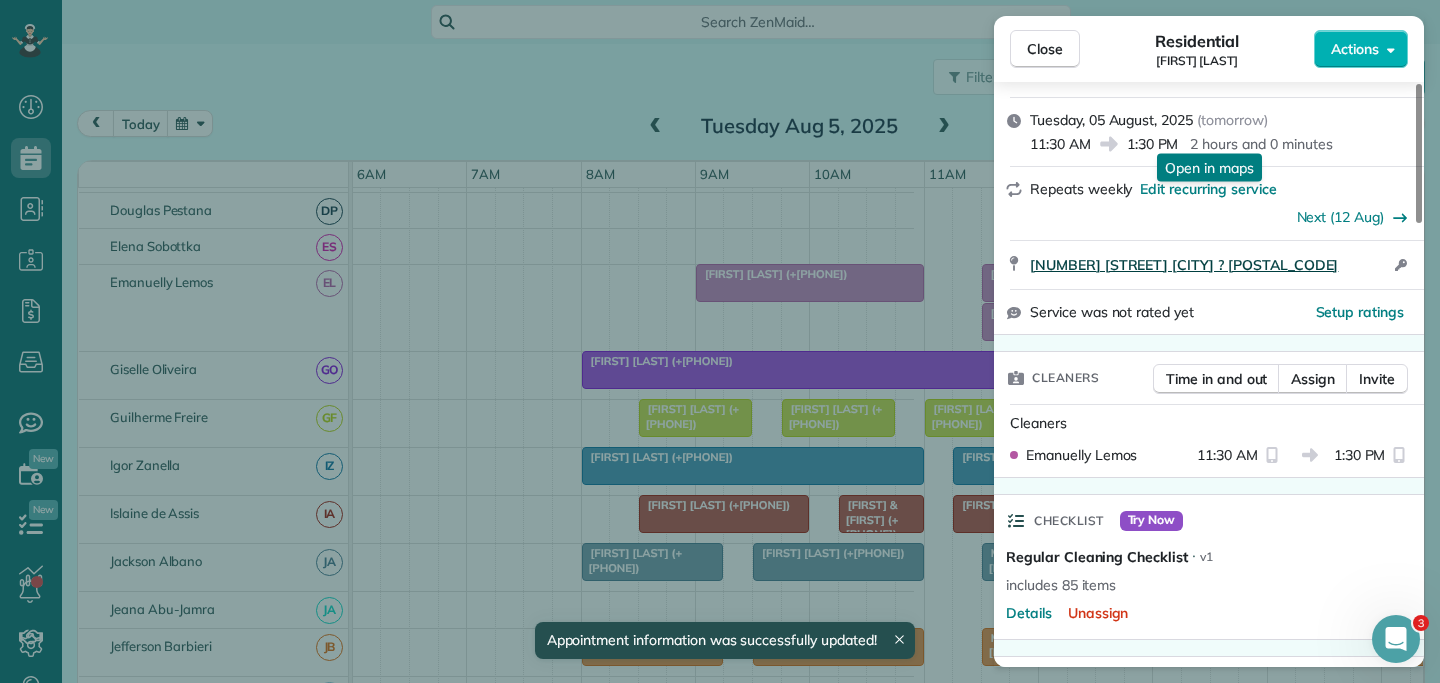 scroll, scrollTop: 420, scrollLeft: 0, axis: vertical 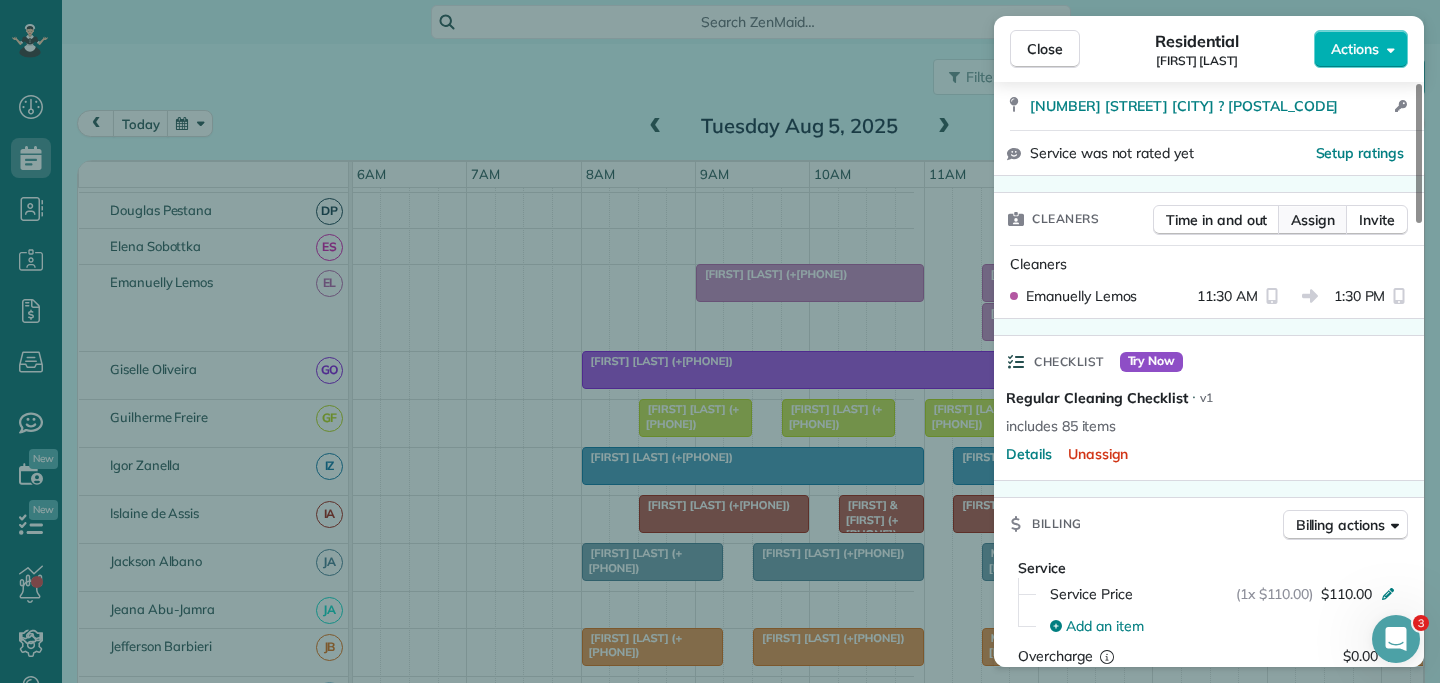 click on "Assign" at bounding box center [1313, 220] 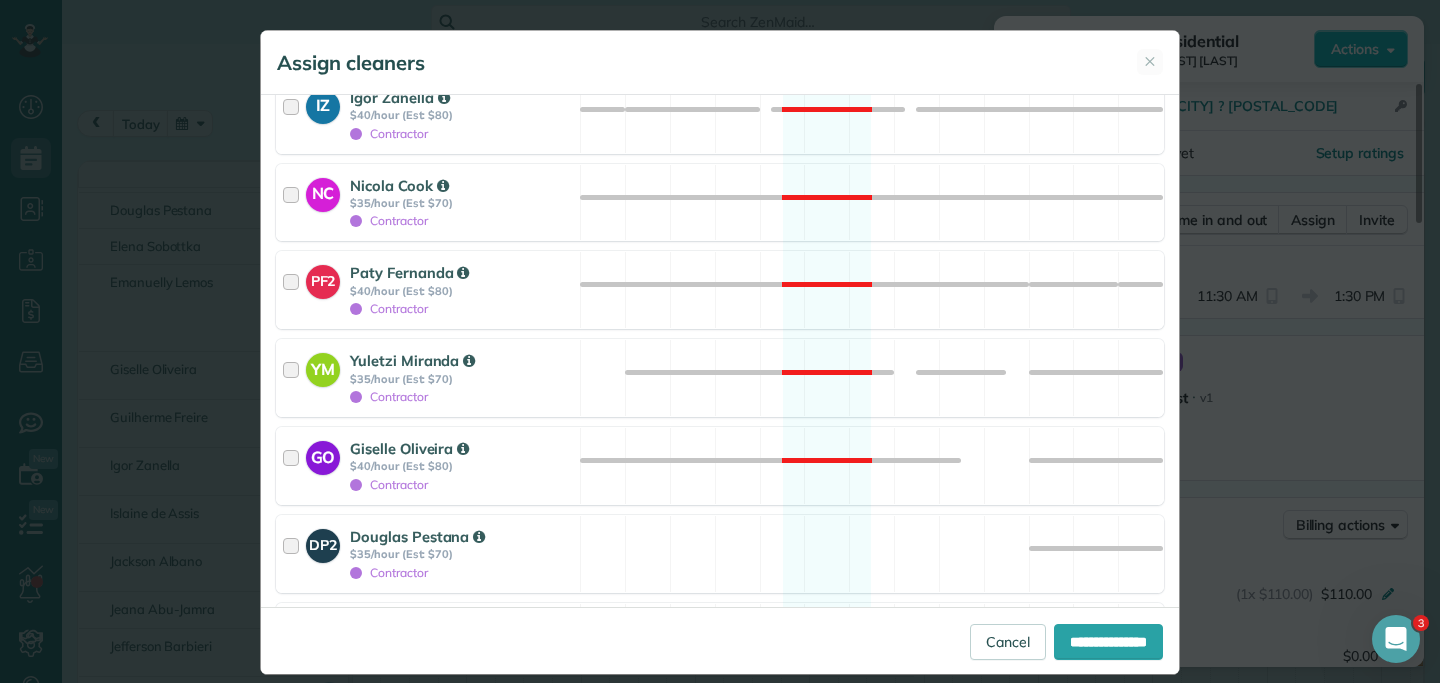 scroll, scrollTop: 2335, scrollLeft: 0, axis: vertical 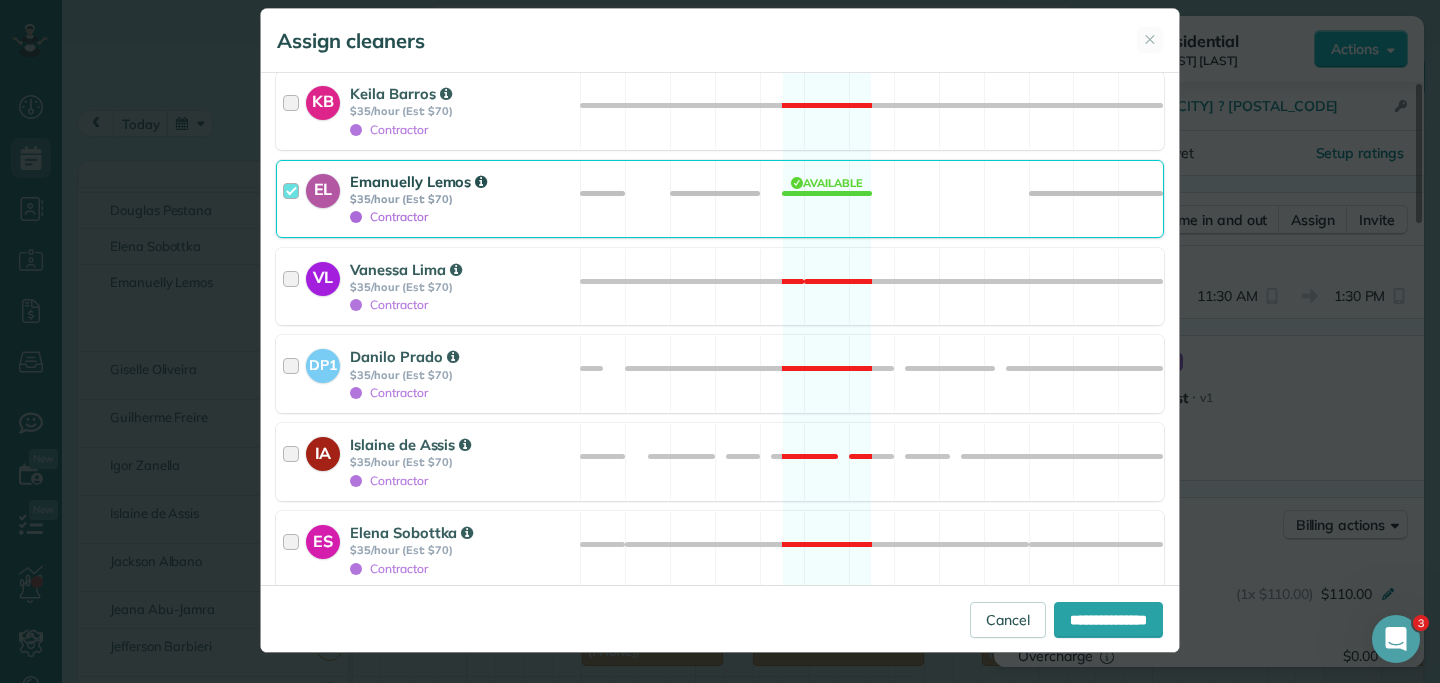 click at bounding box center (294, 199) 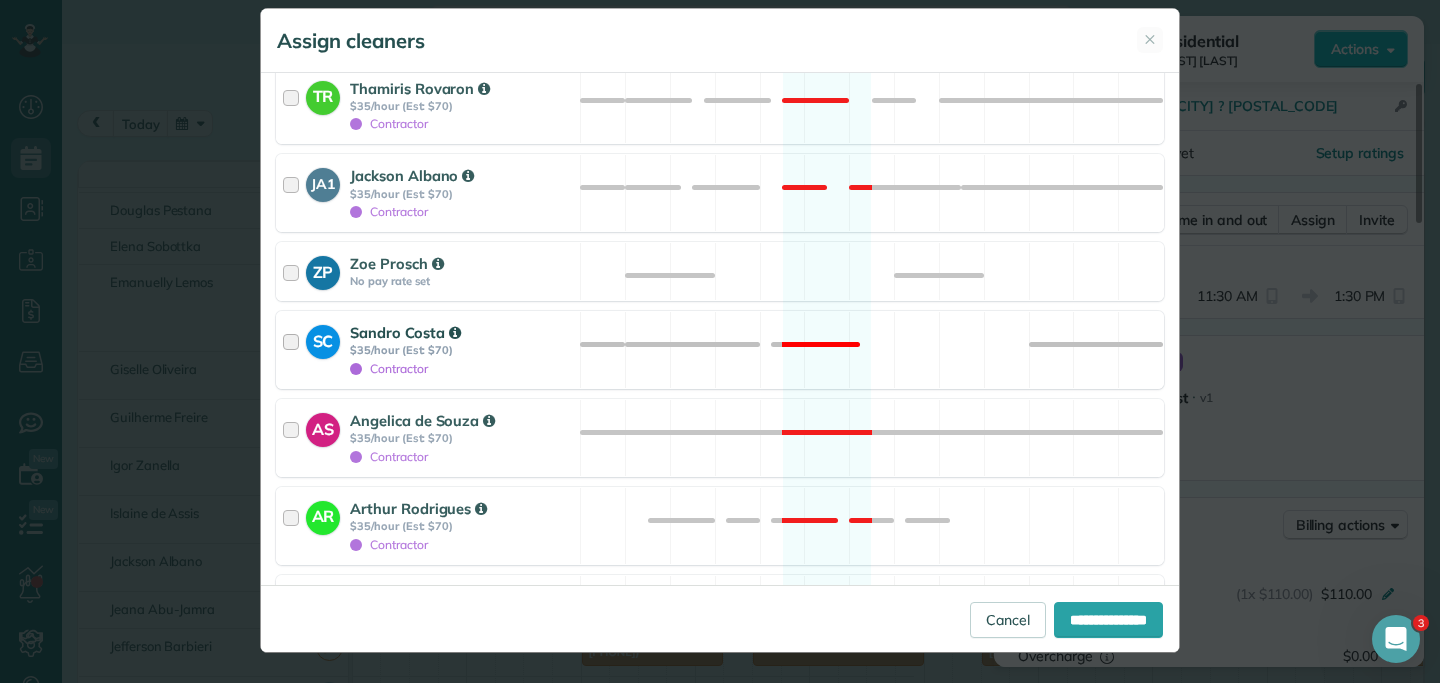 scroll, scrollTop: 449, scrollLeft: 0, axis: vertical 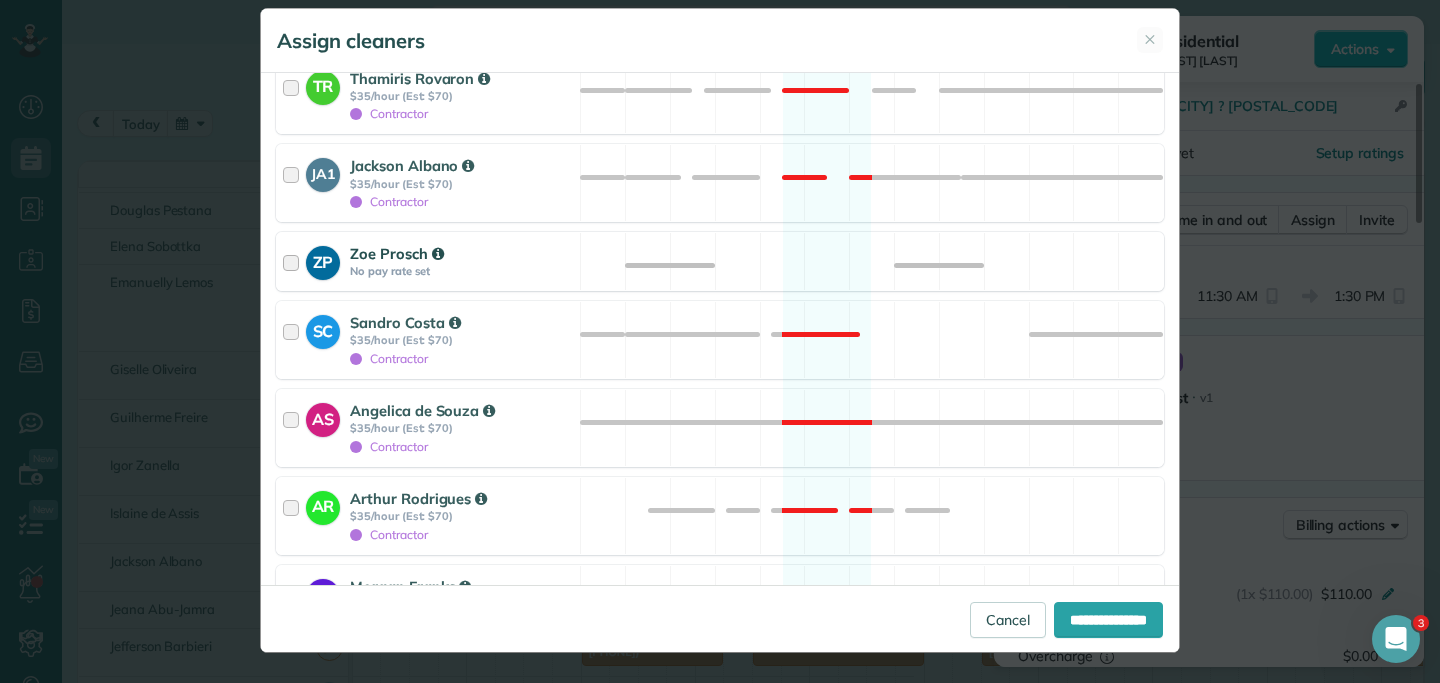 click at bounding box center (294, 261) 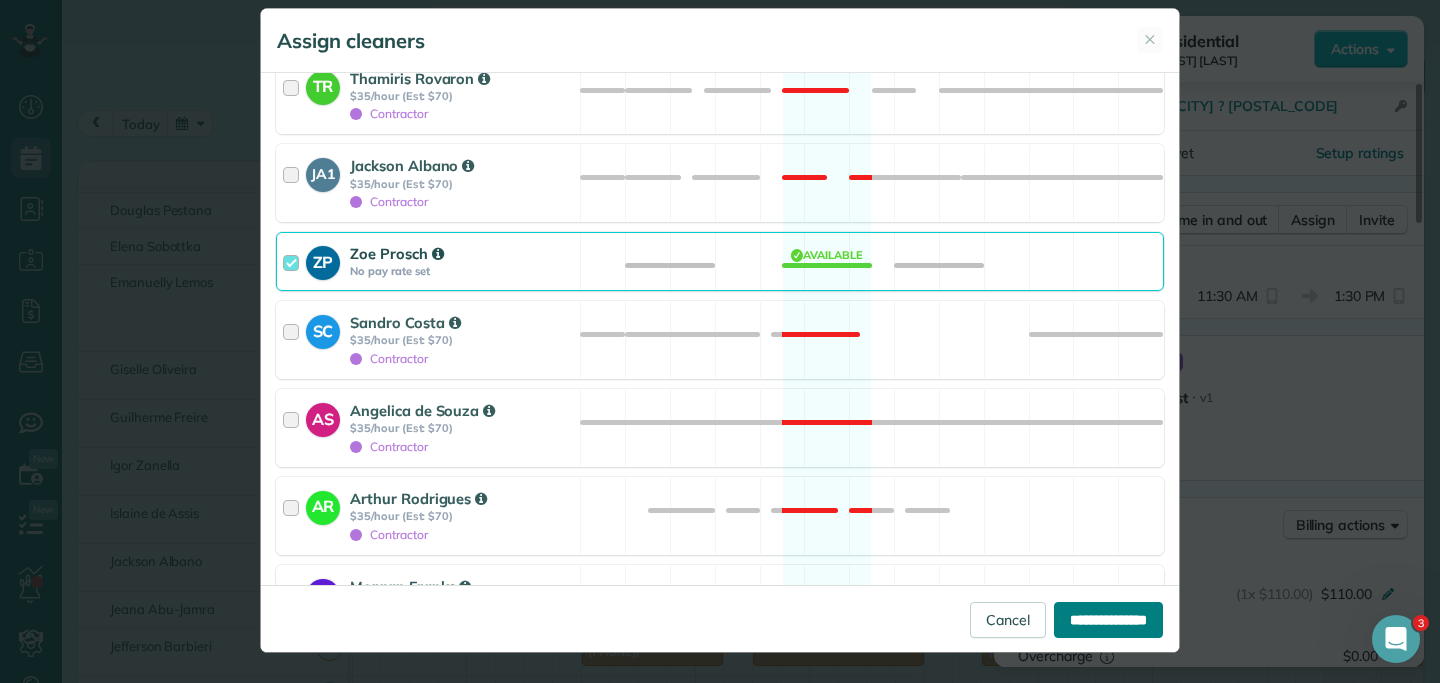 click on "**********" at bounding box center (1108, 620) 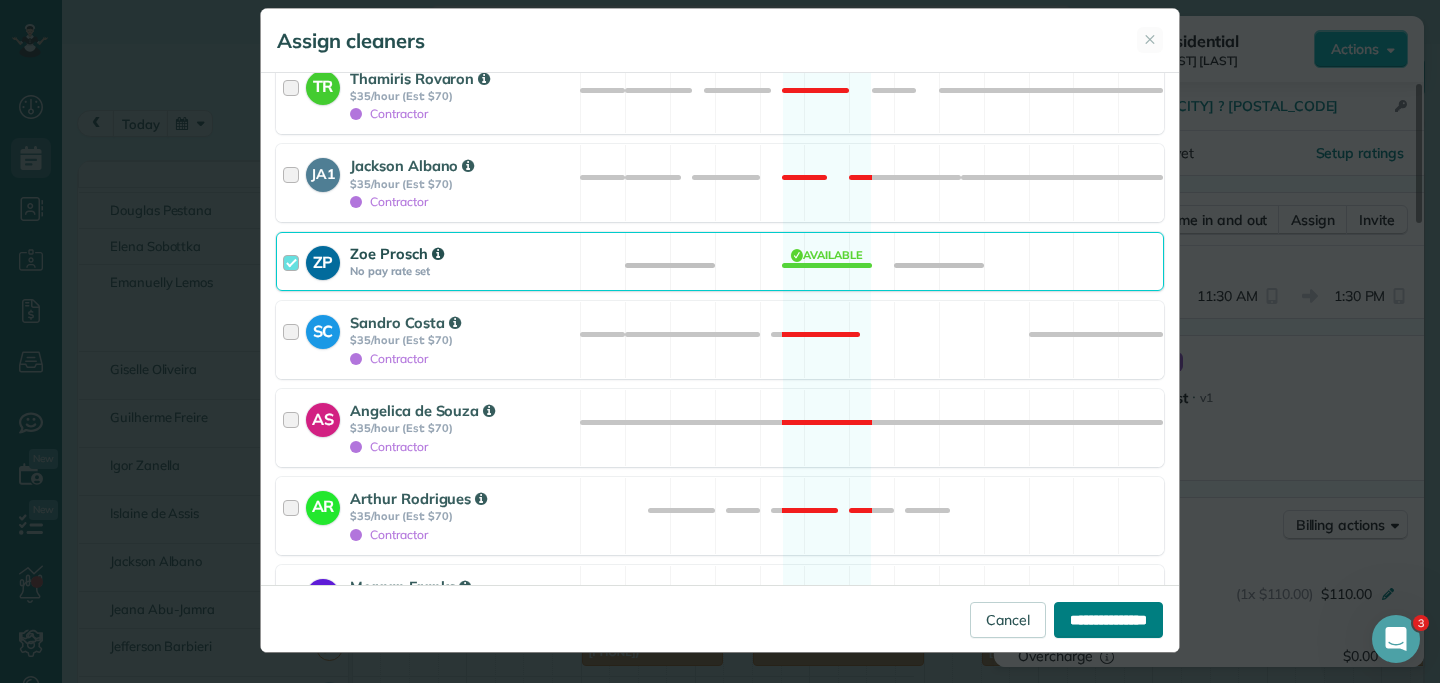 type on "**********" 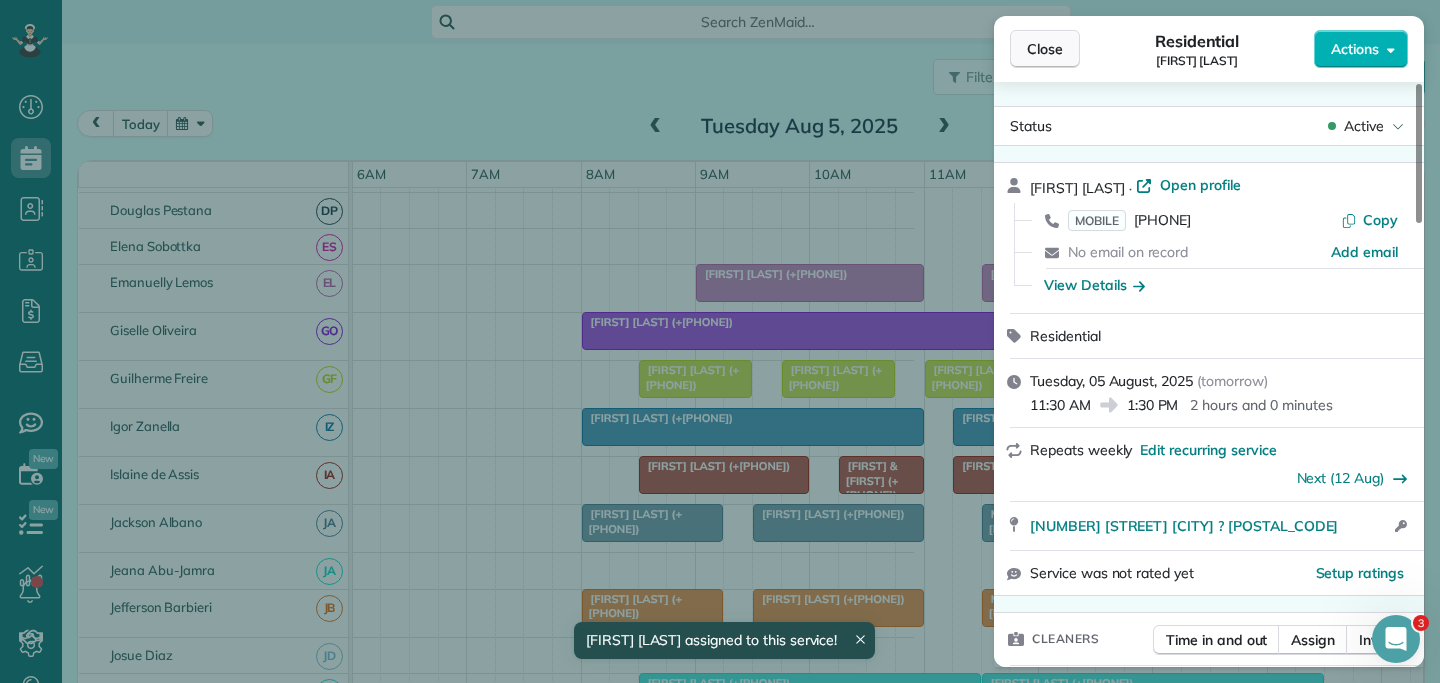 click on "Close" at bounding box center (1045, 49) 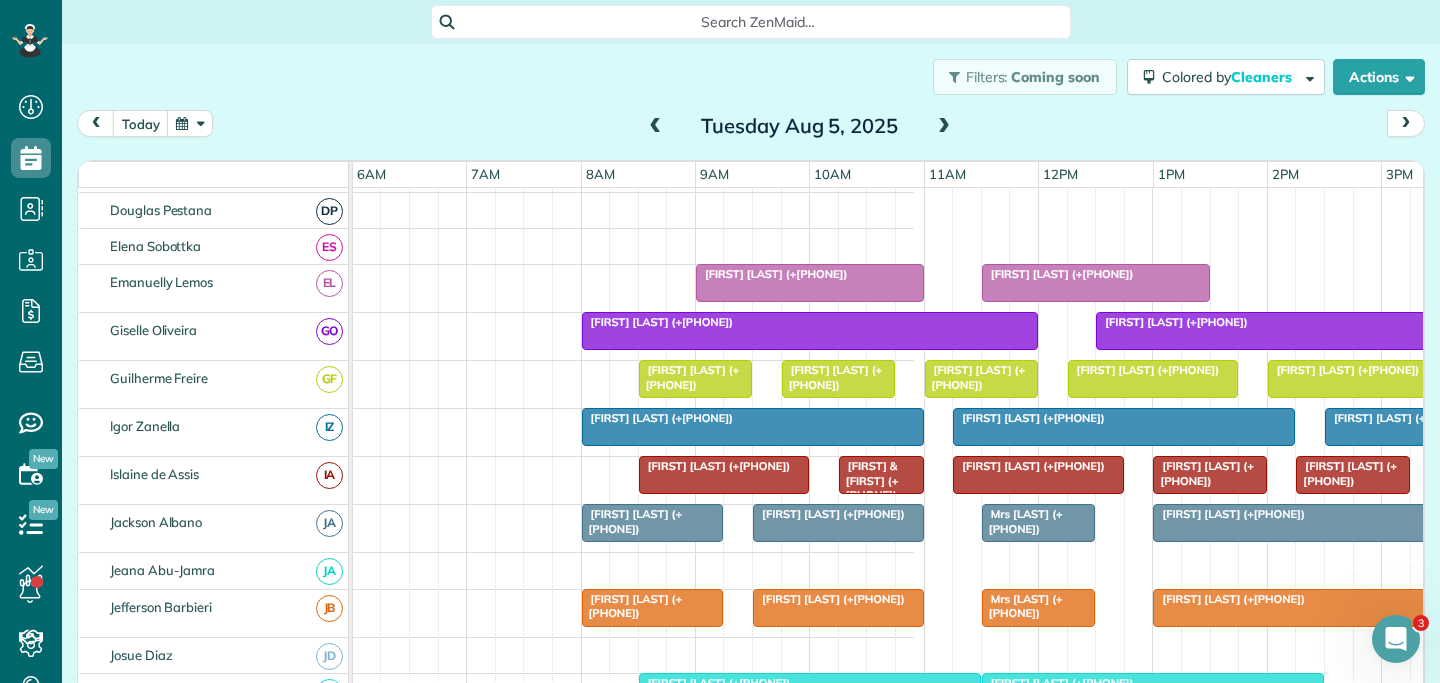 click at bounding box center (190, 123) 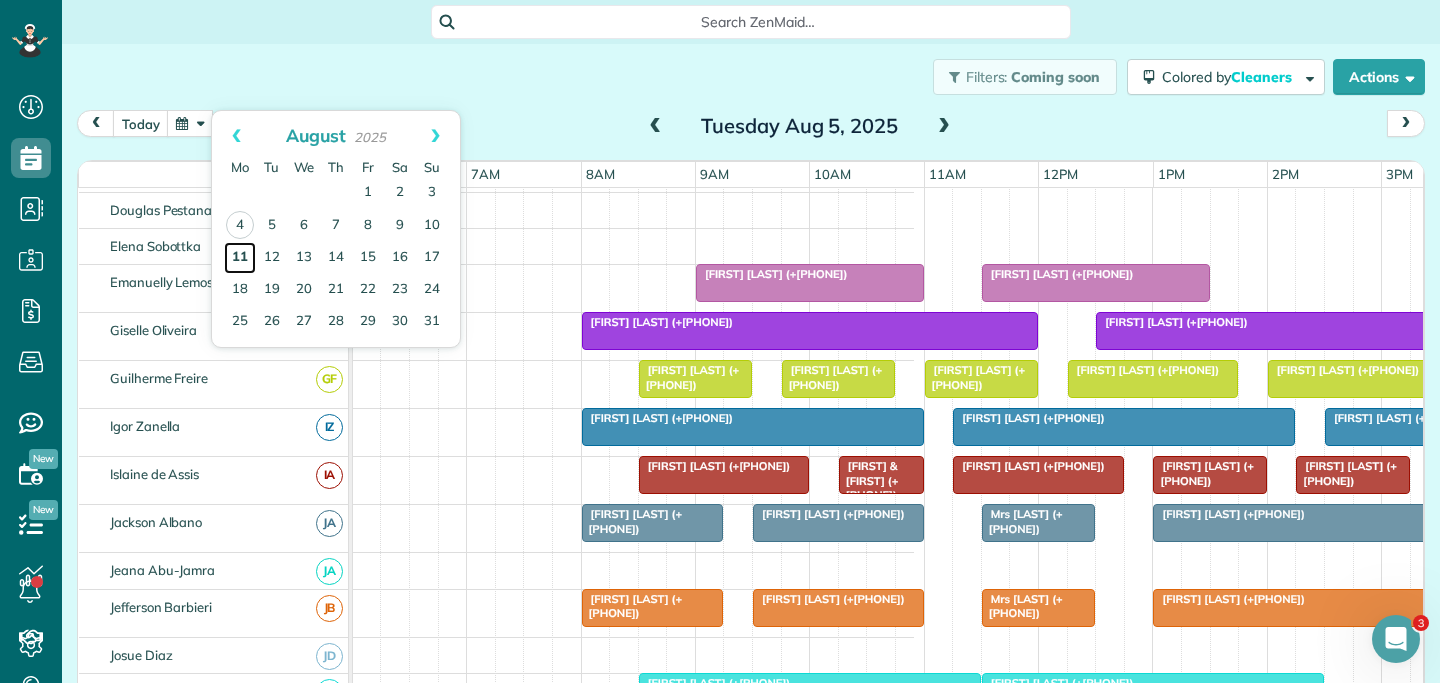 click on "11" at bounding box center (240, 258) 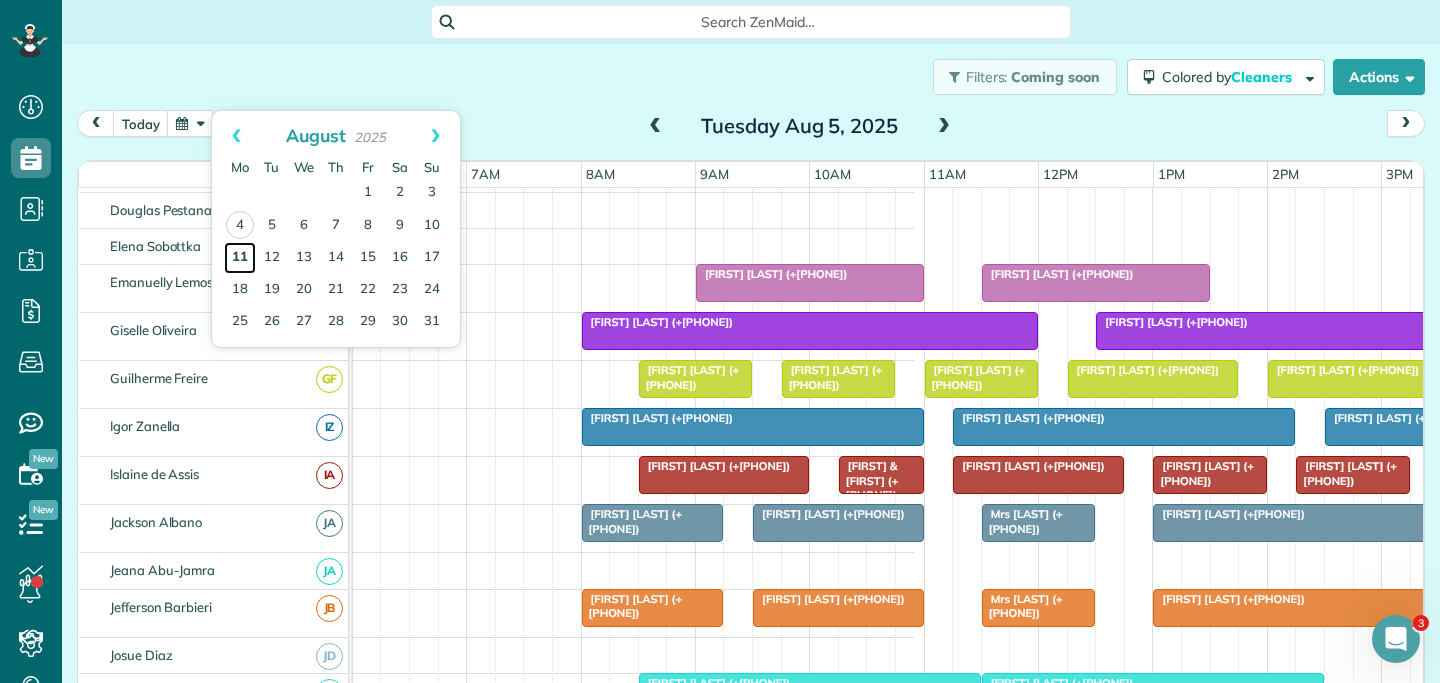 scroll, scrollTop: 289, scrollLeft: 687, axis: both 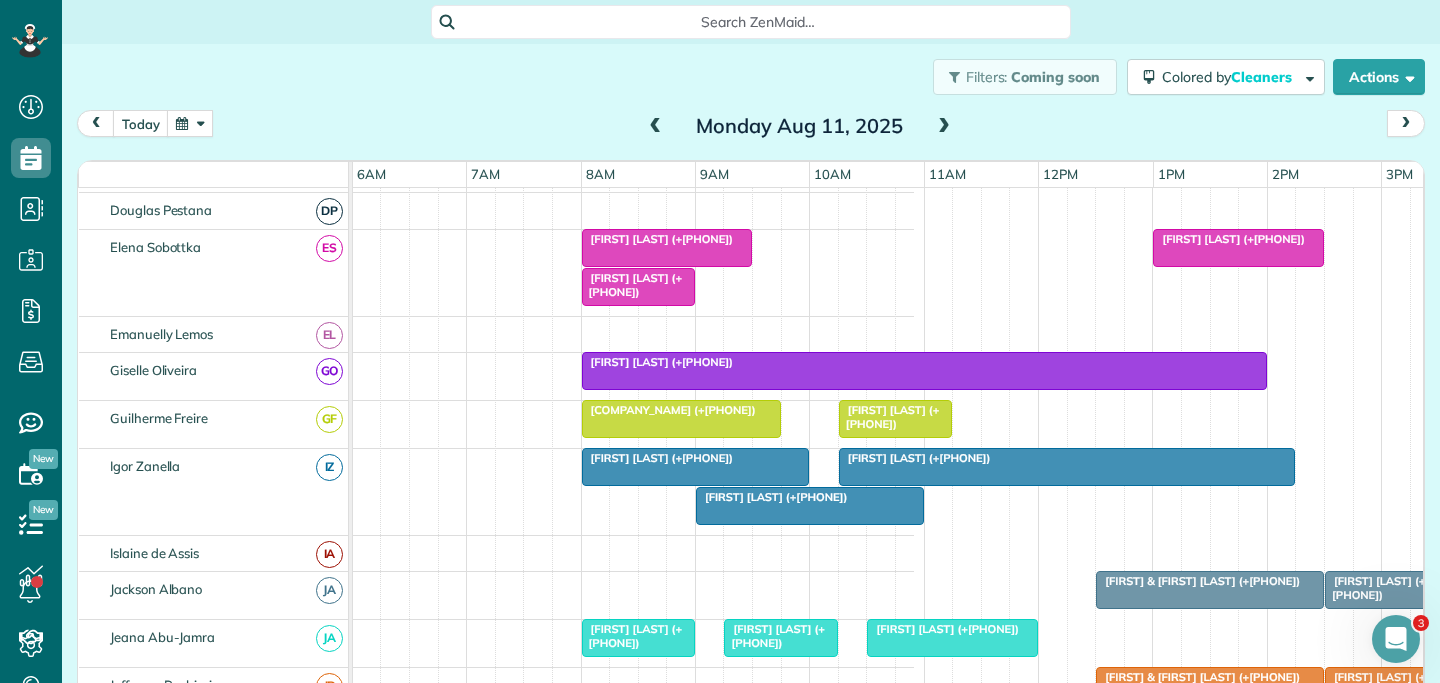 click at bounding box center [944, 127] 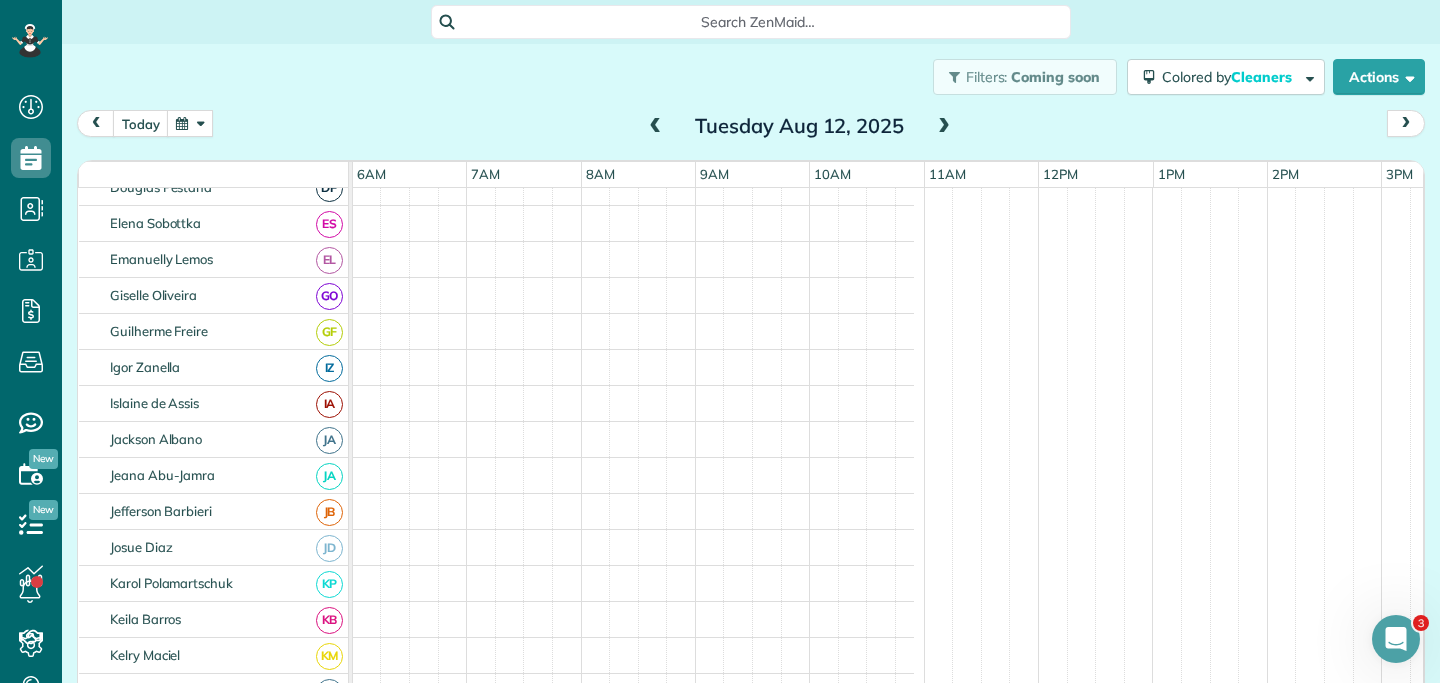 scroll, scrollTop: 289, scrollLeft: 687, axis: both 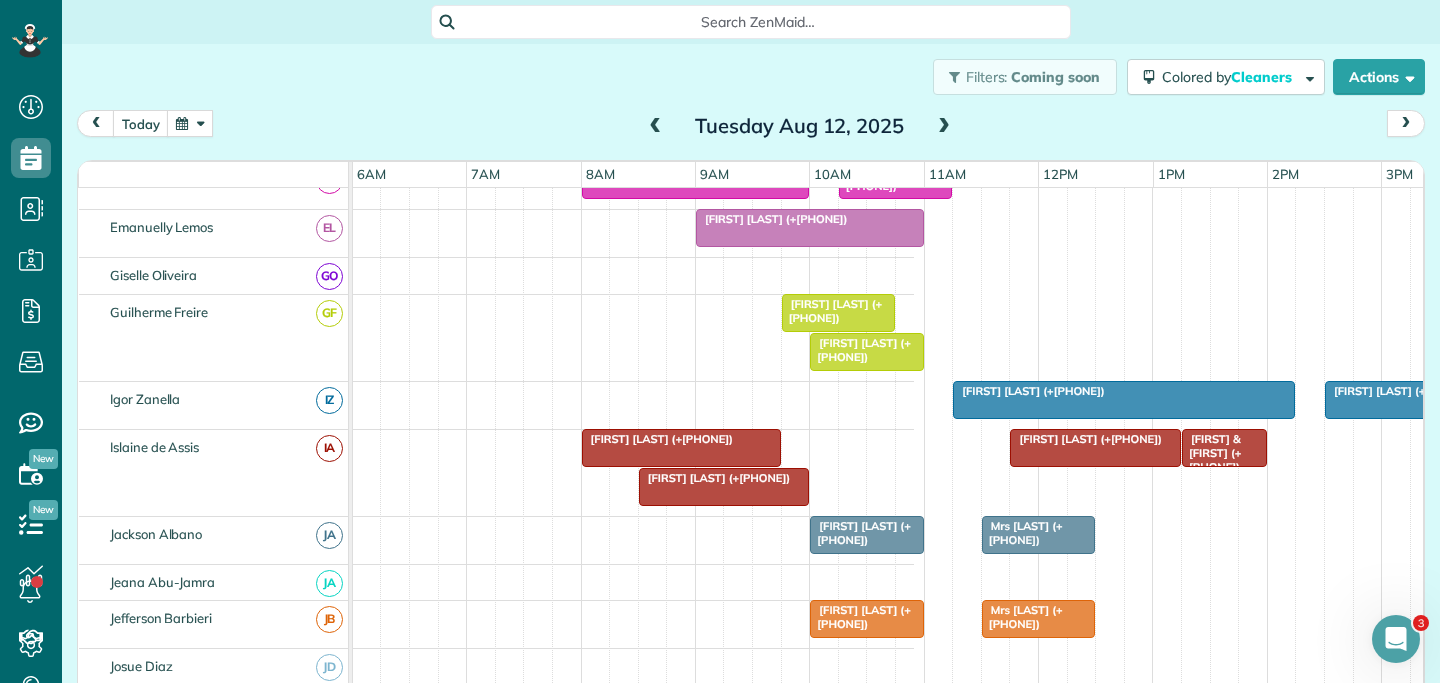 click on "Abby Hanson (+61478745334)" at bounding box center [866, 533] 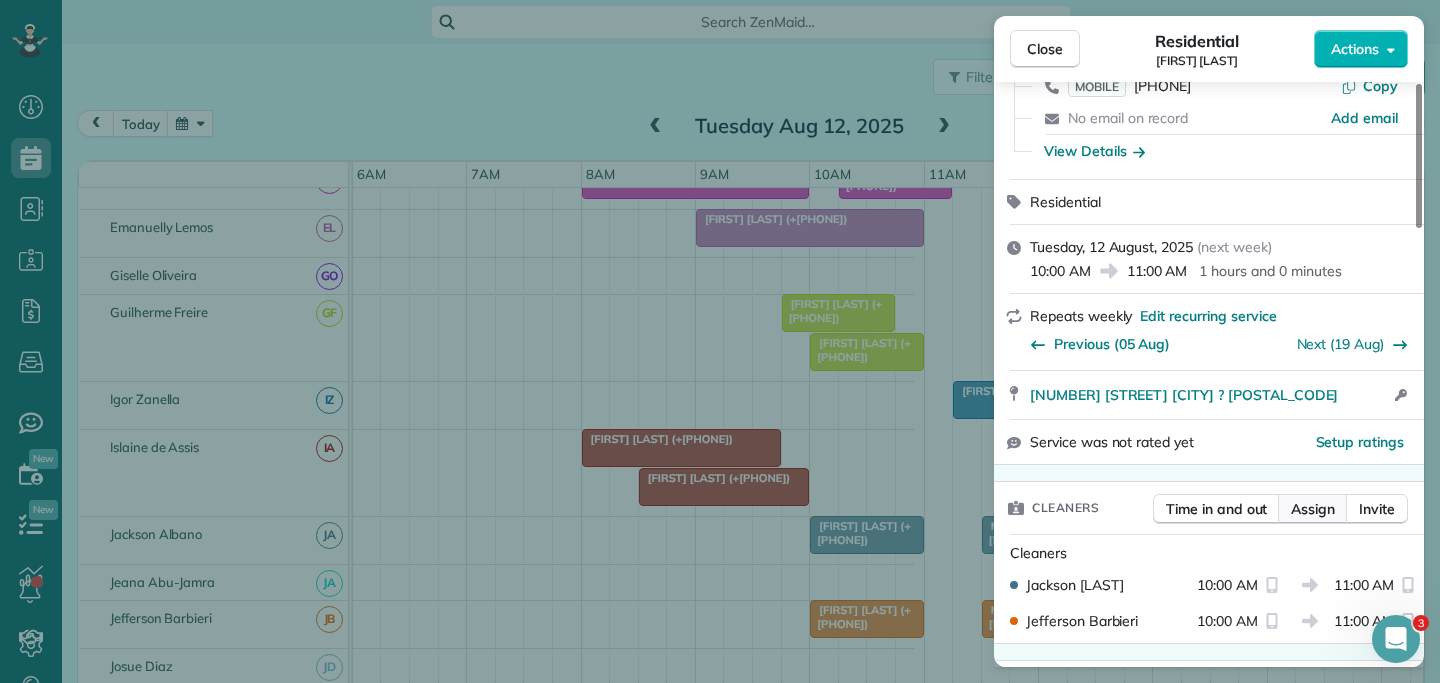 click on "Assign" at bounding box center (1313, 509) 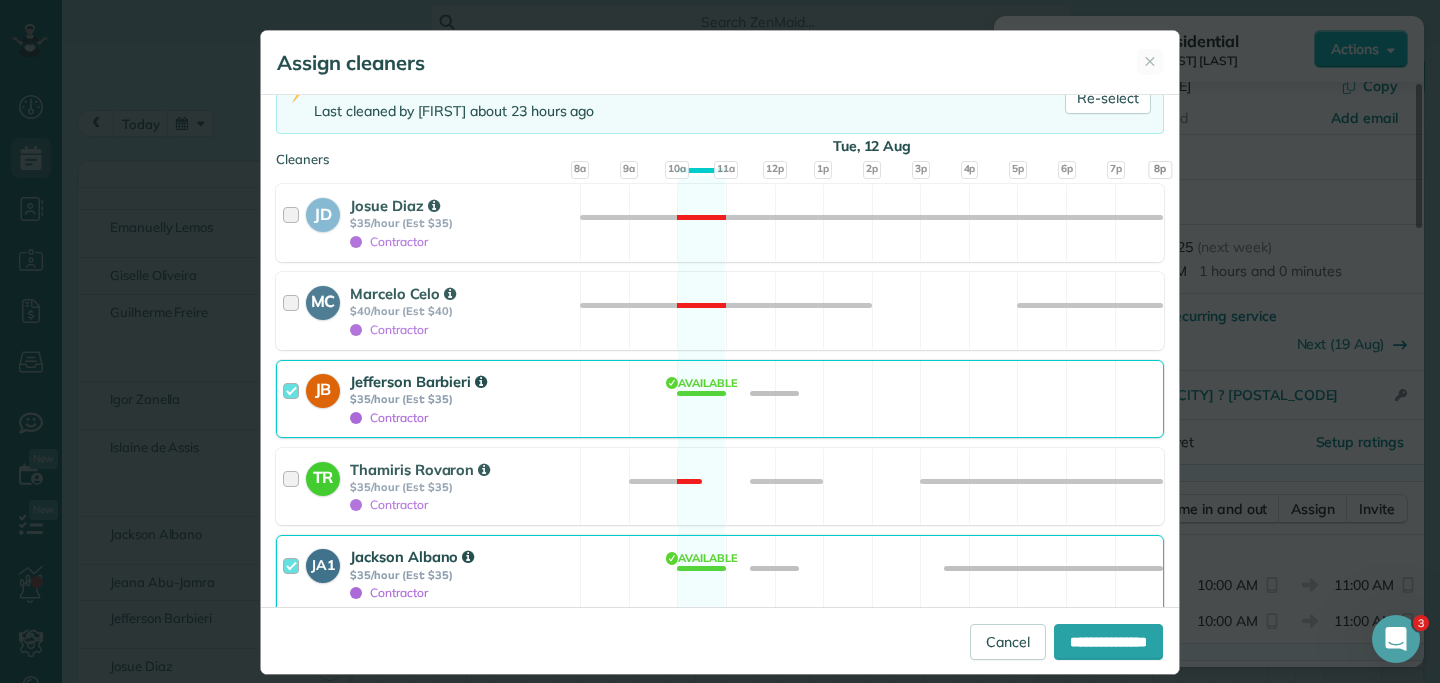 click at bounding box center (294, 399) 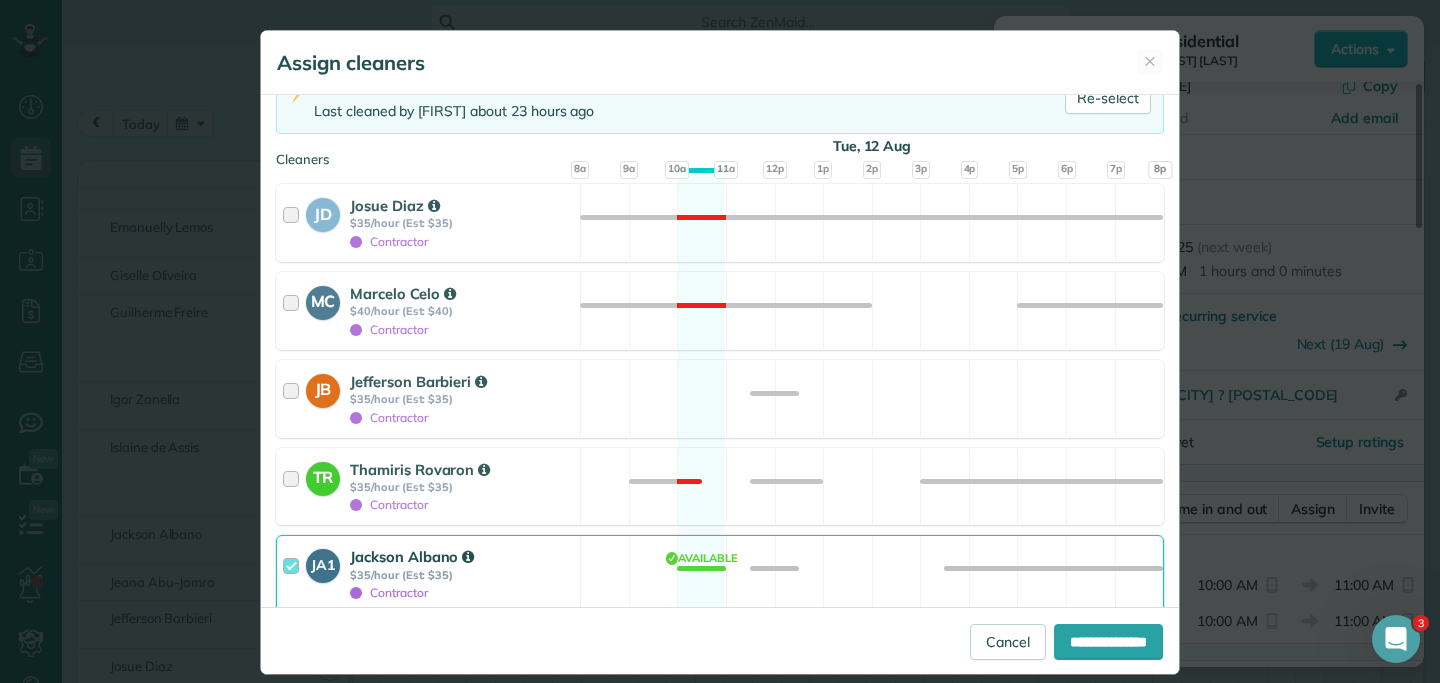 click at bounding box center [294, 574] 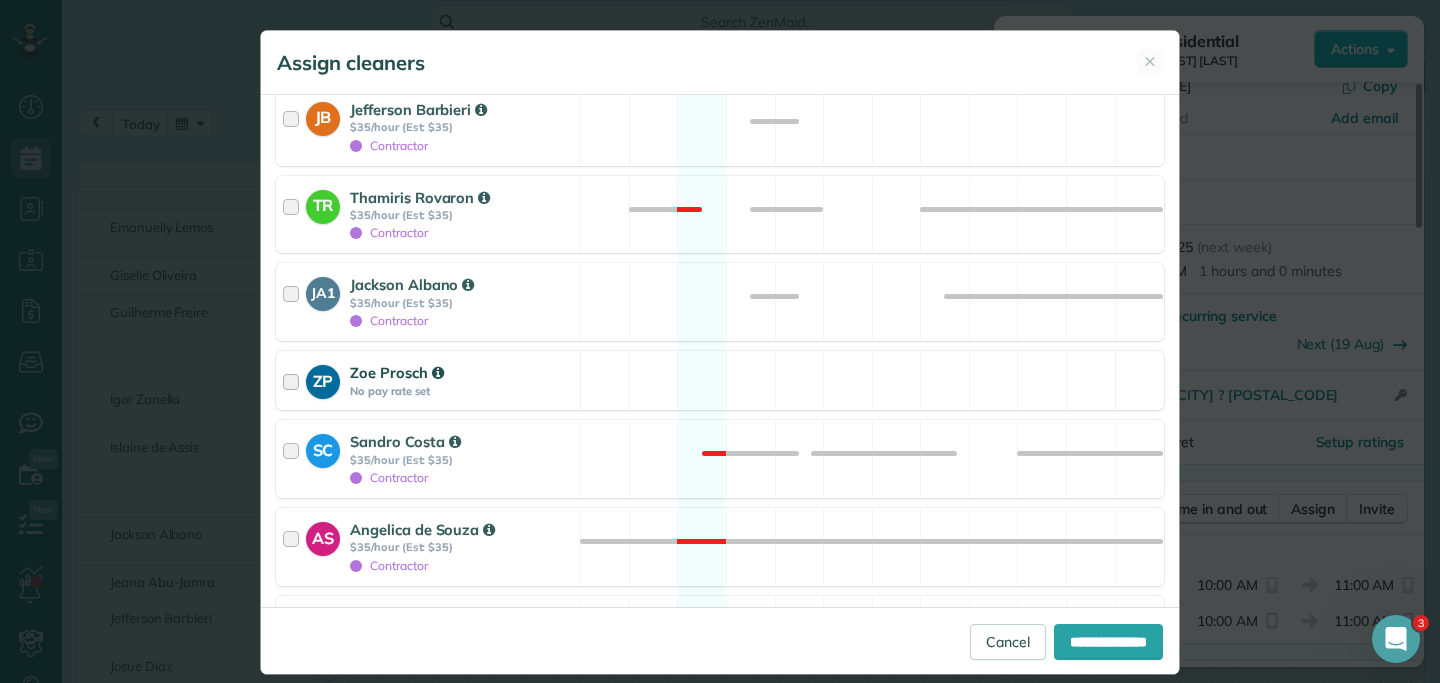 click at bounding box center (294, 380) 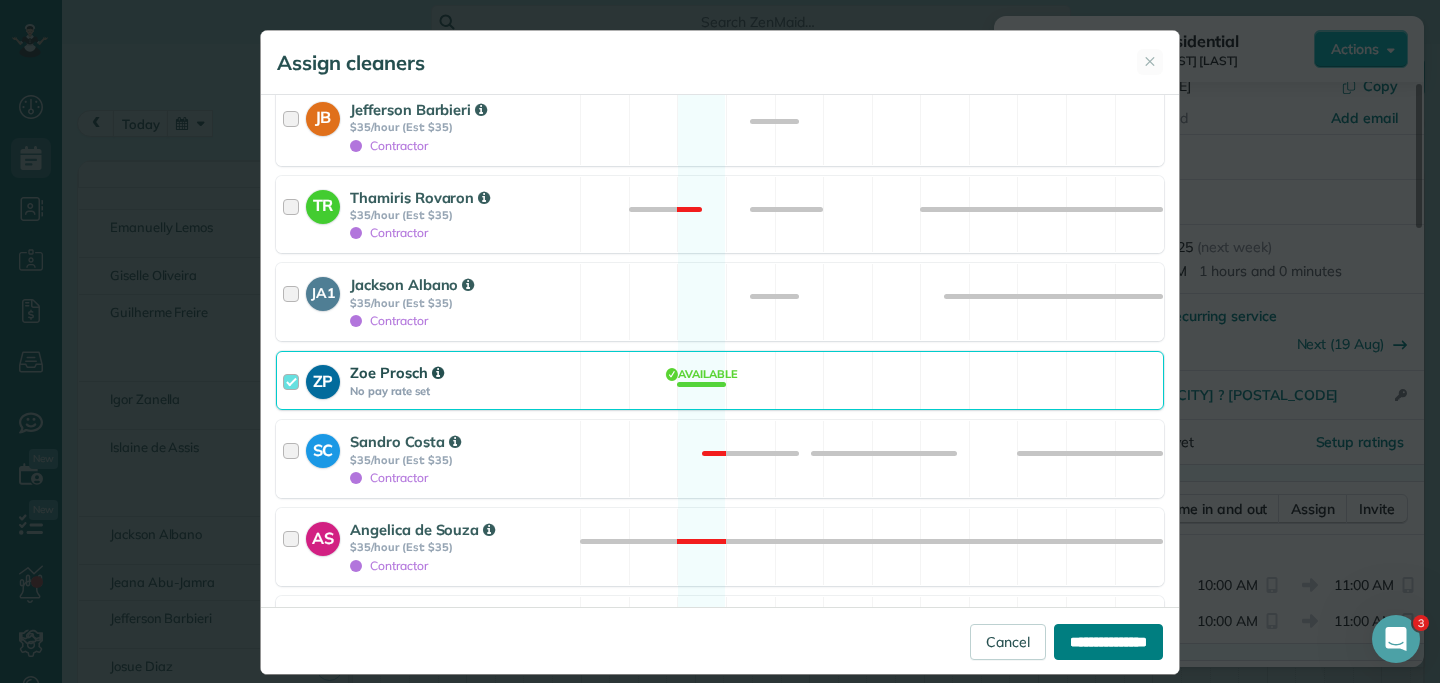 click on "**********" at bounding box center (1108, 642) 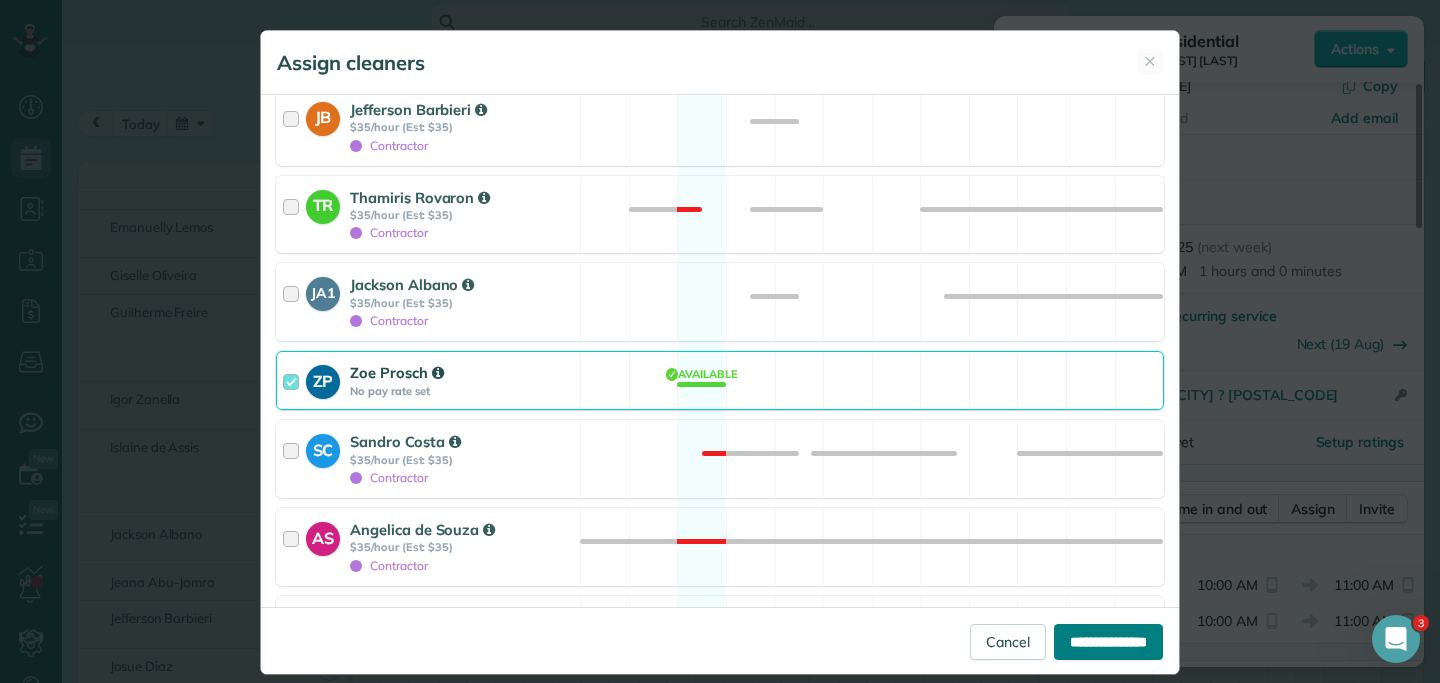 type on "**********" 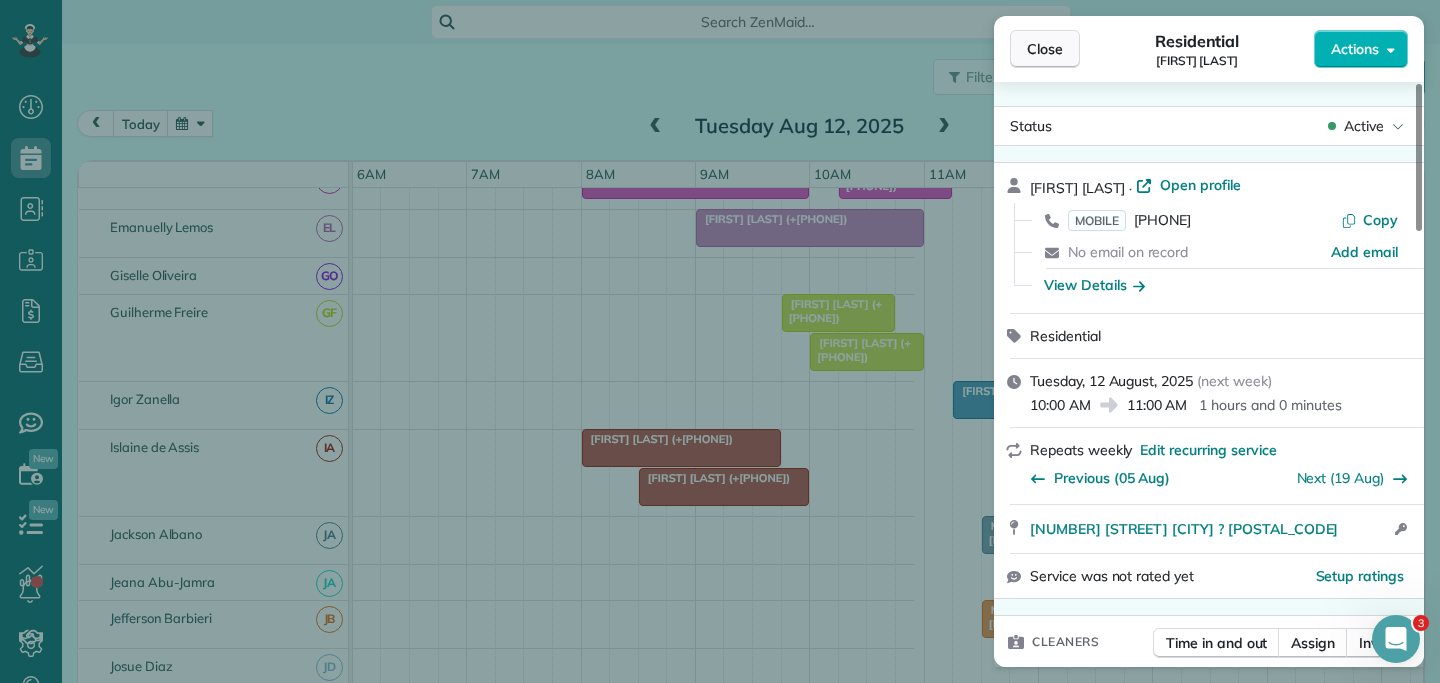 click on "Close" at bounding box center (1045, 49) 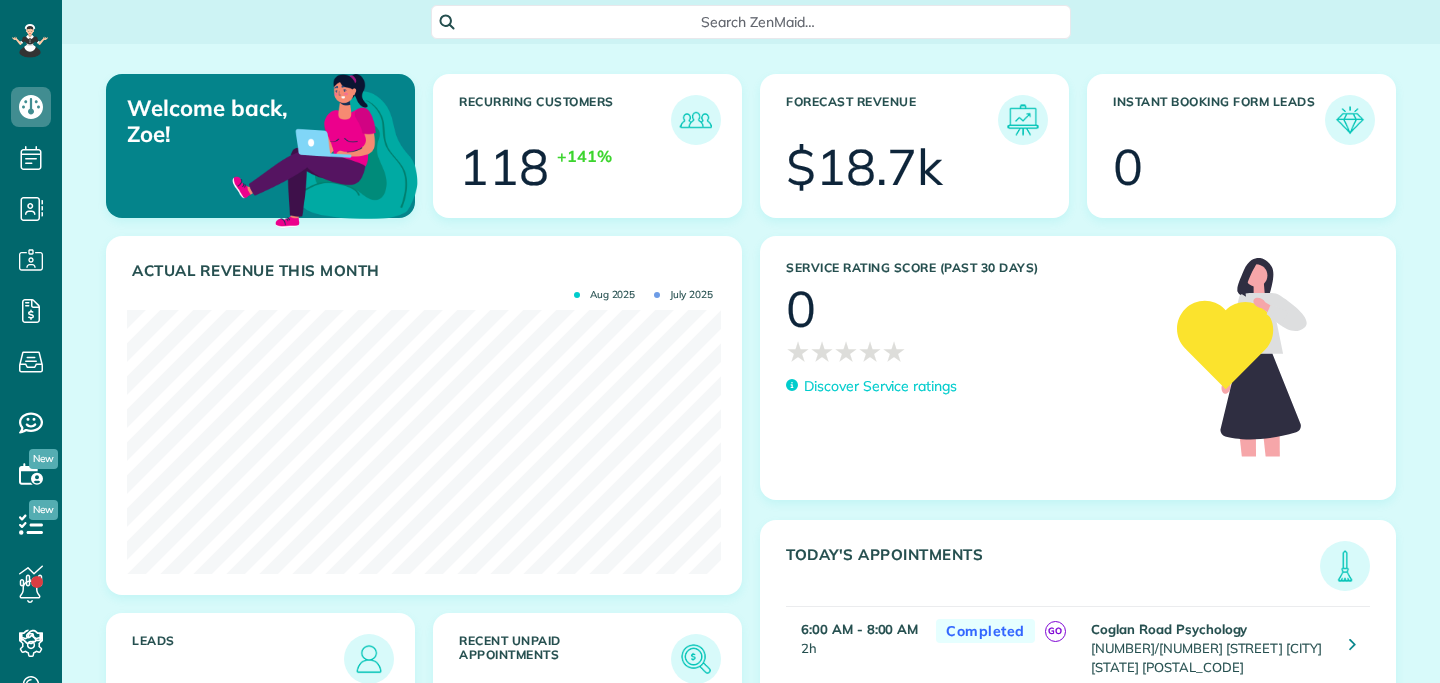 scroll, scrollTop: 0, scrollLeft: 0, axis: both 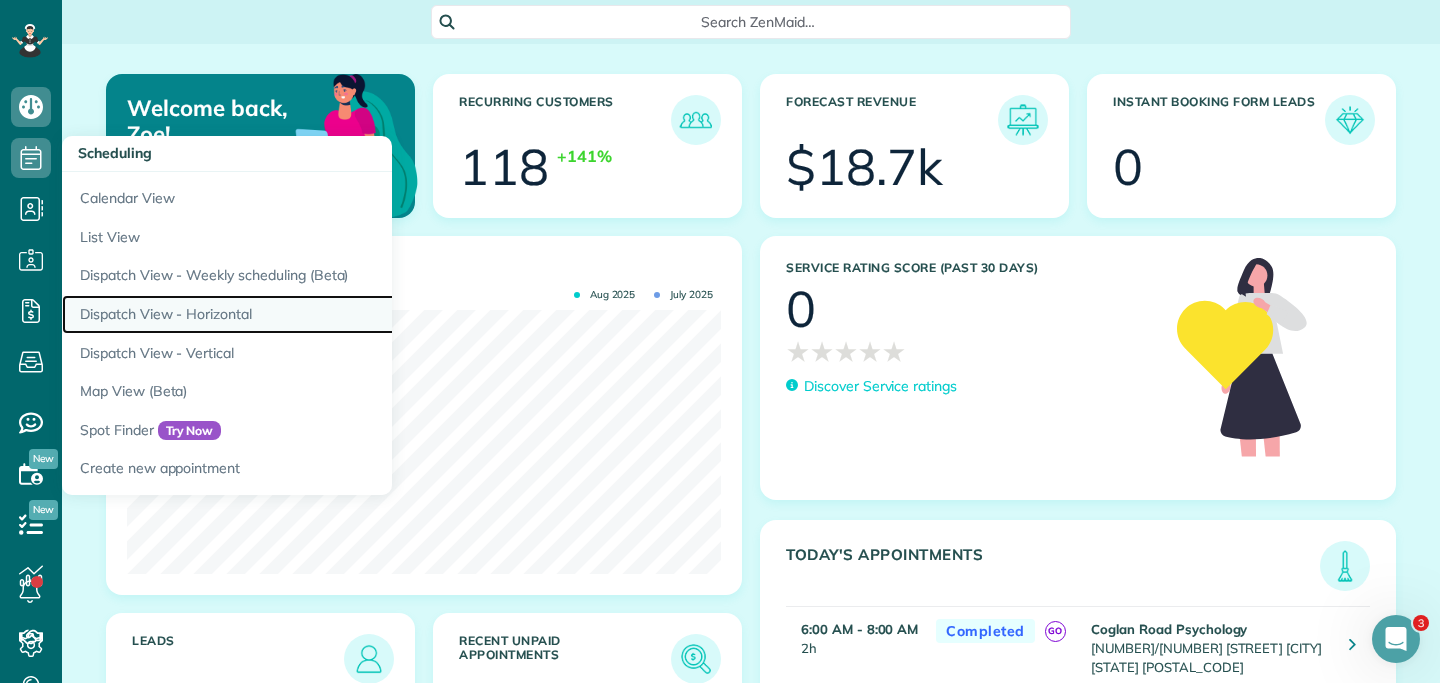 click on "Dispatch View - Horizontal" at bounding box center (312, 314) 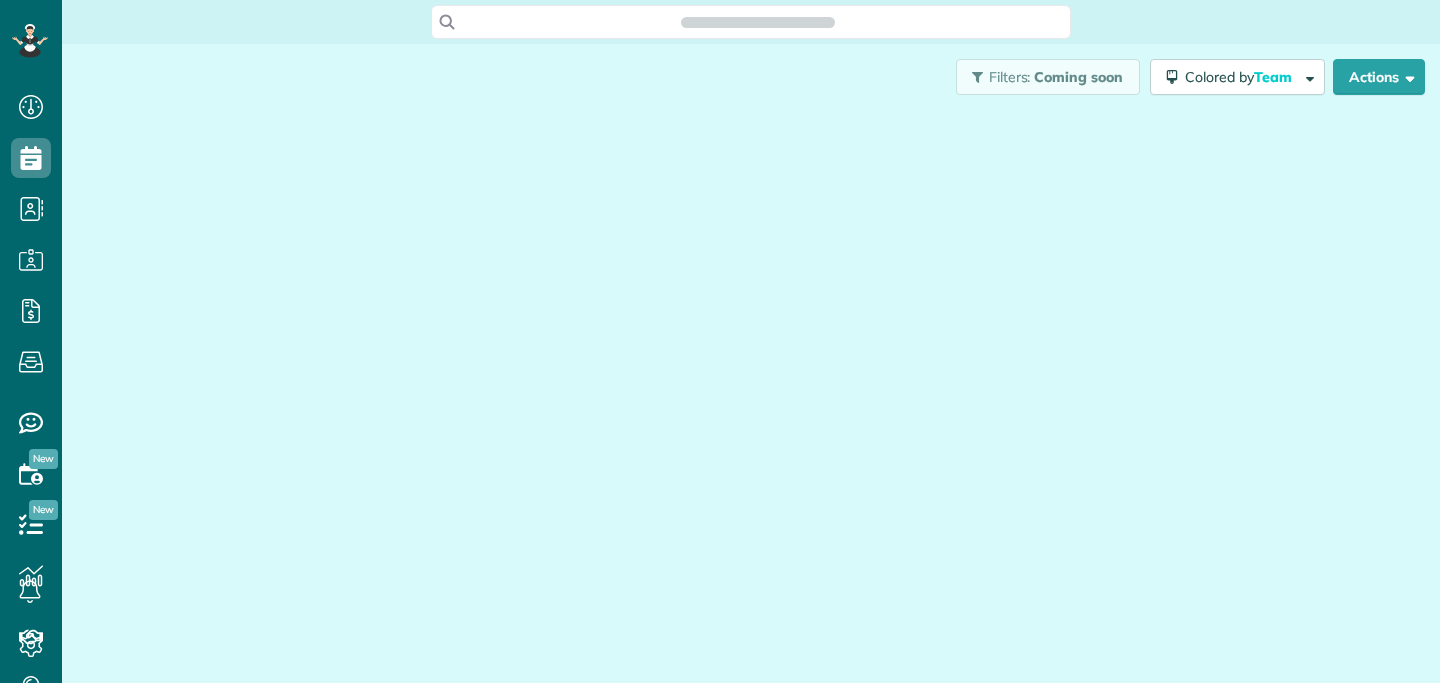 scroll, scrollTop: 0, scrollLeft: 0, axis: both 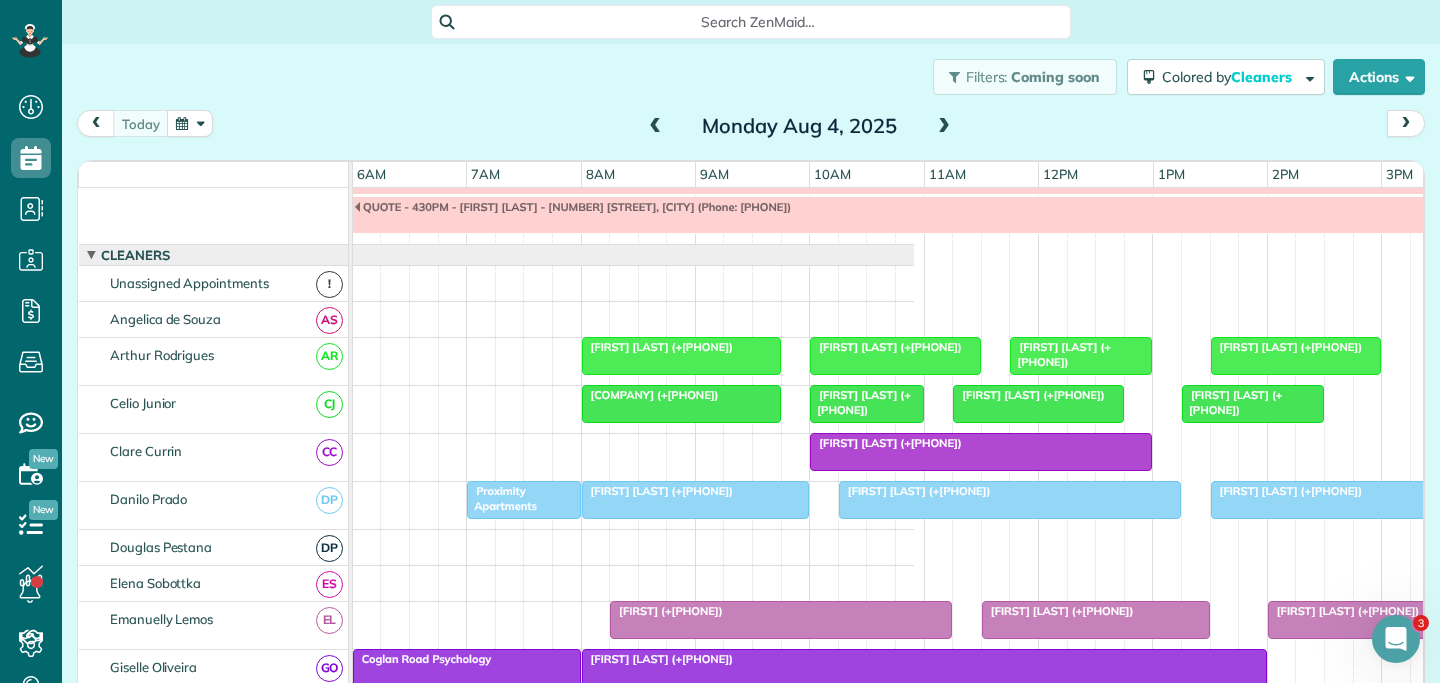 click at bounding box center [944, 127] 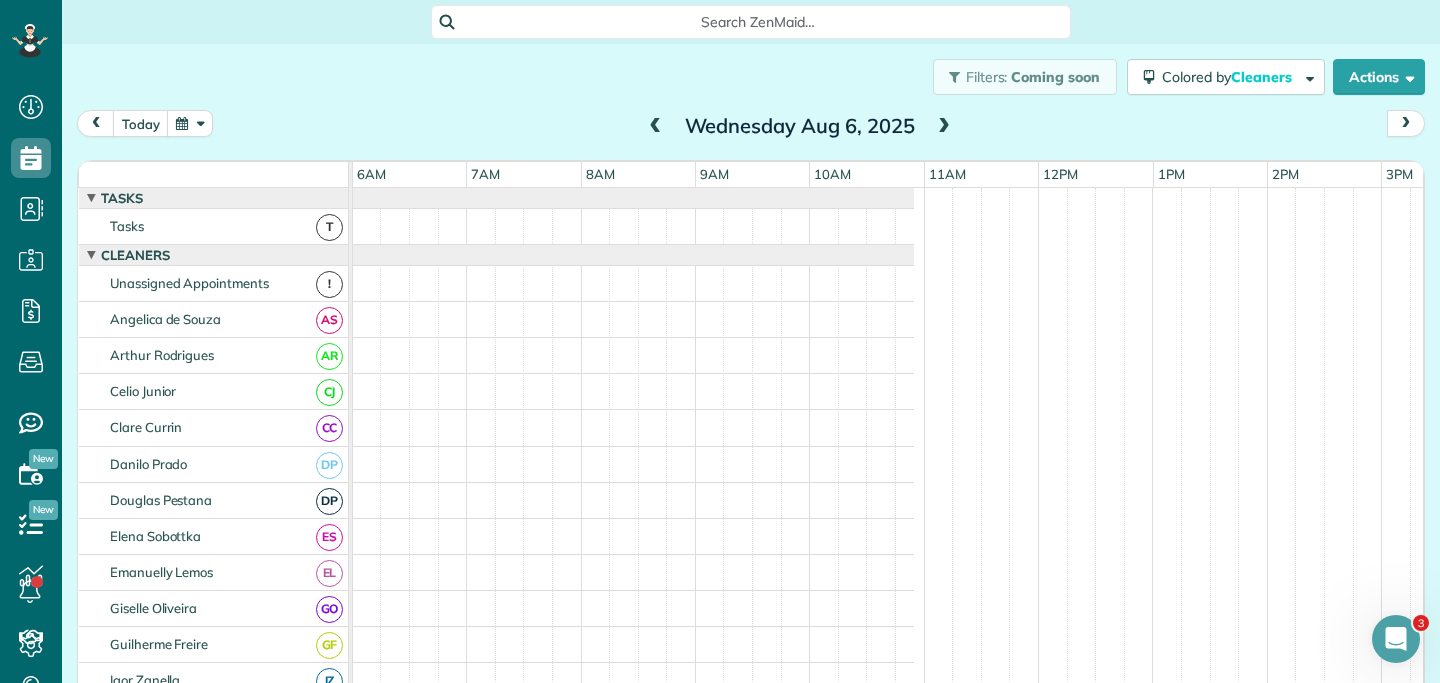 scroll, scrollTop: 12, scrollLeft: 687, axis: both 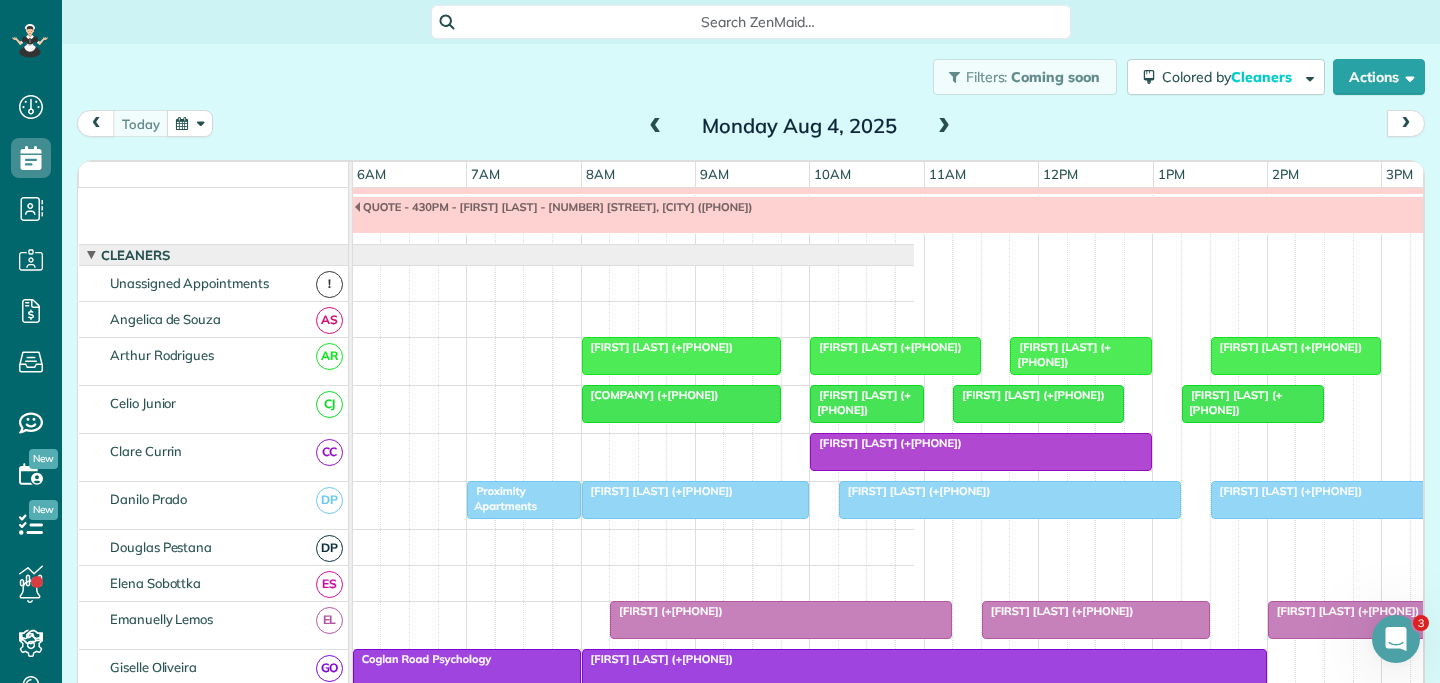 click at bounding box center [944, 127] 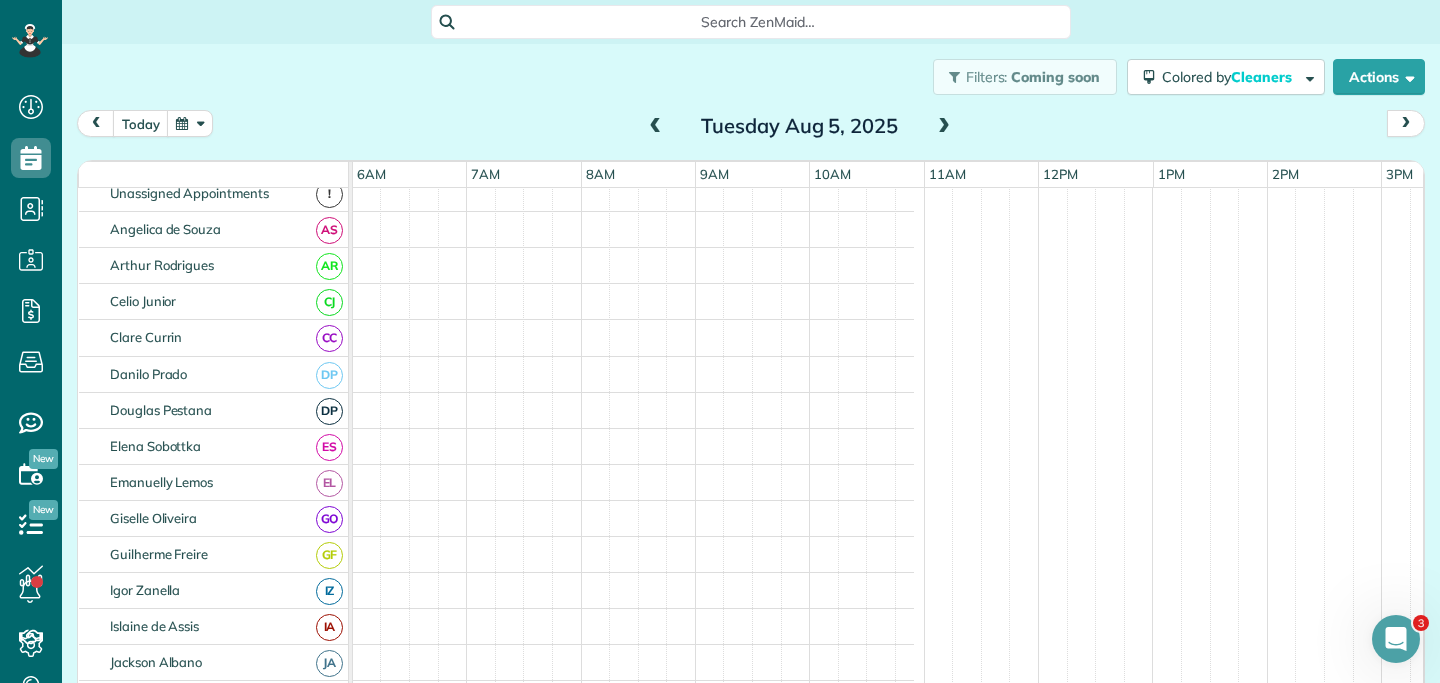 scroll, scrollTop: 0, scrollLeft: 687, axis: horizontal 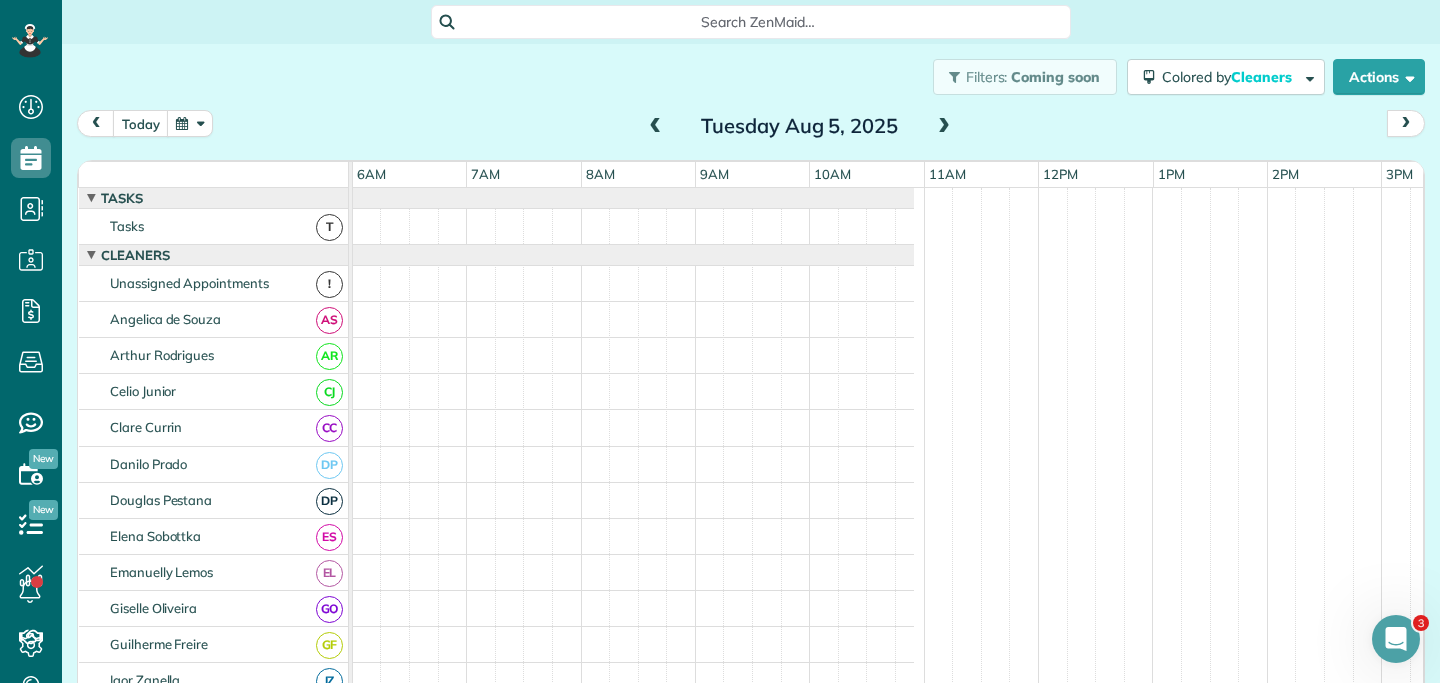 click at bounding box center [944, 127] 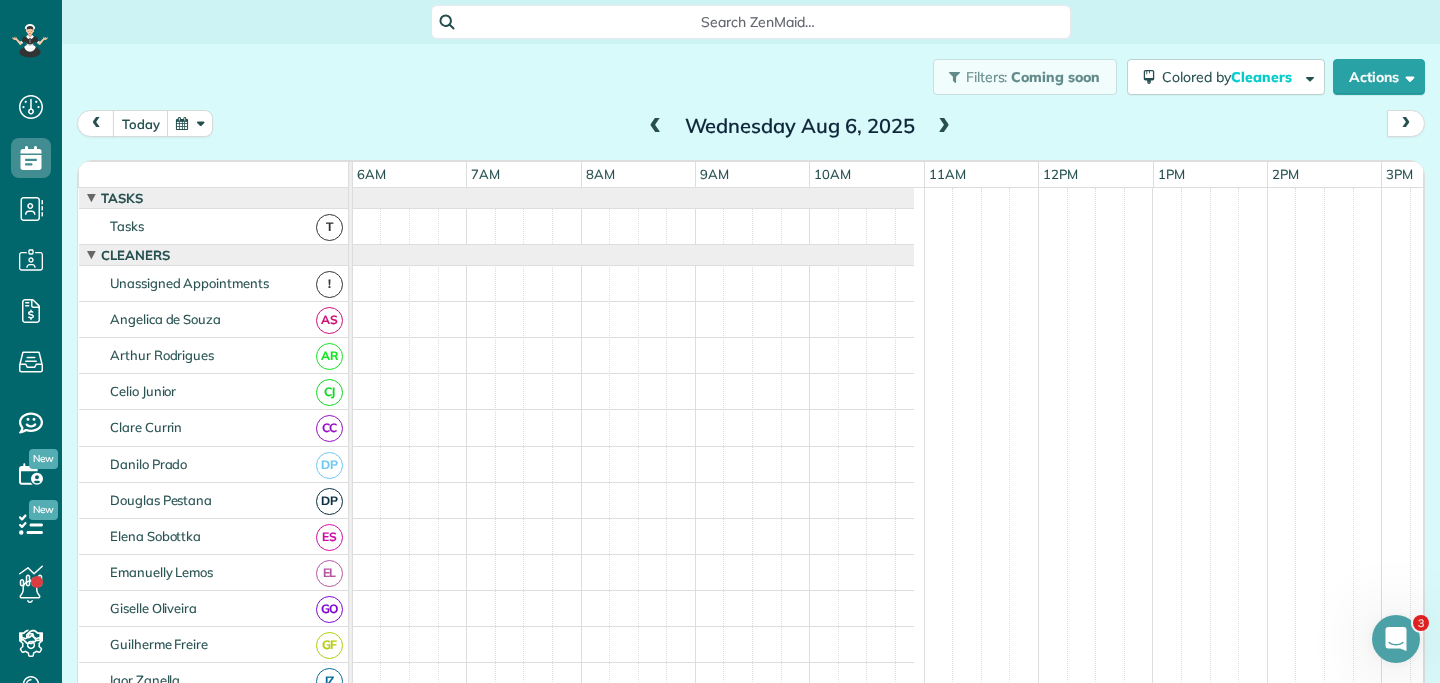 scroll, scrollTop: 12, scrollLeft: 687, axis: both 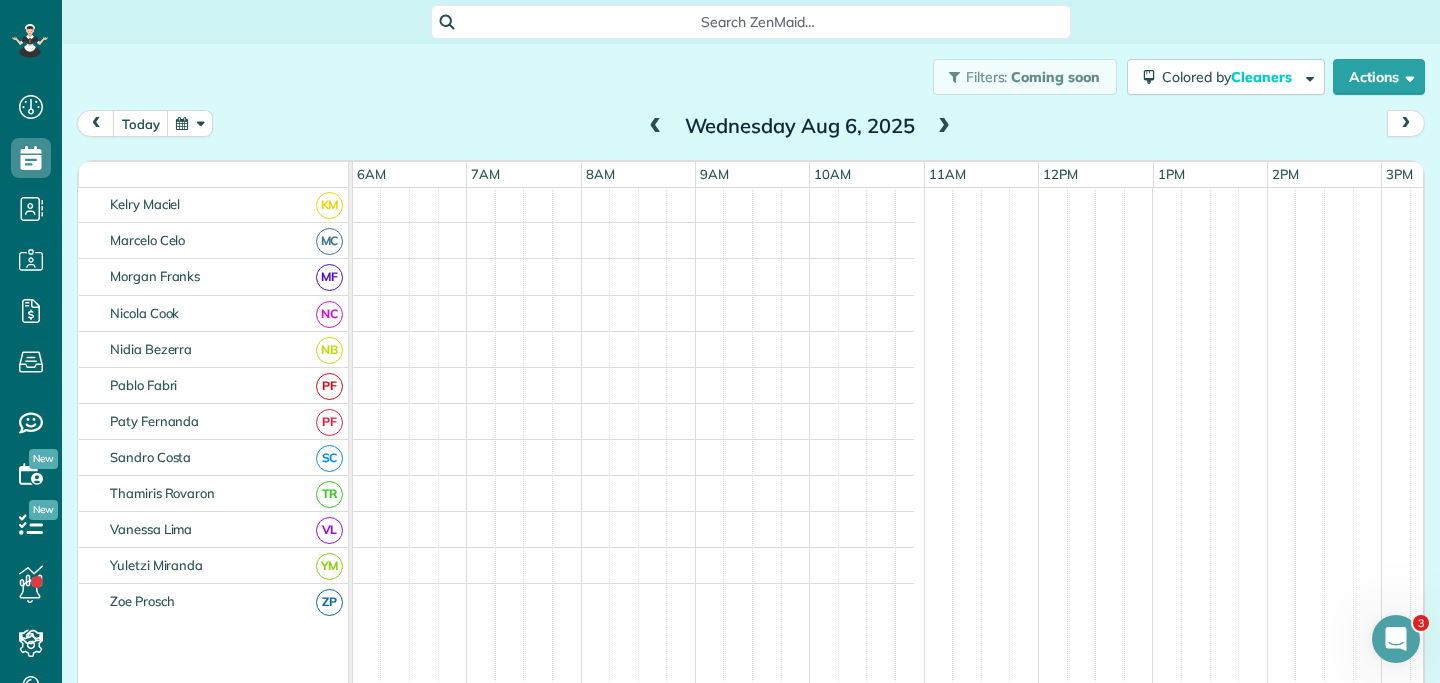 click at bounding box center [656, 127] 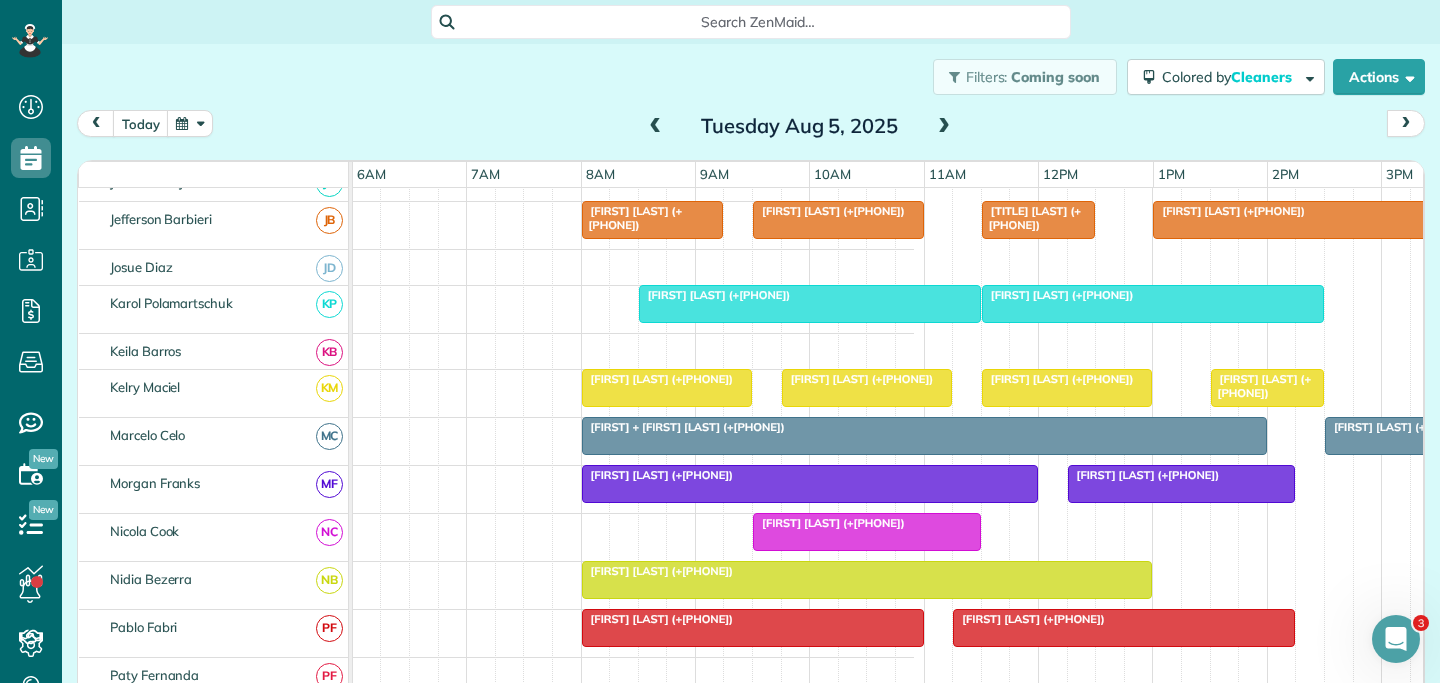 scroll, scrollTop: 958, scrollLeft: 687, axis: both 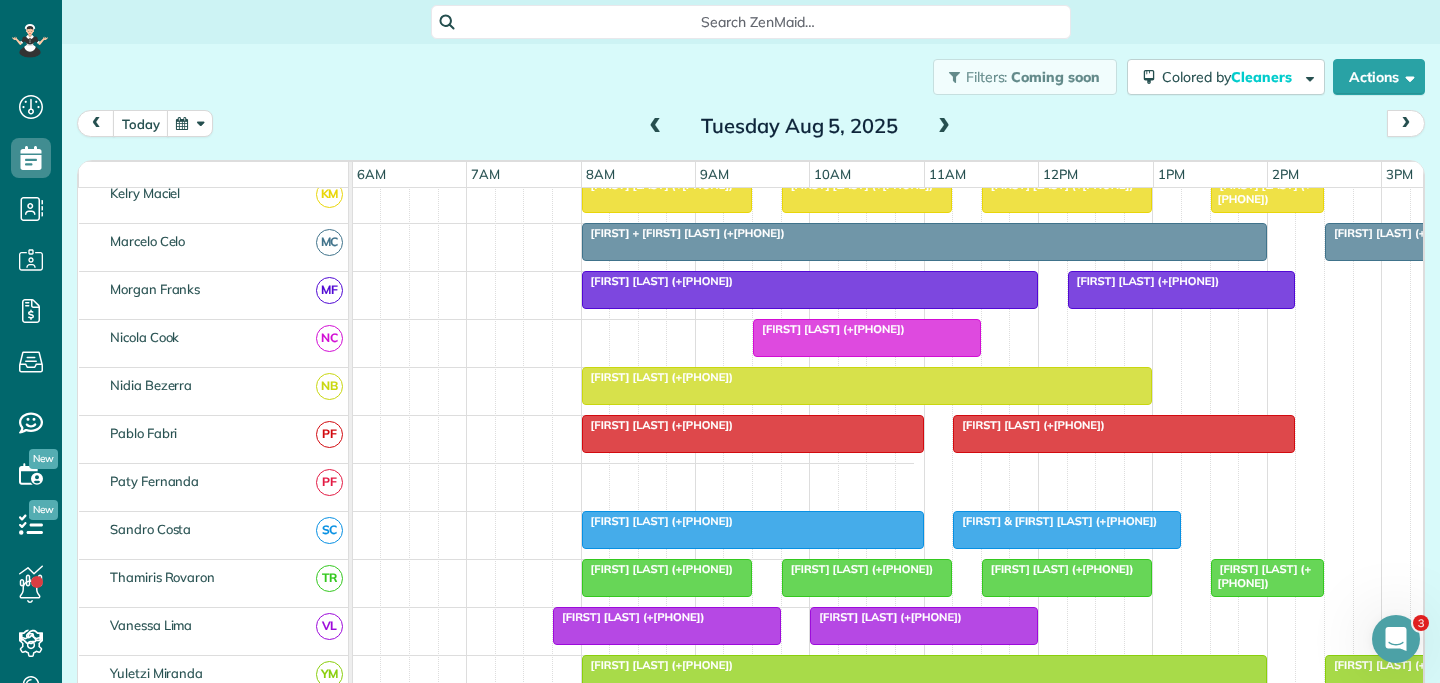 click at bounding box center (944, 127) 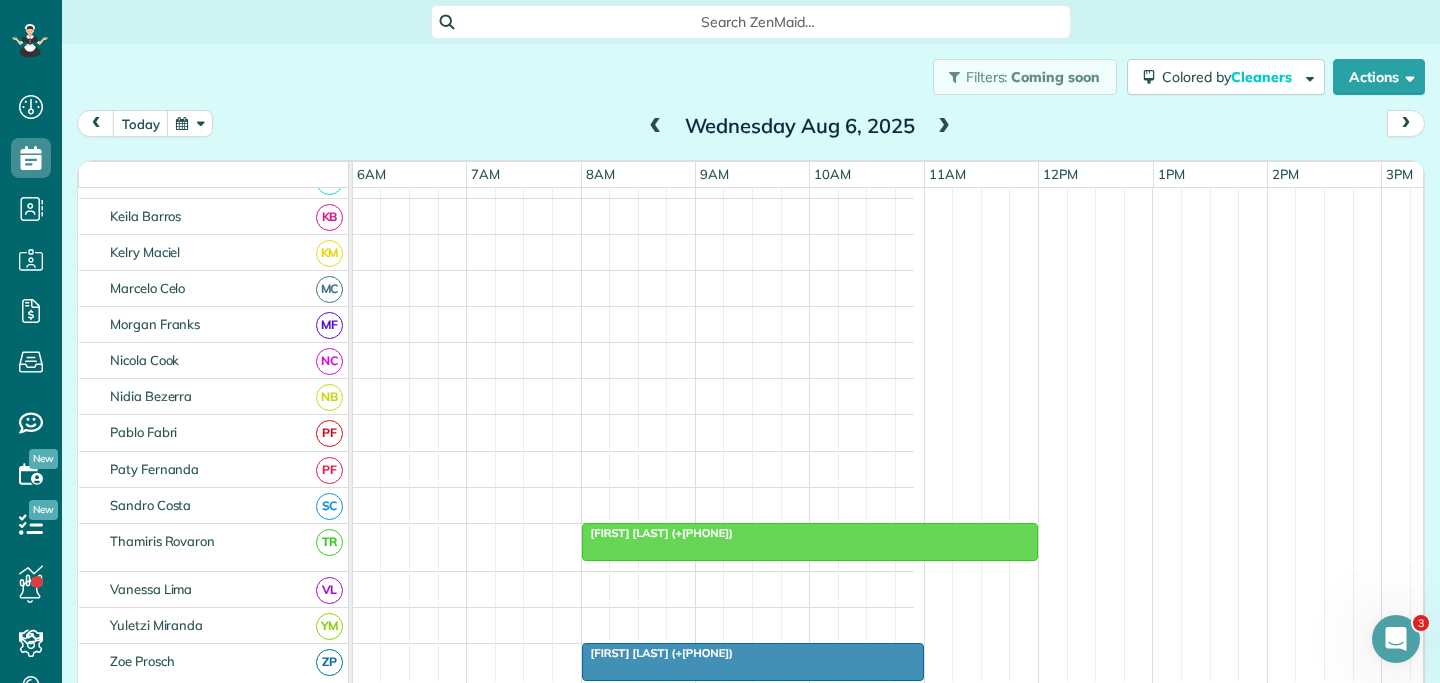 scroll, scrollTop: 812, scrollLeft: 687, axis: both 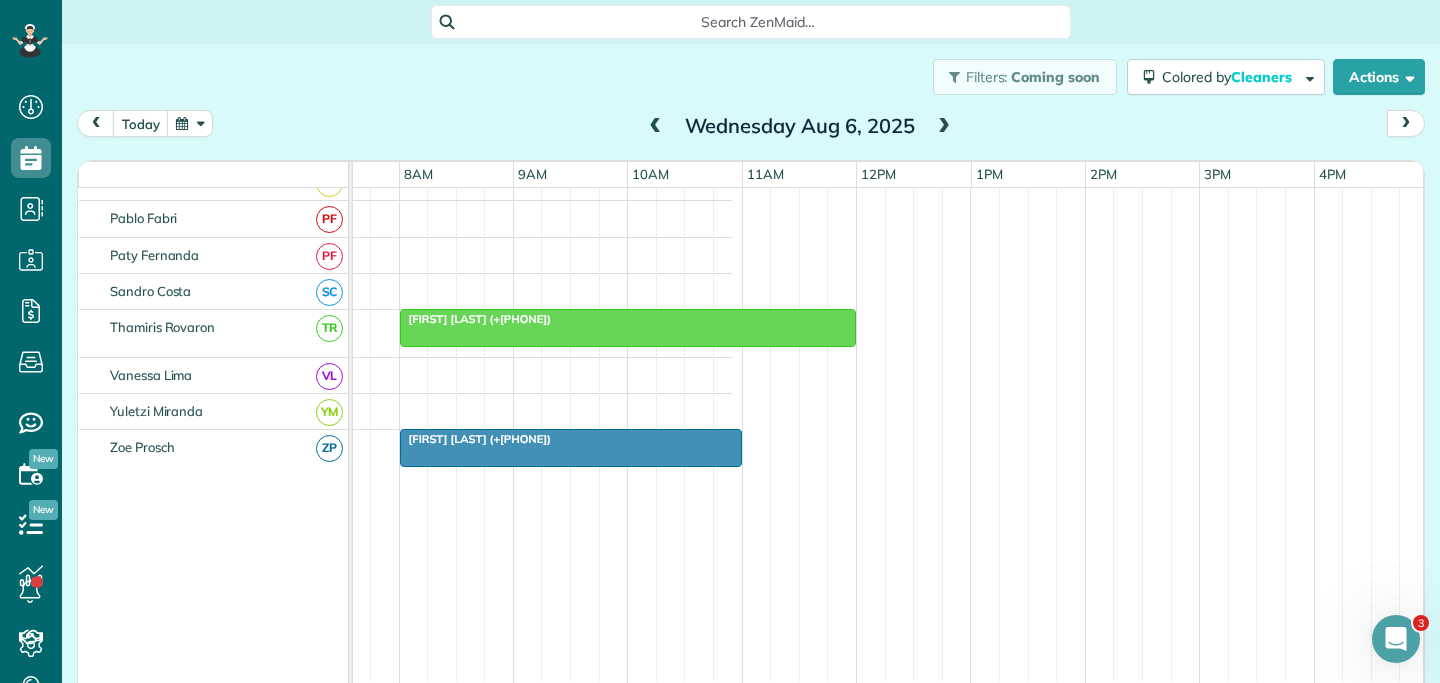 click on "[FIRST] off                     [FIRST] [LAST] (+[PHONE])                 [FIRST] [LAST] (+[PHONE])                                                                                                                                         [FIRST] [LAST] (+[PHONE])                         [FIRST] [LAST] (+[PHONE])" at bounding box center (108, -10) 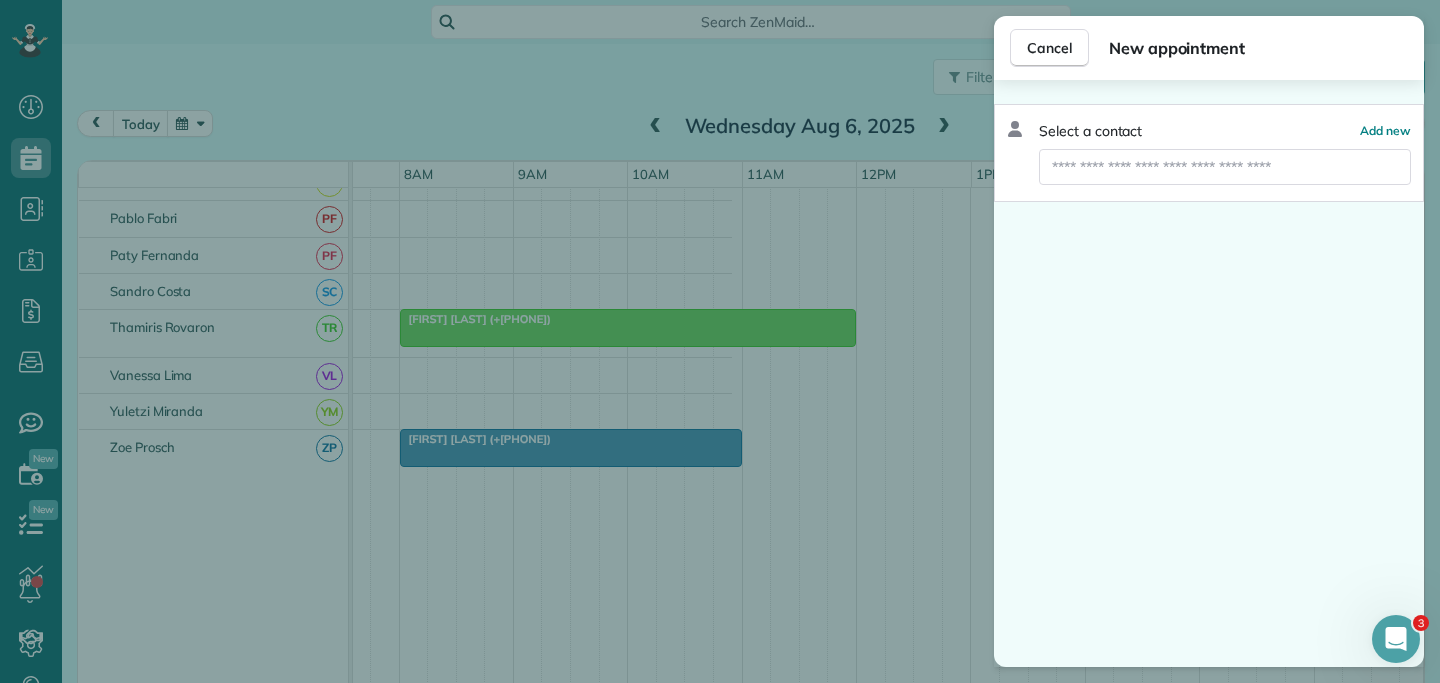 click on "Select a contact Add new" at bounding box center (1209, 153) 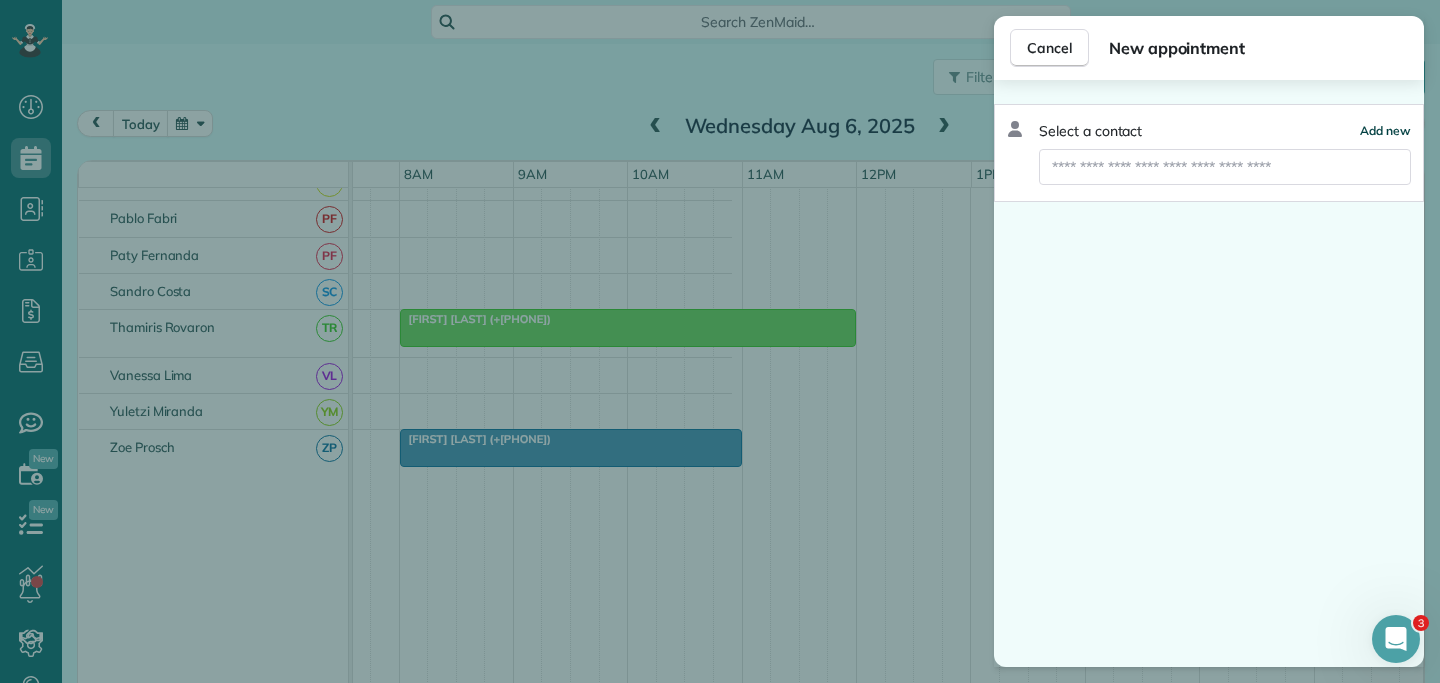 click on "Add new" at bounding box center [1385, 130] 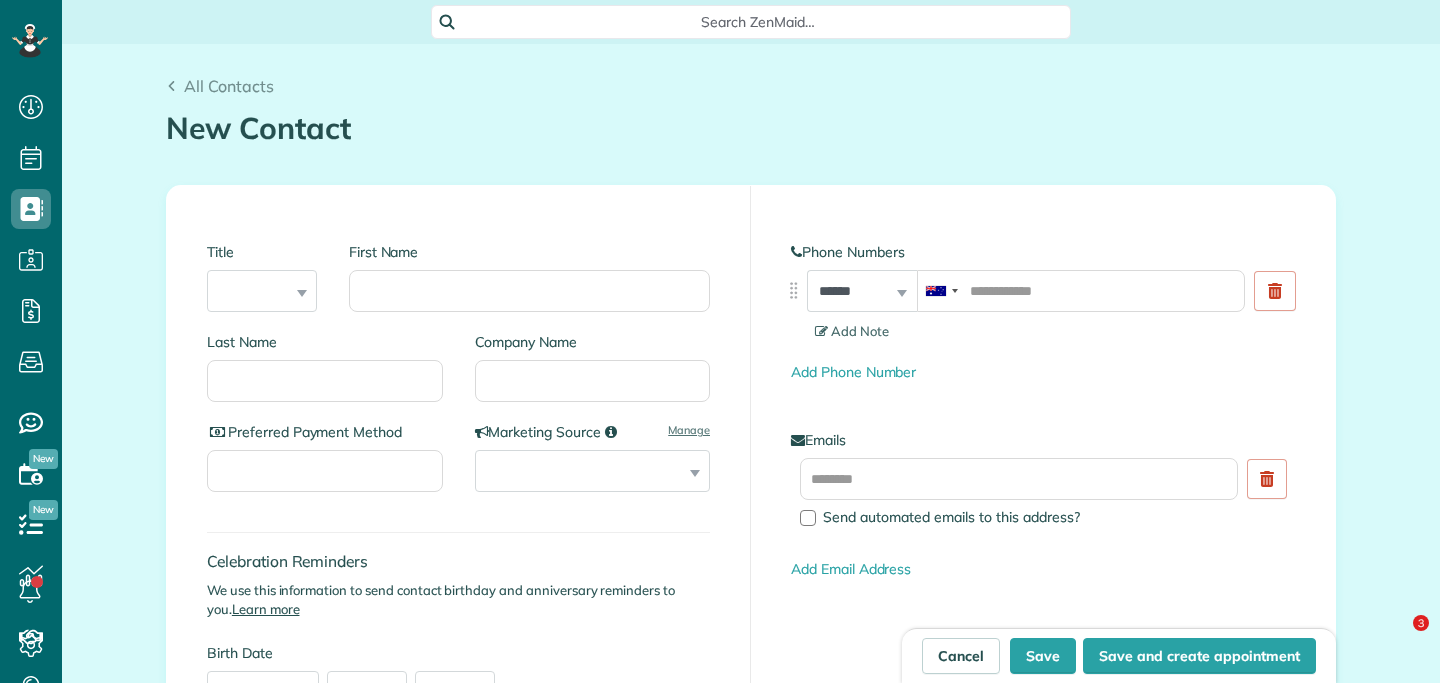 scroll, scrollTop: 0, scrollLeft: 0, axis: both 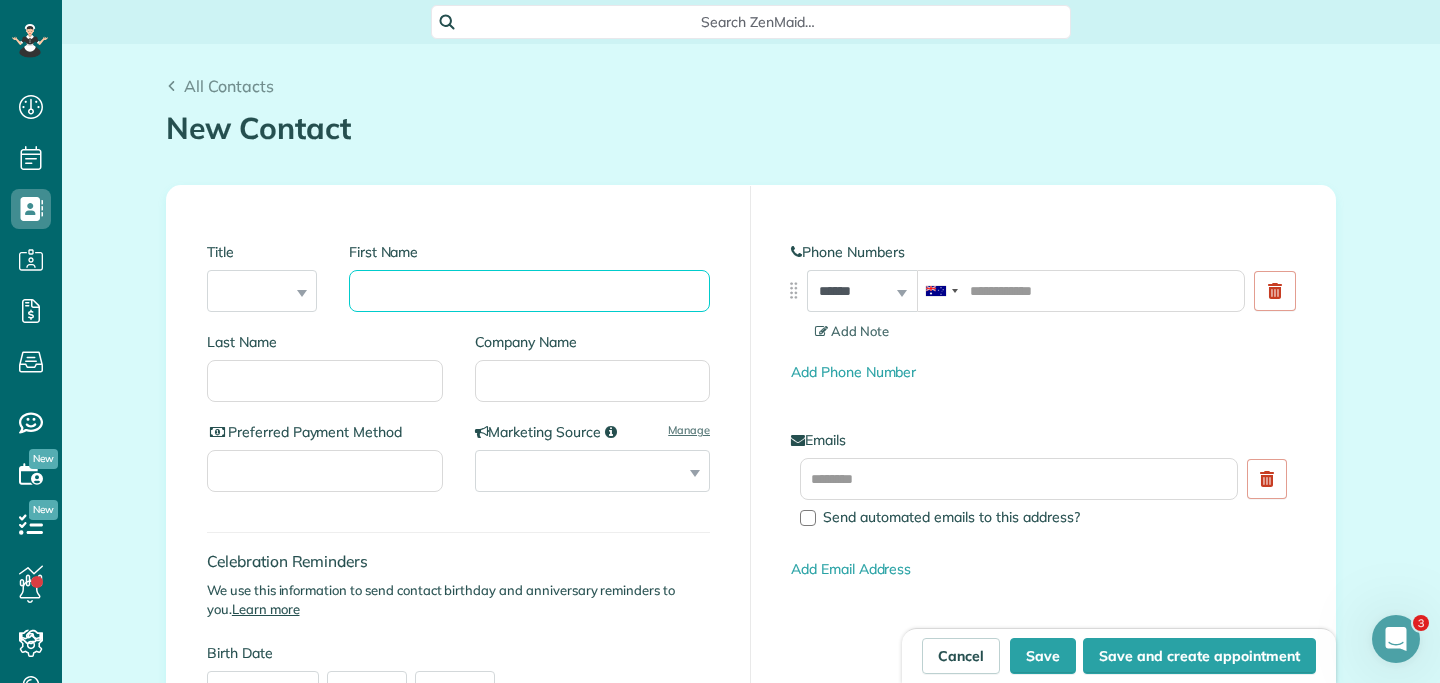 click on "First Name" at bounding box center [529, 291] 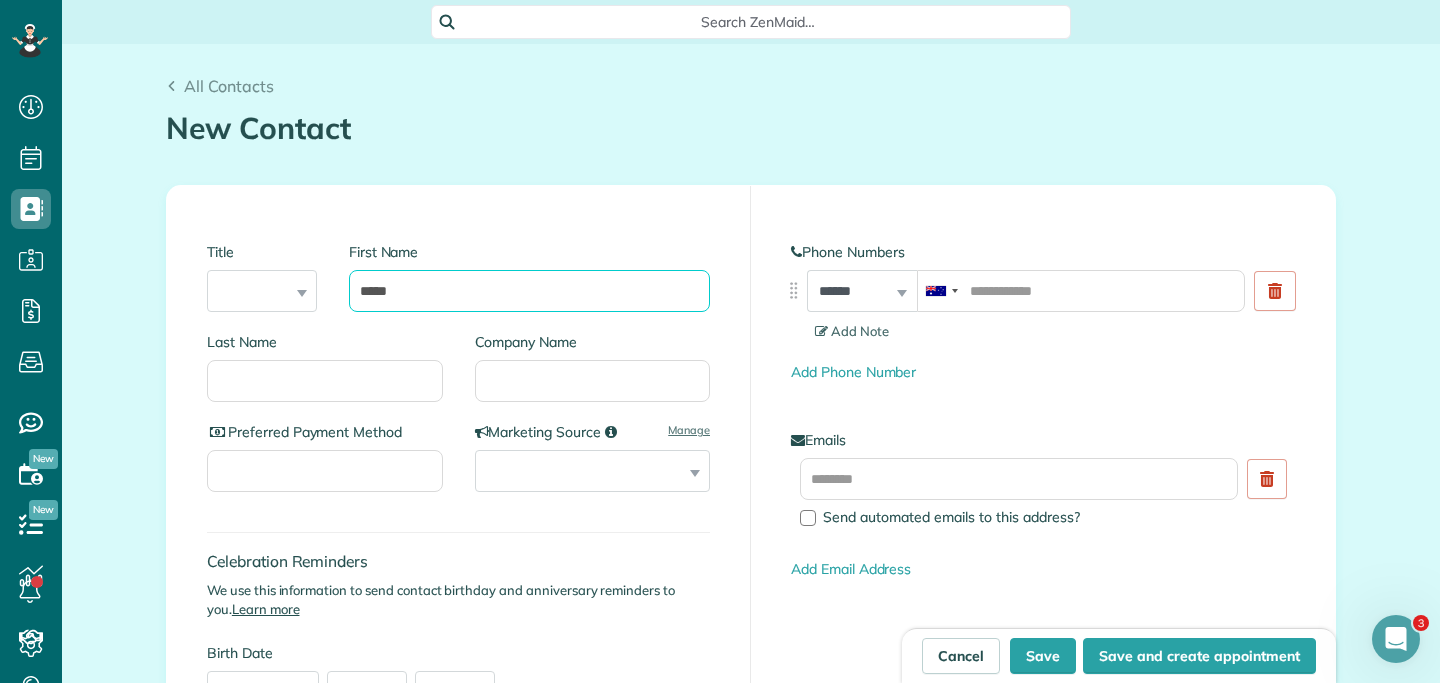 type on "*****" 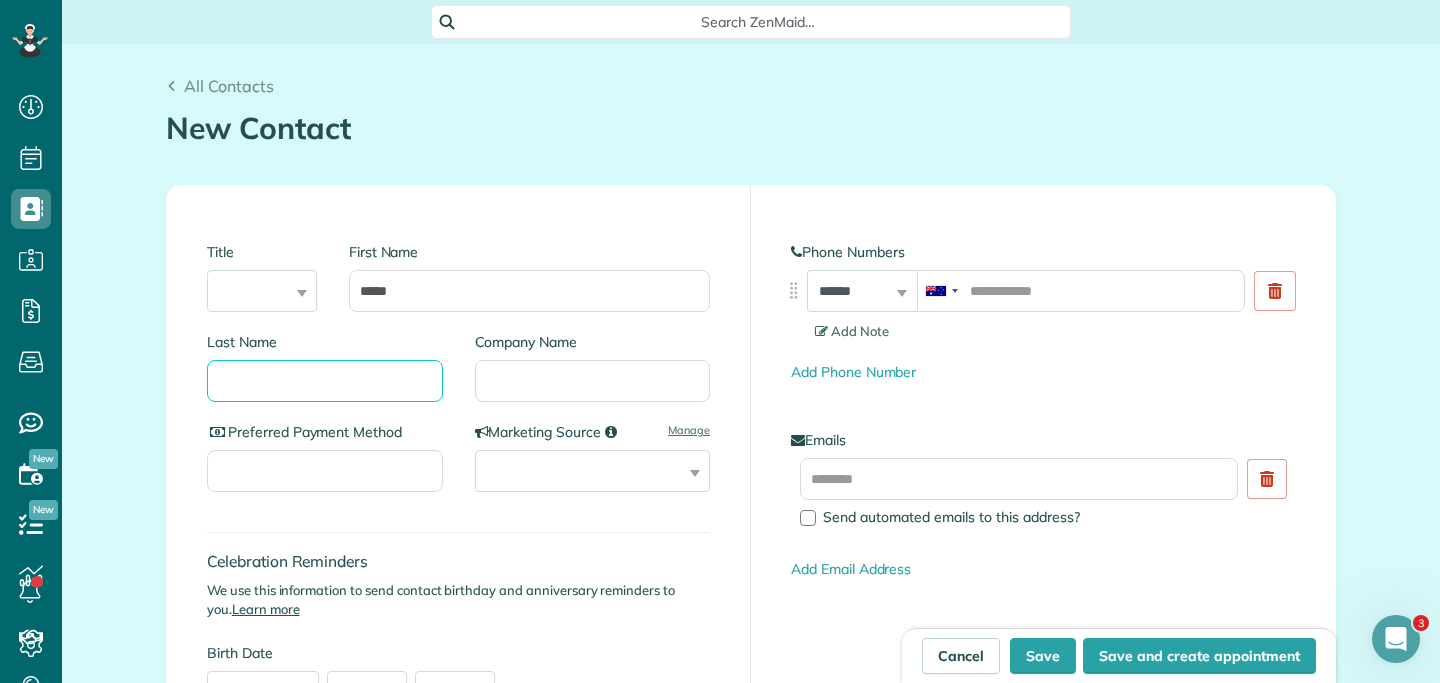 click on "Last Name" at bounding box center (325, 381) 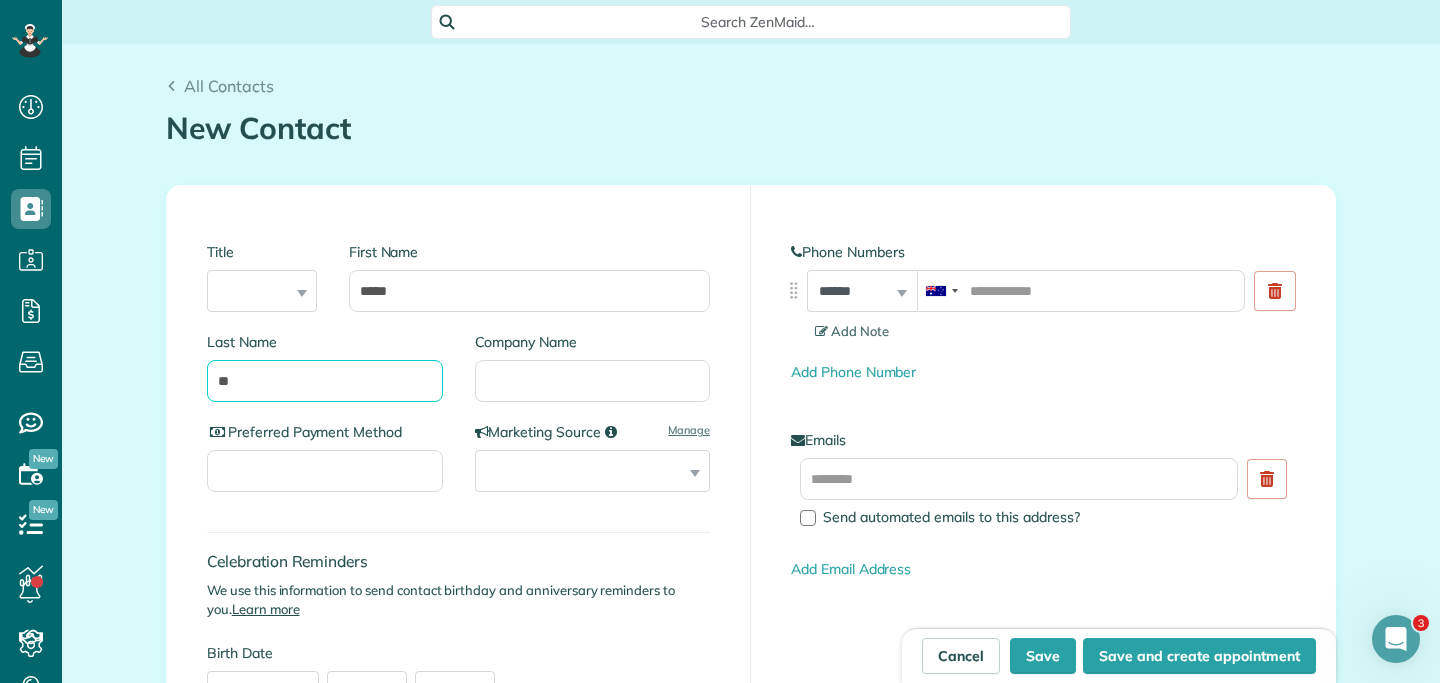 type on "*" 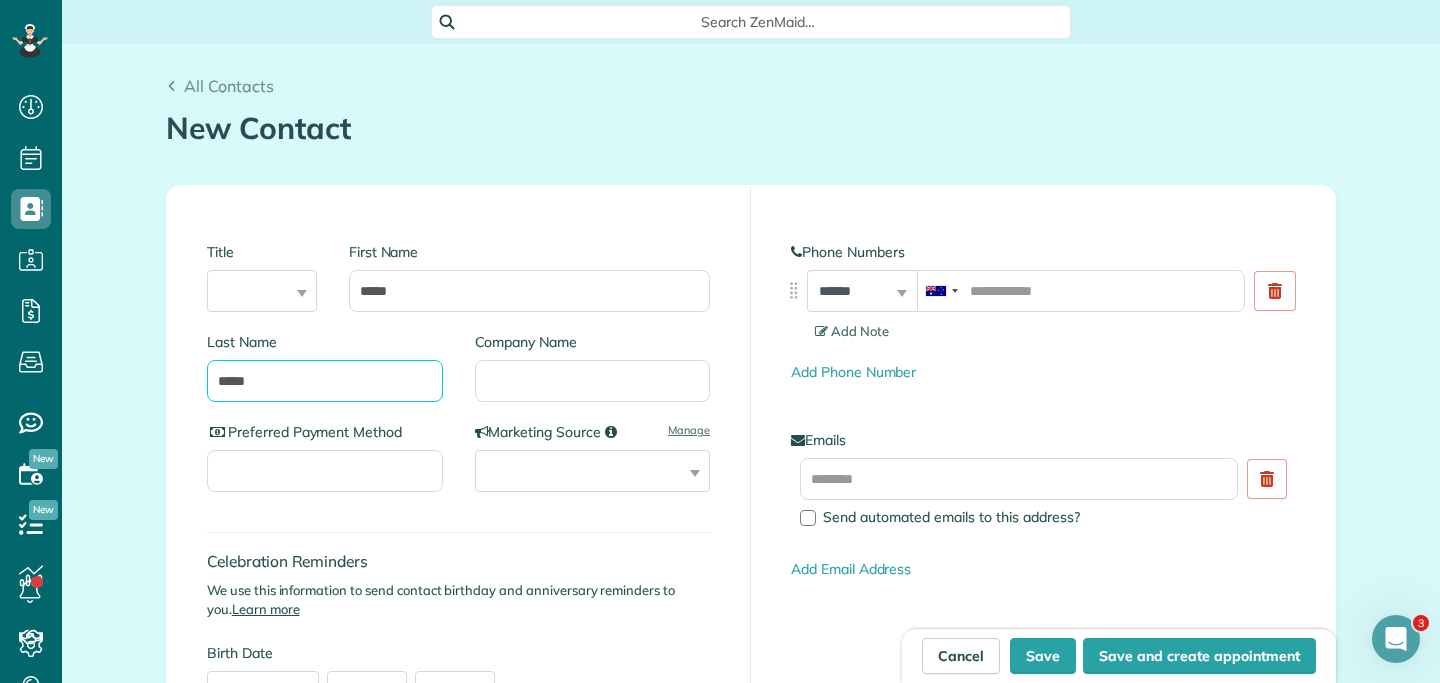 type on "*****" 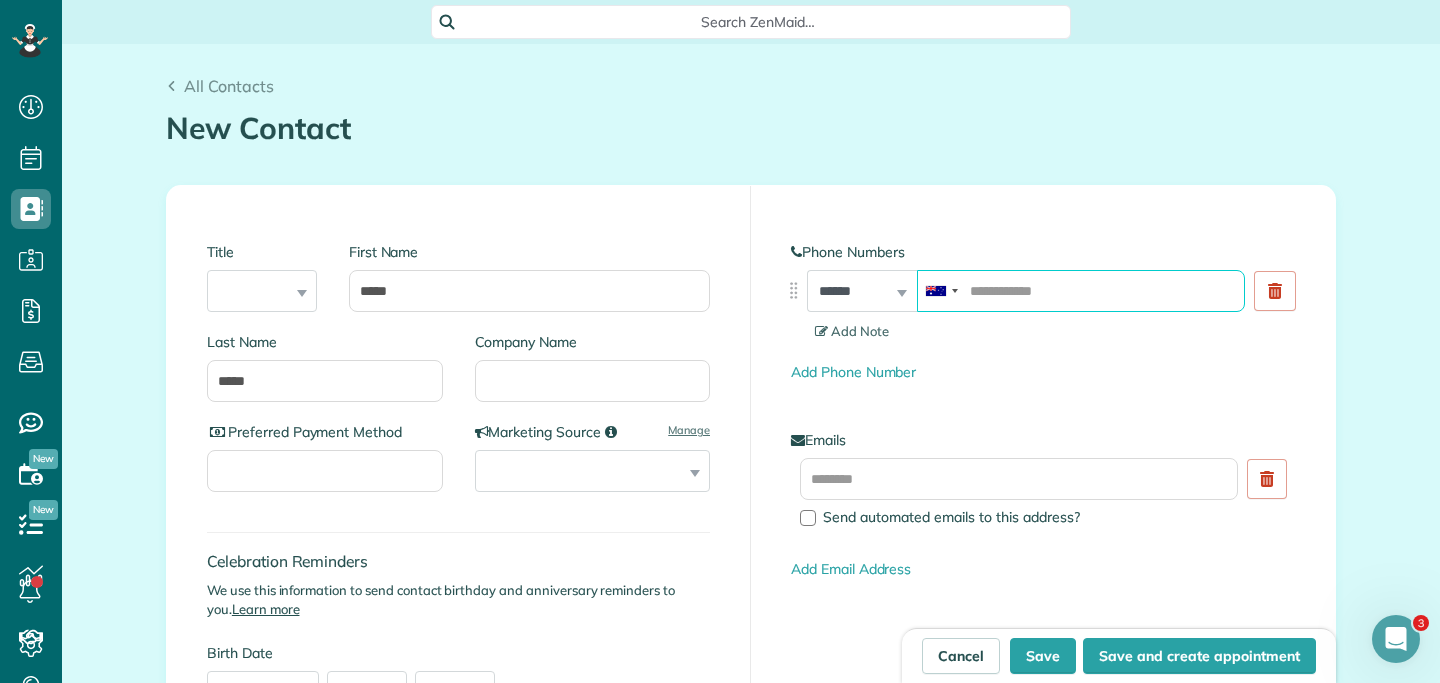 click at bounding box center (1081, 291) 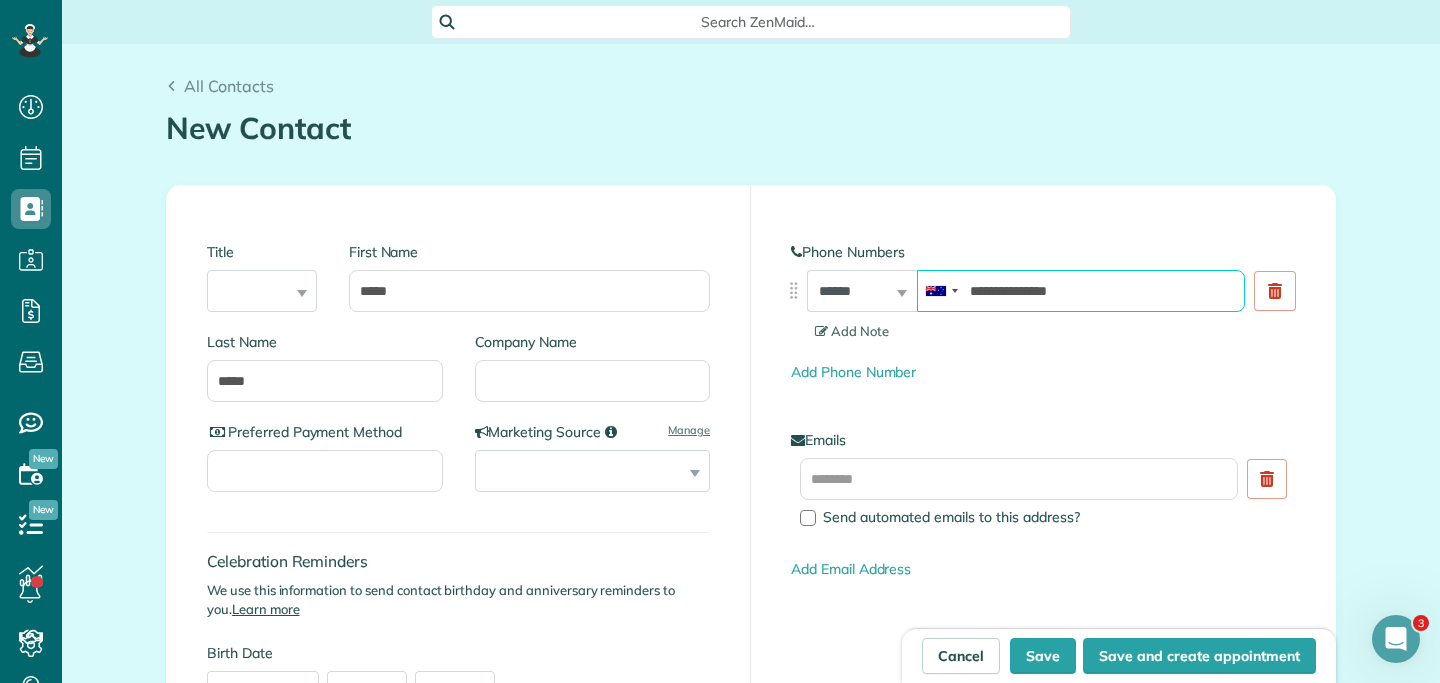 type on "**********" 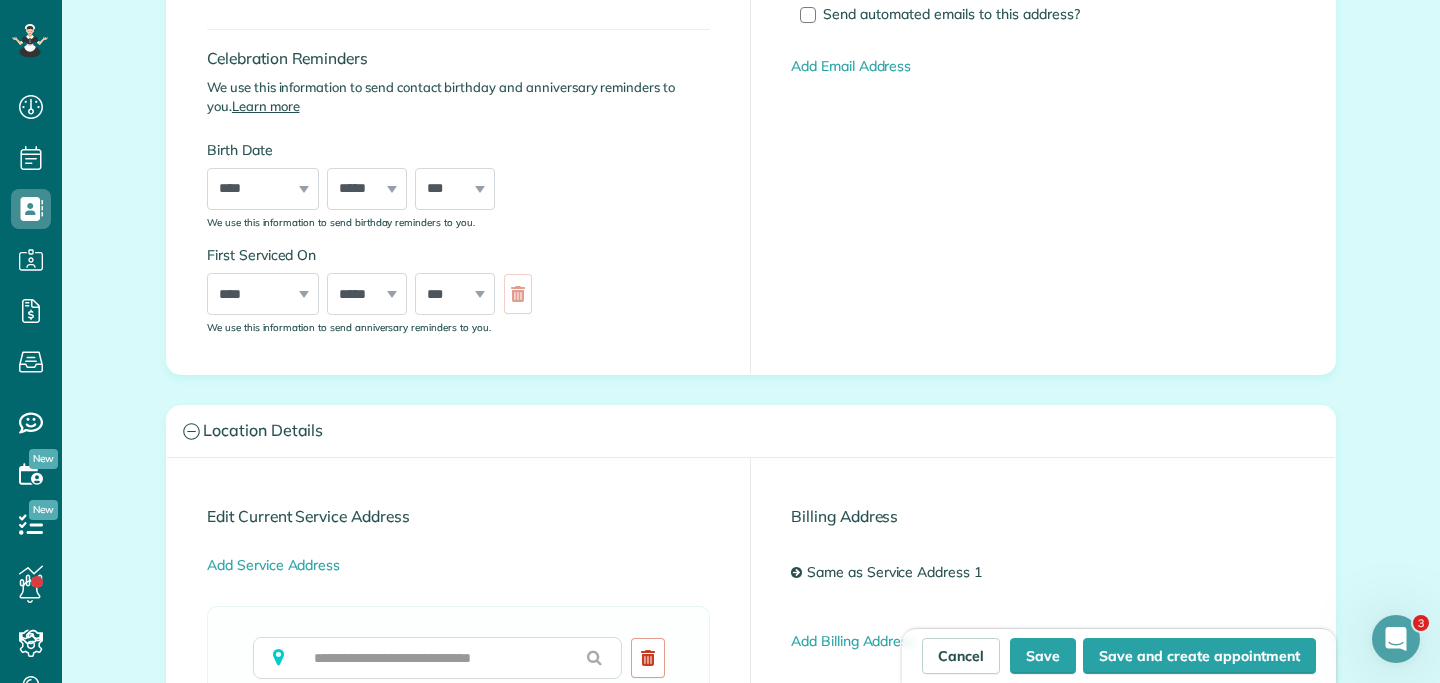 scroll, scrollTop: 537, scrollLeft: 0, axis: vertical 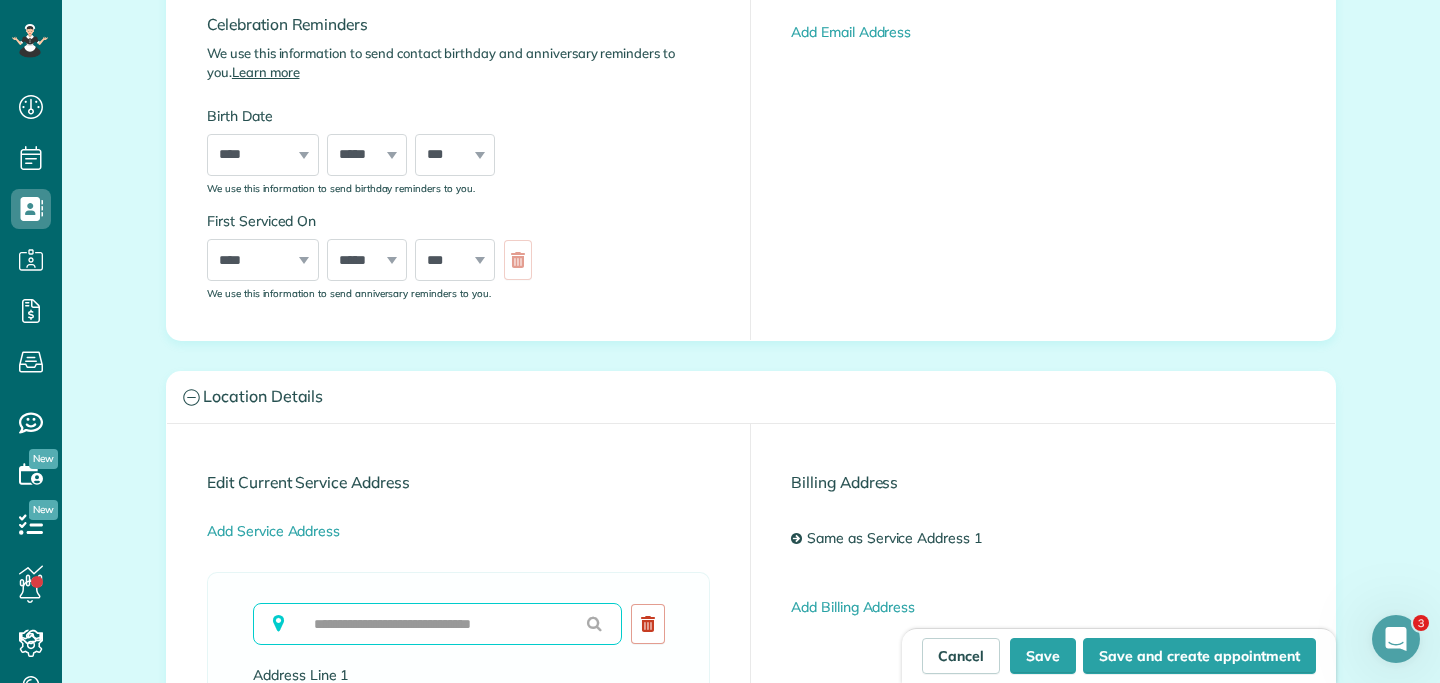 click at bounding box center [437, 624] 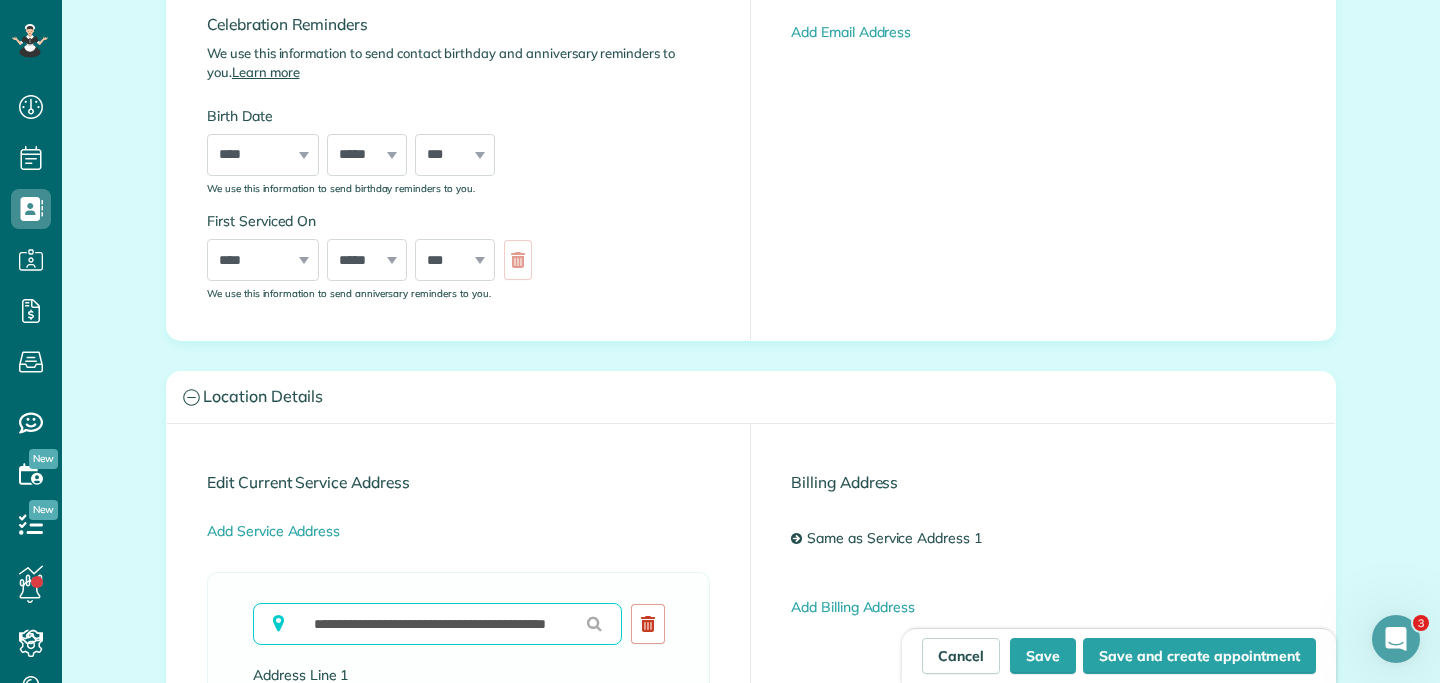 scroll, scrollTop: 0, scrollLeft: 45, axis: horizontal 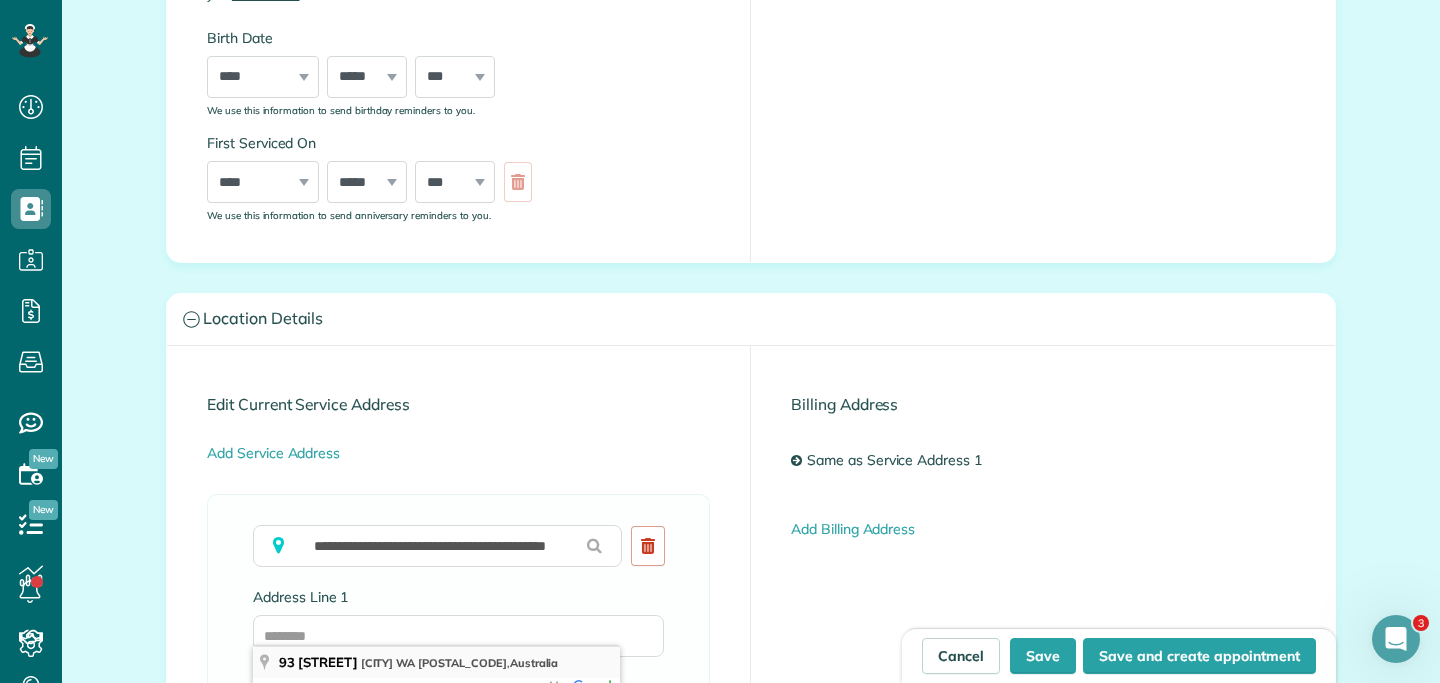 type on "**********" 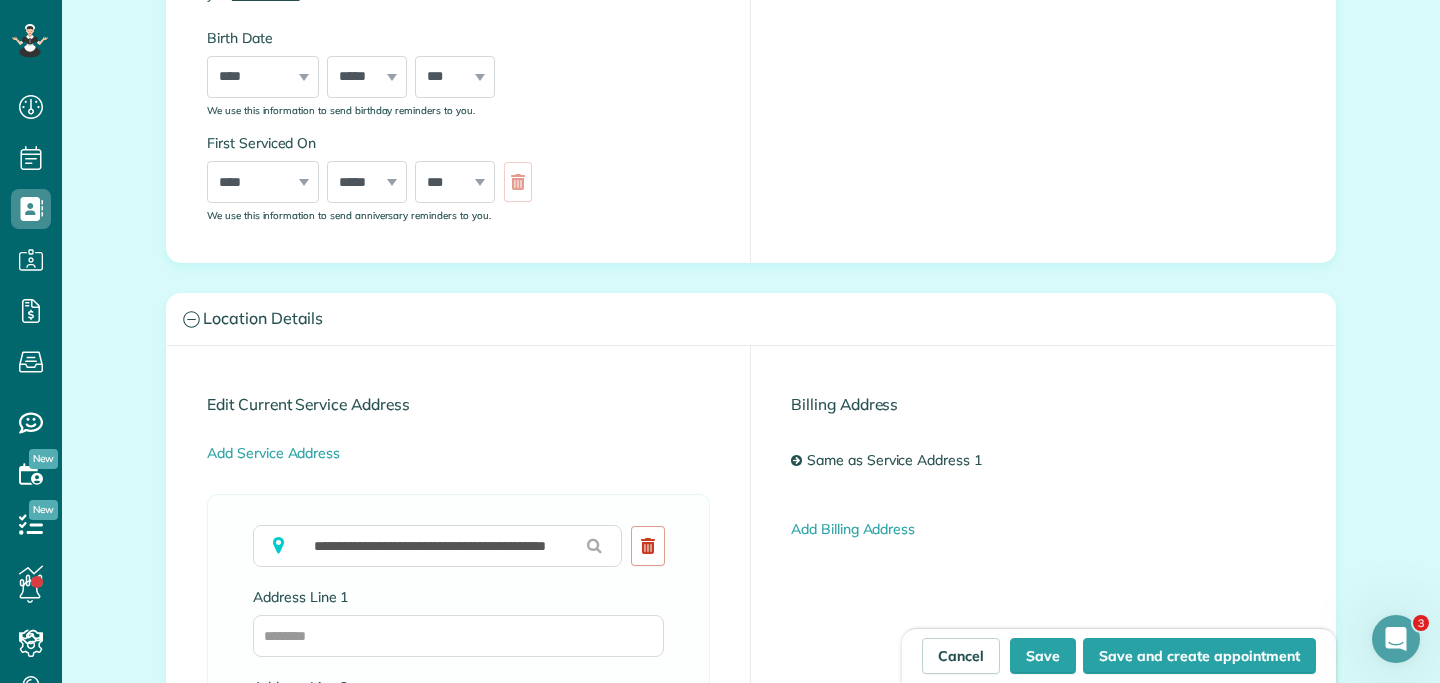 scroll, scrollTop: 0, scrollLeft: 0, axis: both 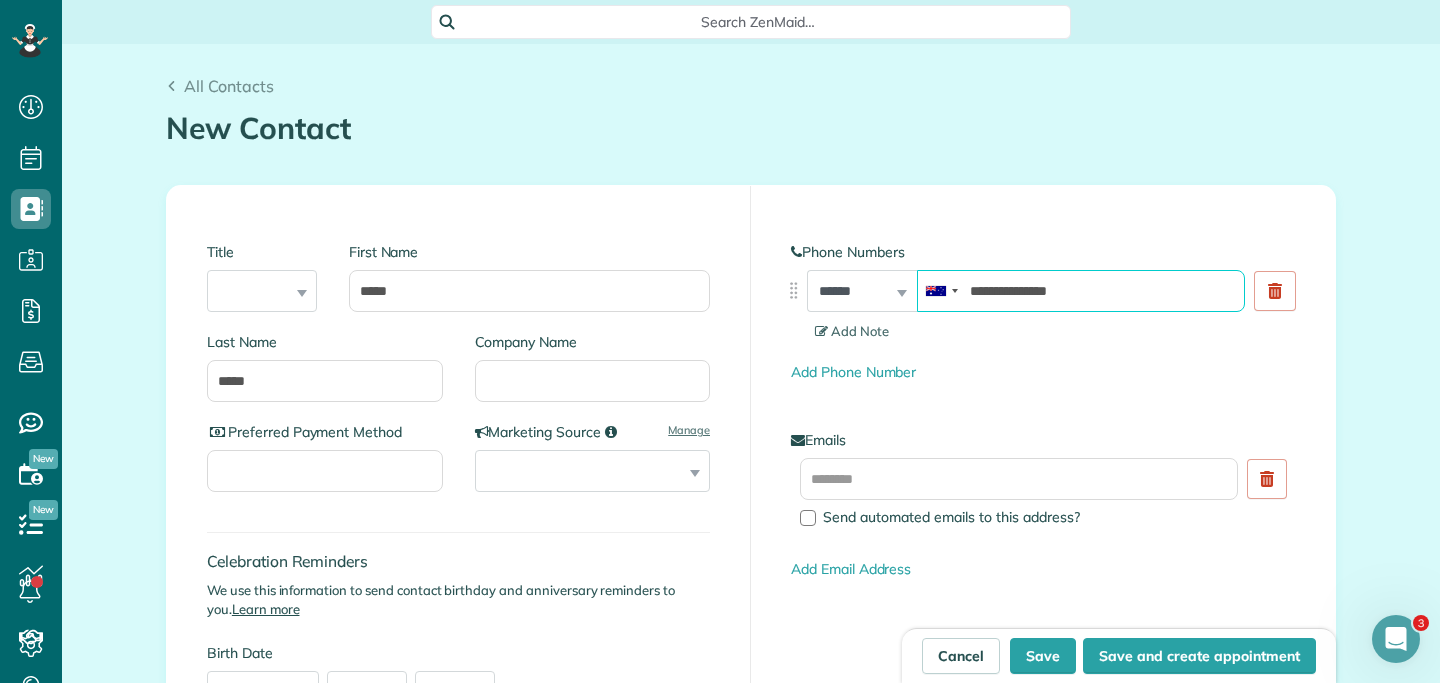click on "**********" at bounding box center (1081, 291) 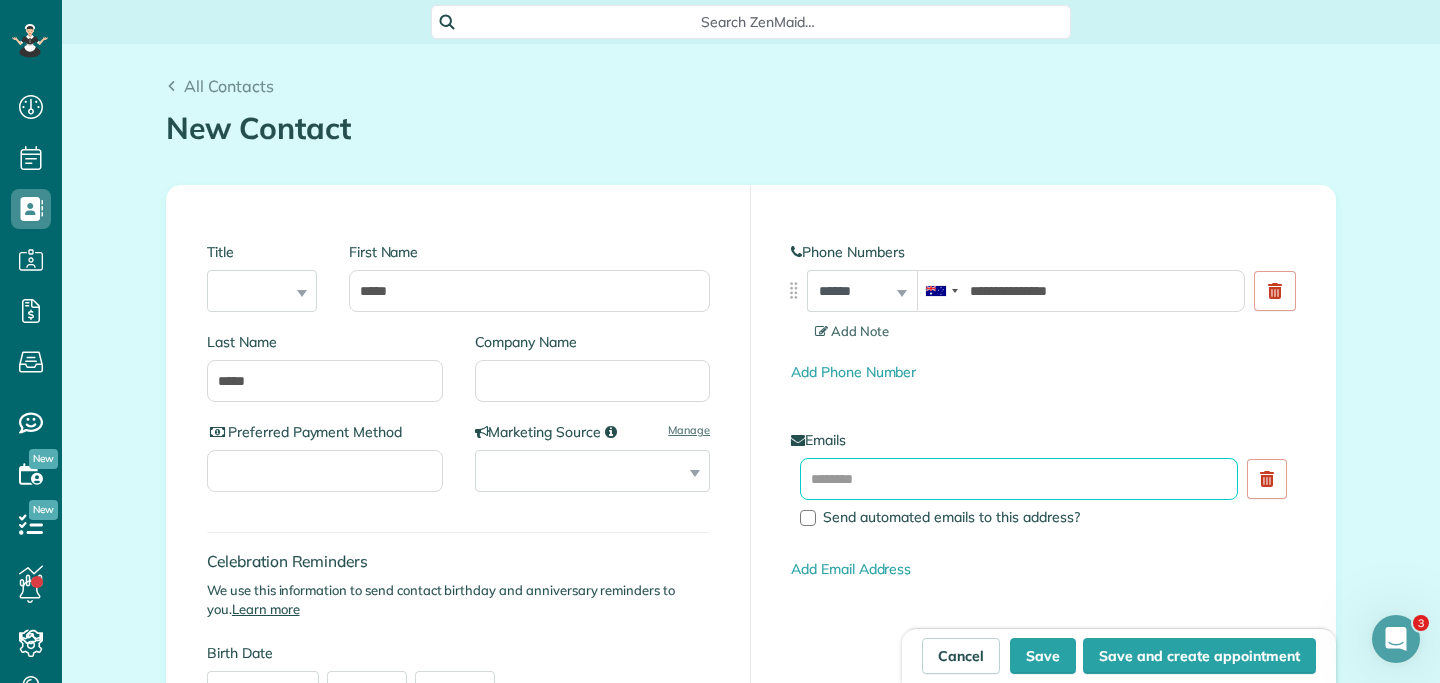 click at bounding box center (1019, 479) 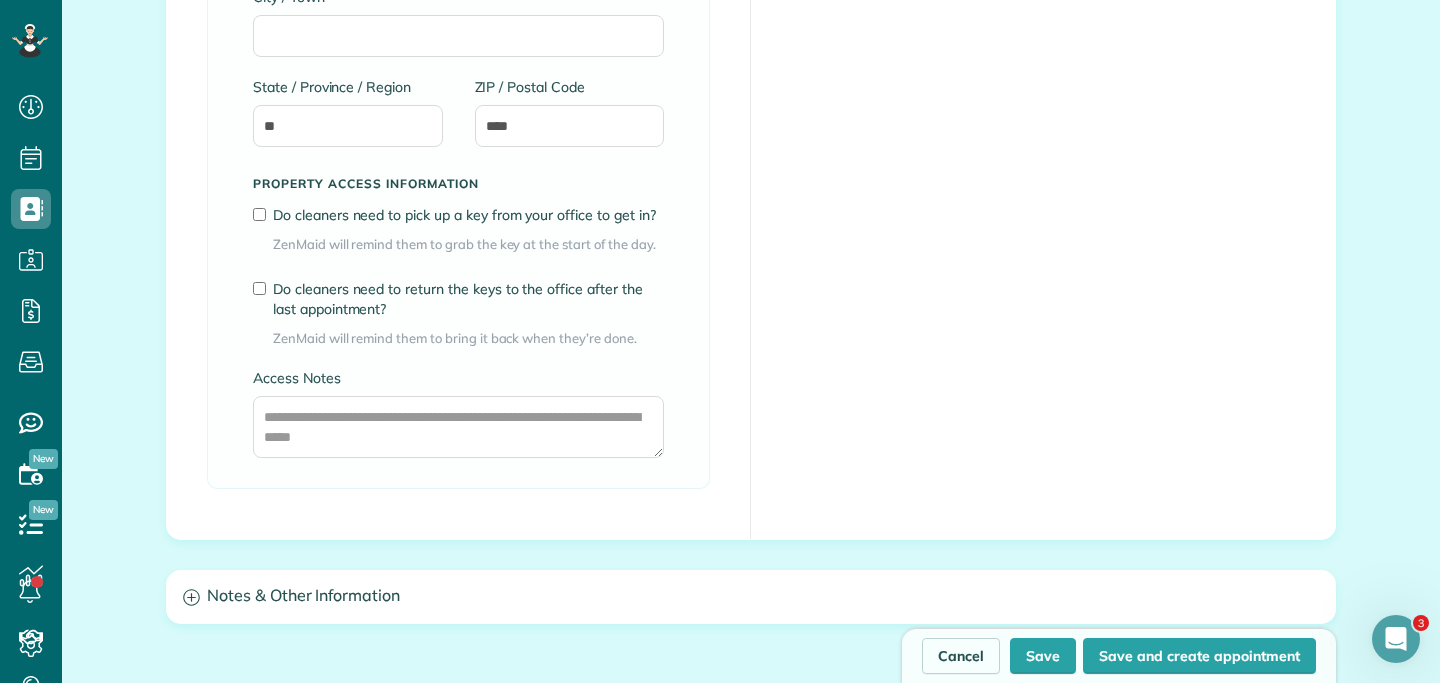 scroll, scrollTop: 1410, scrollLeft: 0, axis: vertical 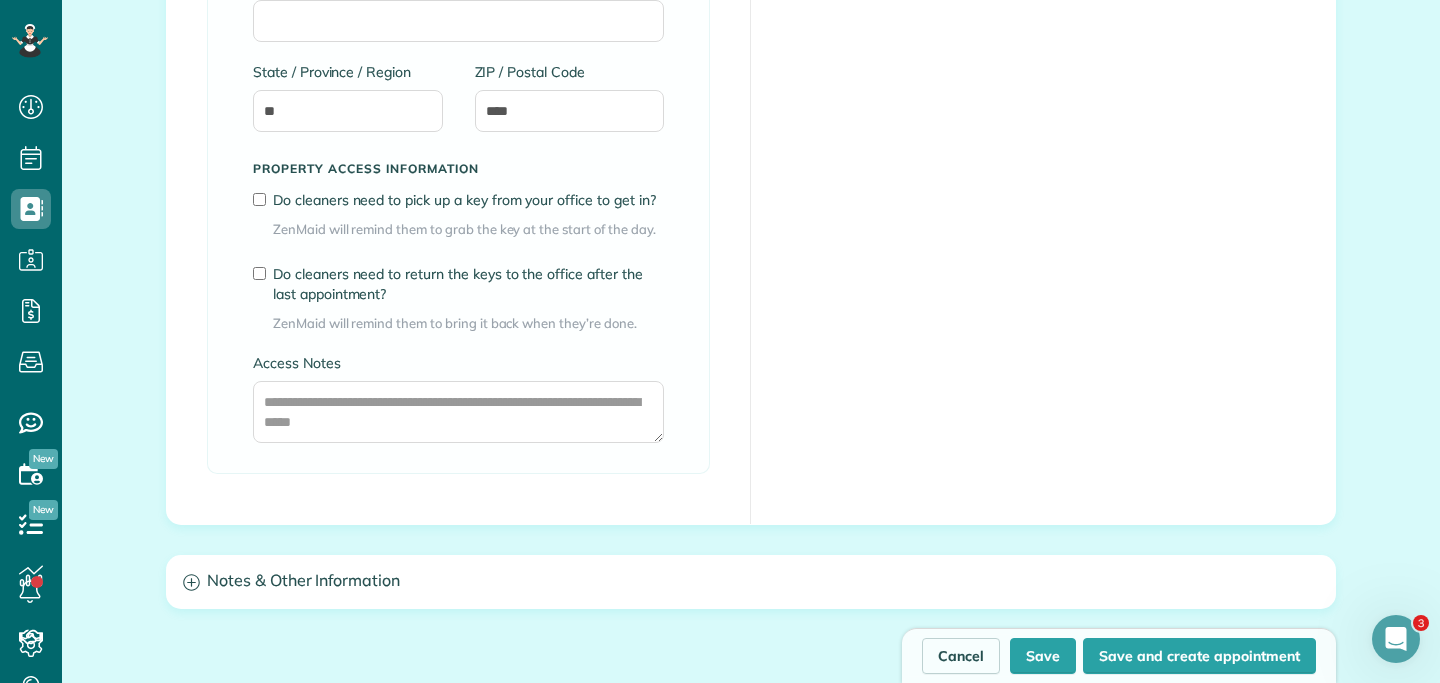 type on "**********" 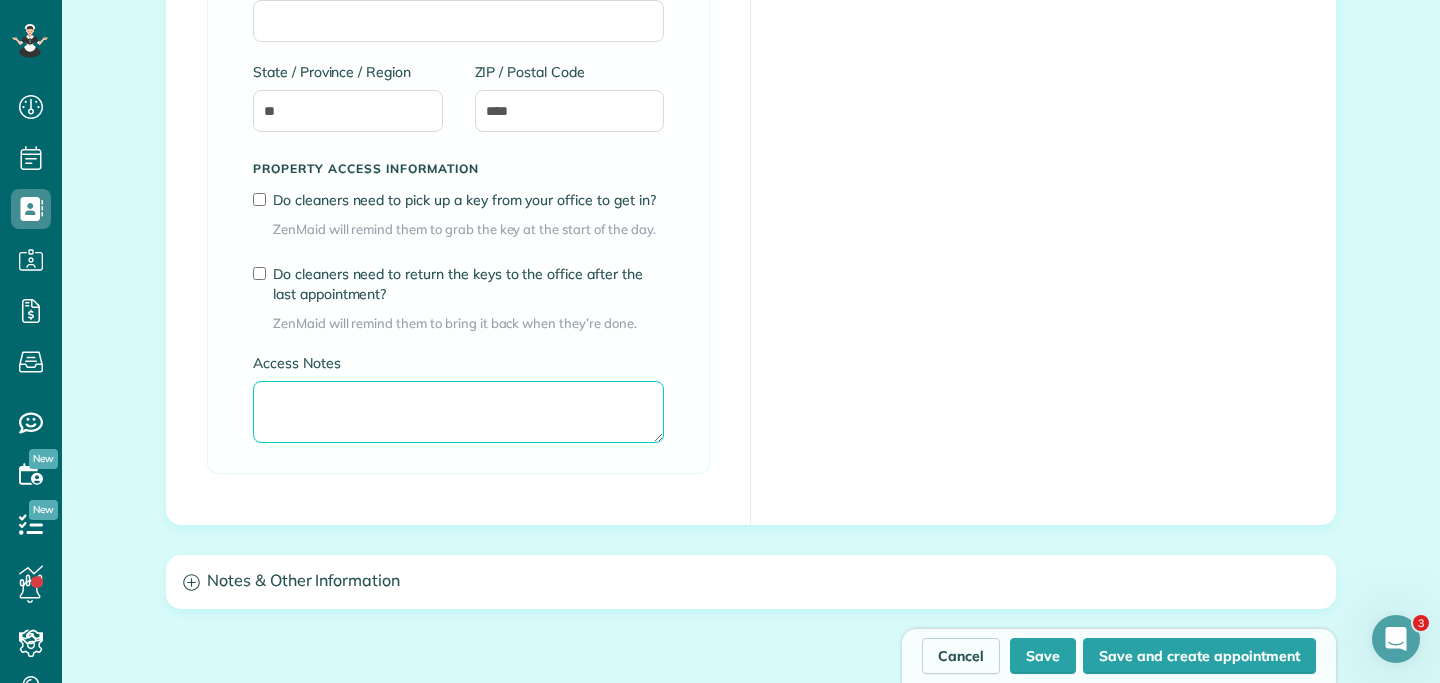 click on "Access Notes" at bounding box center [458, 412] 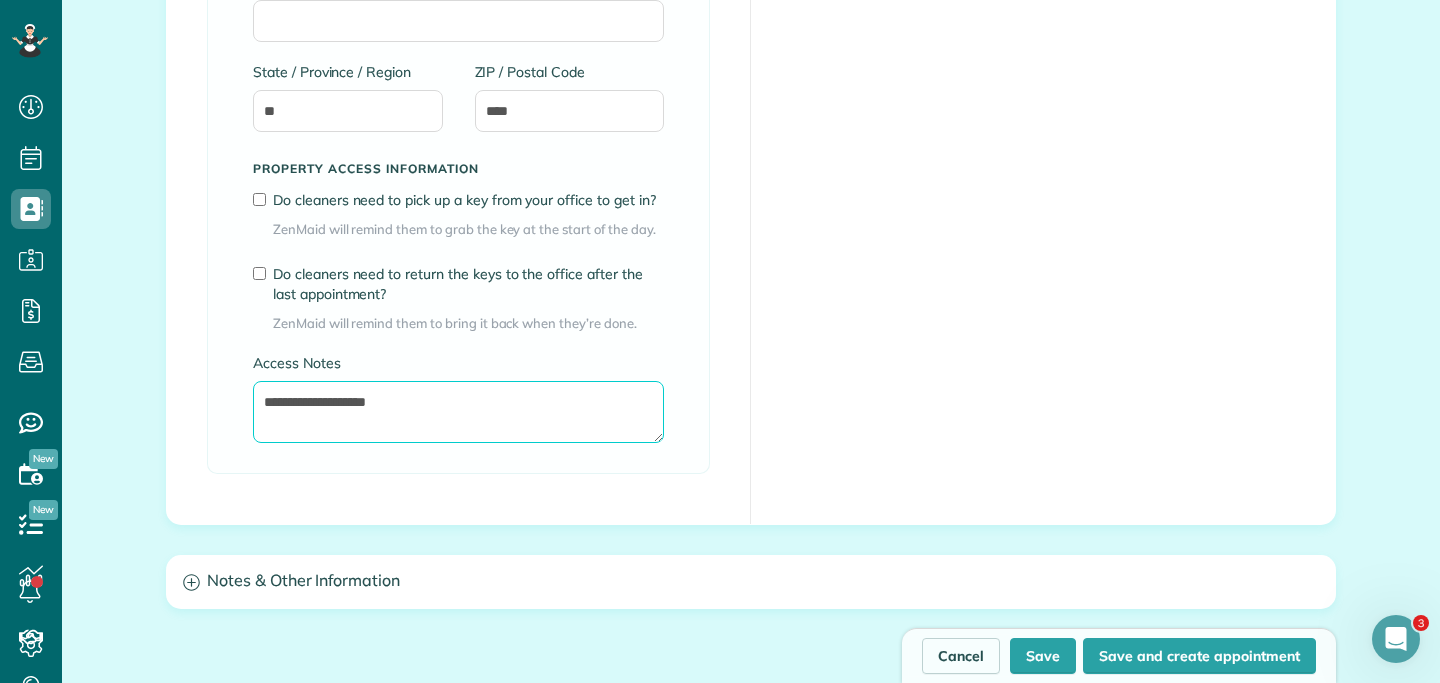 type on "**********" 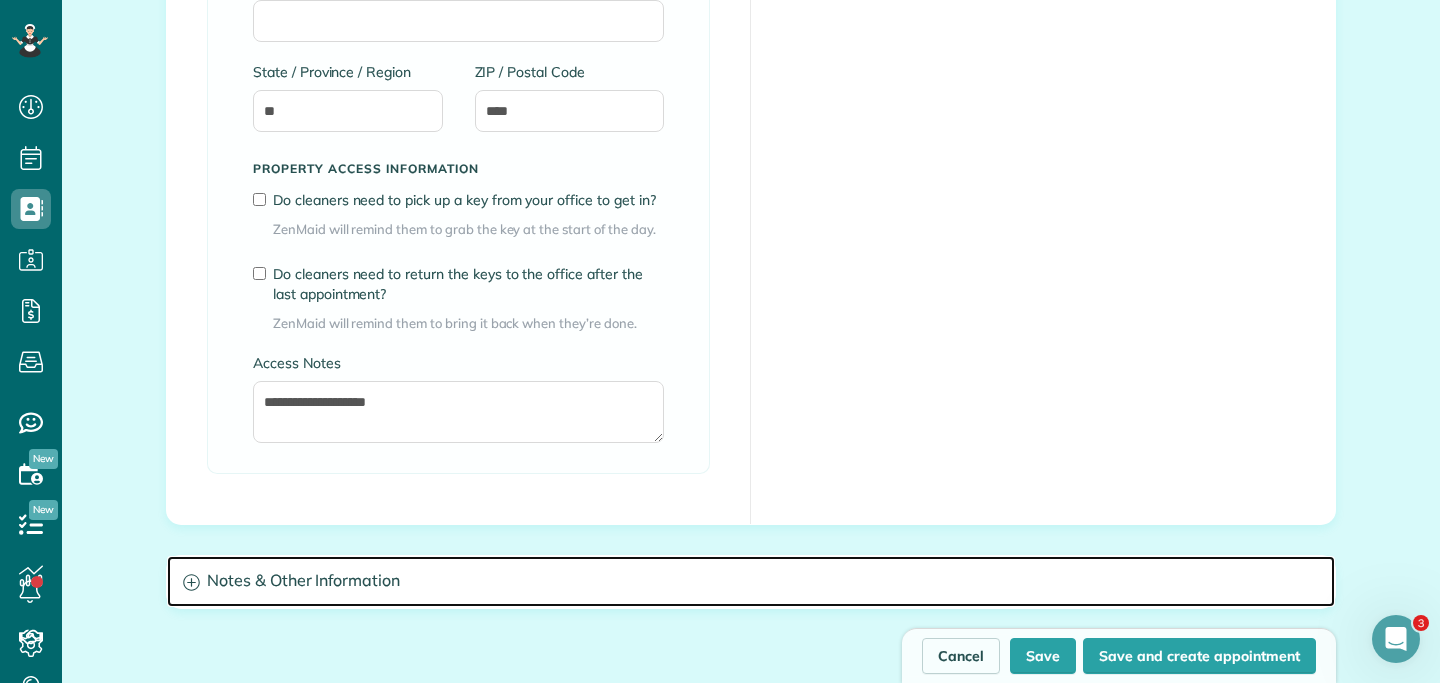 click on "Notes & Other Information" at bounding box center (751, 581) 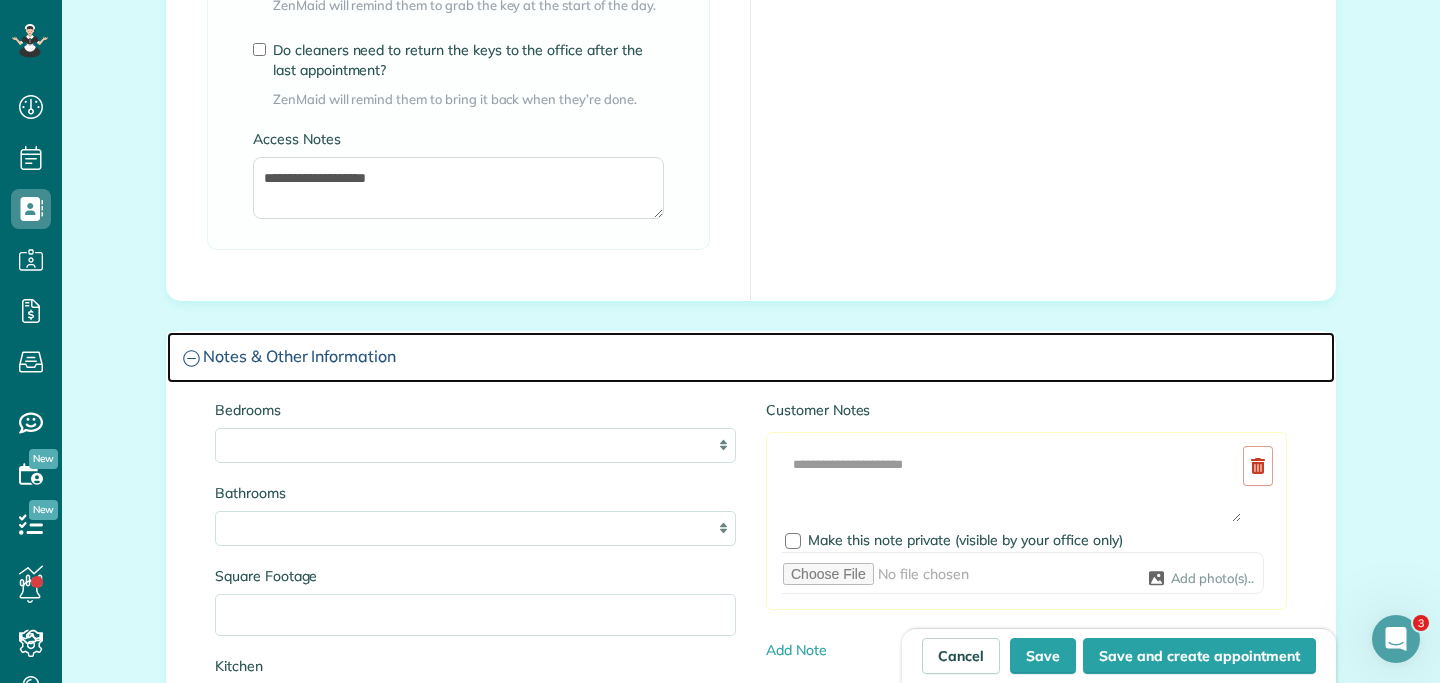 scroll, scrollTop: 1685, scrollLeft: 0, axis: vertical 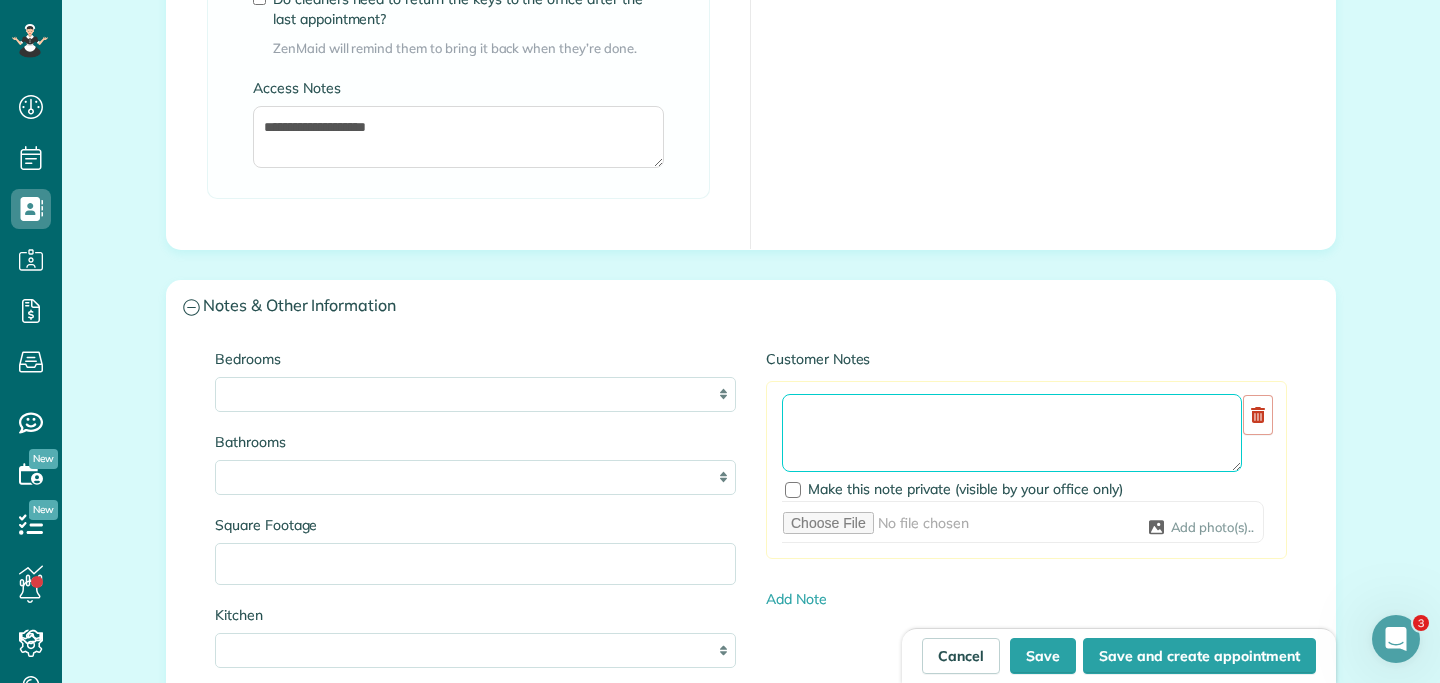 click at bounding box center [1012, 433] 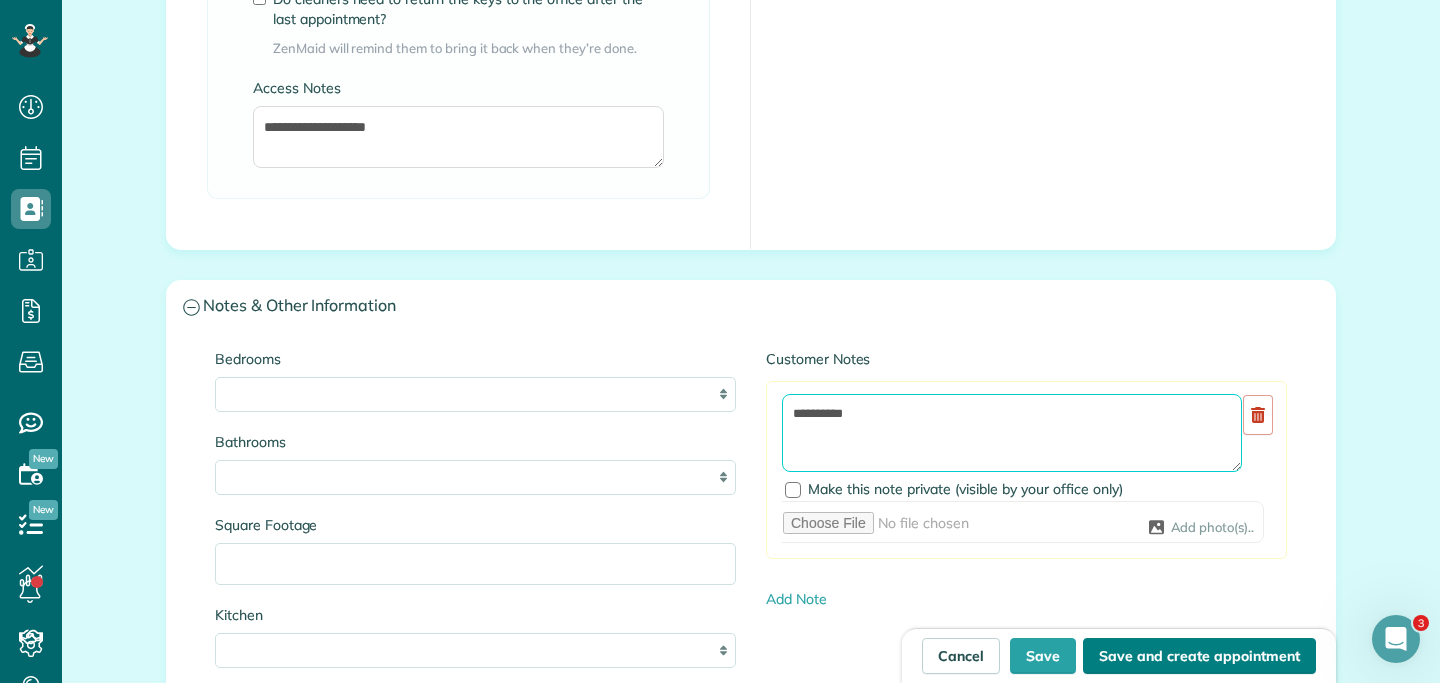 type on "**********" 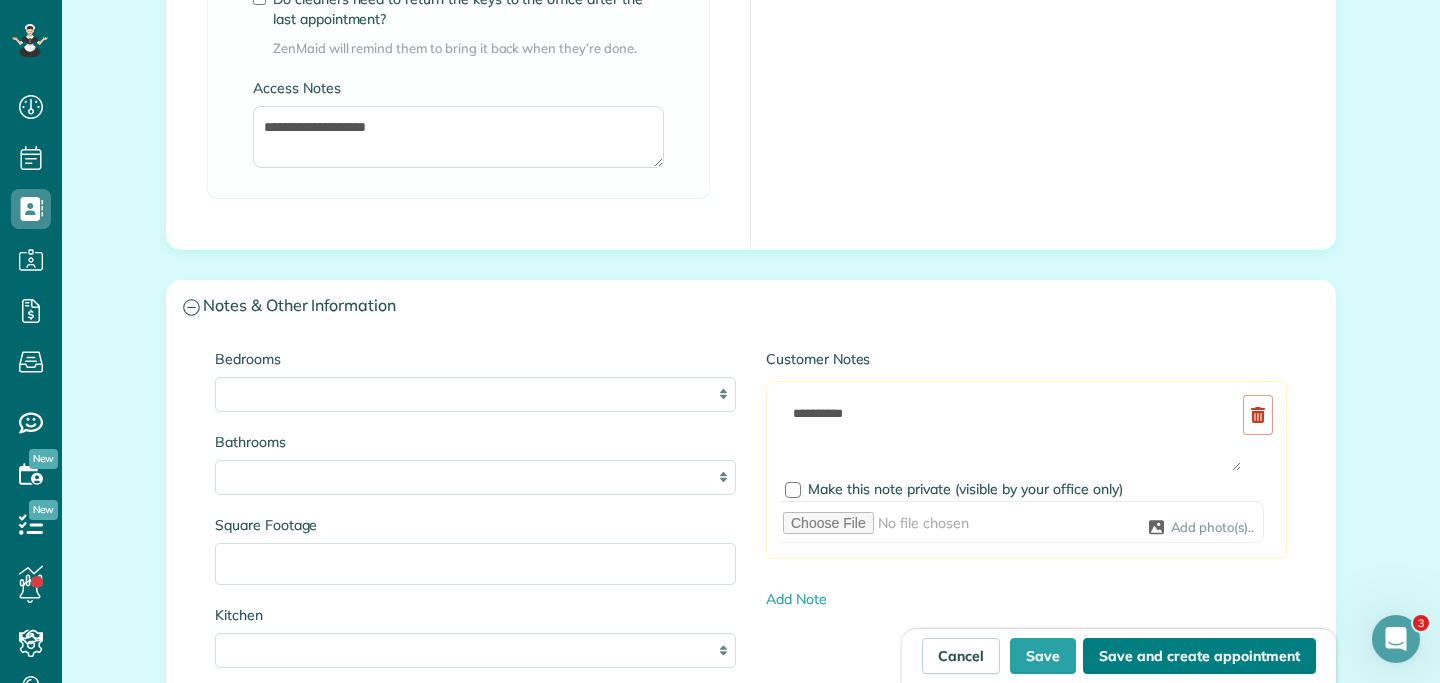 click on "Save and create appointment" at bounding box center [1199, 656] 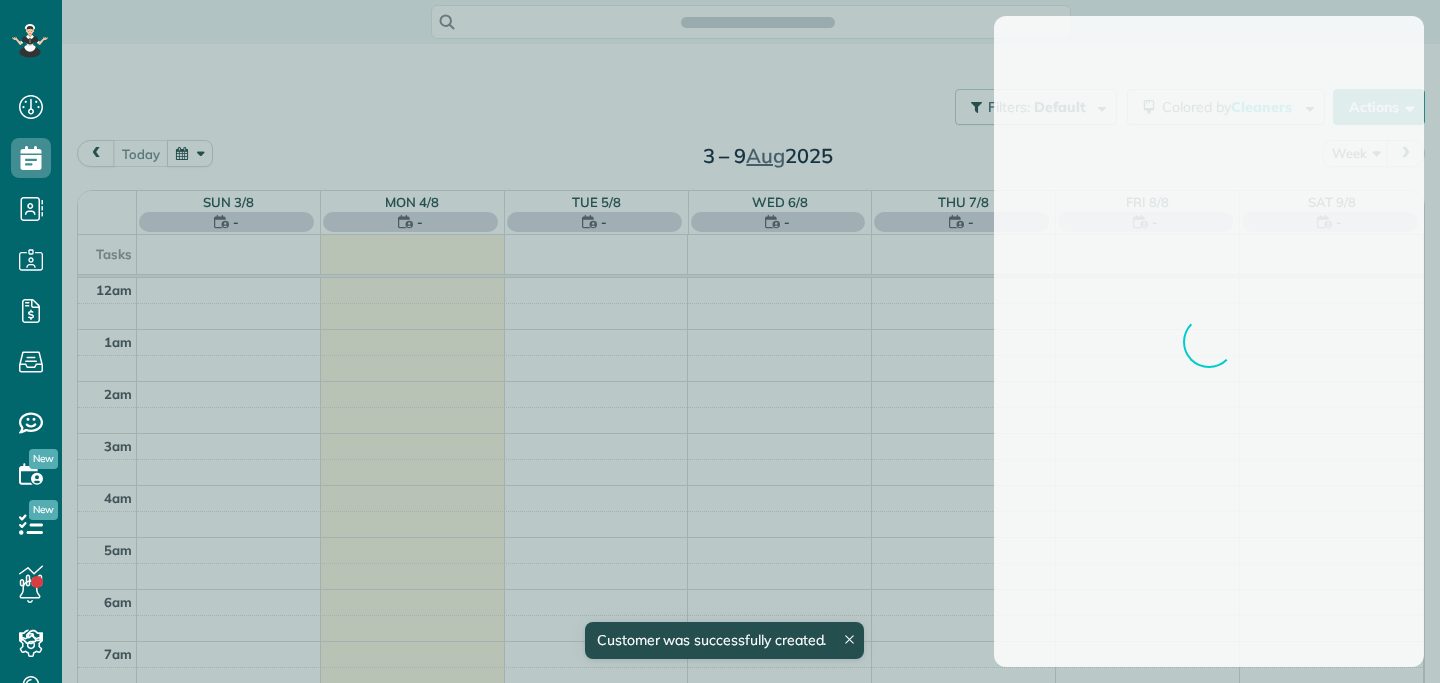 scroll, scrollTop: 0, scrollLeft: 0, axis: both 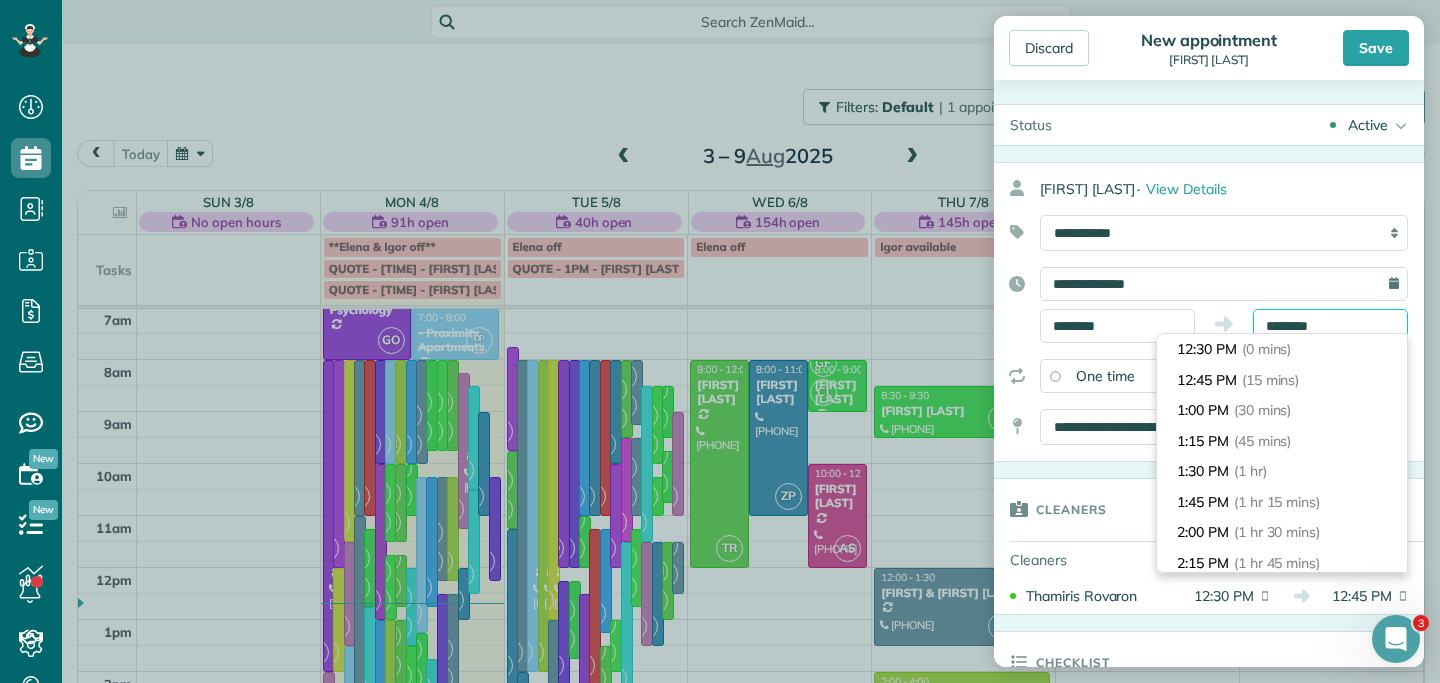 click on "********" at bounding box center [1330, 326] 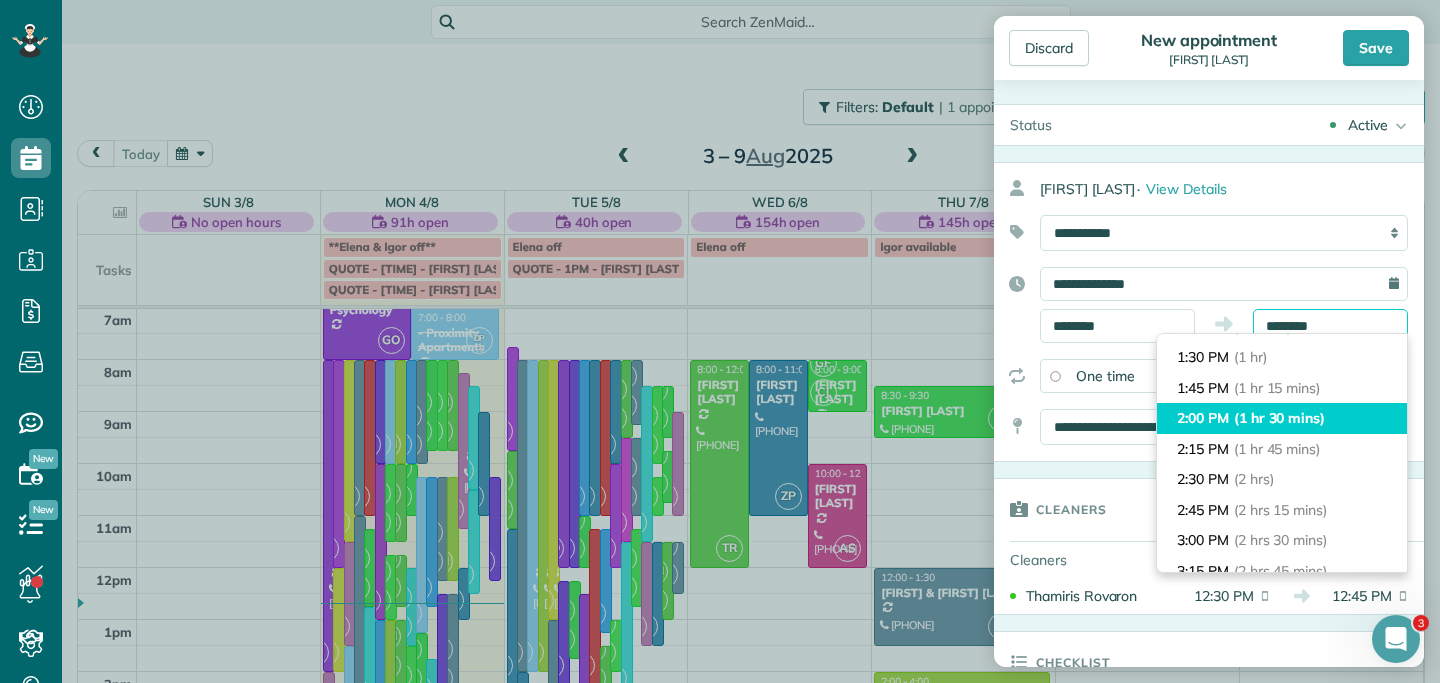 scroll, scrollTop: 121, scrollLeft: 0, axis: vertical 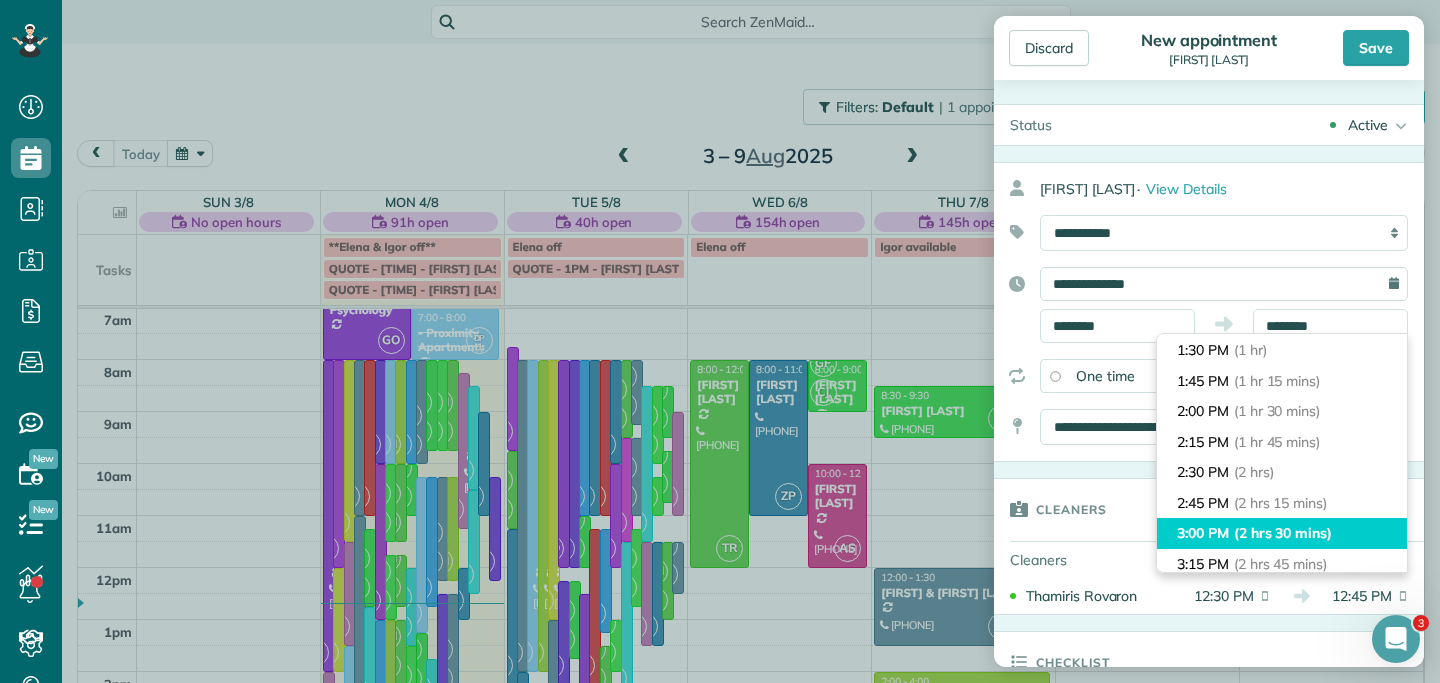 type on "*******" 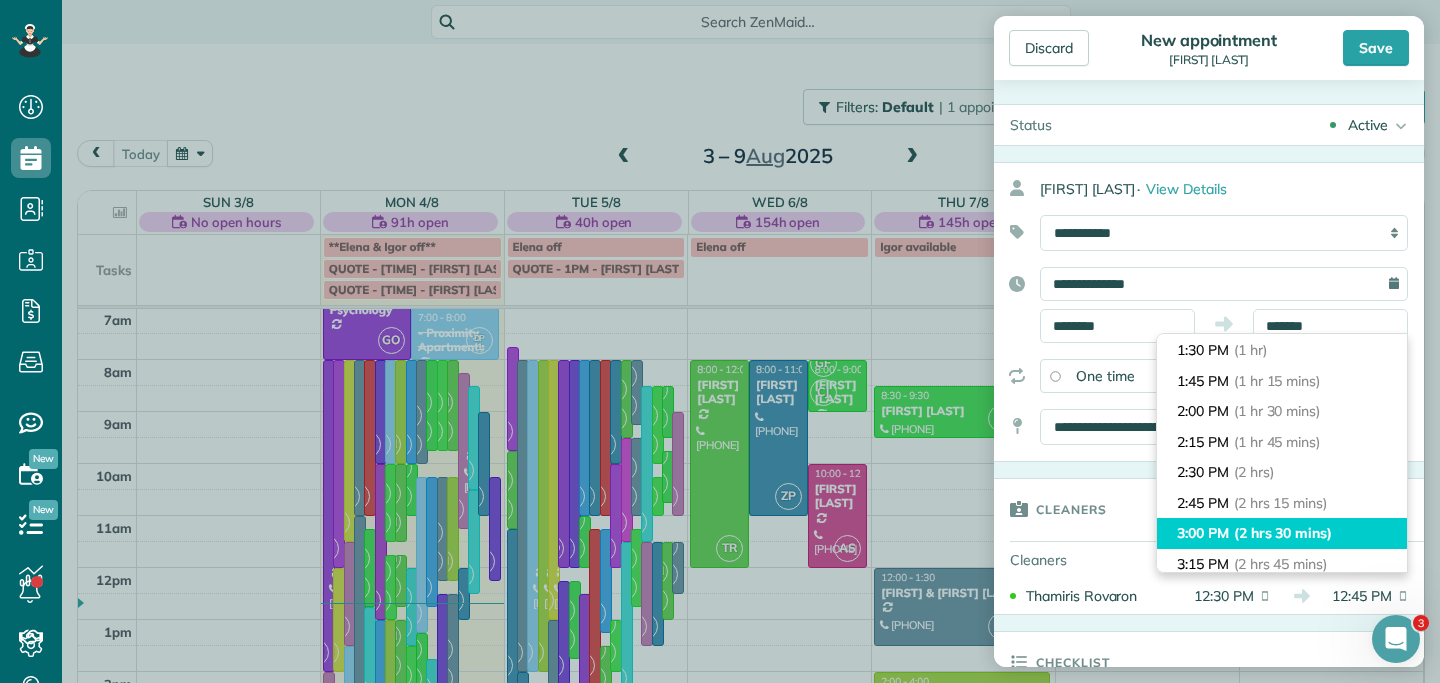 click on "[TIME] ([DURATION])" at bounding box center (1282, 533) 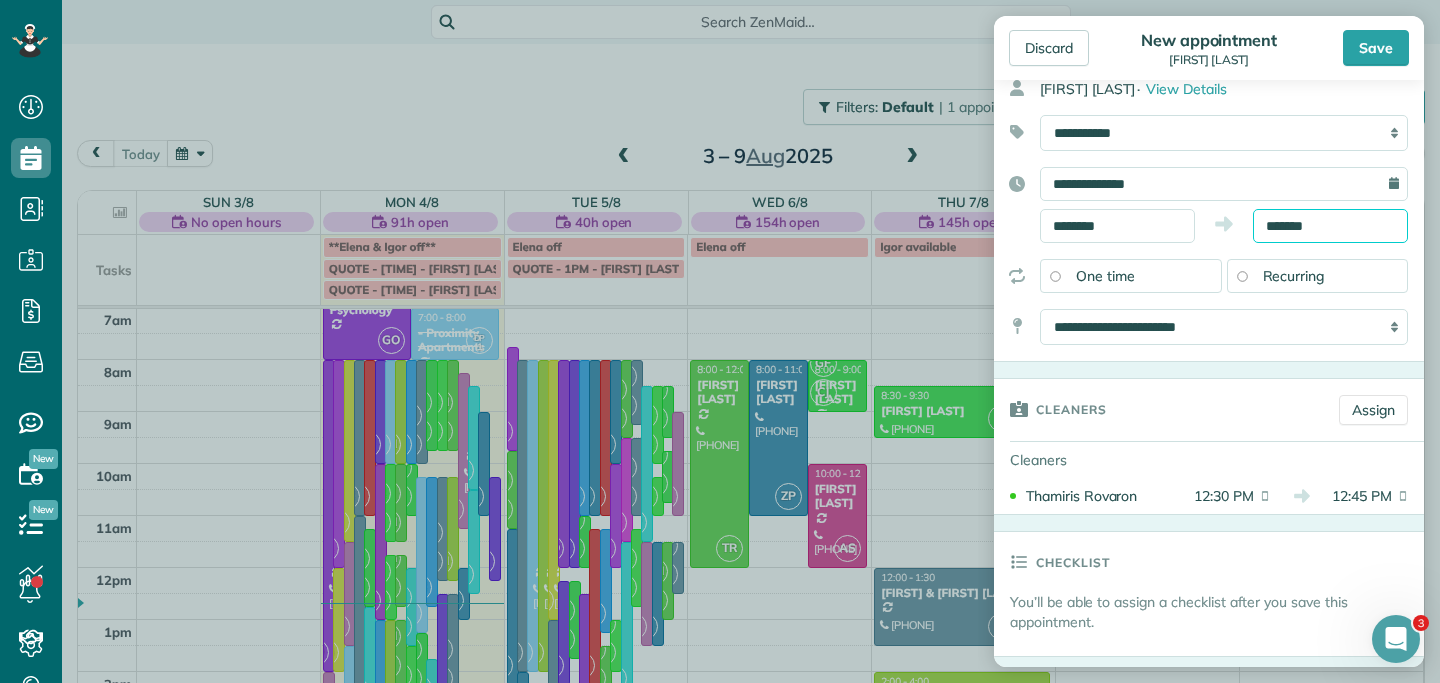 scroll, scrollTop: 0, scrollLeft: 0, axis: both 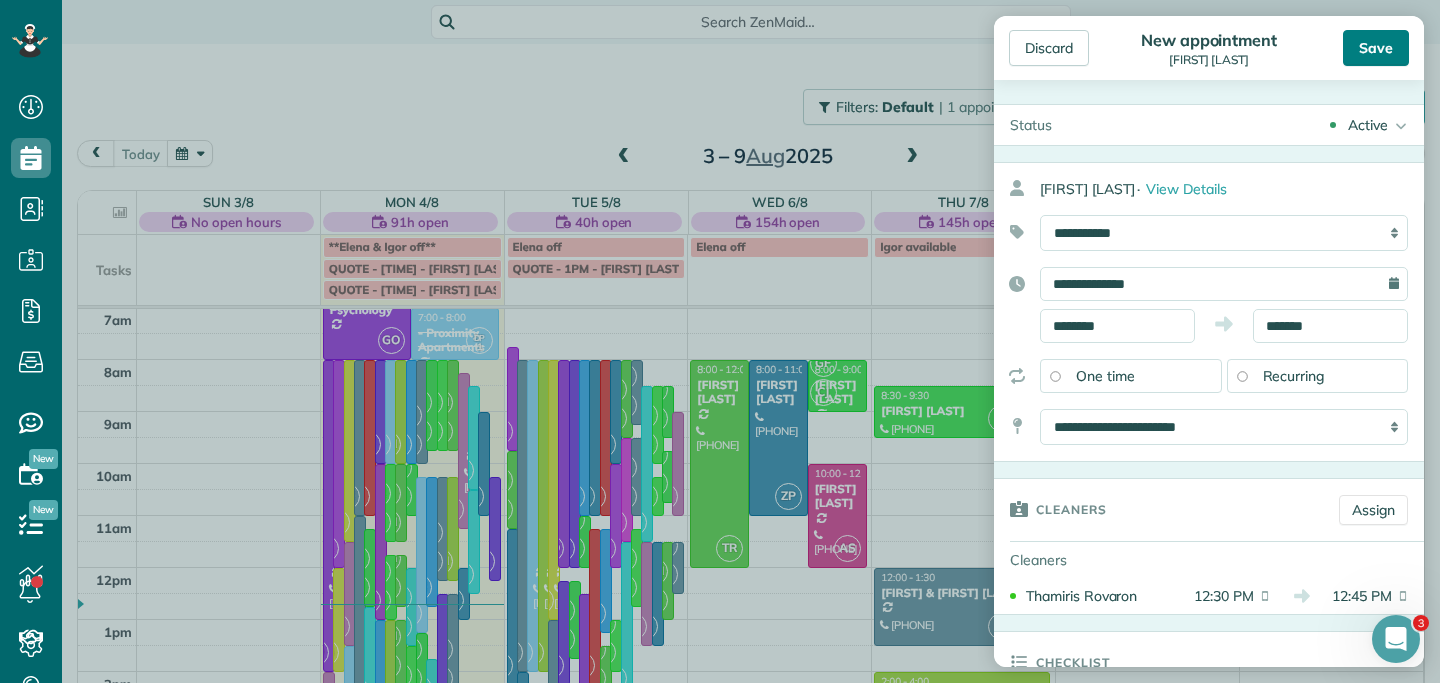 click on "Save" at bounding box center (1376, 48) 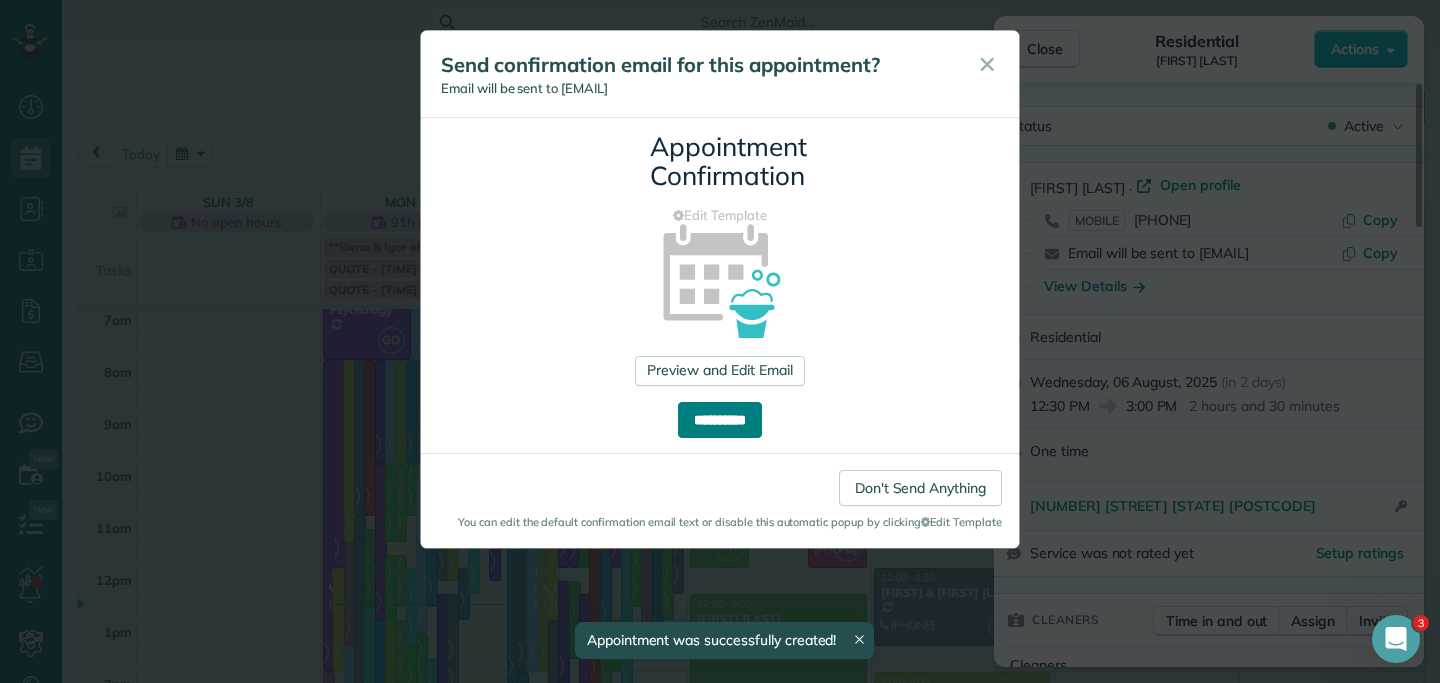 click on "**********" at bounding box center [720, 420] 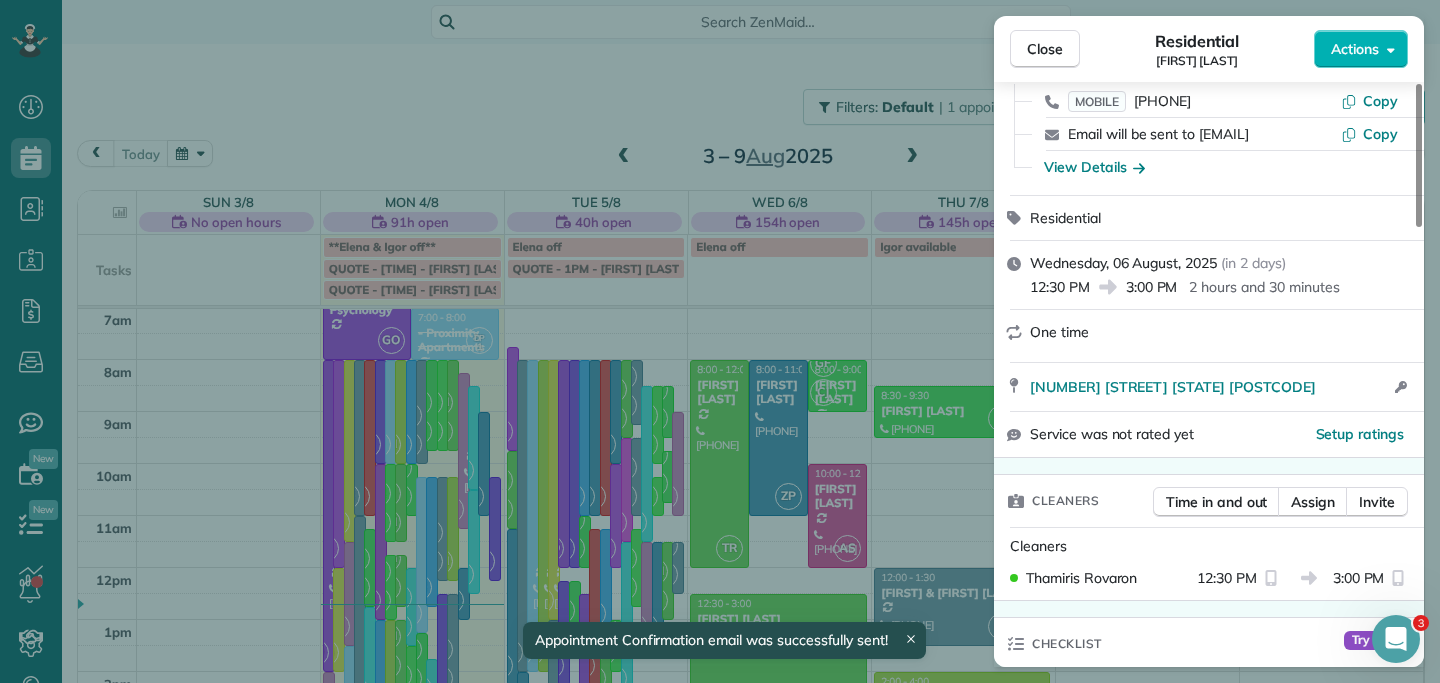 scroll, scrollTop: 172, scrollLeft: 0, axis: vertical 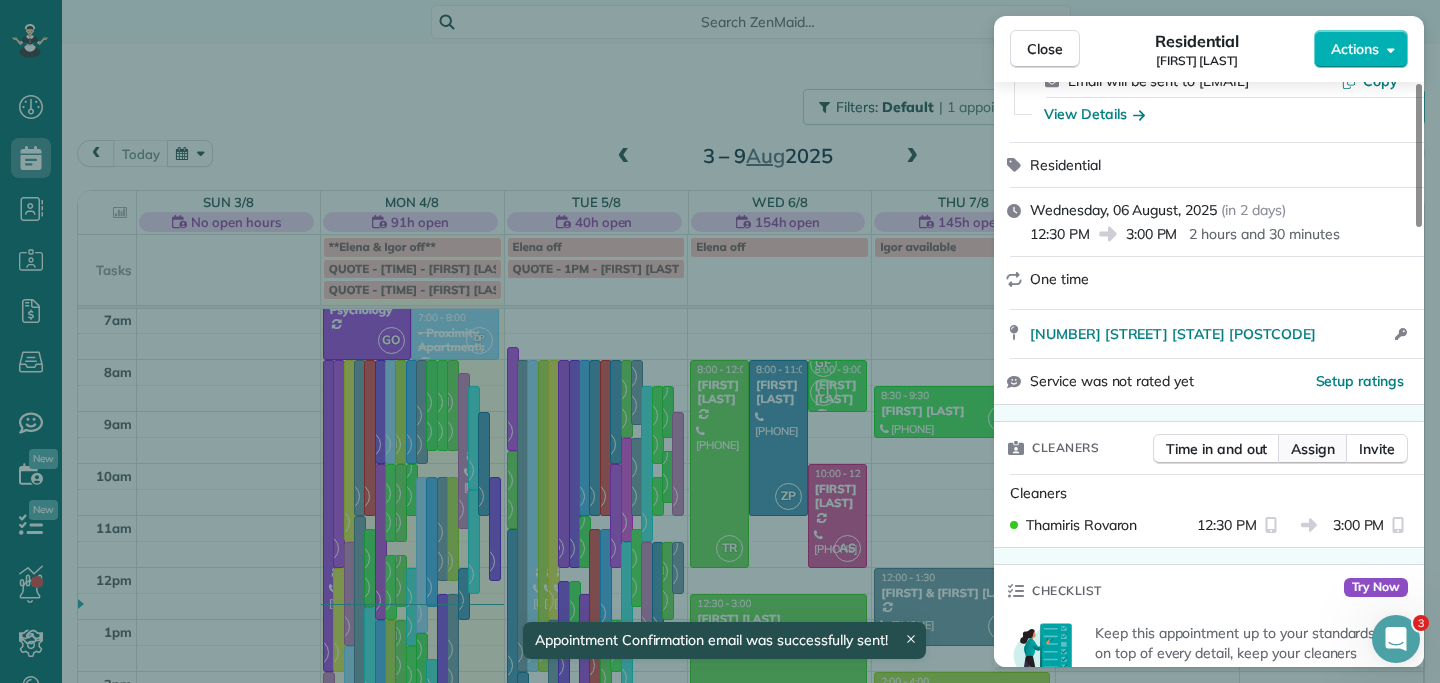 click on "Assign" at bounding box center (1313, 449) 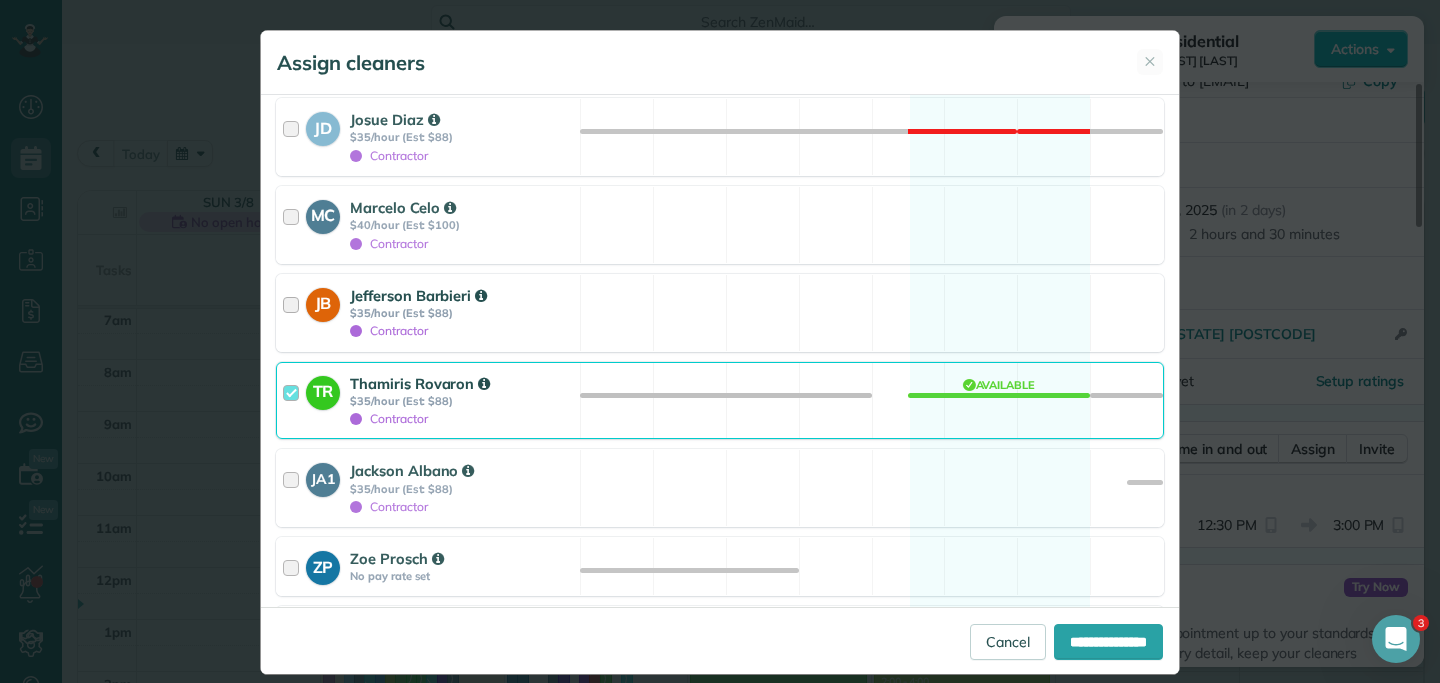 scroll, scrollTop: 172, scrollLeft: 0, axis: vertical 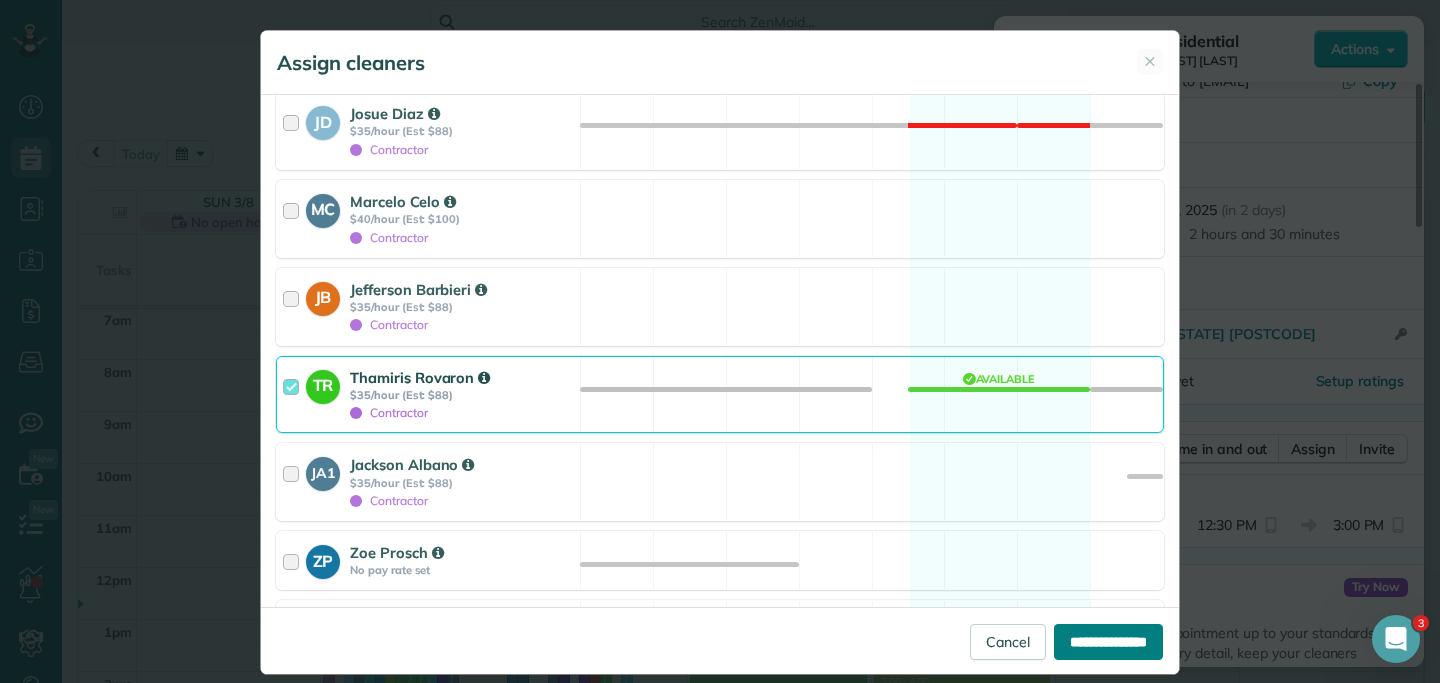 click on "**********" at bounding box center (1108, 642) 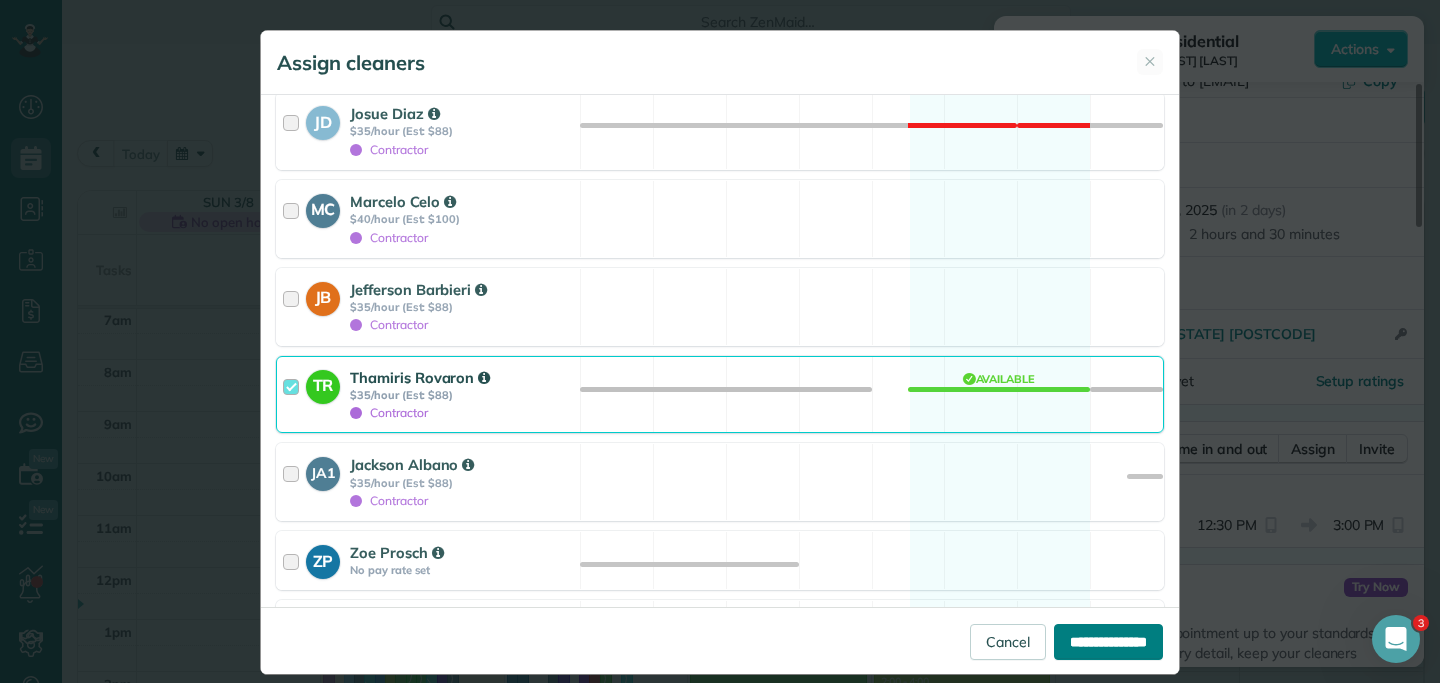 type on "**********" 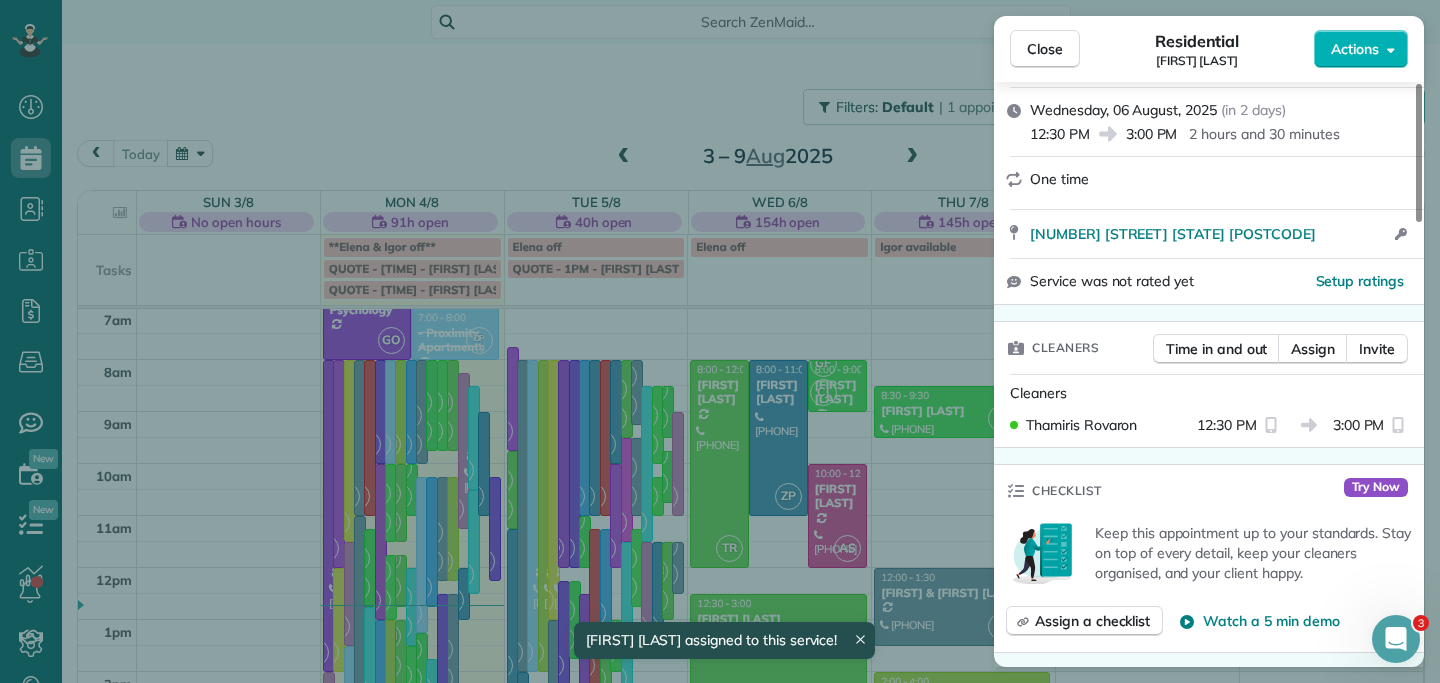 scroll, scrollTop: 375, scrollLeft: 0, axis: vertical 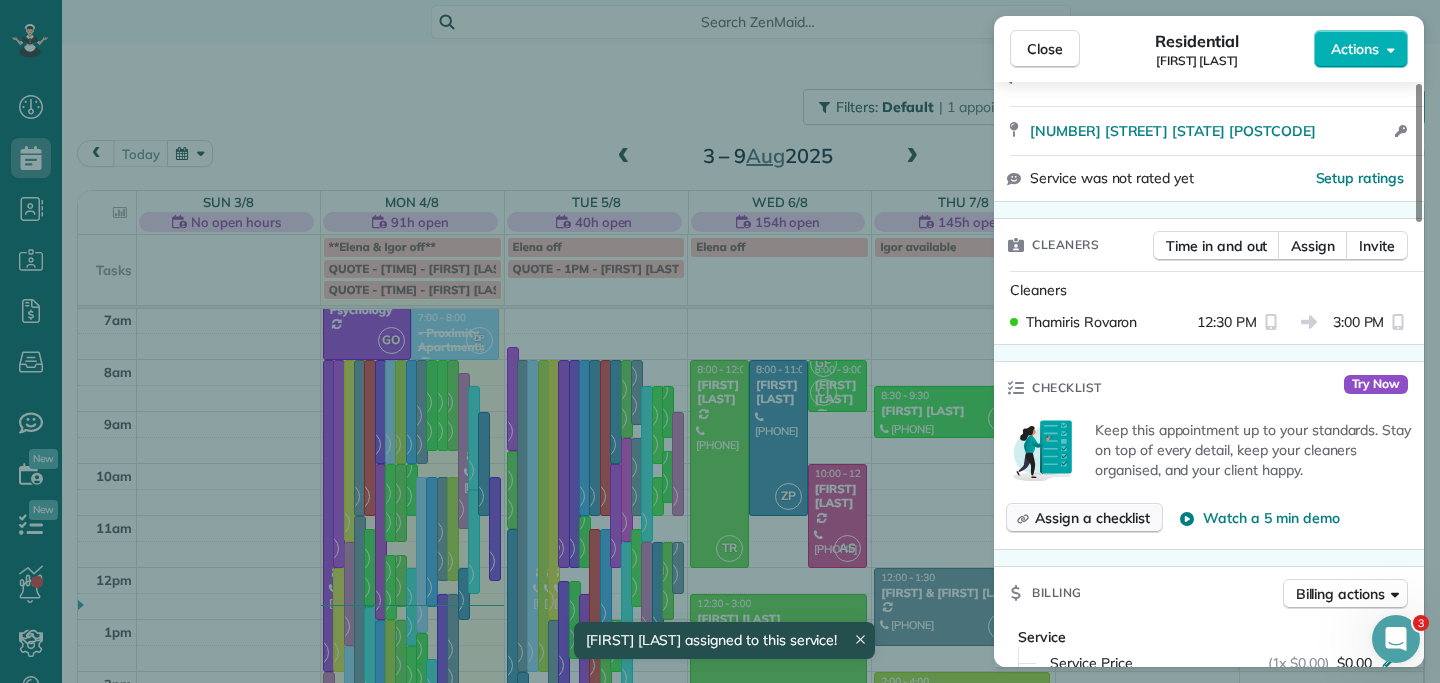 click on "Assign a checklist" at bounding box center [1092, 518] 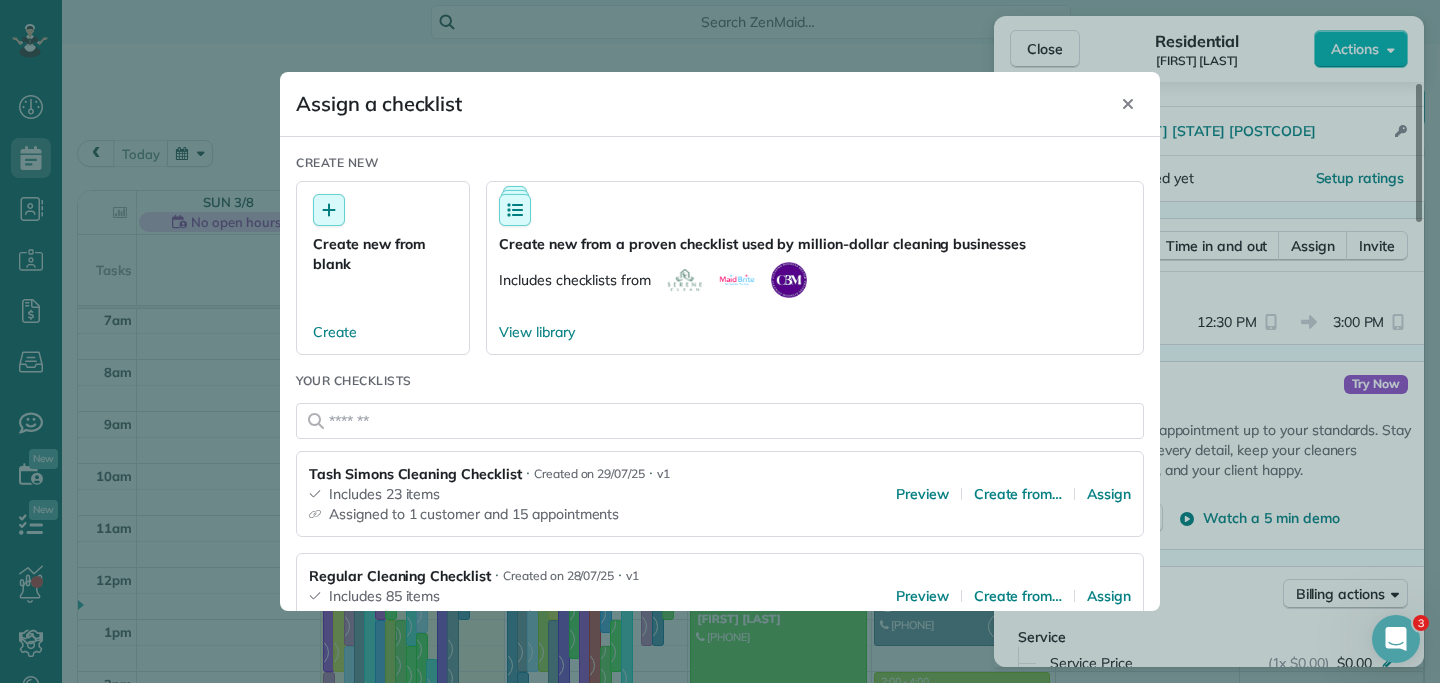 scroll, scrollTop: 79, scrollLeft: 0, axis: vertical 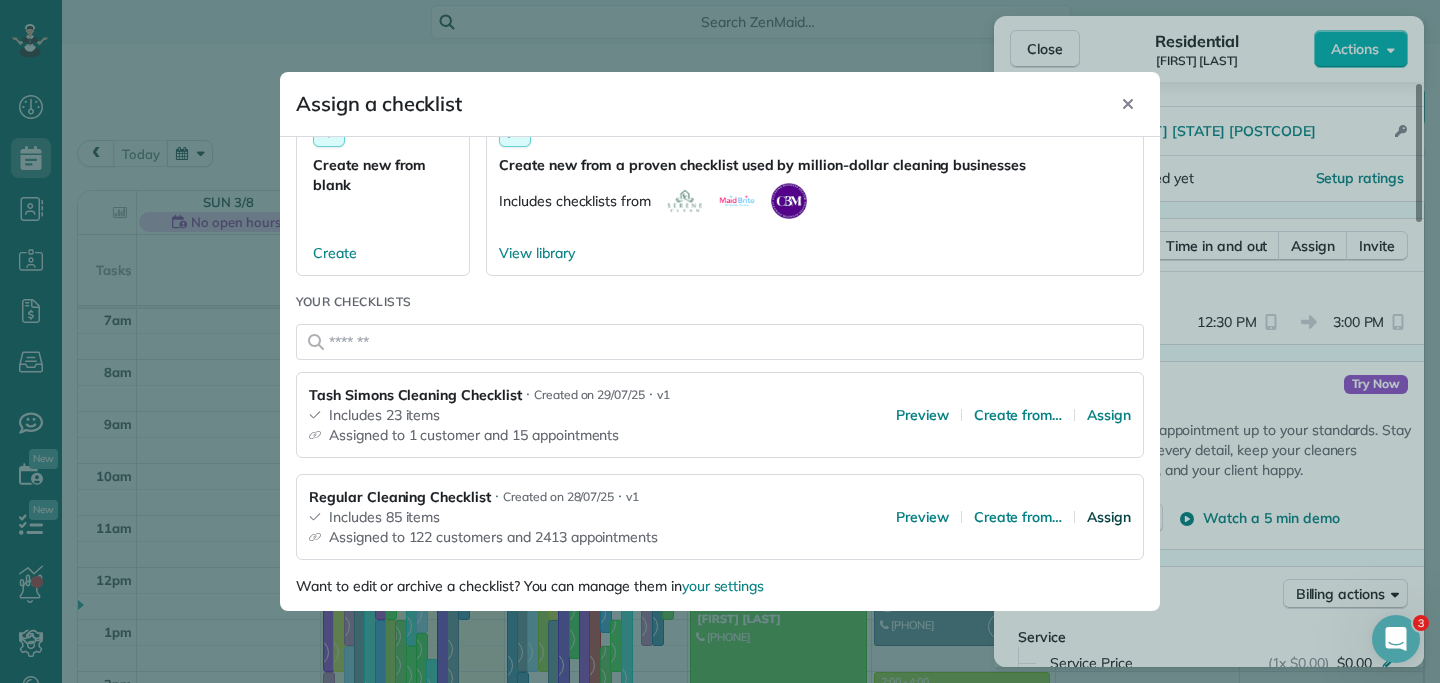 click on "Assign" at bounding box center (1109, 517) 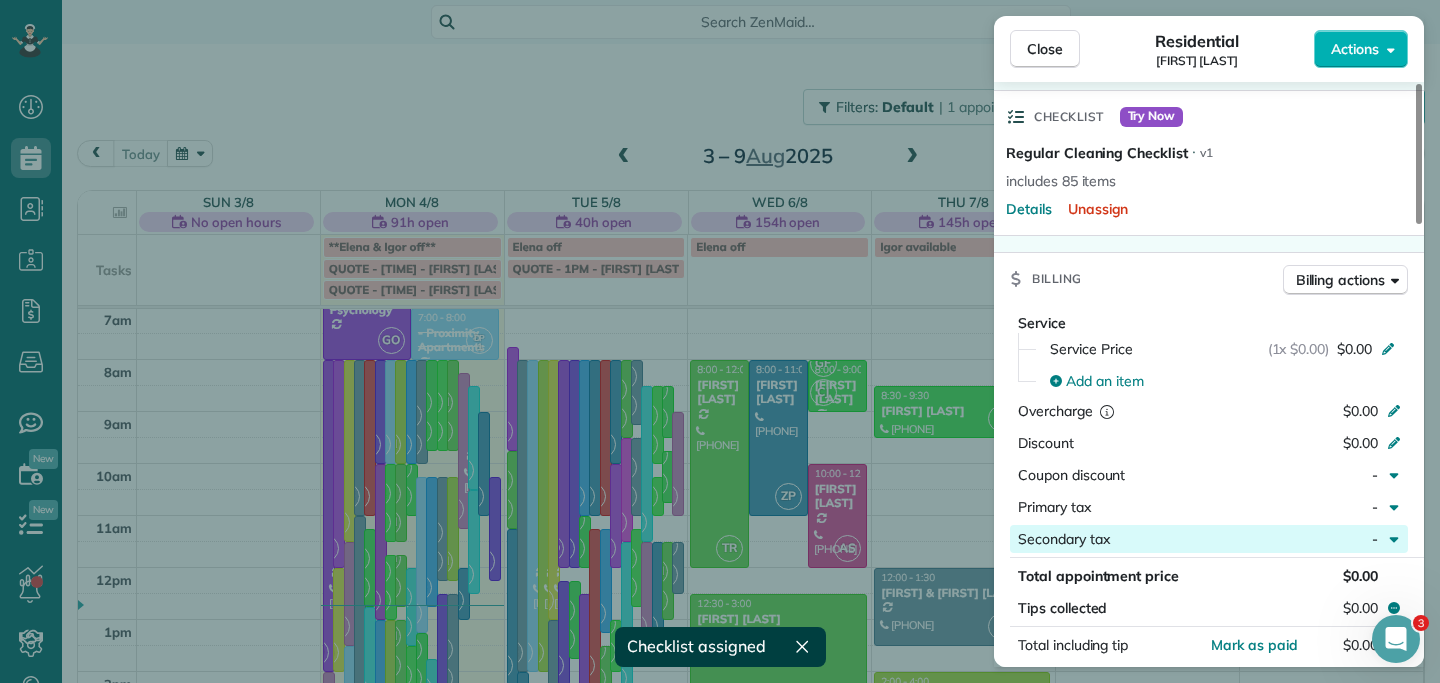 scroll, scrollTop: 670, scrollLeft: 0, axis: vertical 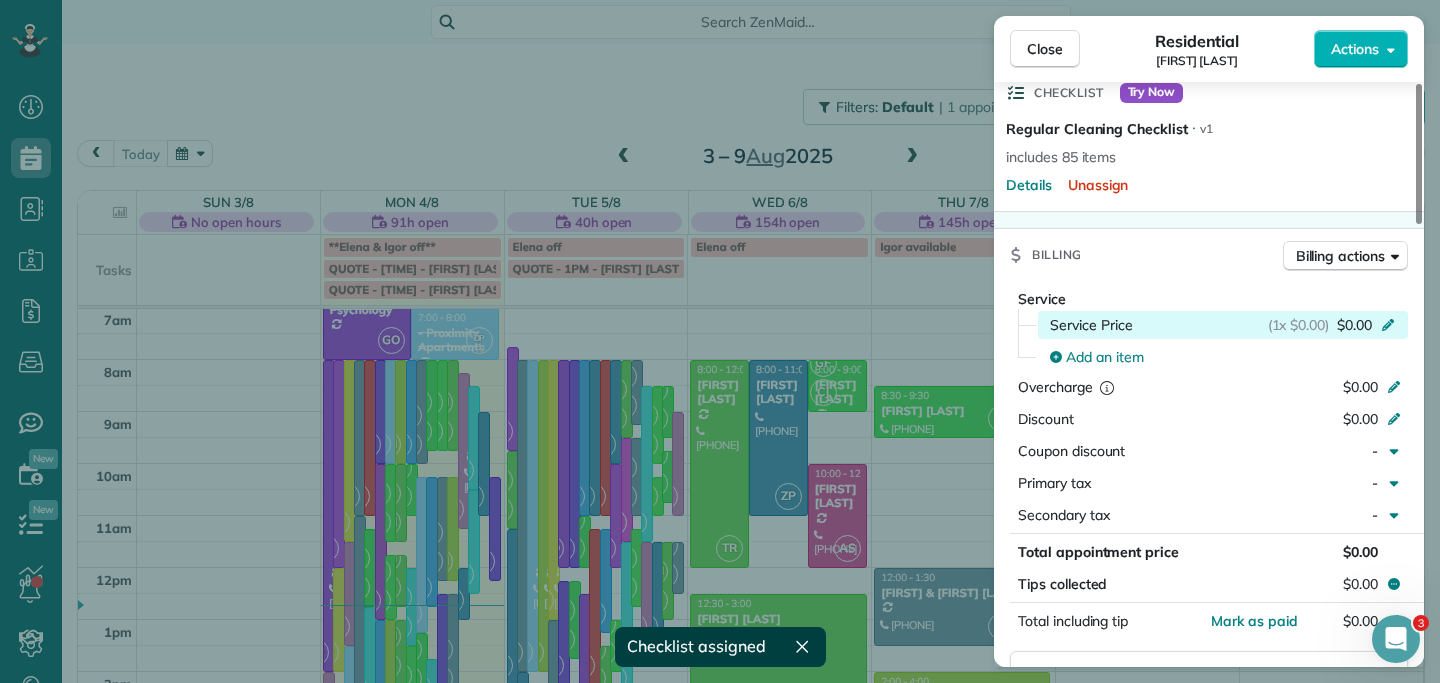 click 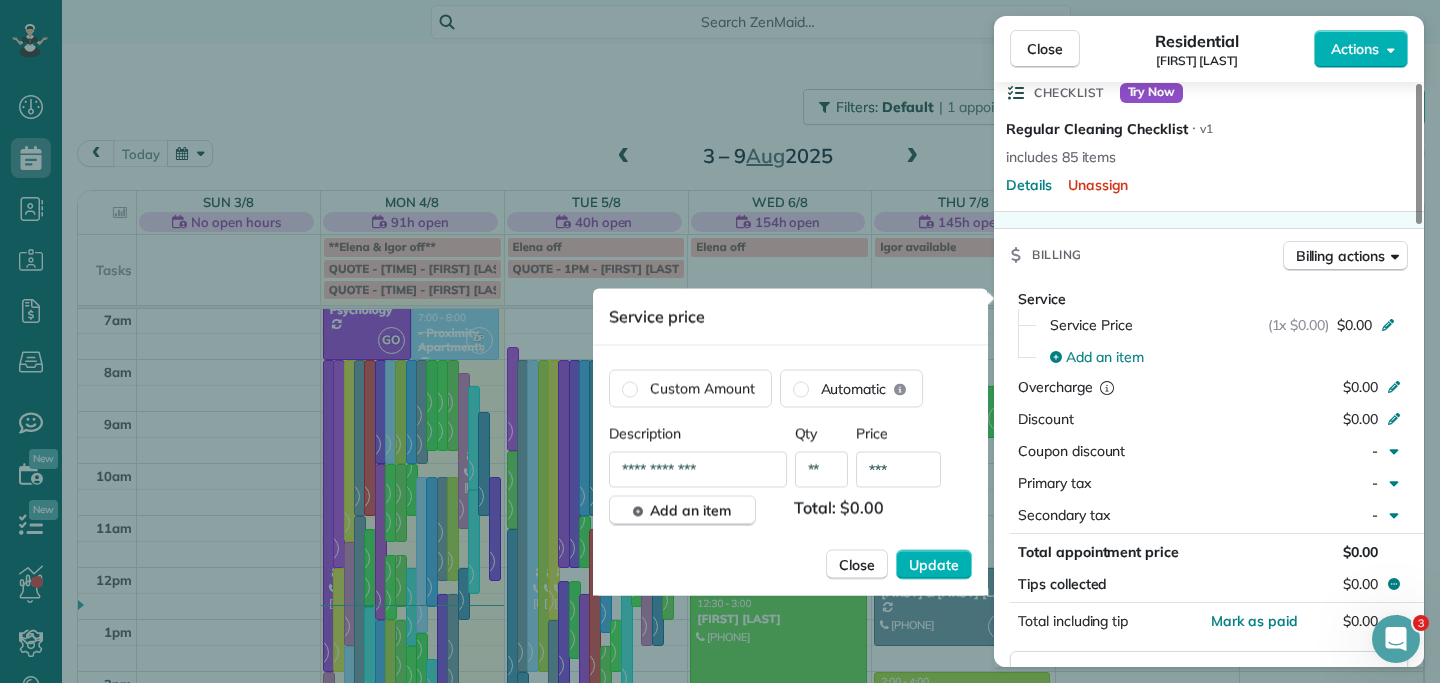 click on "***" at bounding box center [898, 470] 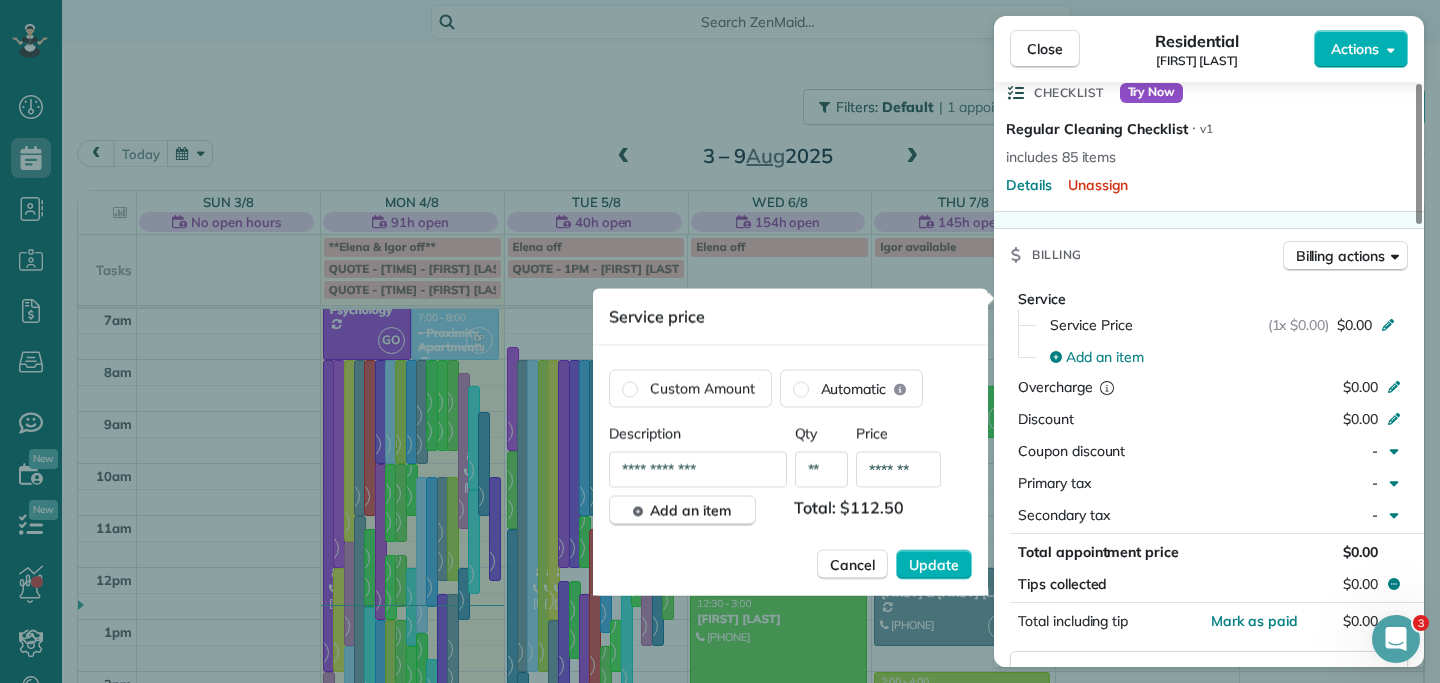 type on "*******" 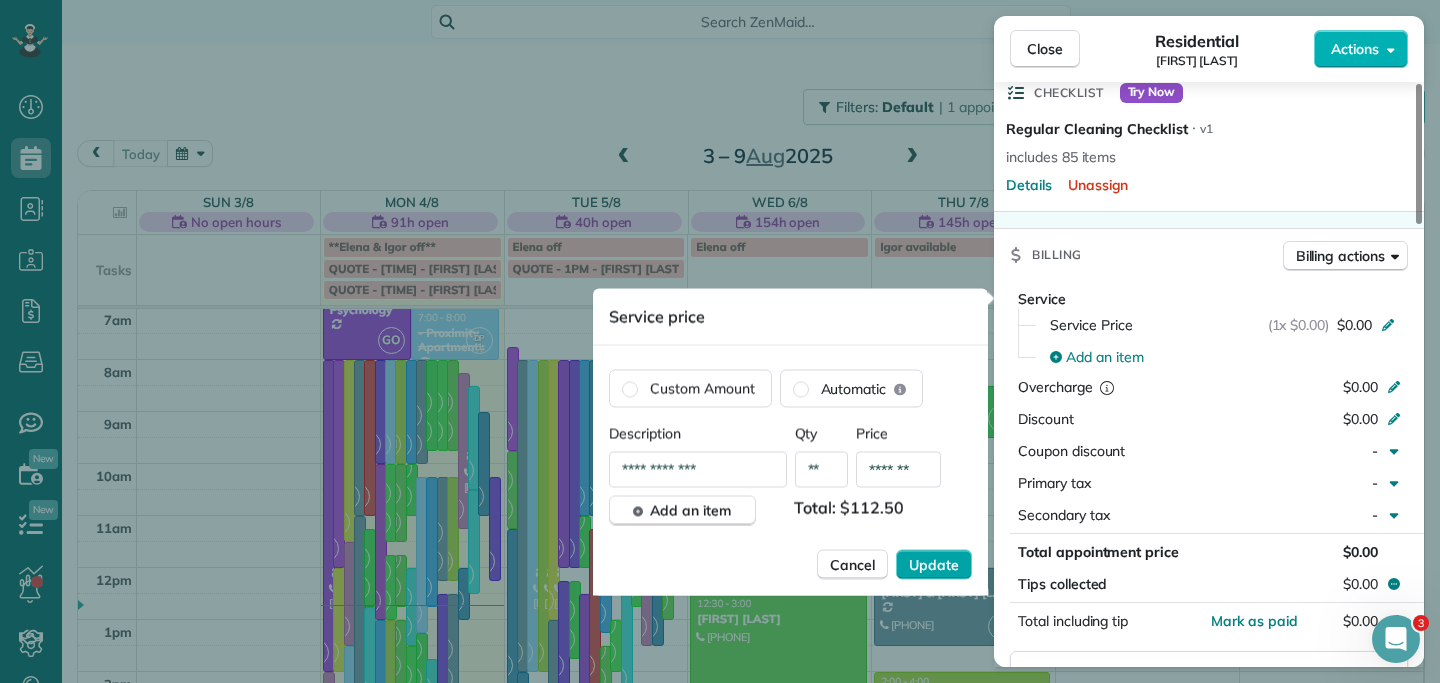 click on "Update" at bounding box center [934, 565] 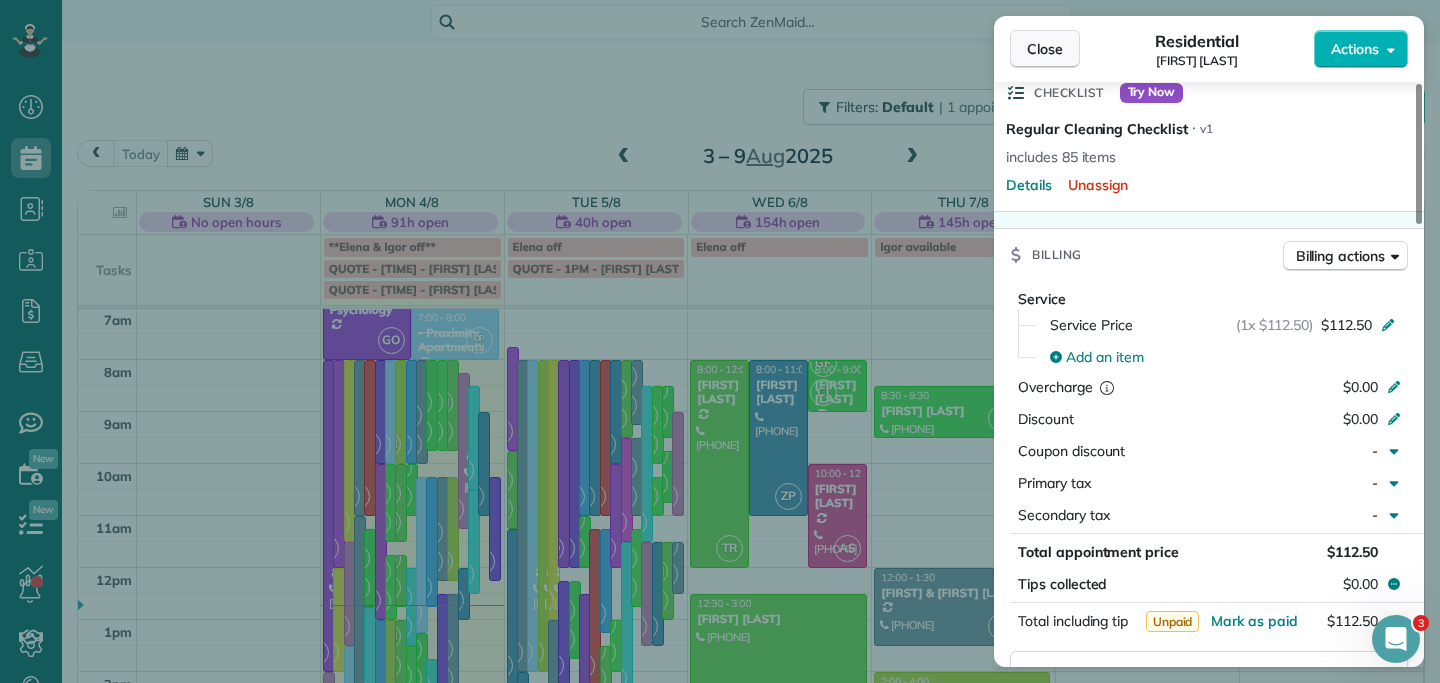 click on "Close" at bounding box center (1045, 49) 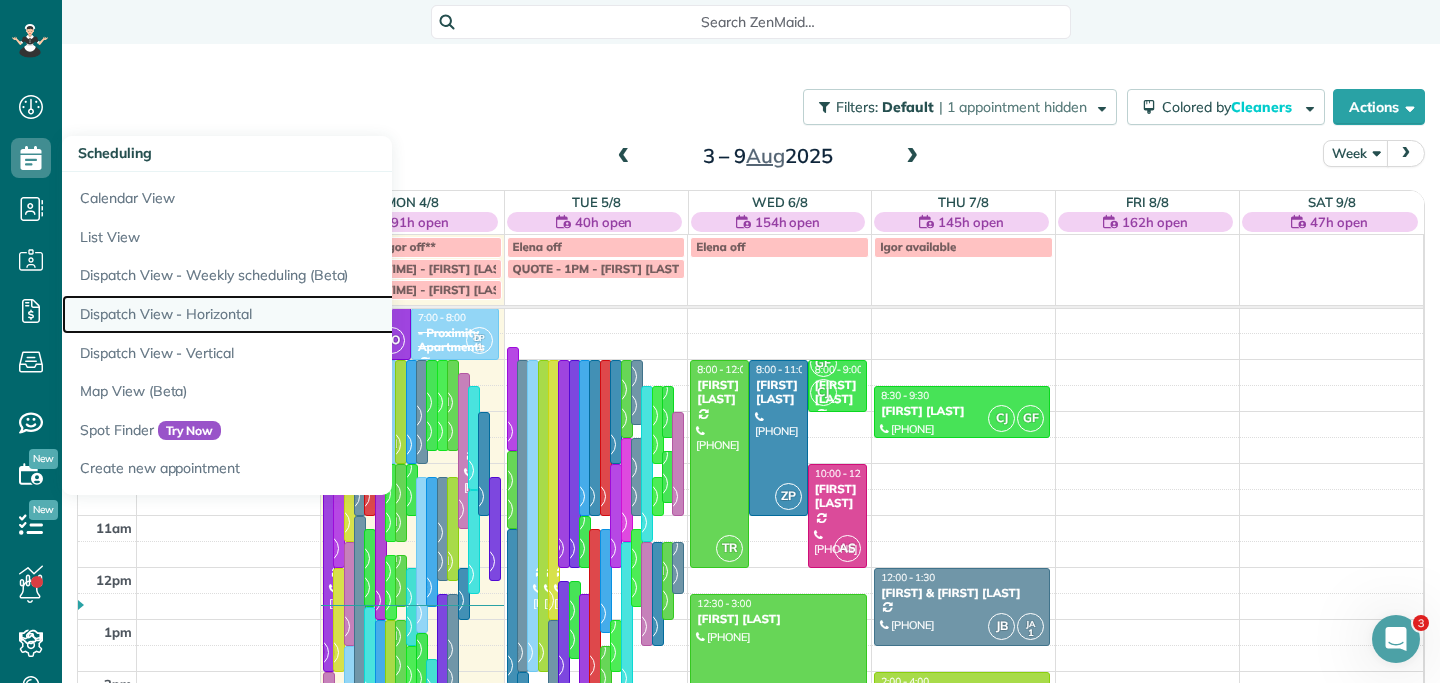 click on "Dispatch View - Horizontal" at bounding box center (312, 314) 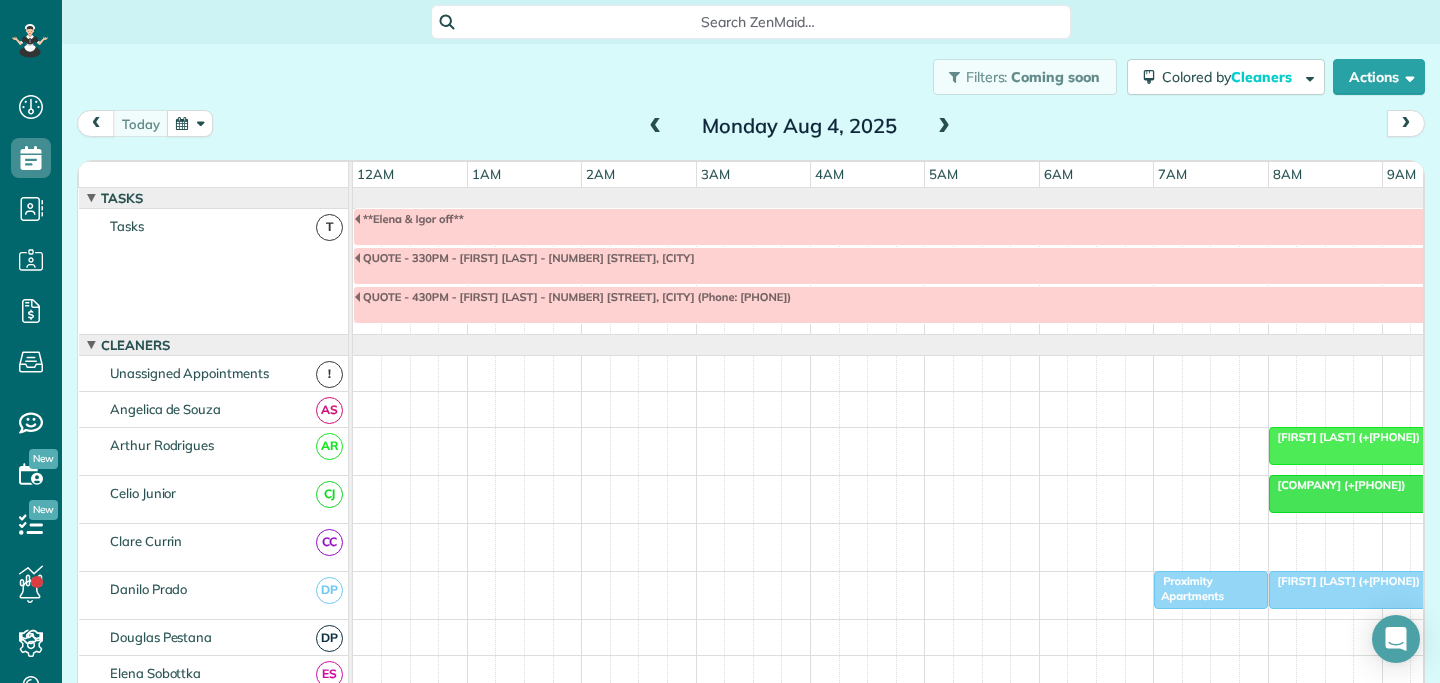 scroll, scrollTop: 0, scrollLeft: 0, axis: both 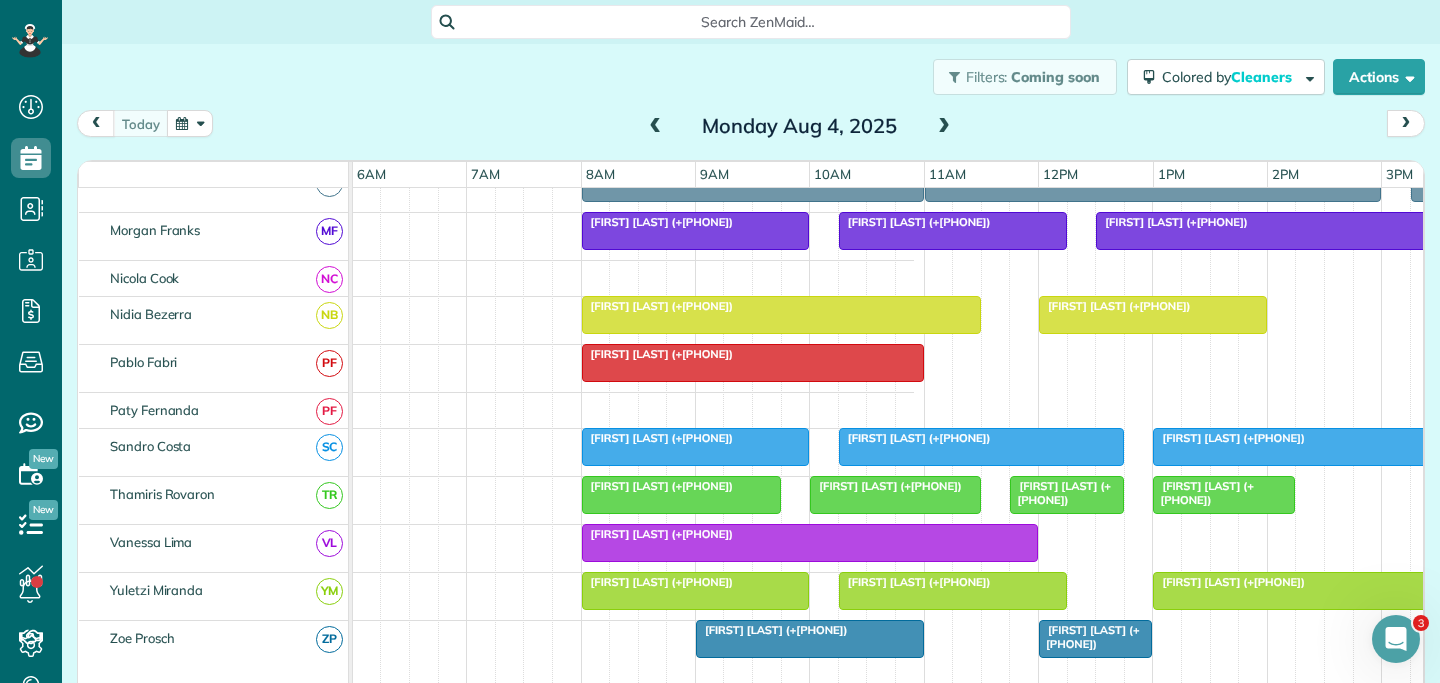 click at bounding box center (1153, 315) 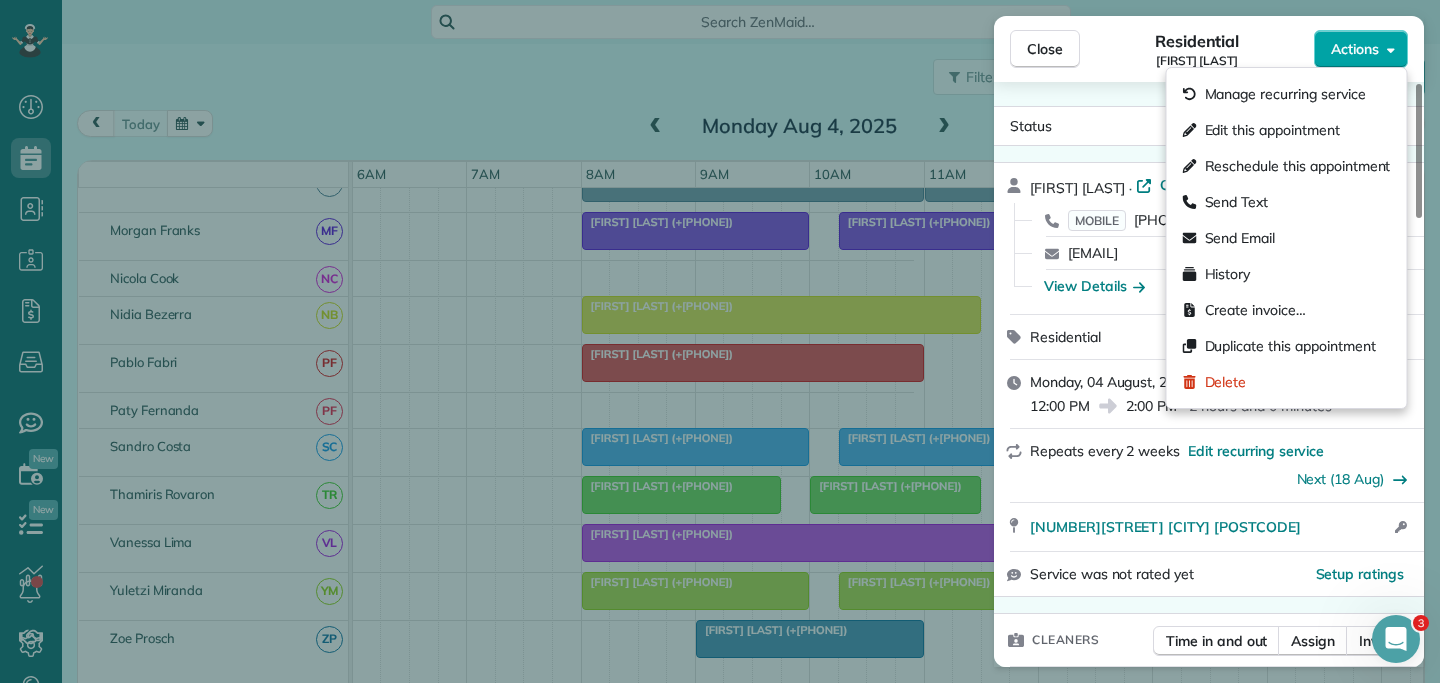 click on "Actions" at bounding box center [1355, 49] 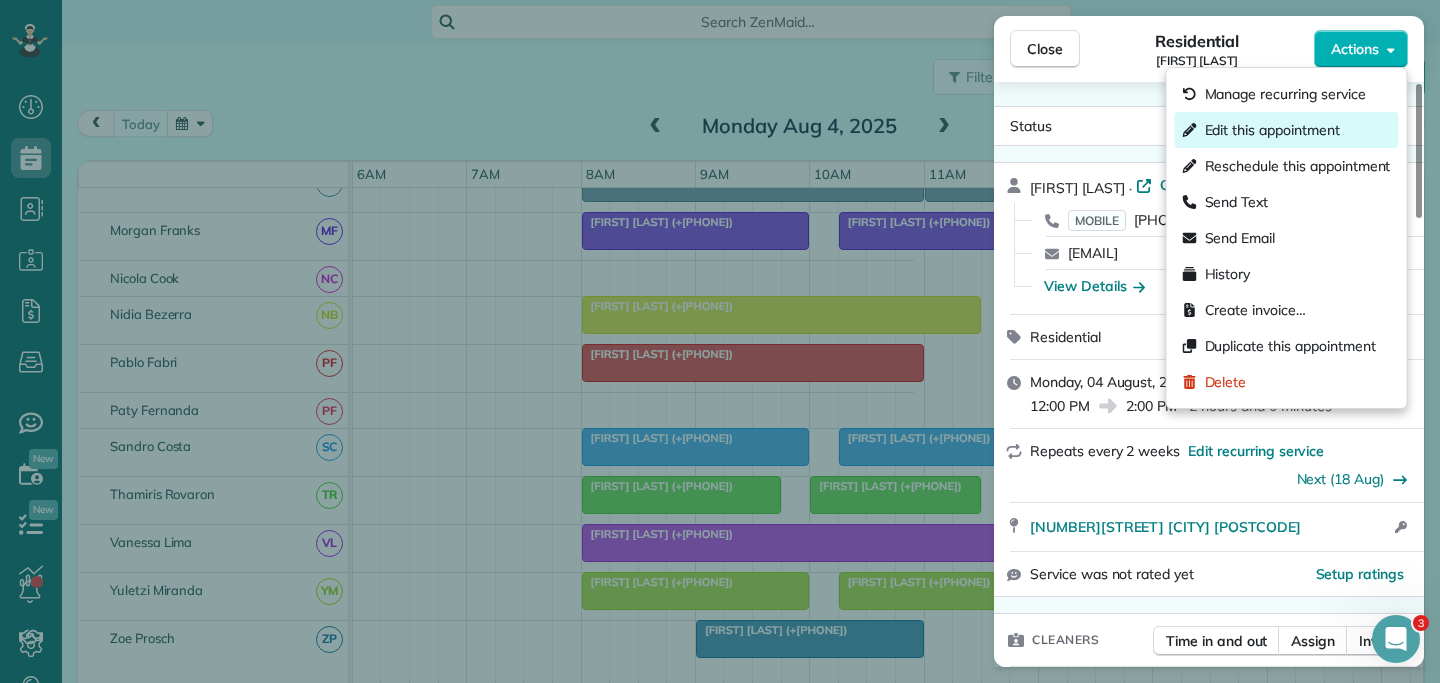 click on "Edit this appointment" at bounding box center (1287, 130) 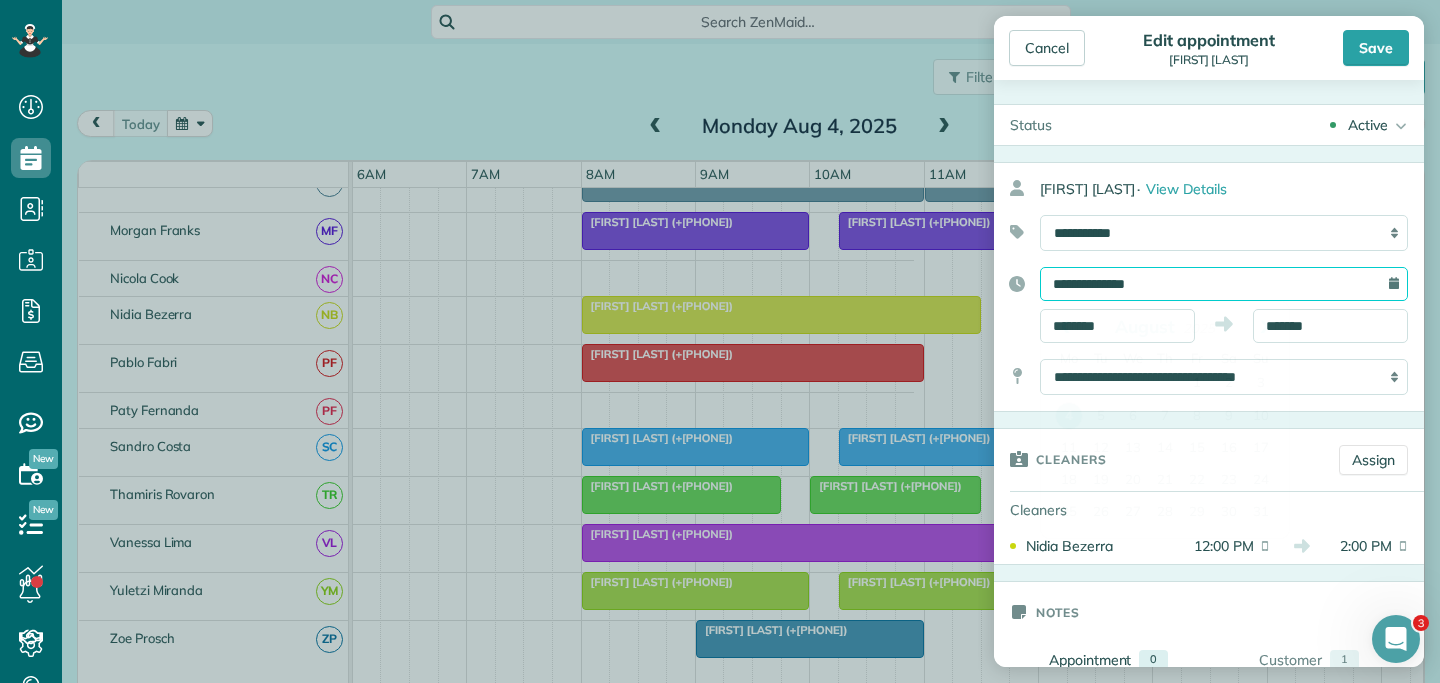click on "**********" at bounding box center [1224, 284] 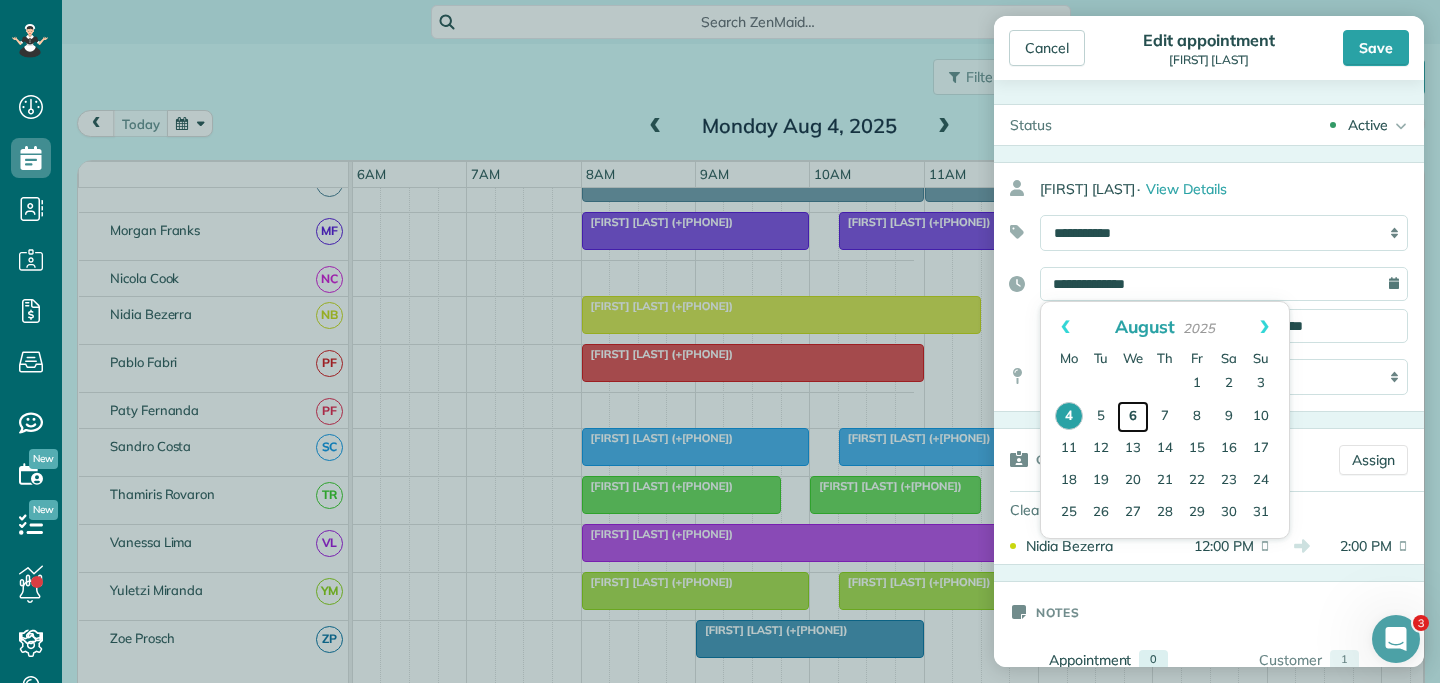 click on "6" at bounding box center [1133, 417] 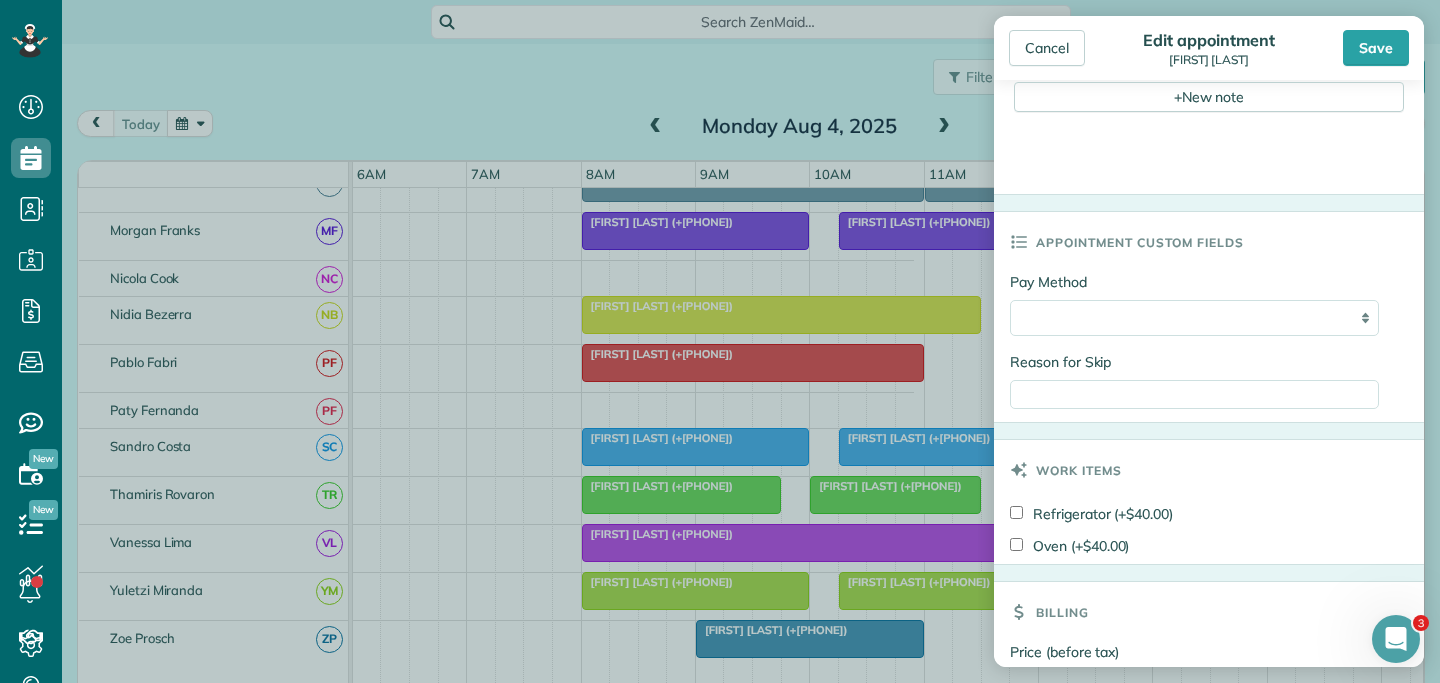 scroll, scrollTop: 617, scrollLeft: 0, axis: vertical 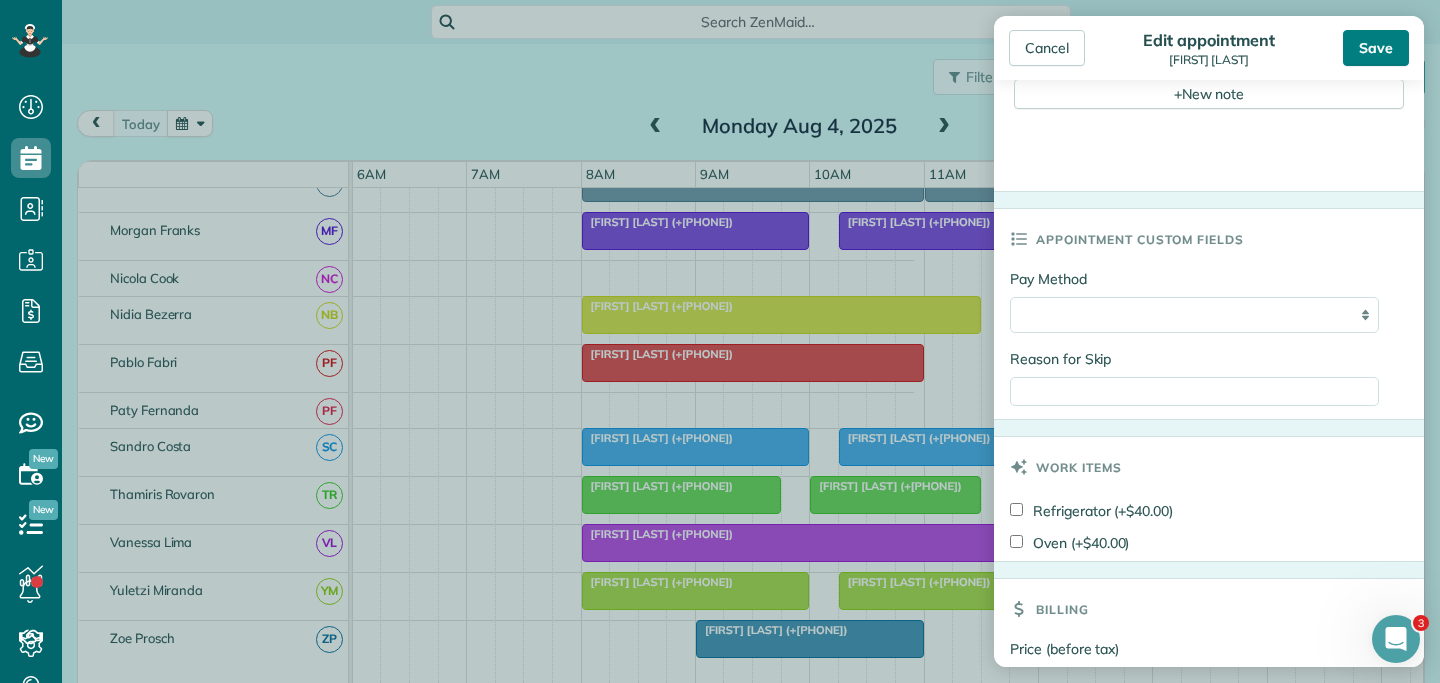 click on "Save" at bounding box center (1376, 48) 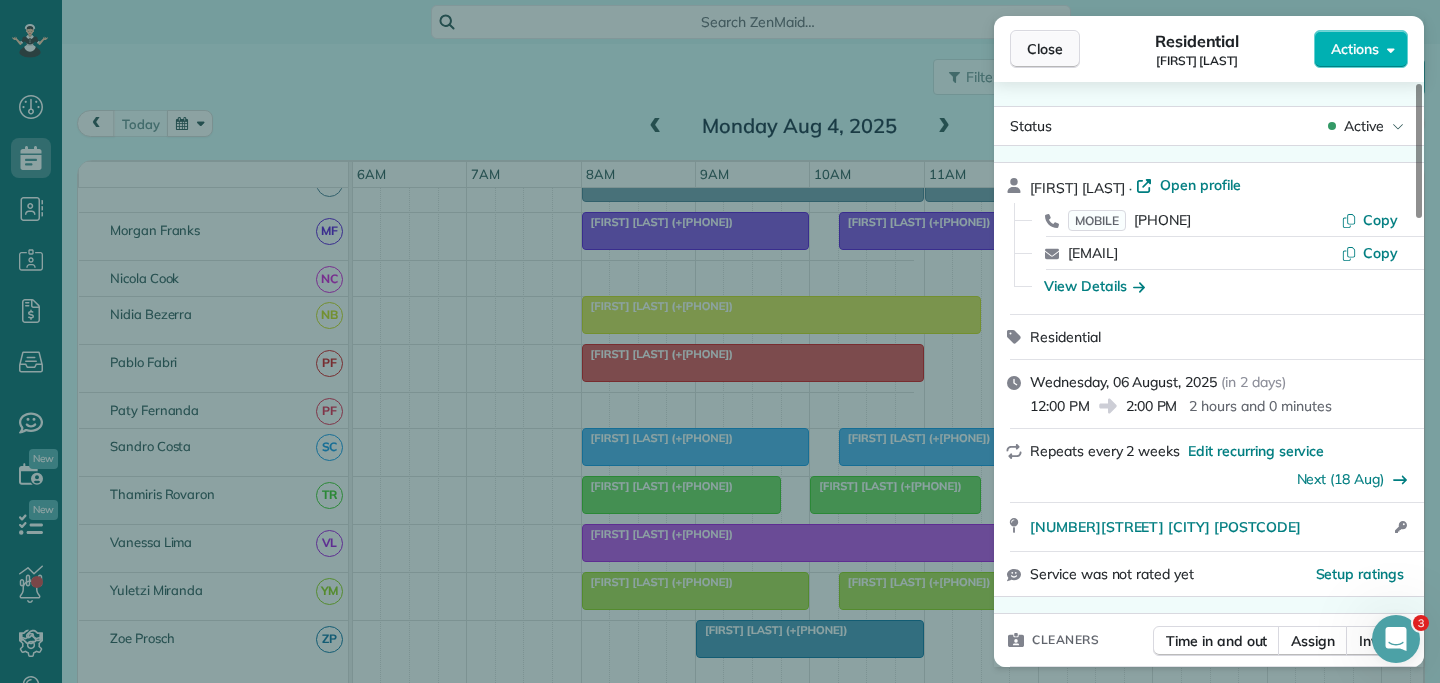 click on "Close" at bounding box center (1045, 49) 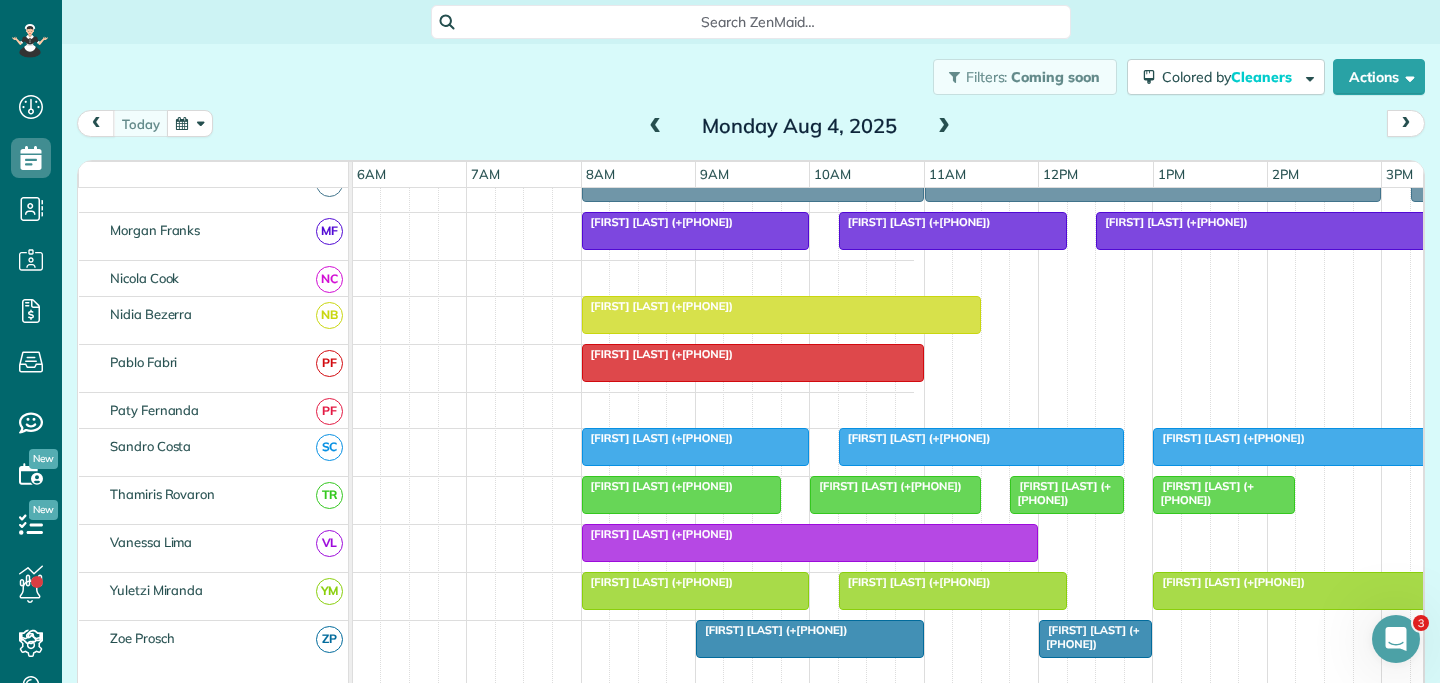 click at bounding box center (944, 127) 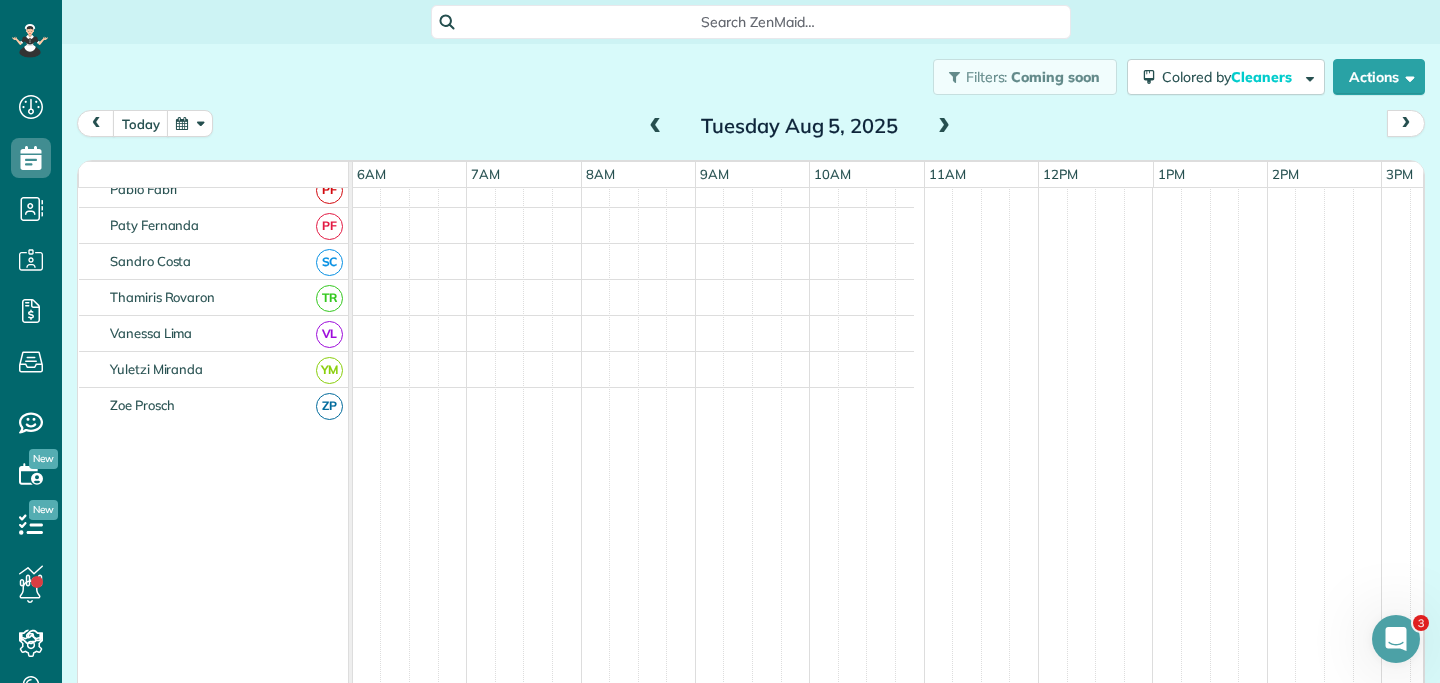 scroll, scrollTop: 811, scrollLeft: 687, axis: both 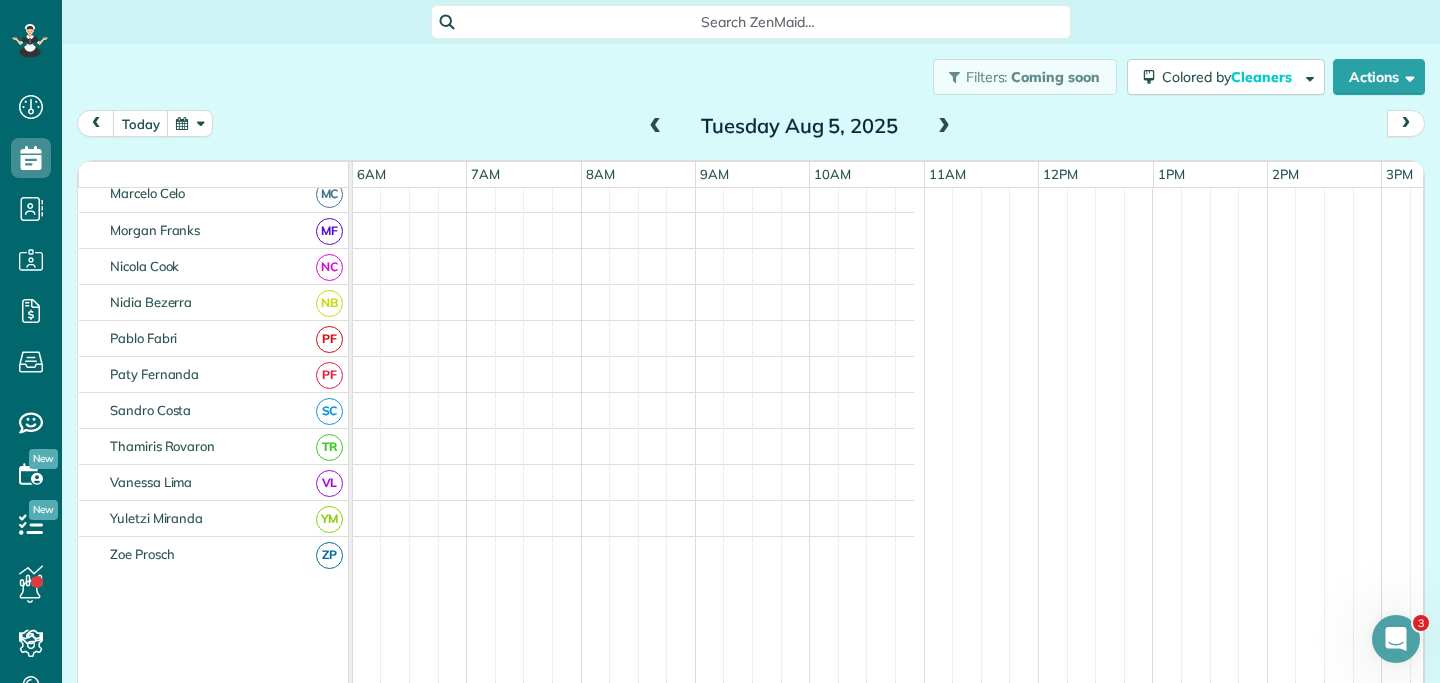 click at bounding box center (944, 127) 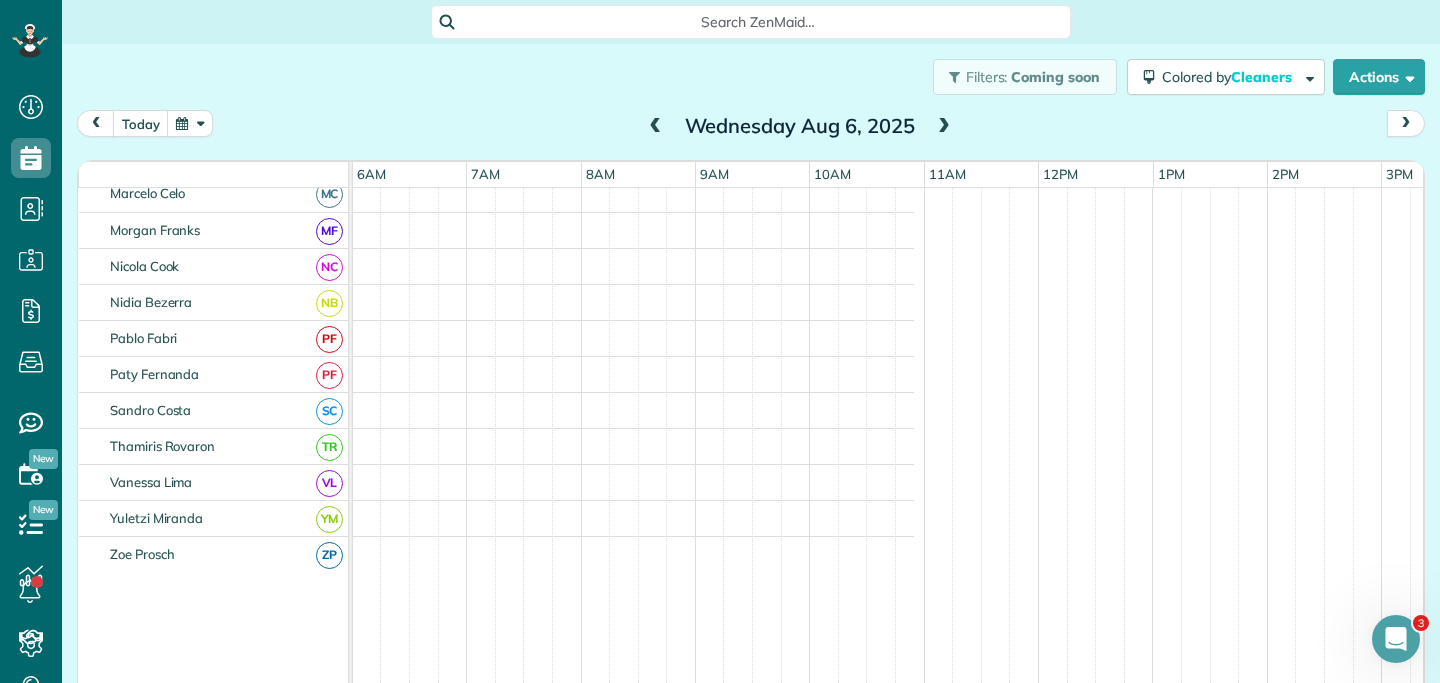 scroll, scrollTop: 859, scrollLeft: 687, axis: both 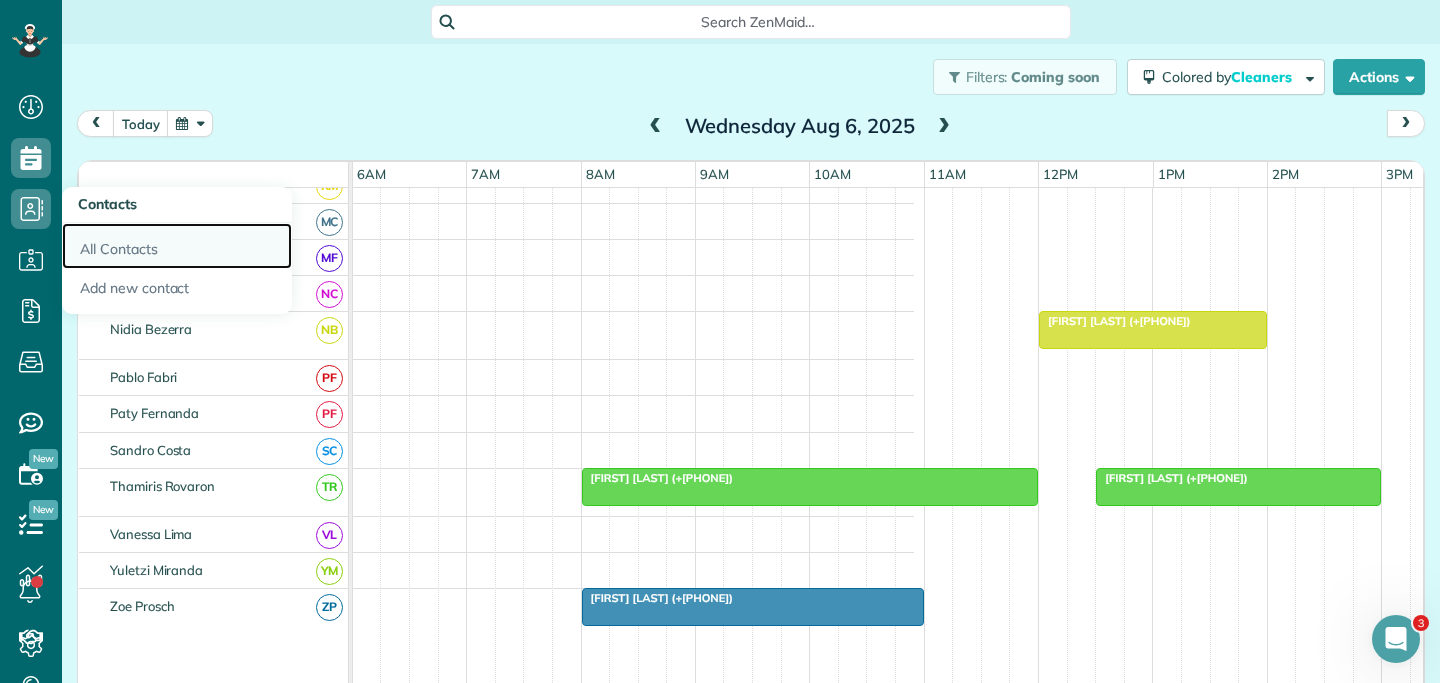click on "All Contacts" at bounding box center (177, 246) 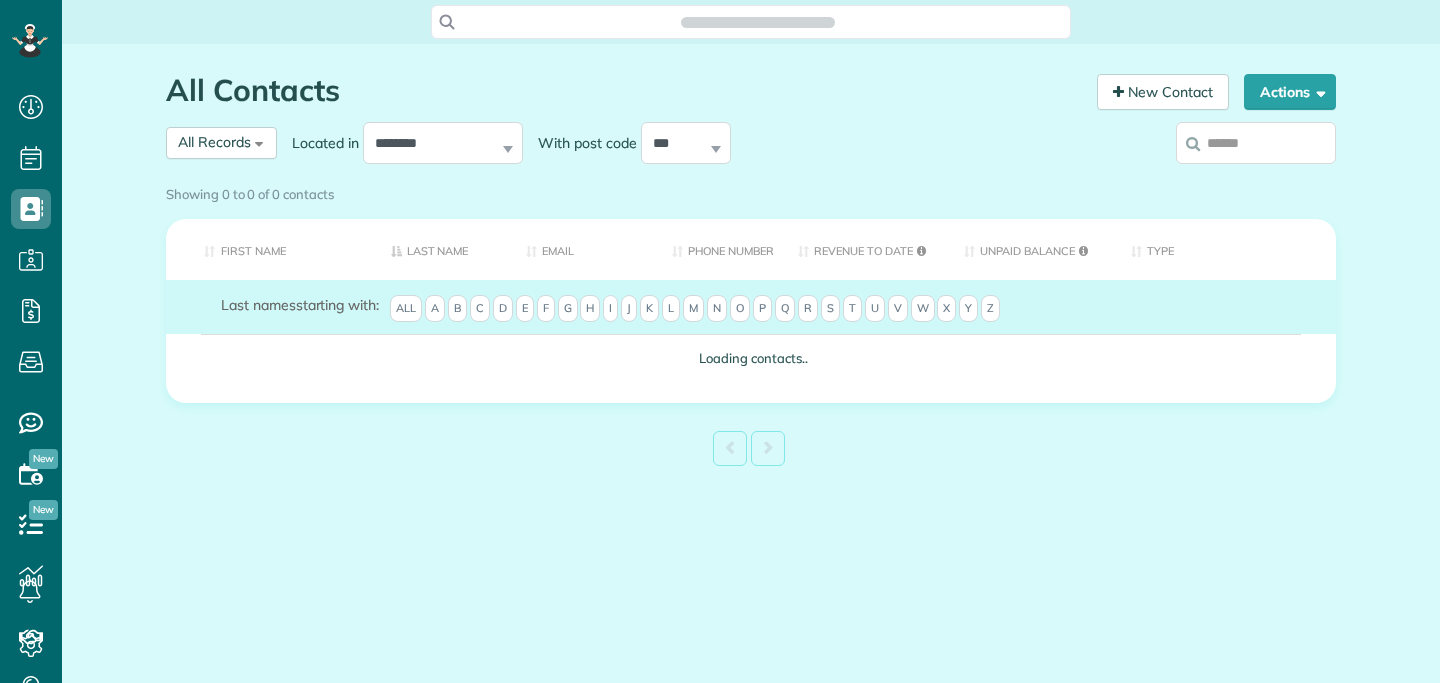 scroll, scrollTop: 0, scrollLeft: 0, axis: both 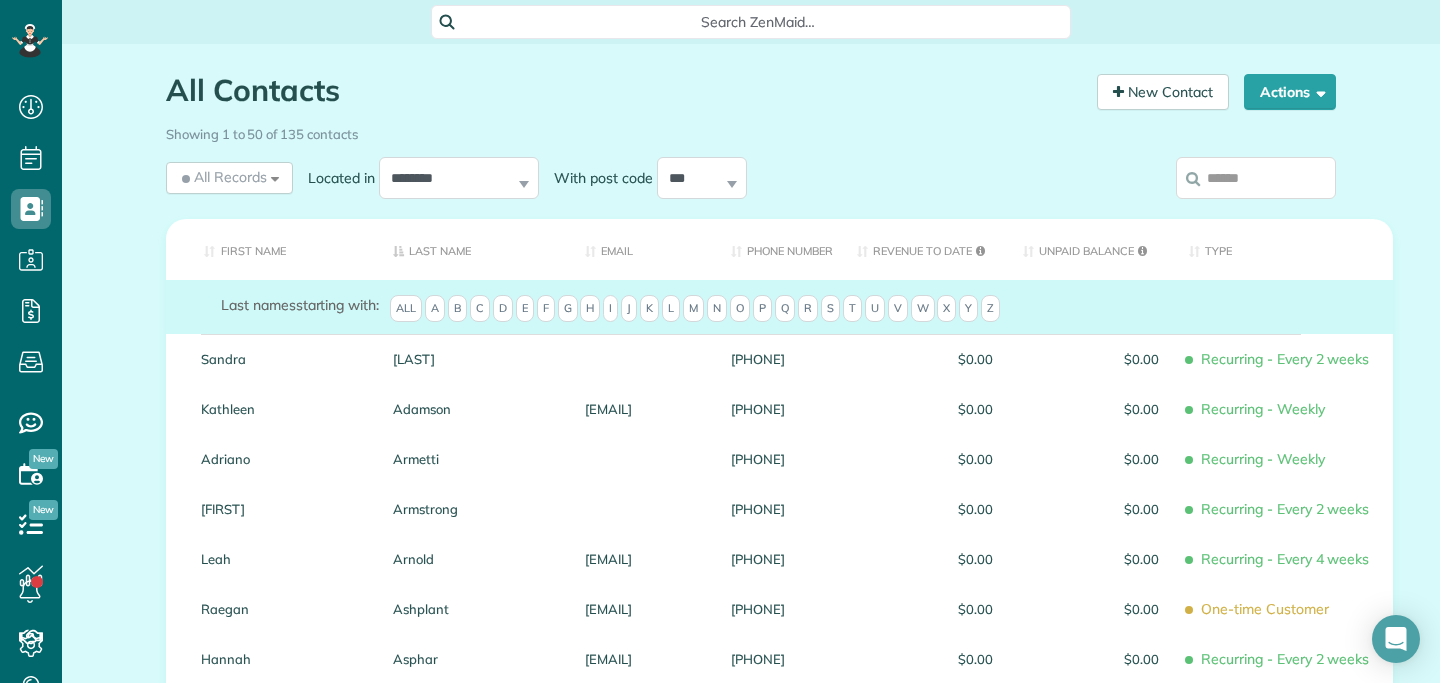 click at bounding box center [1256, 178] 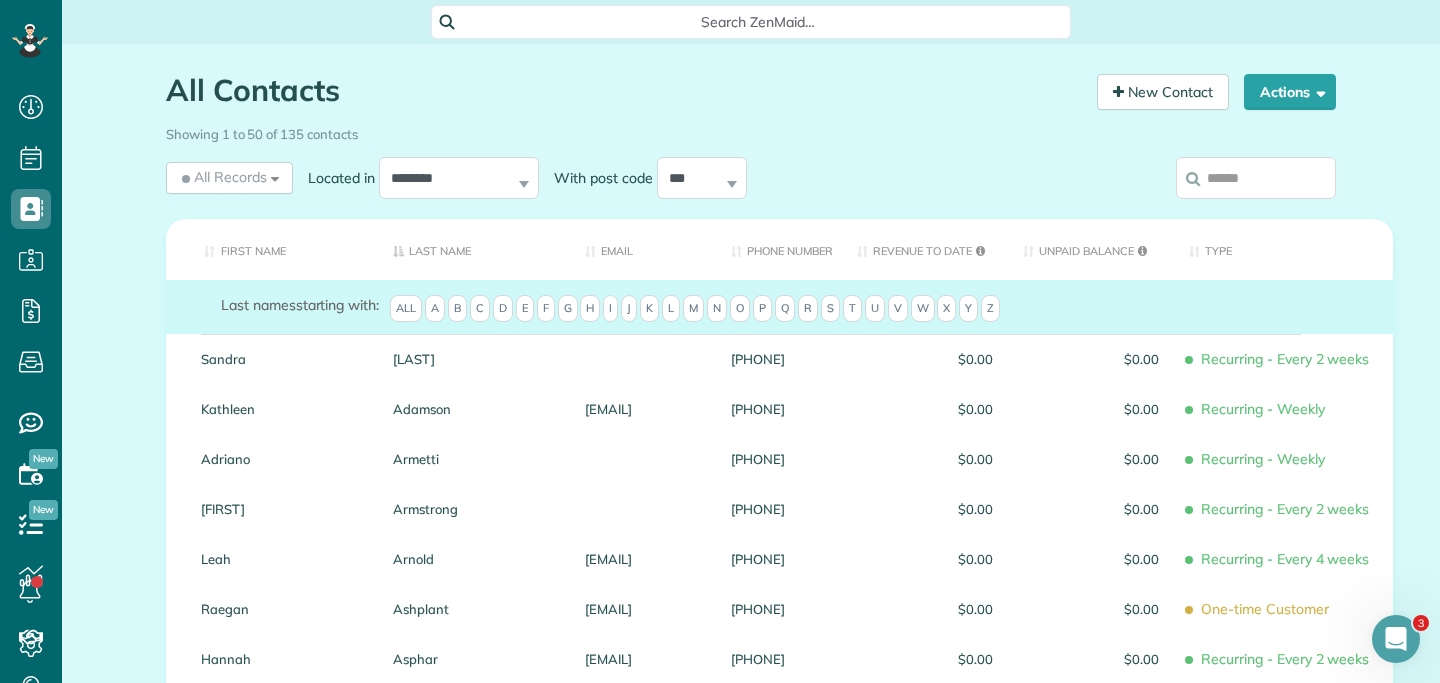 scroll, scrollTop: 0, scrollLeft: 0, axis: both 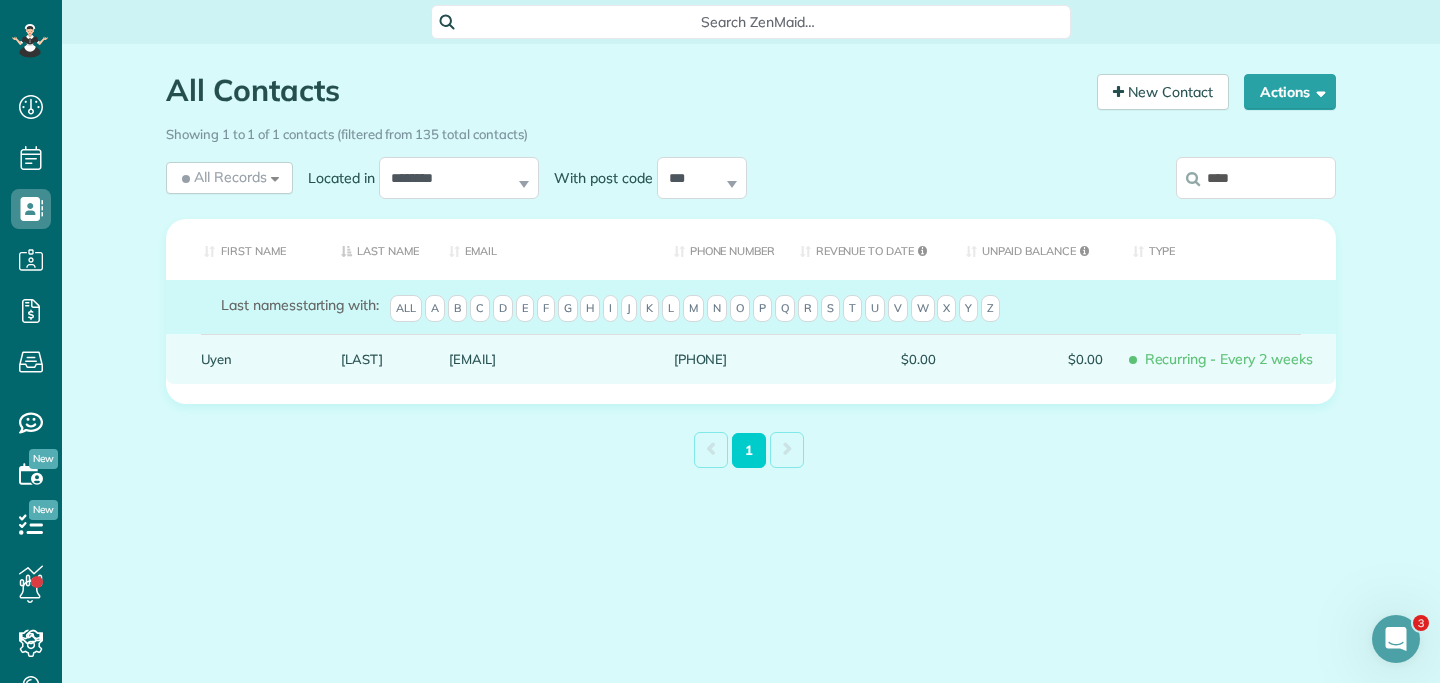 type on "****" 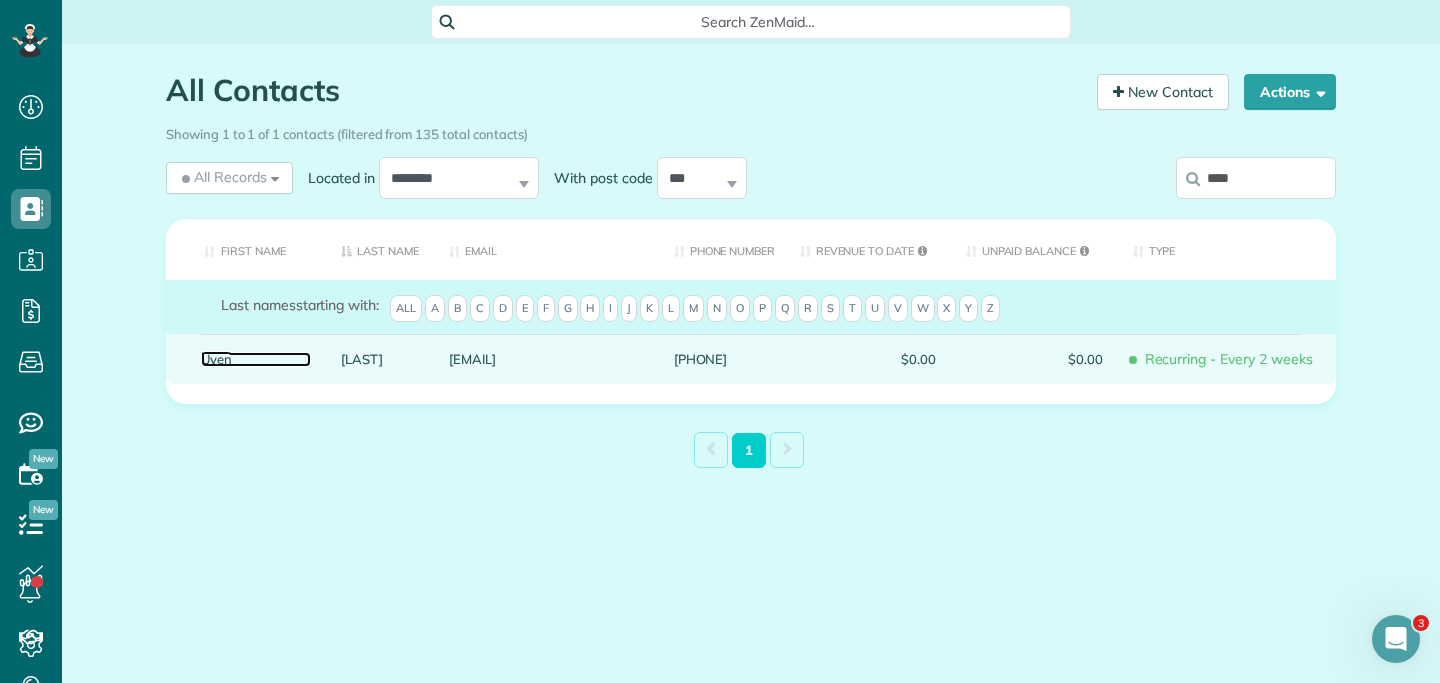 click on "Uyen" at bounding box center (256, 359) 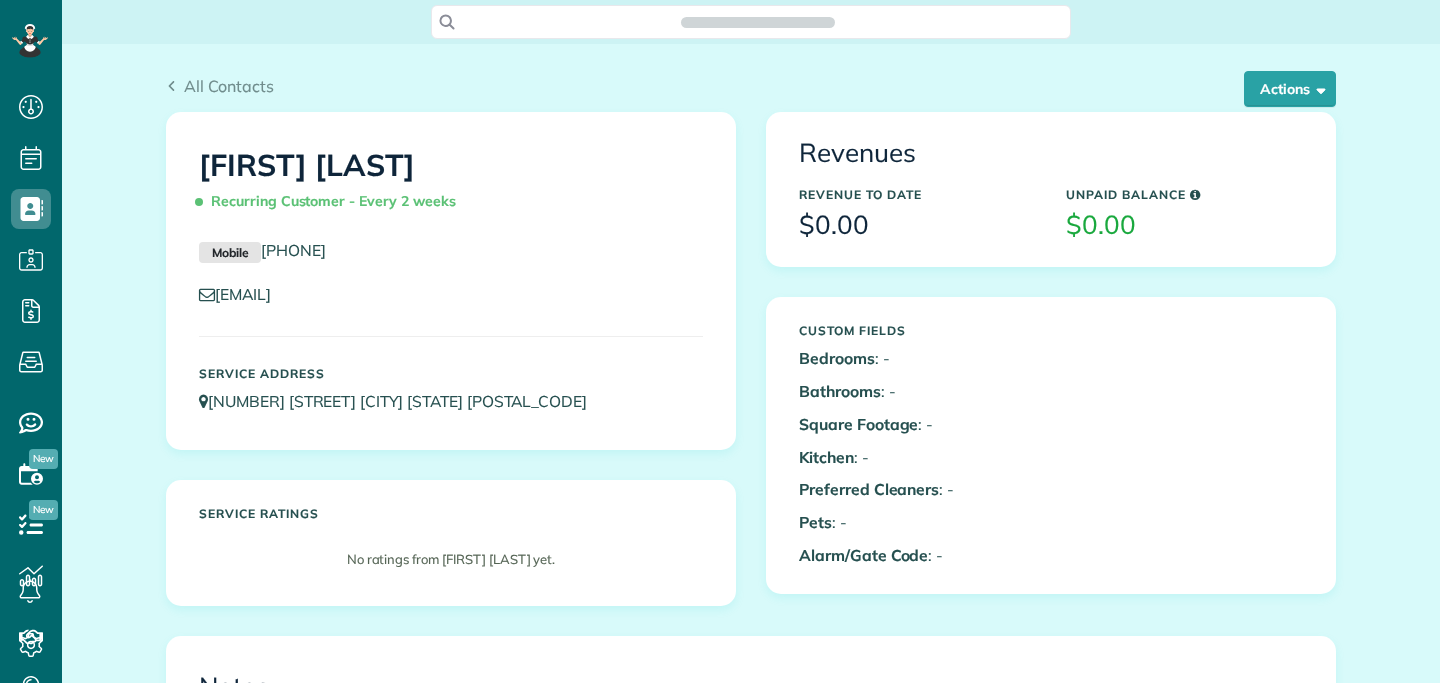 scroll, scrollTop: 0, scrollLeft: 0, axis: both 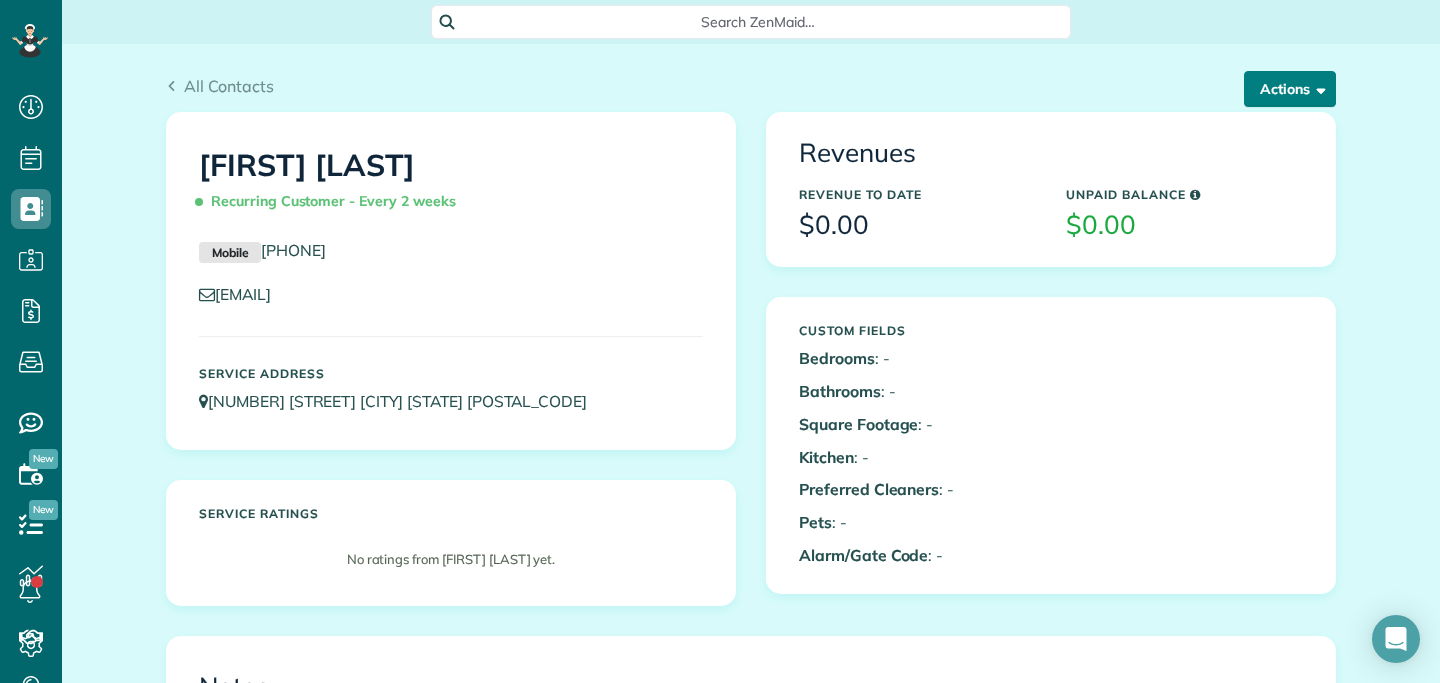 click on "Actions" at bounding box center [1290, 89] 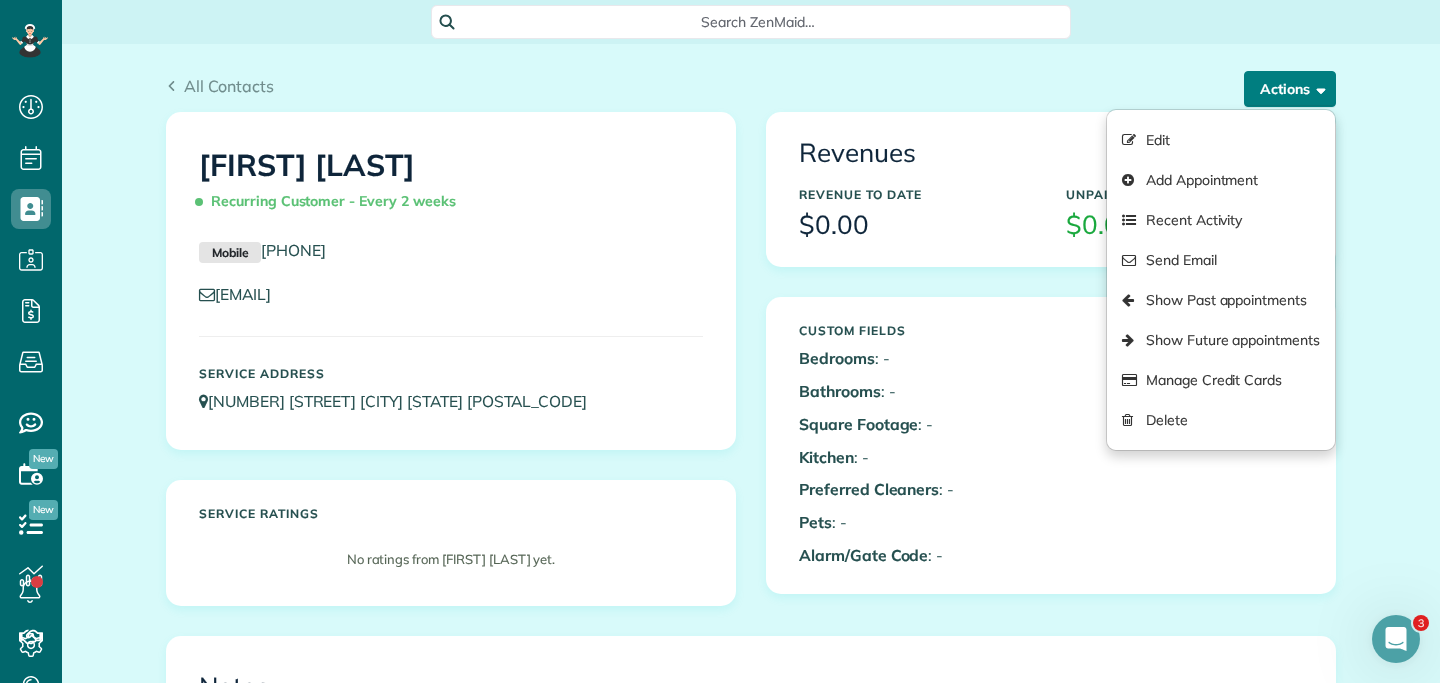 scroll, scrollTop: 0, scrollLeft: 0, axis: both 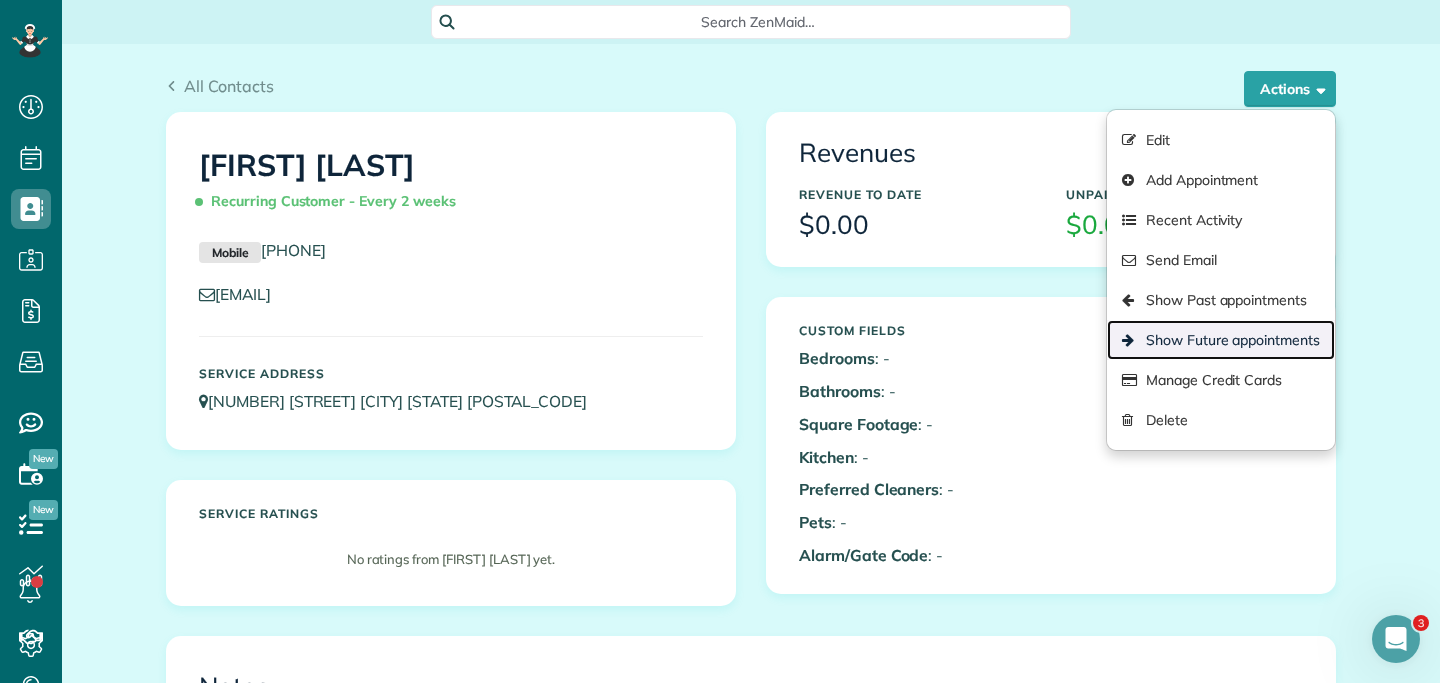 click on "Show Future appointments" at bounding box center (1221, 340) 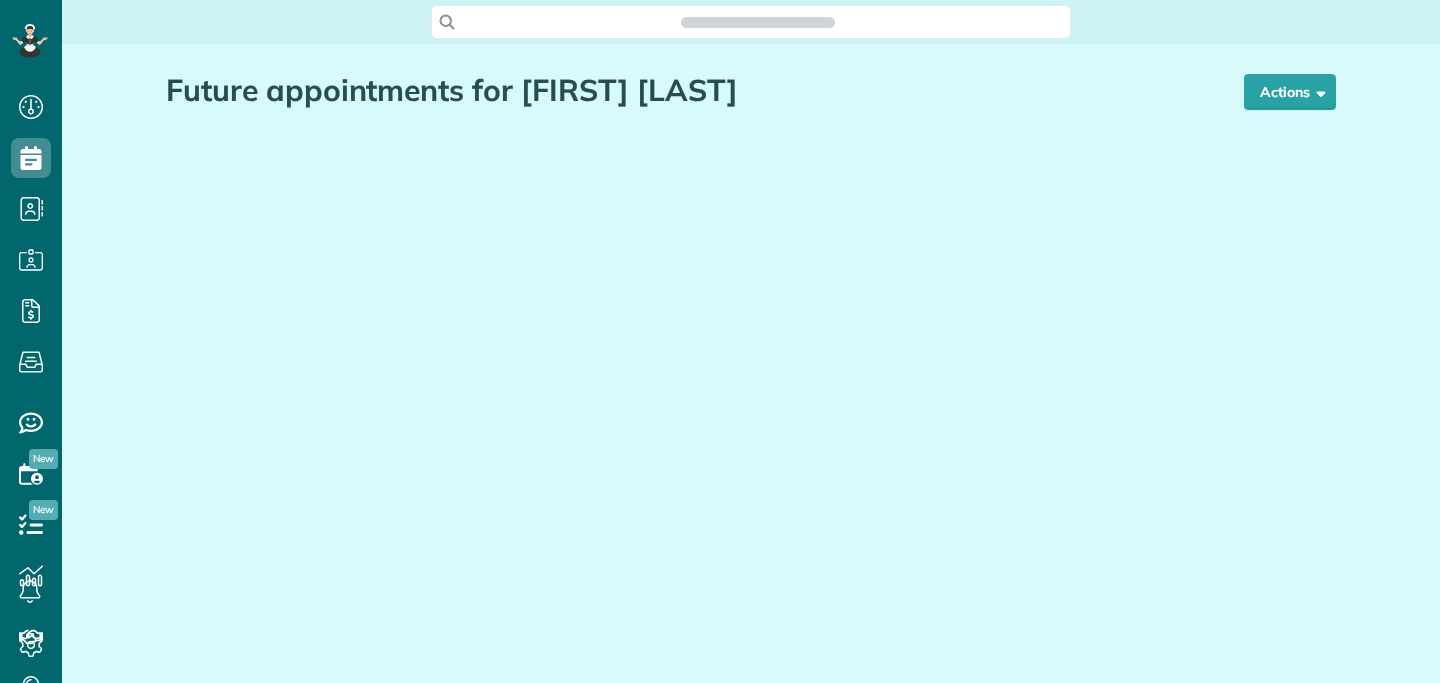 scroll, scrollTop: 0, scrollLeft: 0, axis: both 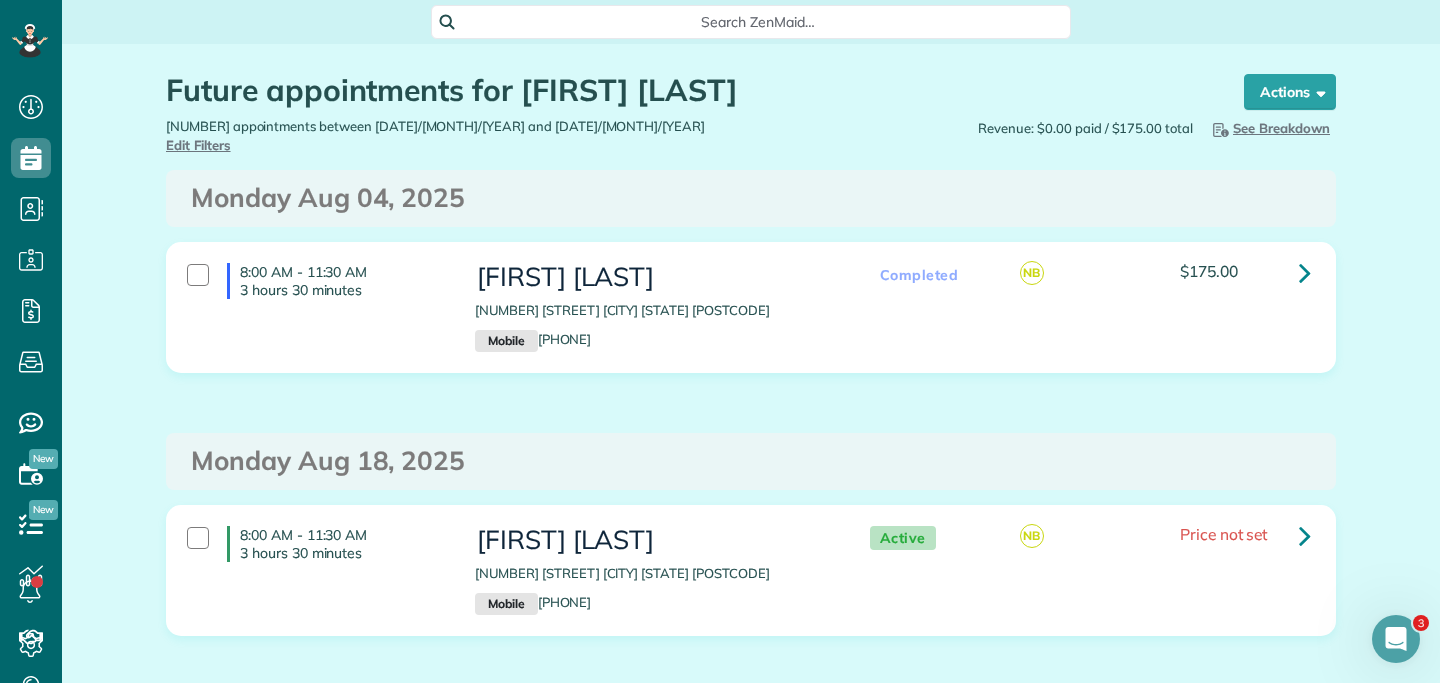 click on "Future appointments for [FIRST] [LAST]
the List View [2 min]
Schedule Changes
Actions
Create Appointment
Create Task
Clock In/Out
Send Work Orders
Print Route Sheets
Today's Emails/Texts
Export data..
Bulk Actions
Set status to: Active
Set status to: Estimate" at bounding box center [751, 80] 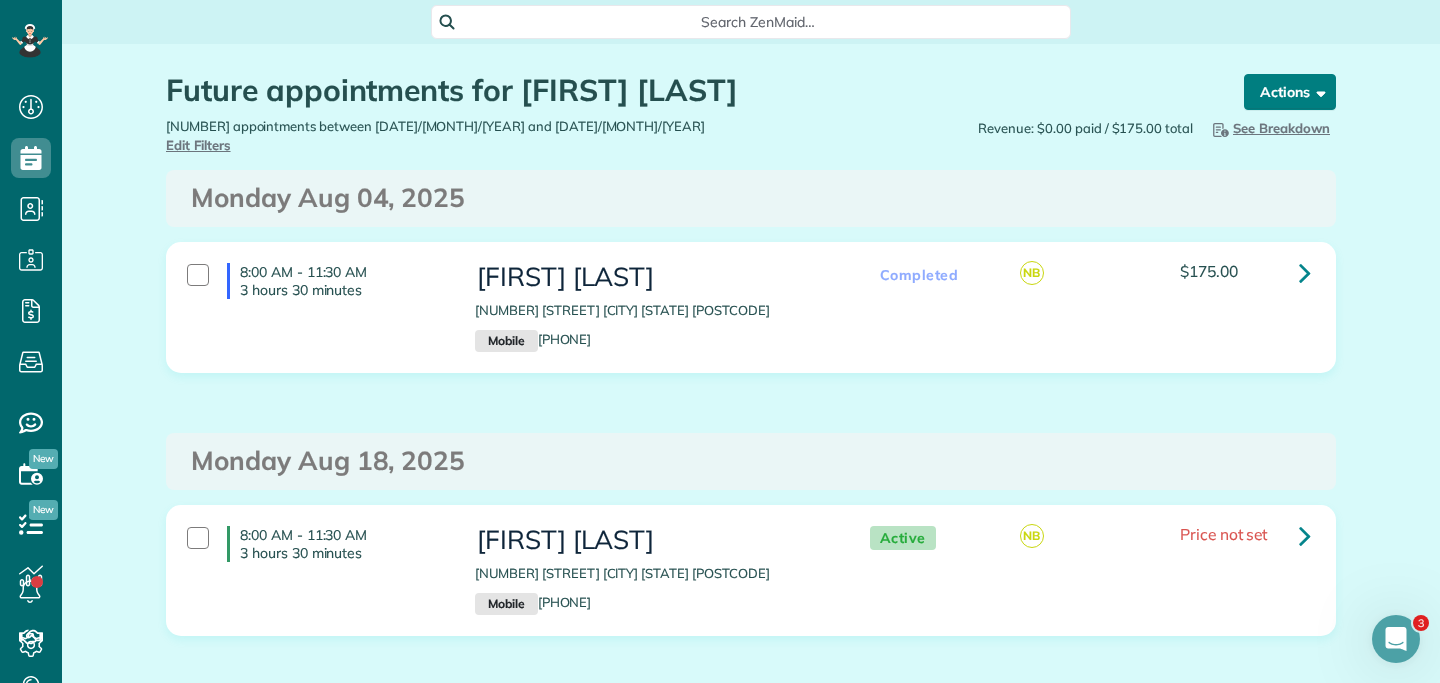 click on "Actions" at bounding box center (1290, 92) 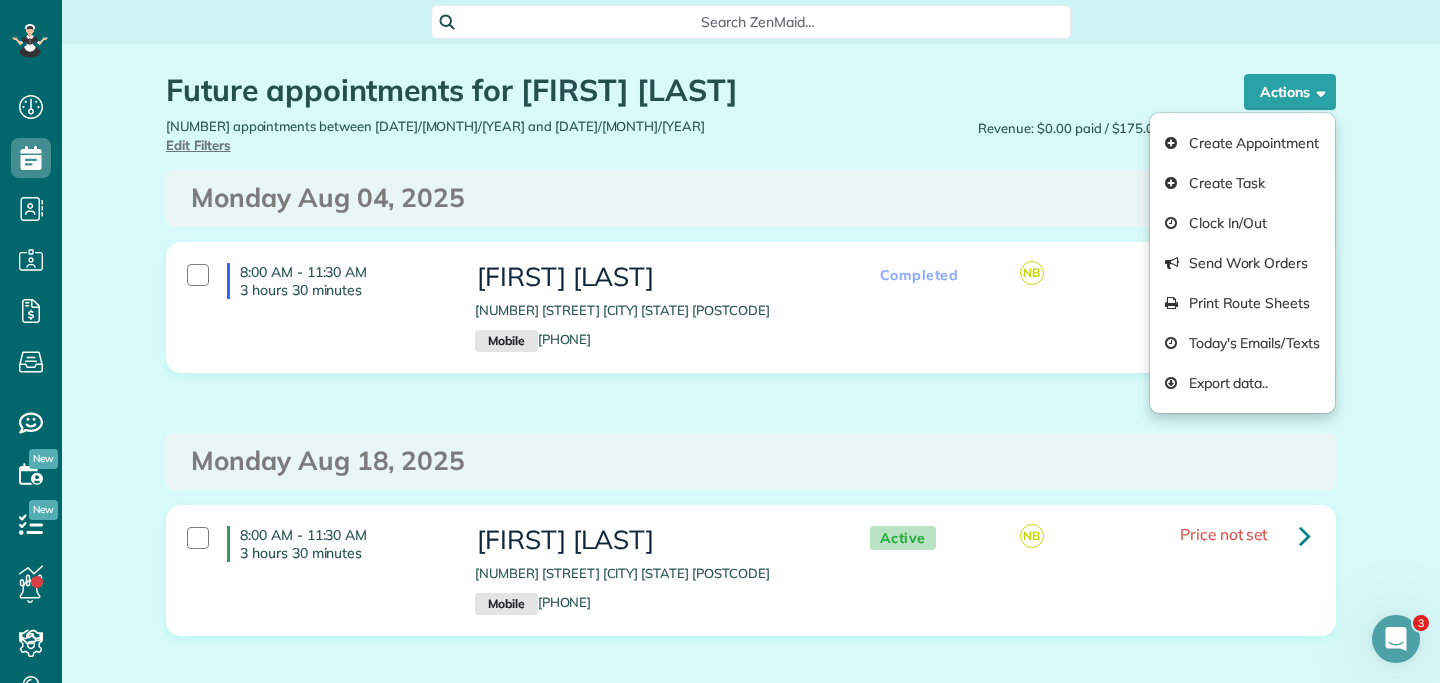 click on "[FIRST] [LAST]
[NUMBER] [STREET] [CITY] [STATE] [POSTCODE]
Mobile
[PHONE]
Completed
NB
$175.00" at bounding box center (751, 322) 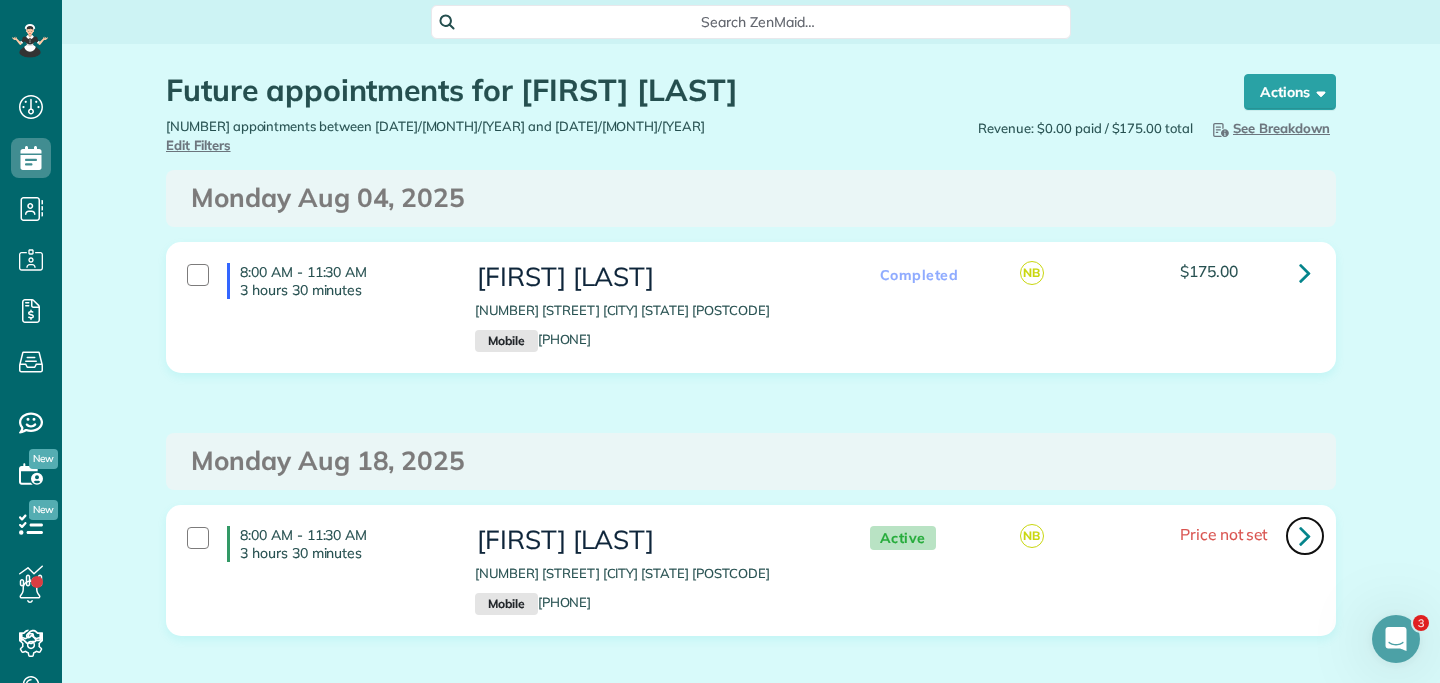 click at bounding box center (1305, 535) 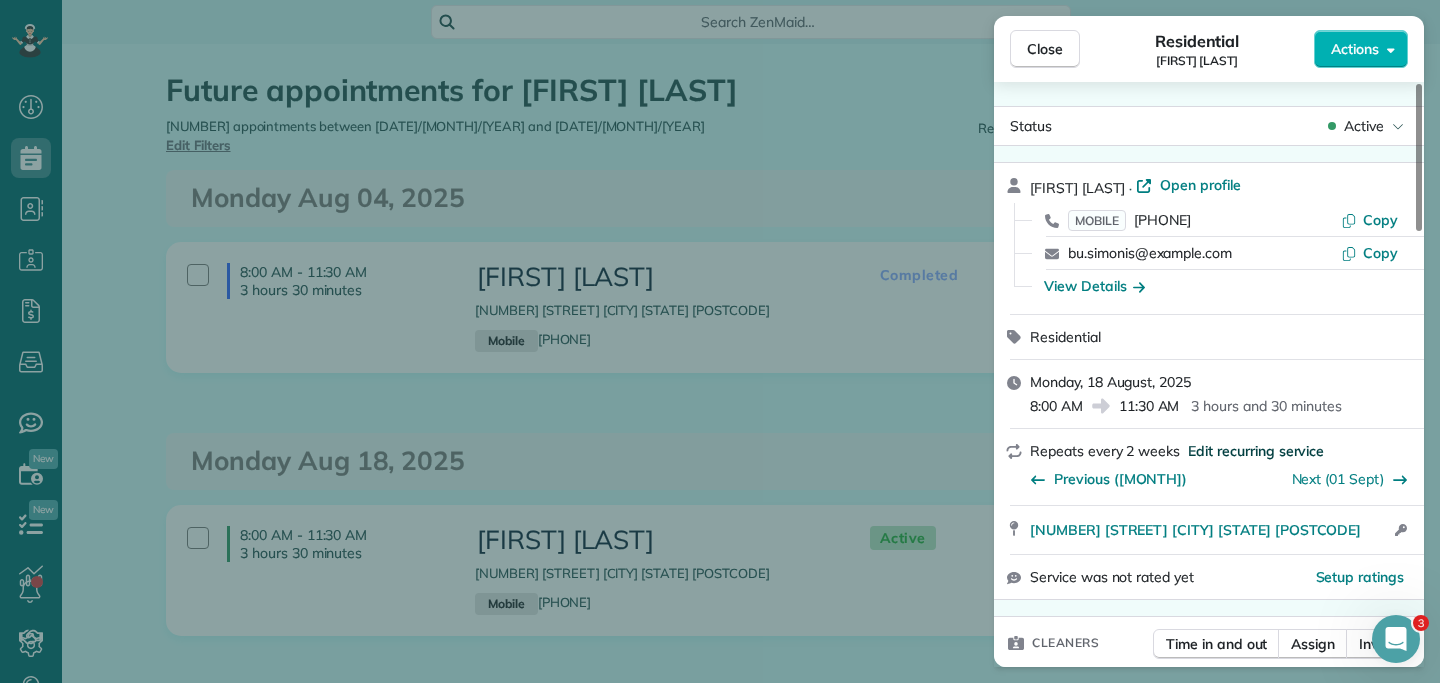 click on "Edit recurring service" at bounding box center (1256, 451) 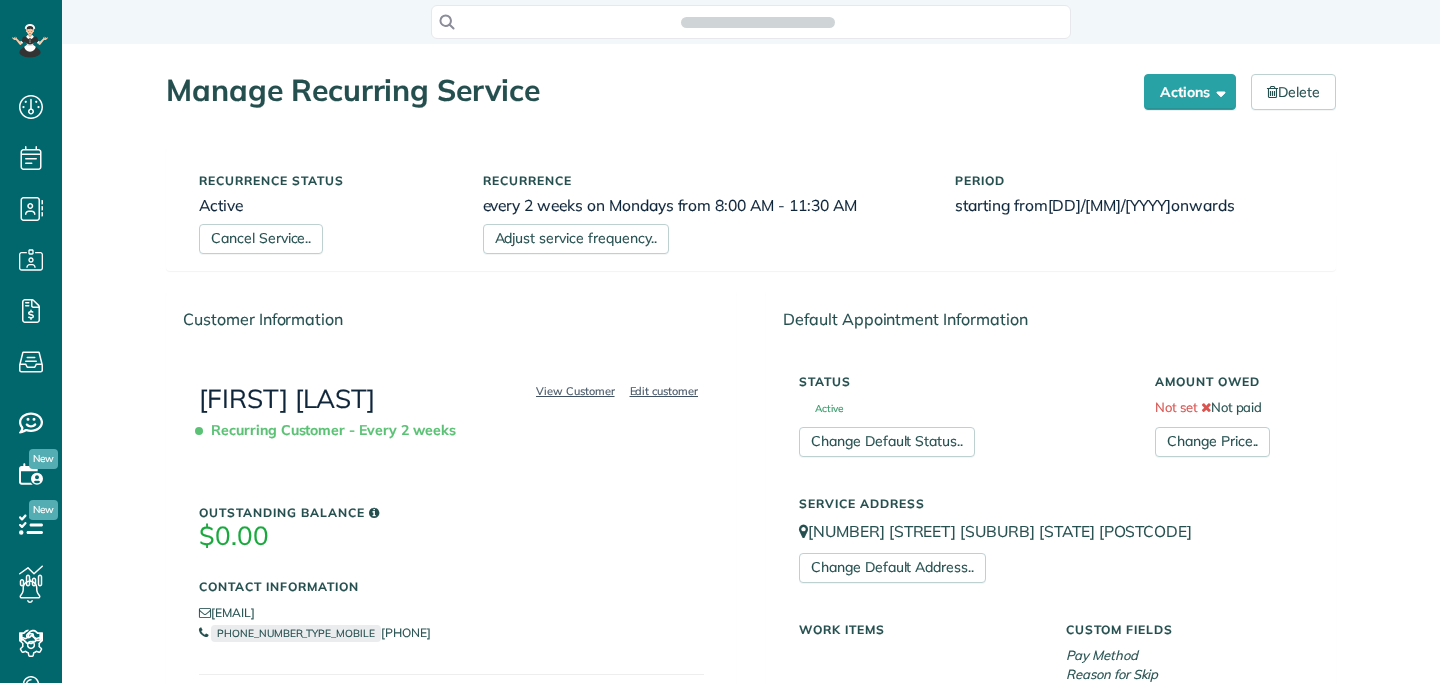 scroll, scrollTop: 0, scrollLeft: 0, axis: both 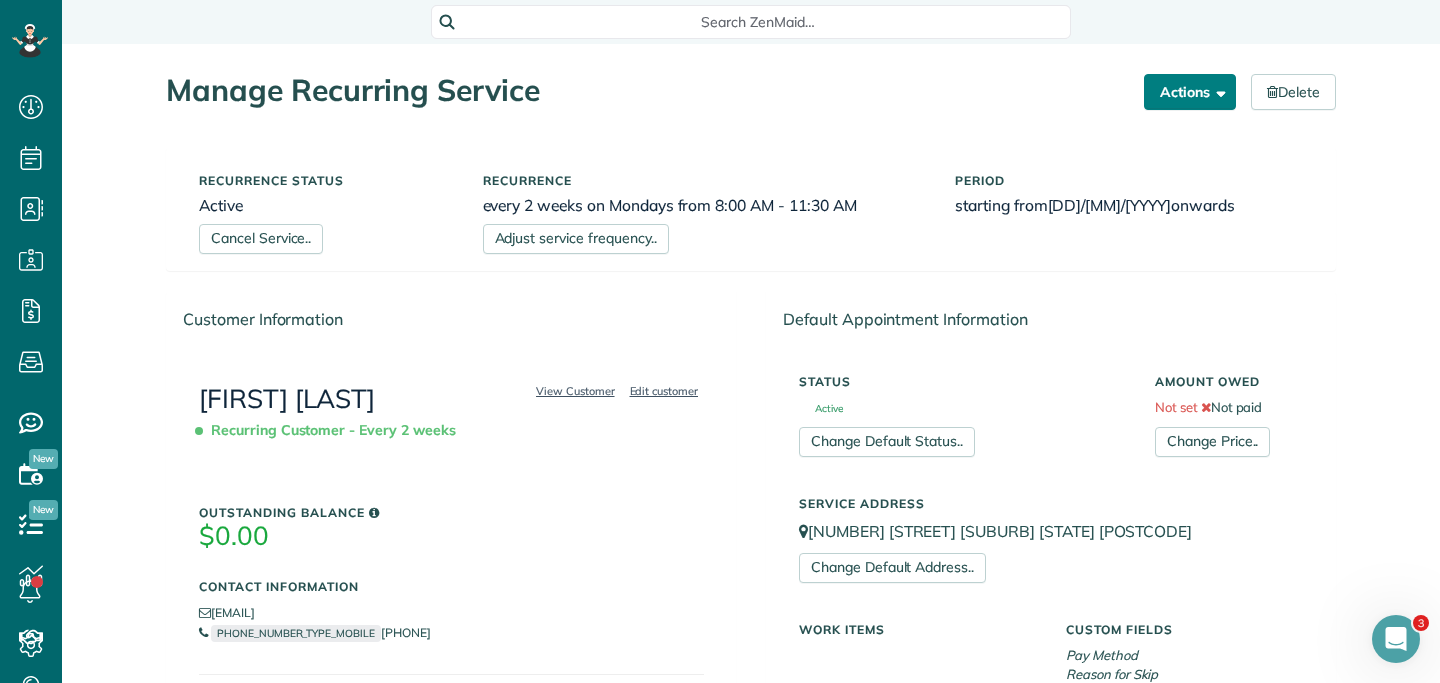 click on "Actions" at bounding box center [1190, 92] 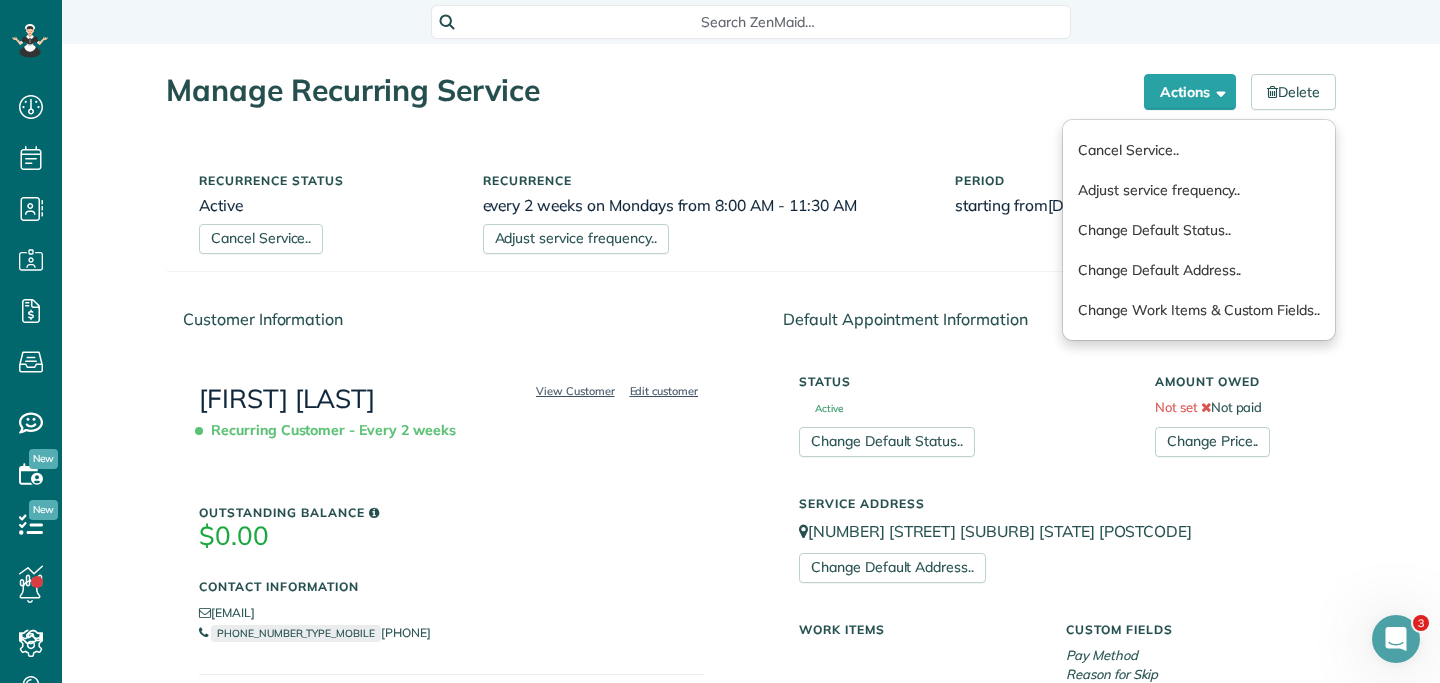 click on "Manage Recurring Service" at bounding box center (647, 90) 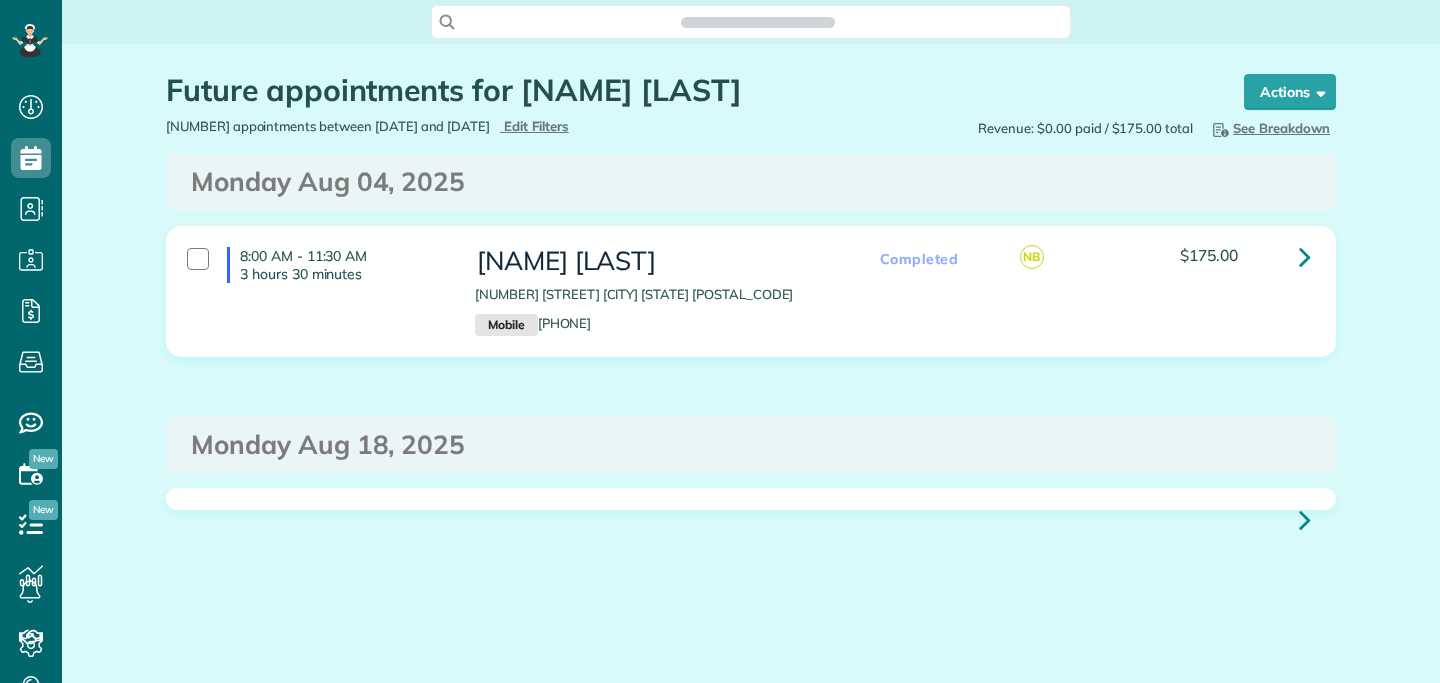 scroll, scrollTop: 0, scrollLeft: 0, axis: both 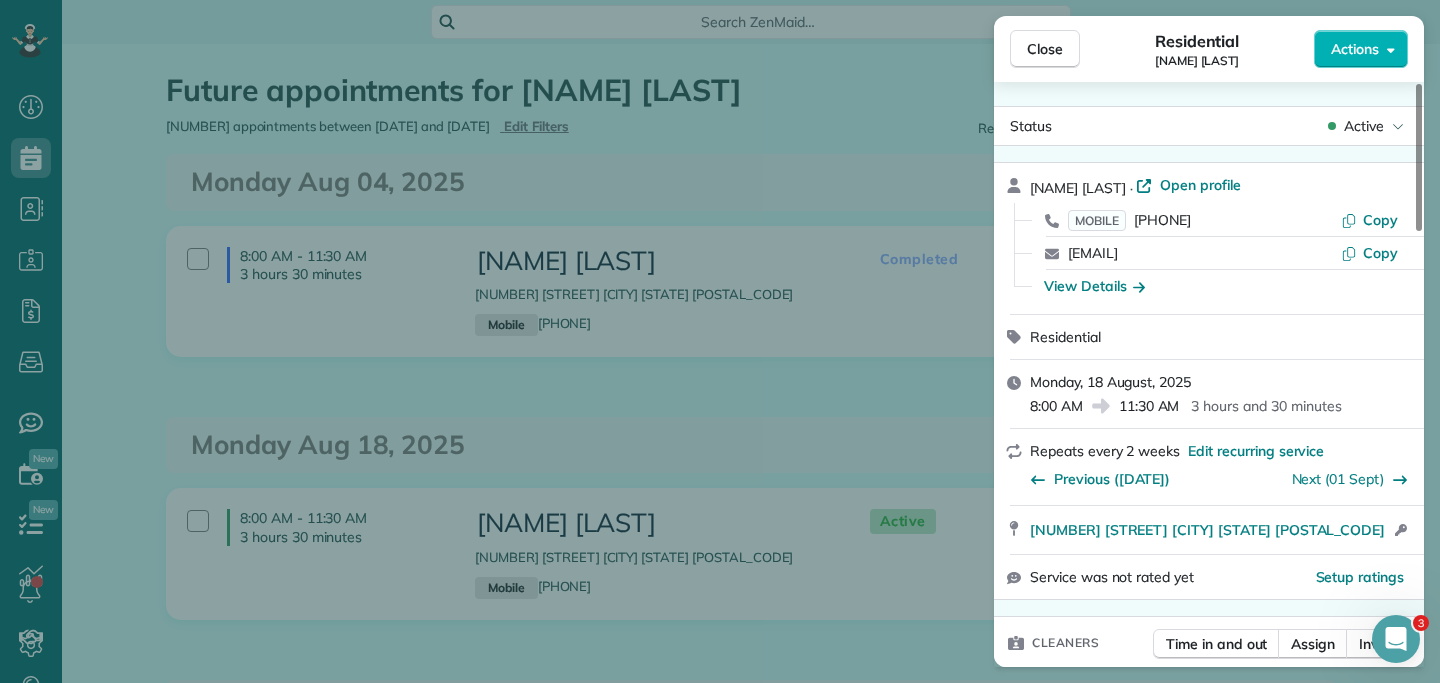 click on "3 hours and 30 minutes" at bounding box center [1266, 406] 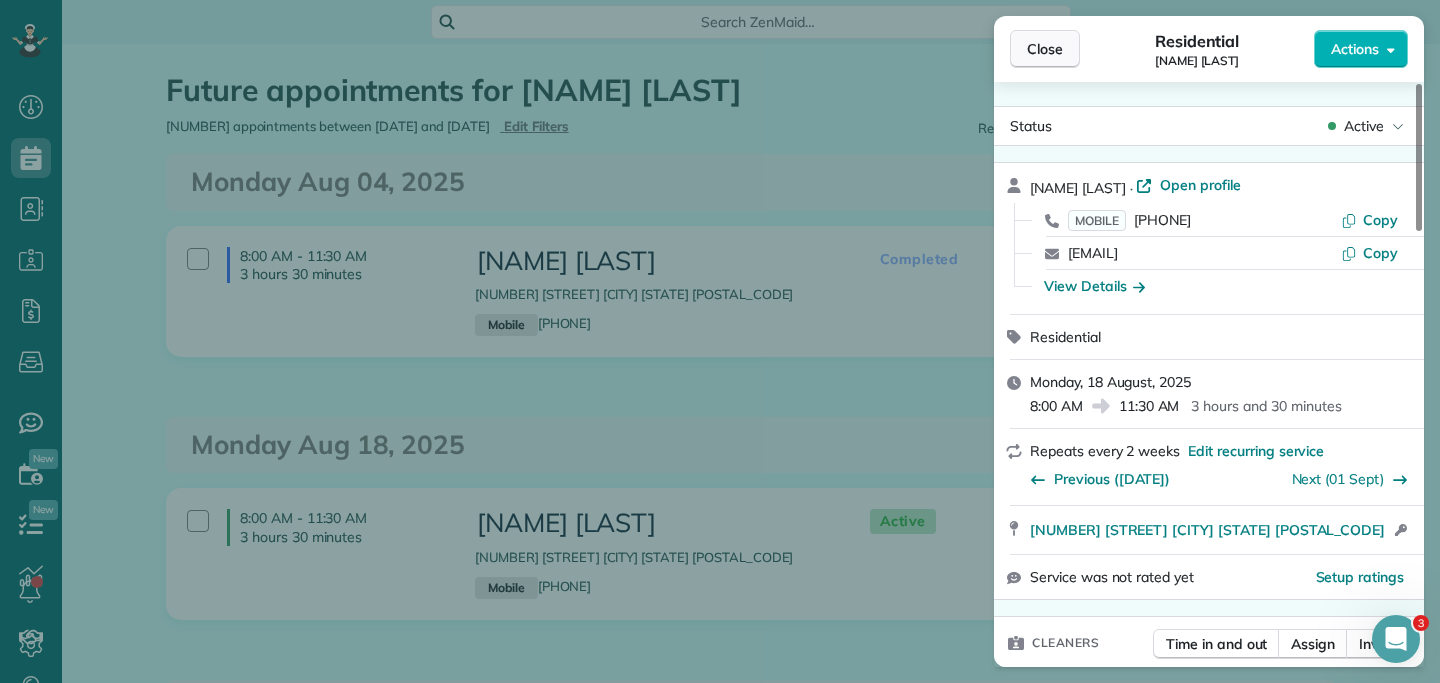 click on "Close" at bounding box center [1045, 49] 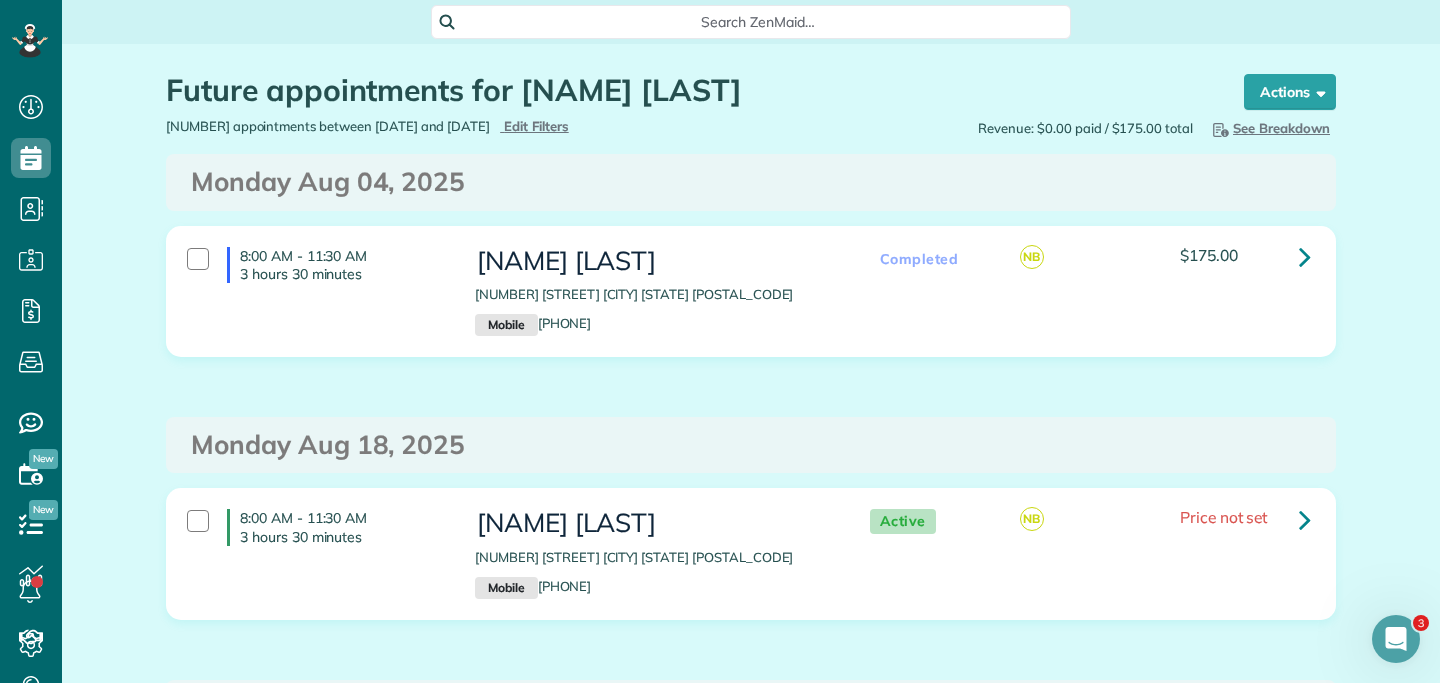 click on "Monday Aug 04, 2025" at bounding box center [751, 182] 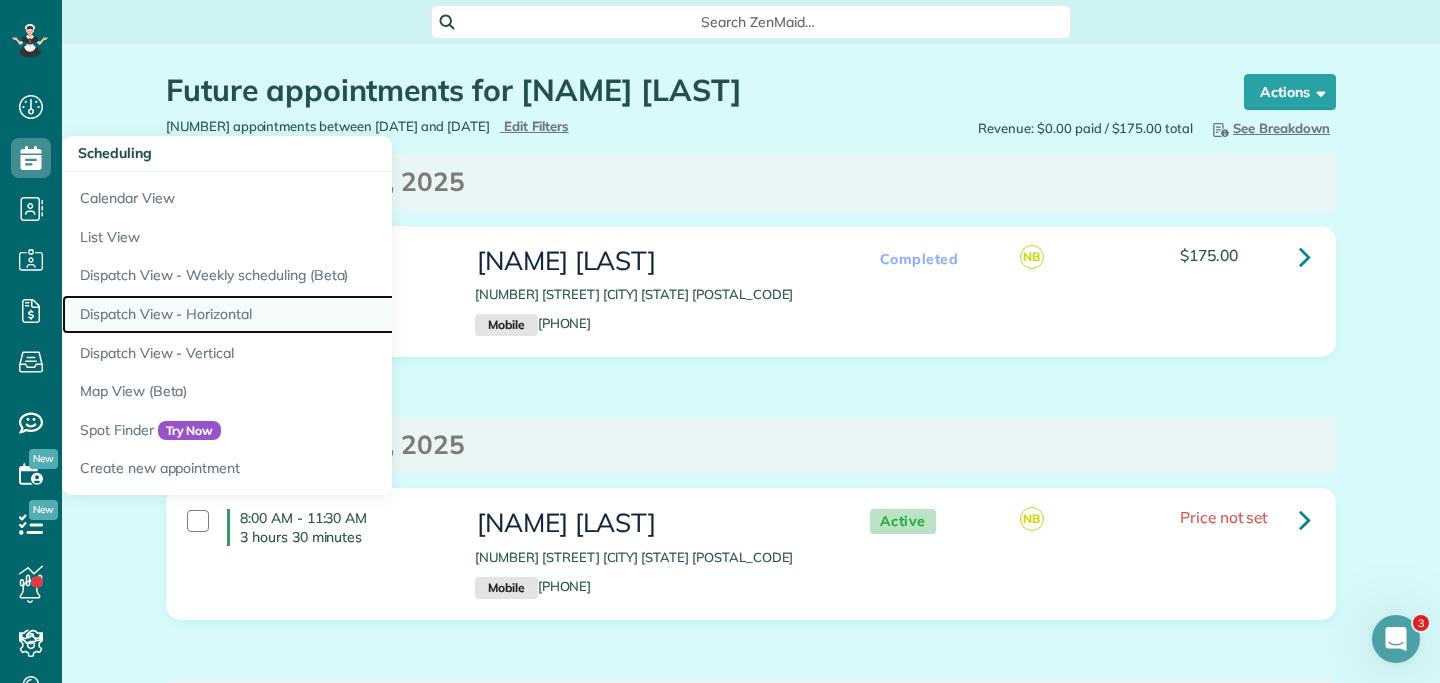 click on "Dispatch View - Horizontal" at bounding box center [312, 314] 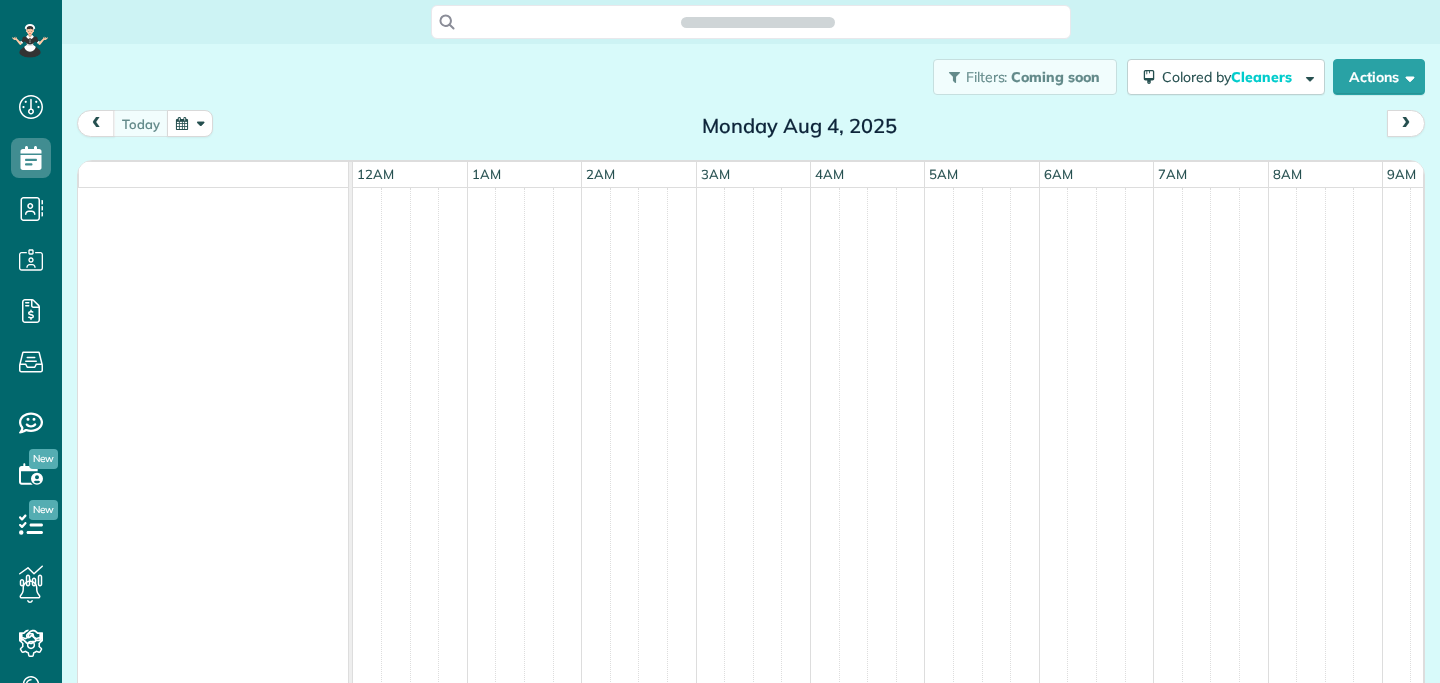 scroll, scrollTop: 0, scrollLeft: 0, axis: both 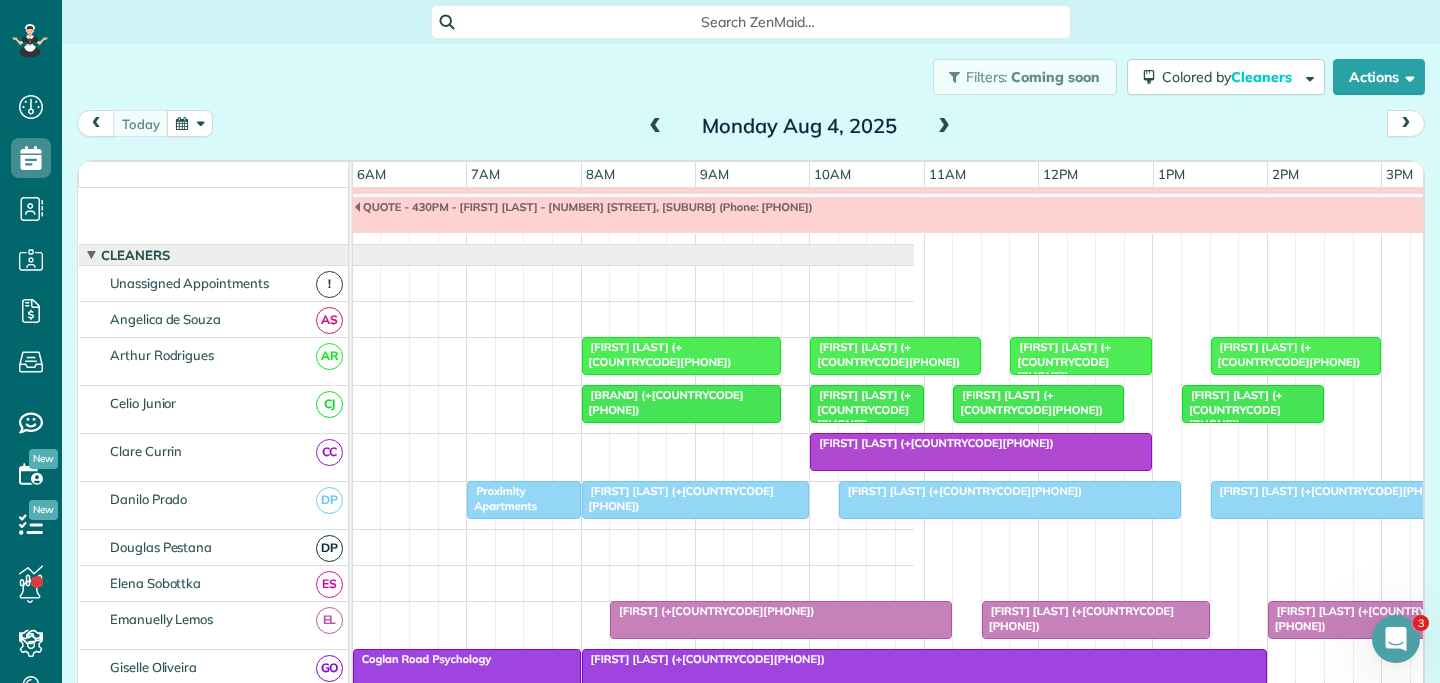 click at bounding box center [190, 123] 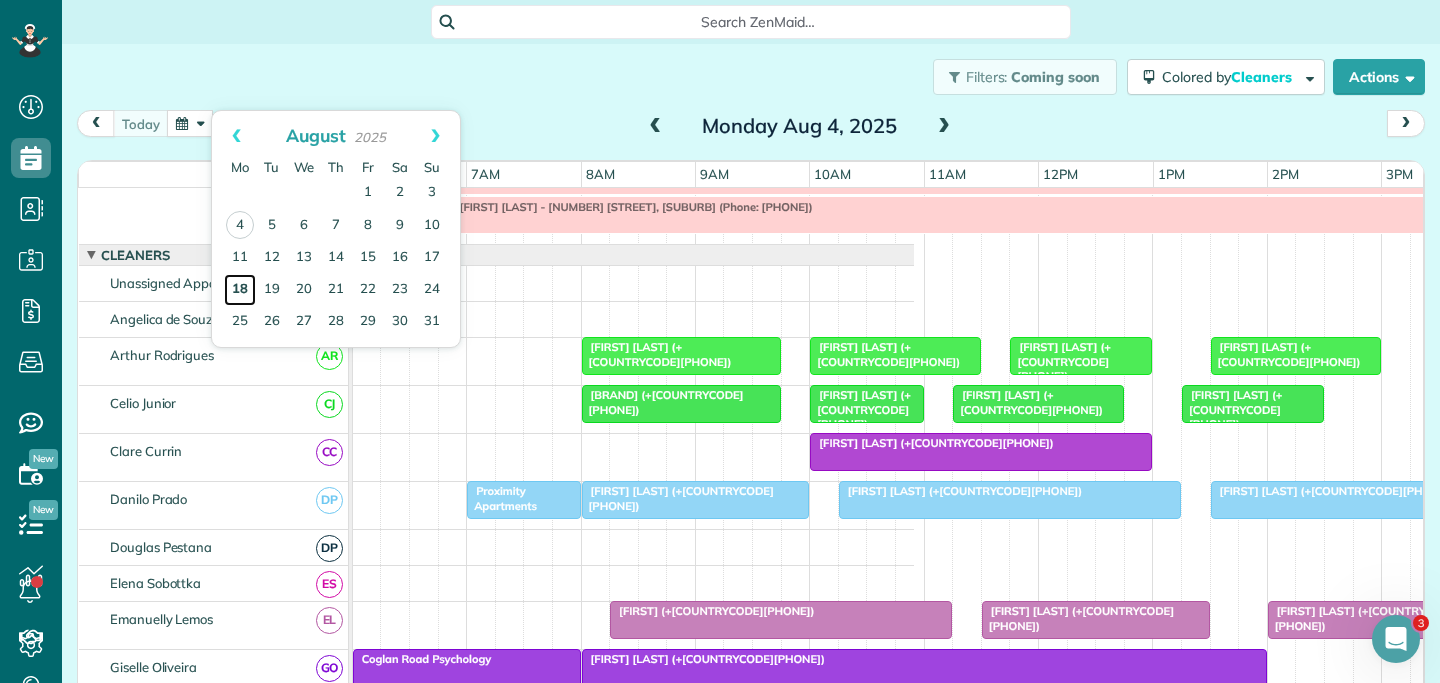 click on "18" at bounding box center (240, 290) 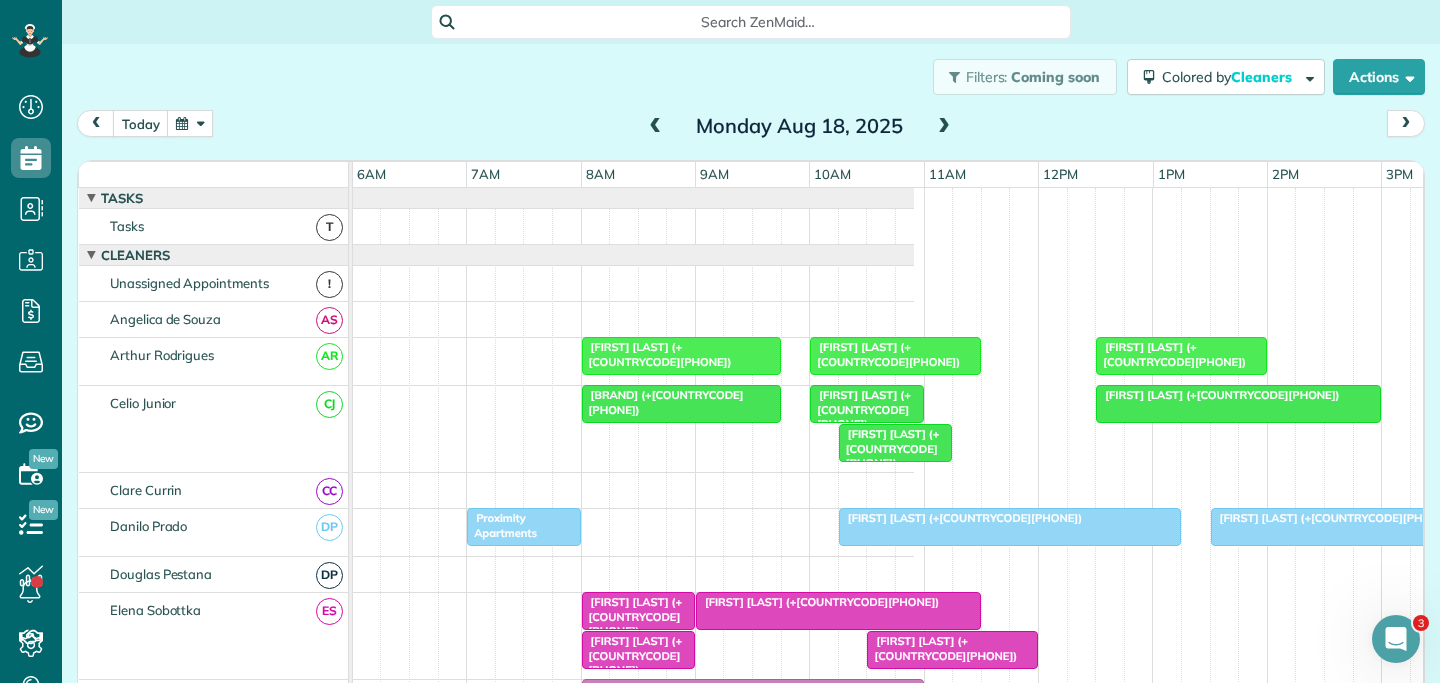 scroll, scrollTop: 632, scrollLeft: 687, axis: both 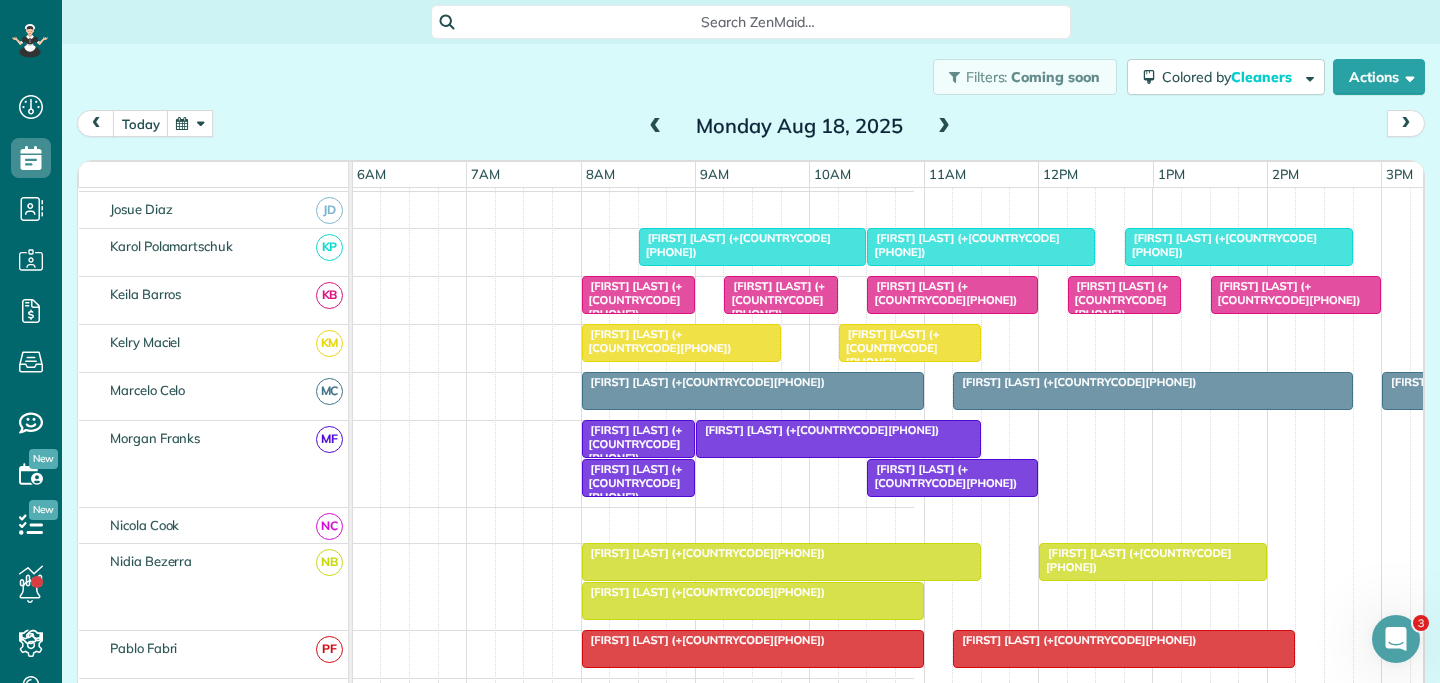 click on "Uyen Simonis (+61488448108)" at bounding box center (781, 553) 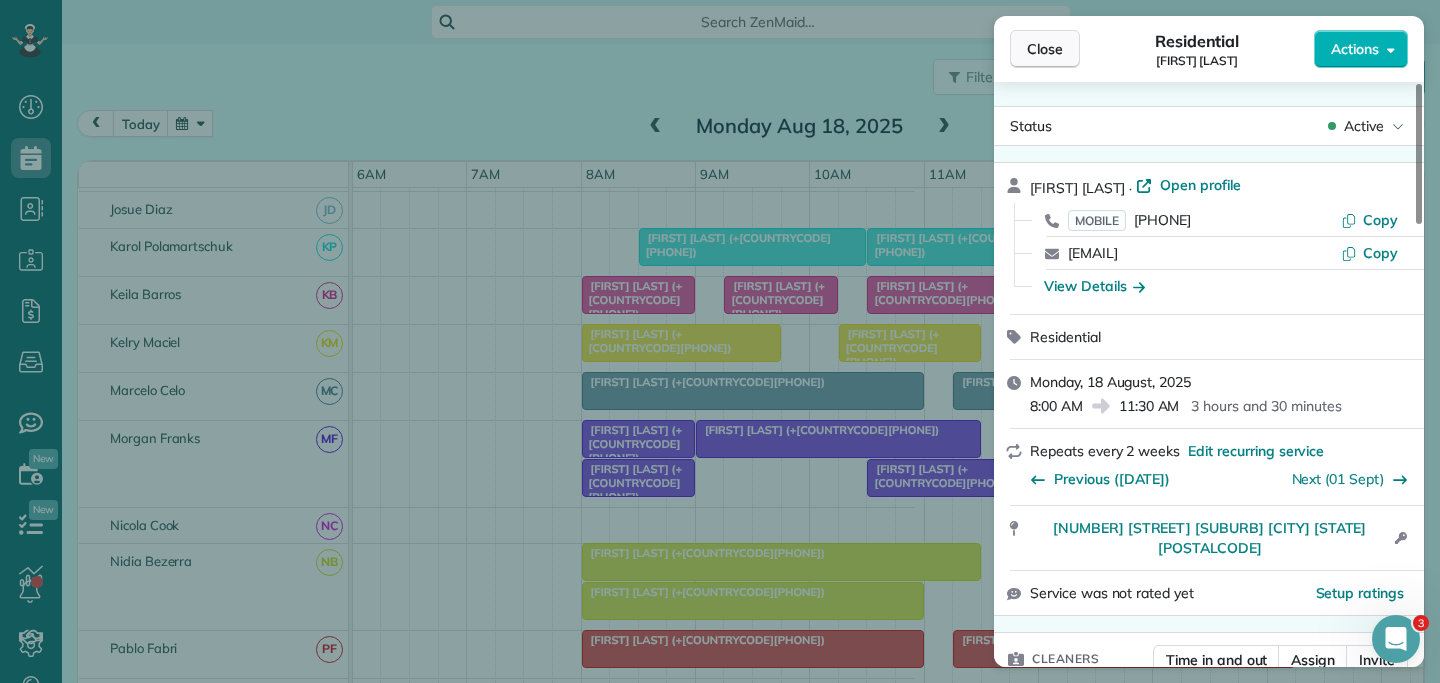 click on "Close" at bounding box center [1045, 49] 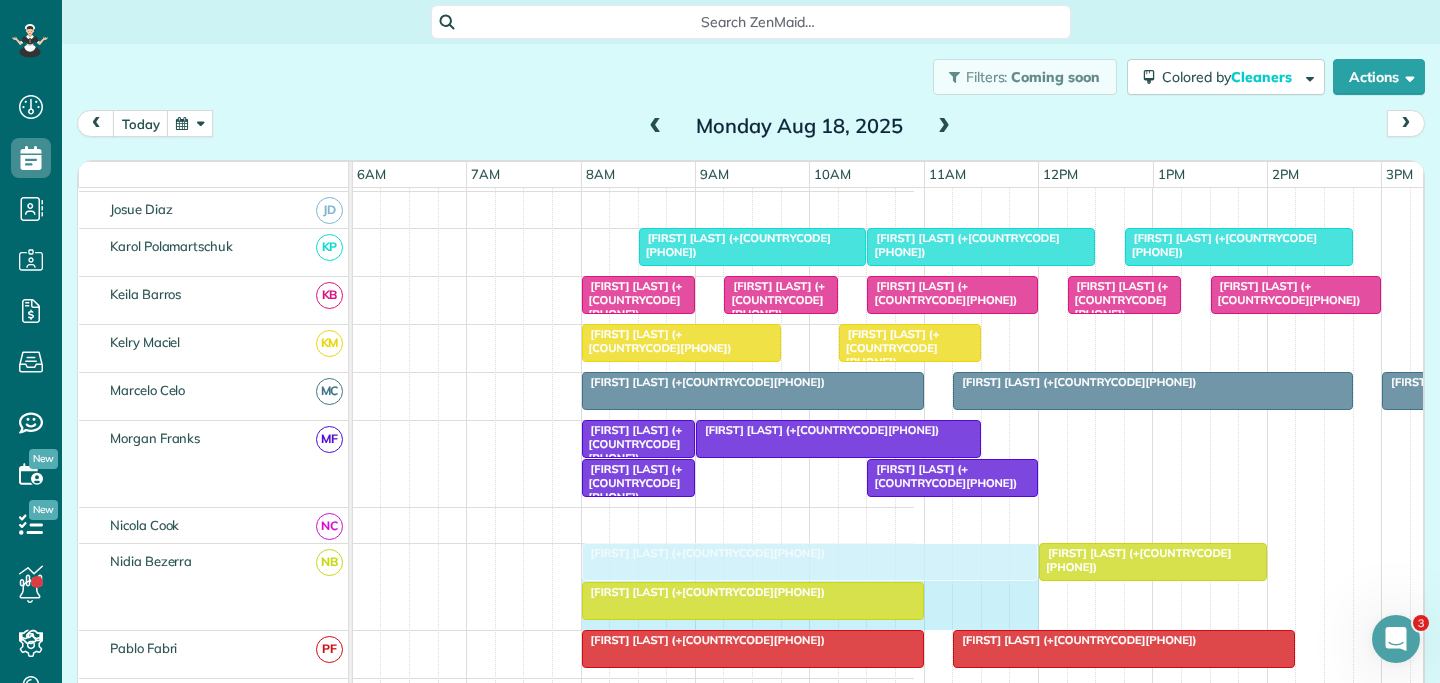 drag, startPoint x: 977, startPoint y: 561, endPoint x: 1025, endPoint y: 560, distance: 48.010414 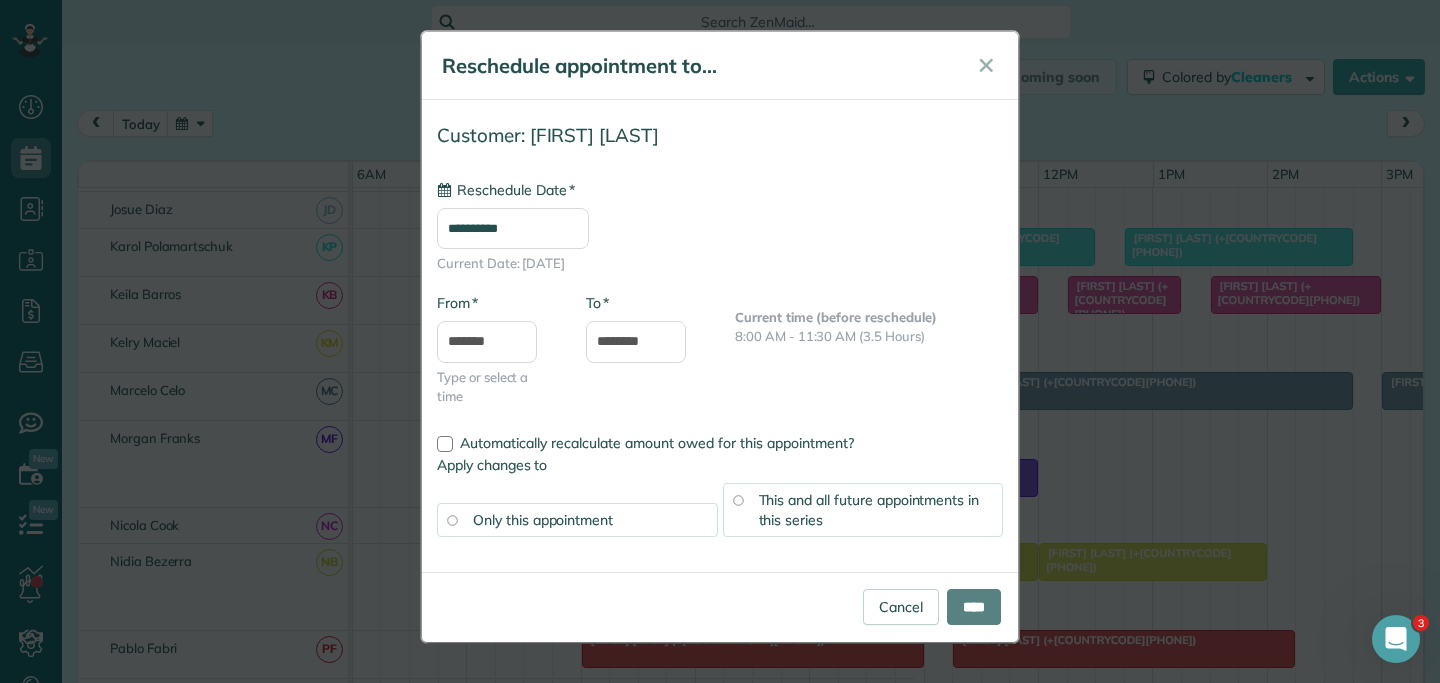 type on "**********" 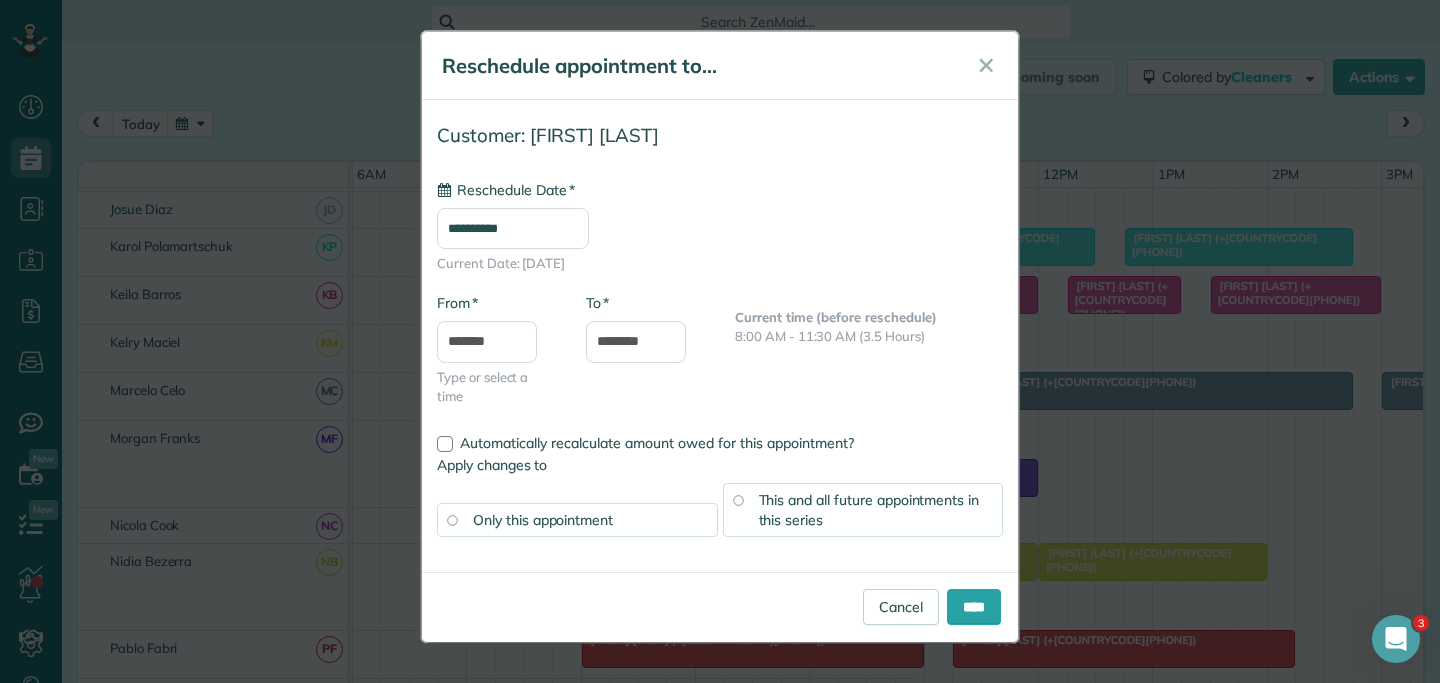 click on "This and all future appointments in this series" at bounding box center [869, 510] 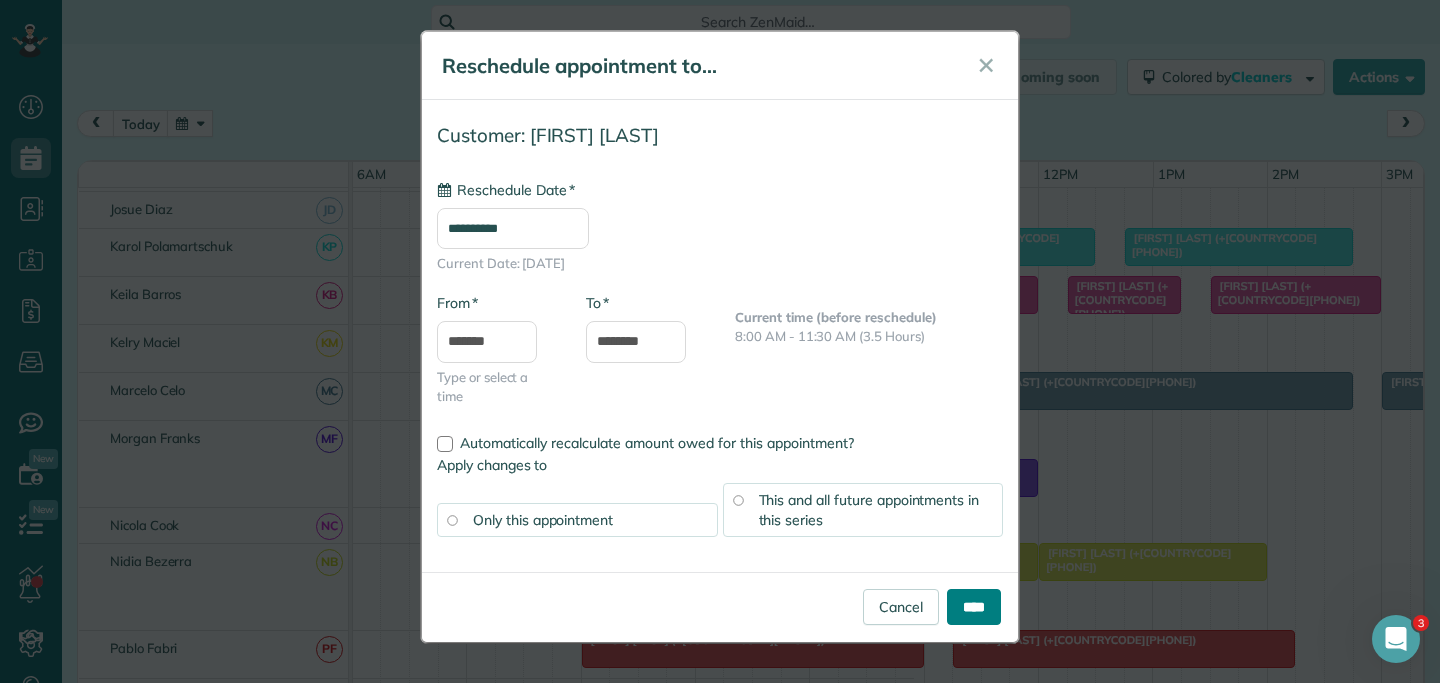 click on "****" at bounding box center [974, 607] 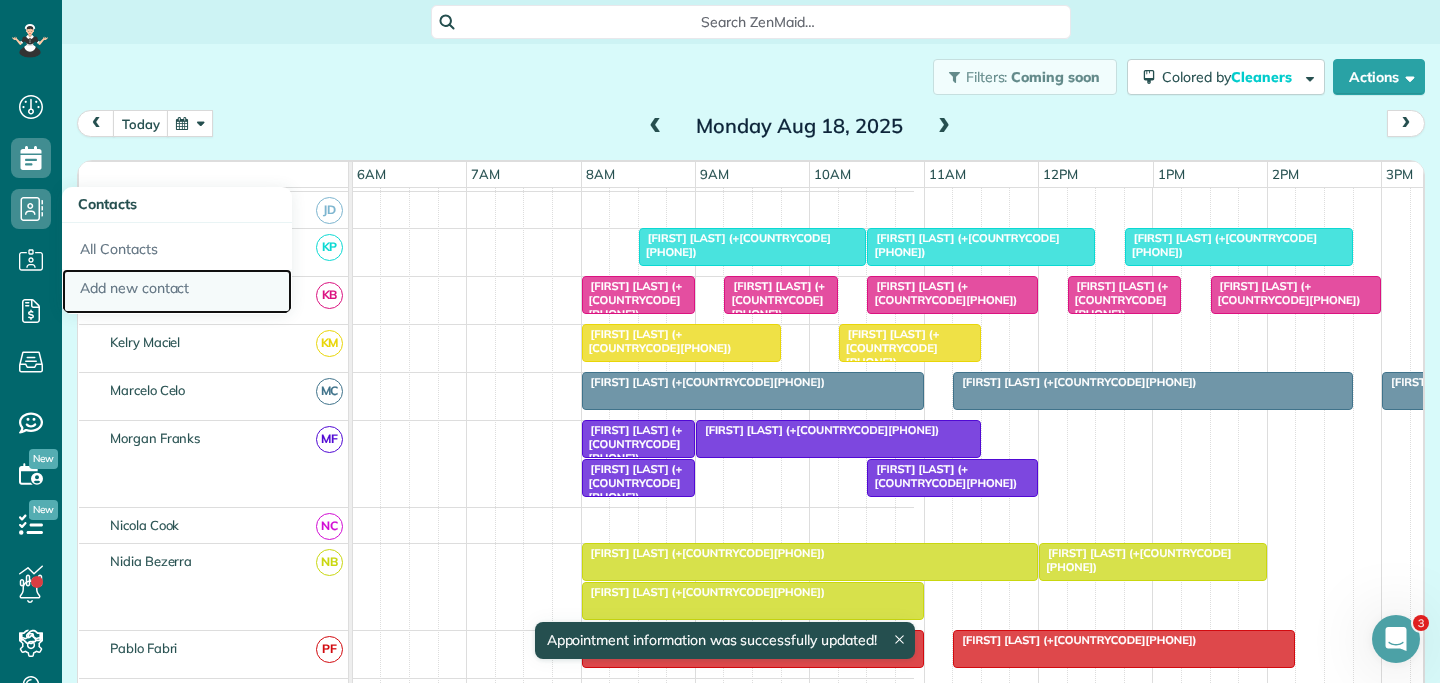 click on "Add new contact" at bounding box center [177, 292] 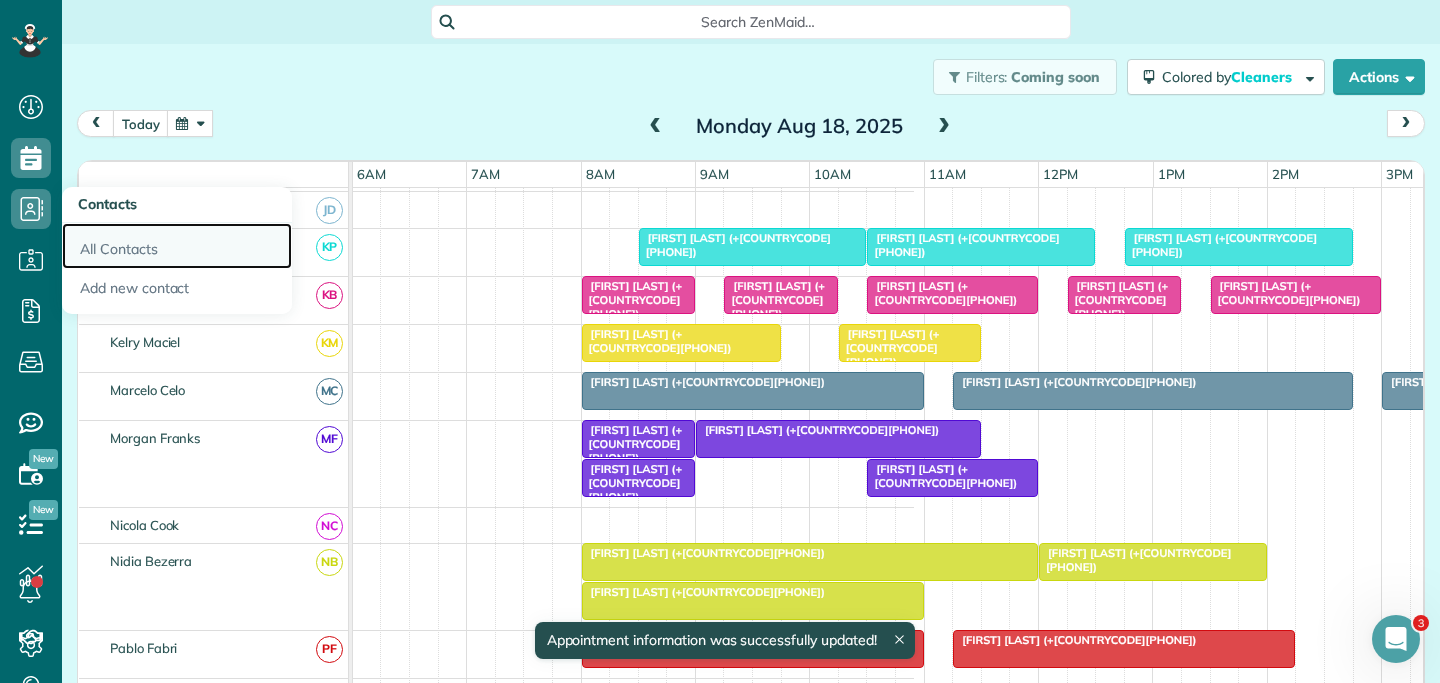click on "All Contacts" at bounding box center (177, 246) 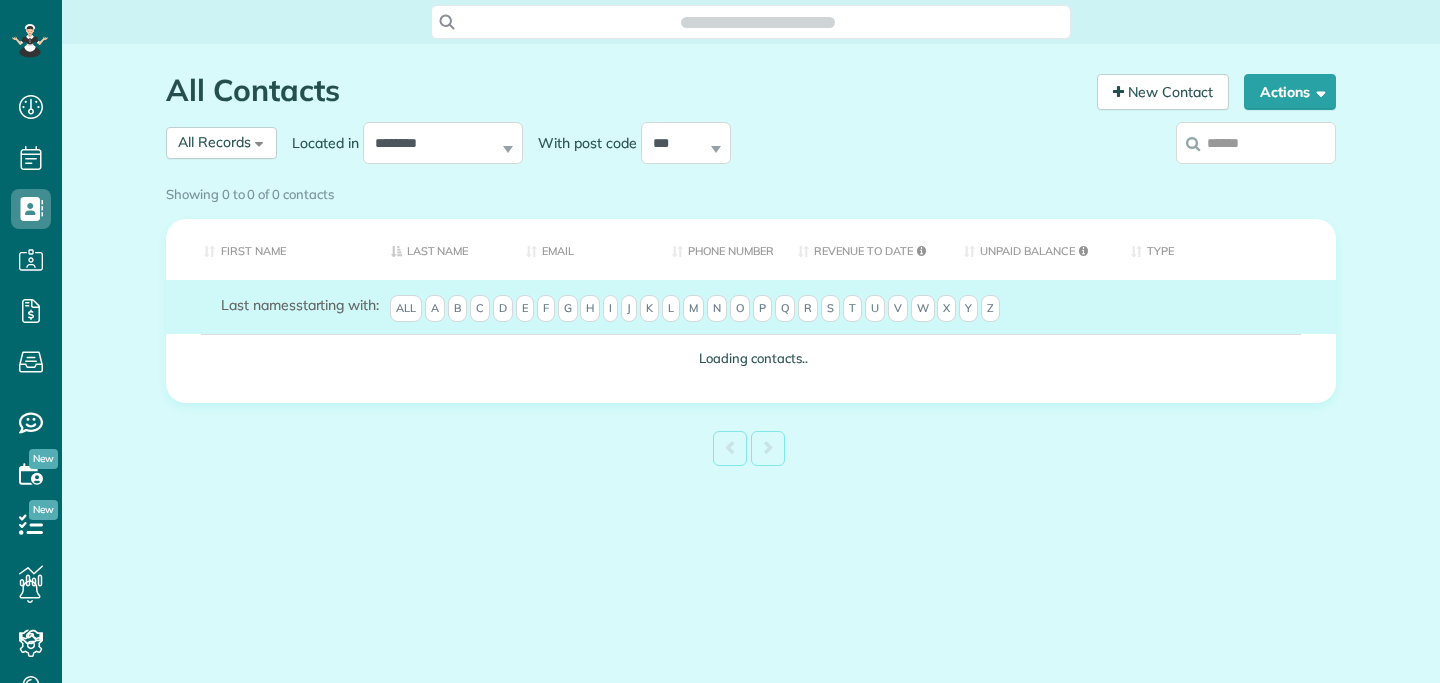 scroll, scrollTop: 0, scrollLeft: 0, axis: both 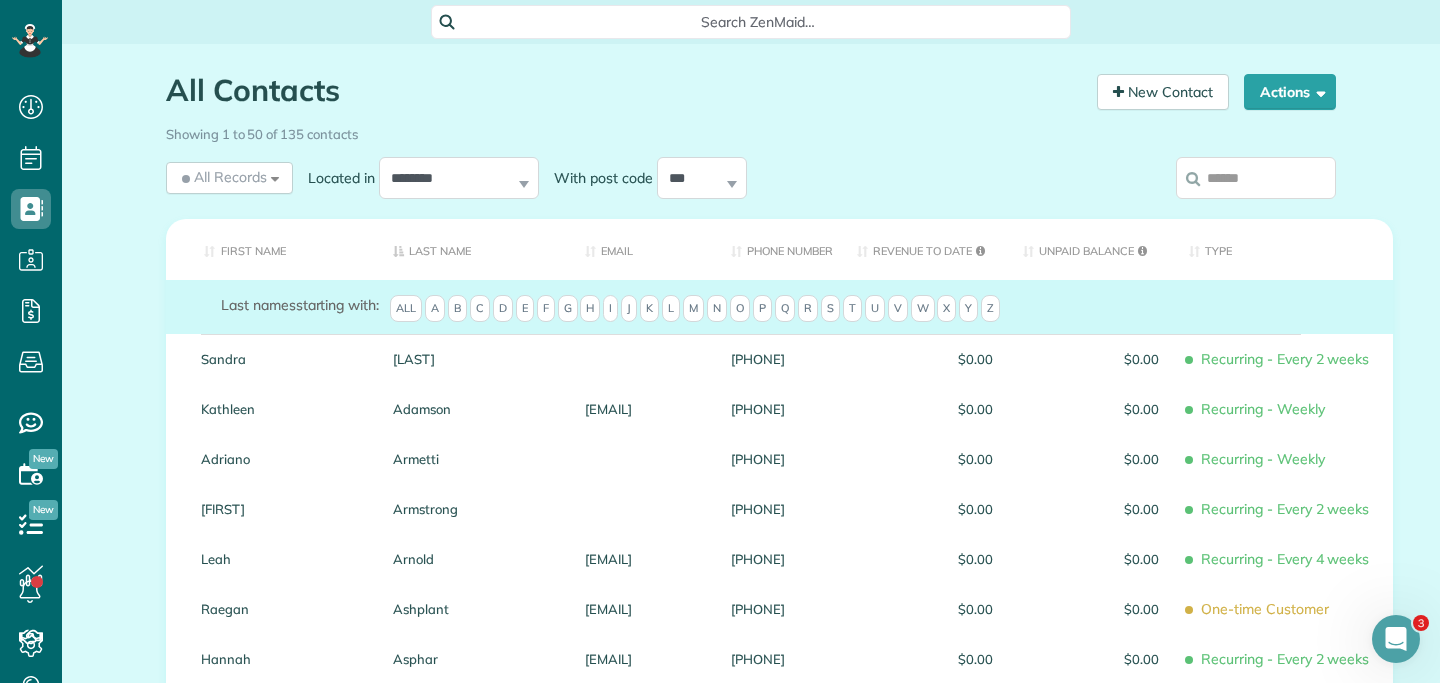 click at bounding box center (1256, 178) 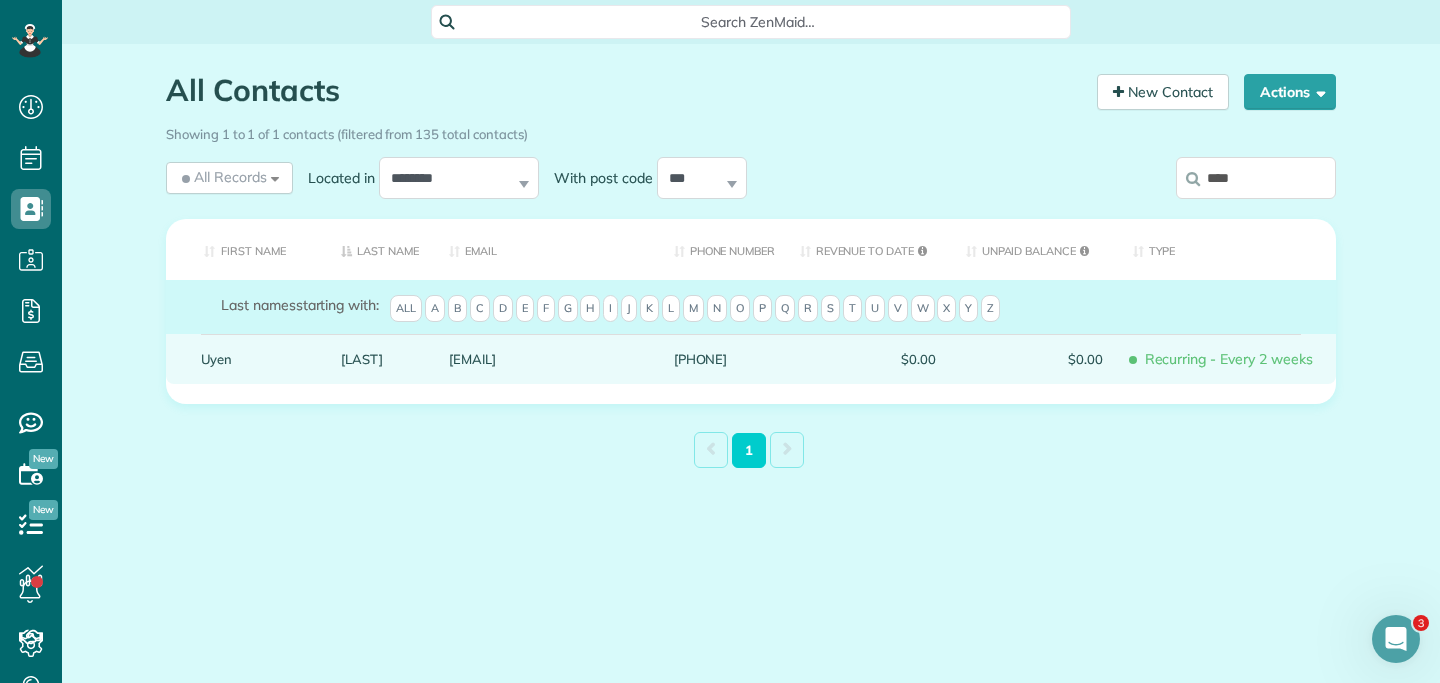type on "****" 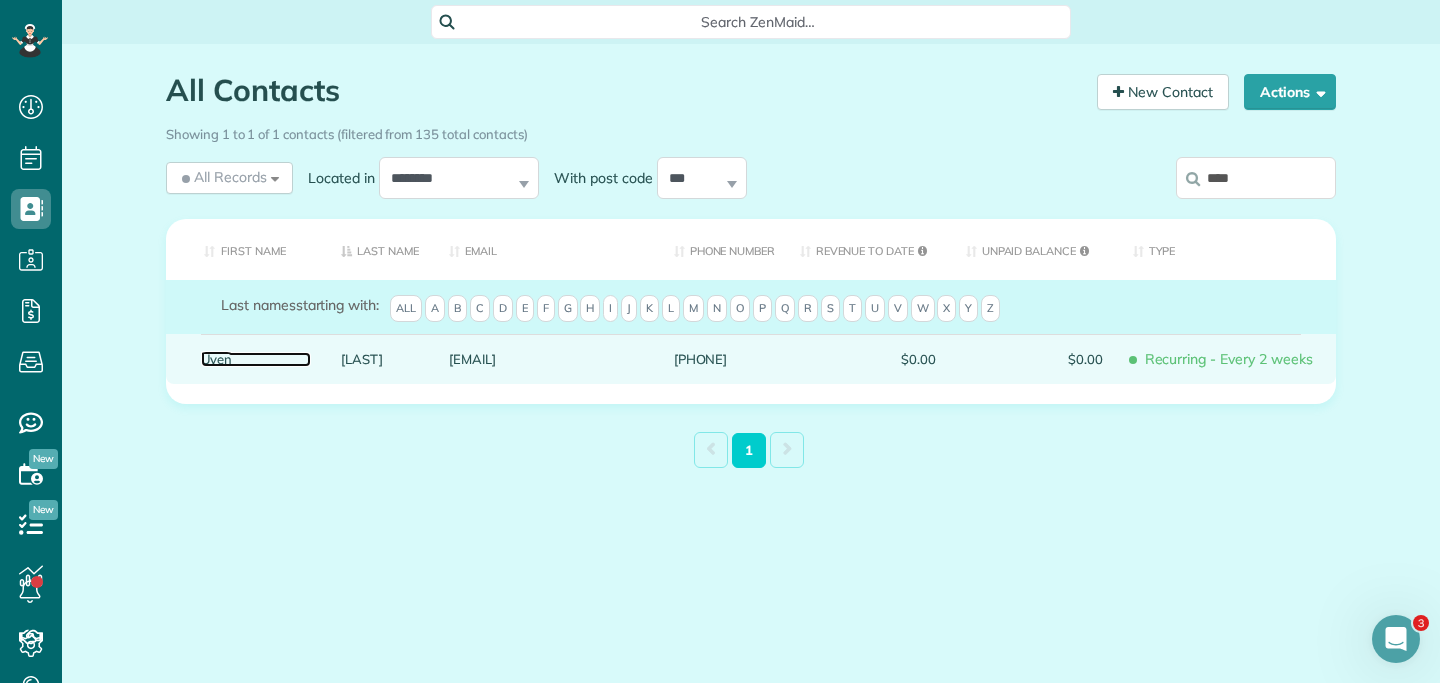 click on "Uyen" at bounding box center [256, 359] 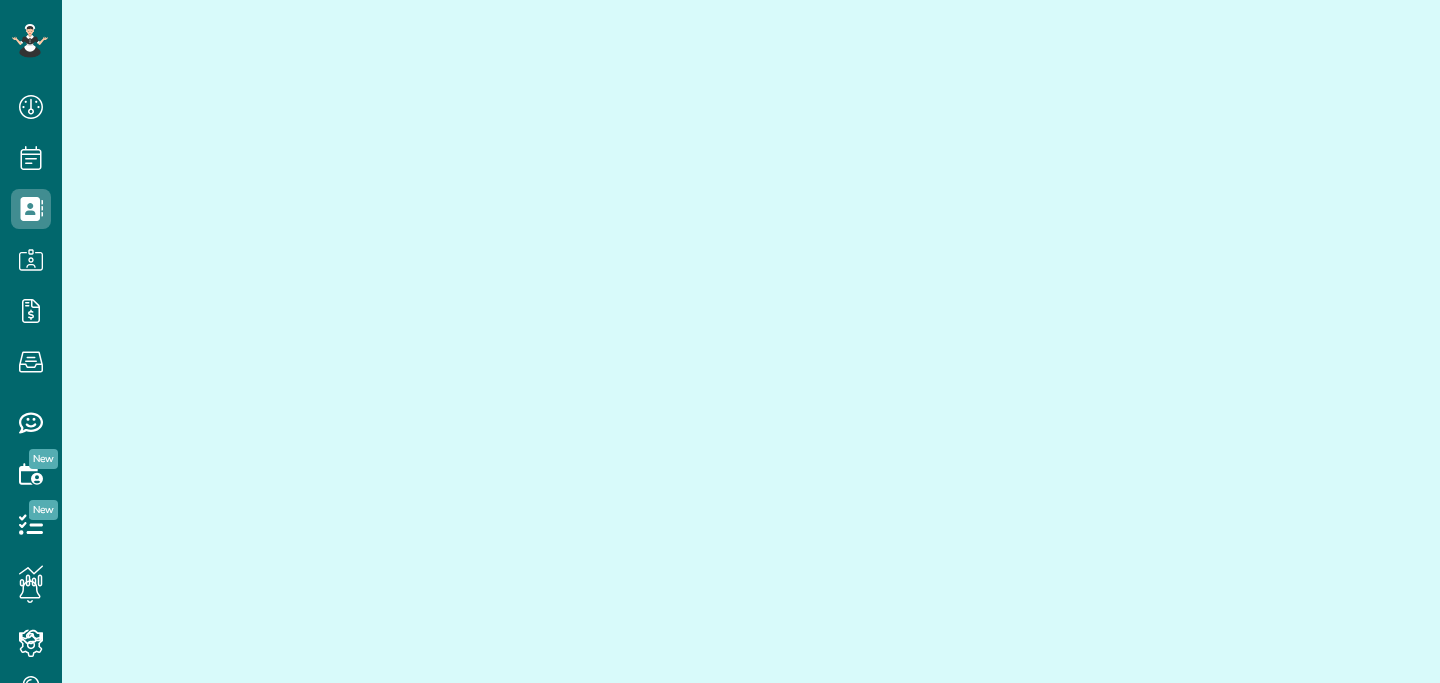 scroll, scrollTop: 0, scrollLeft: 0, axis: both 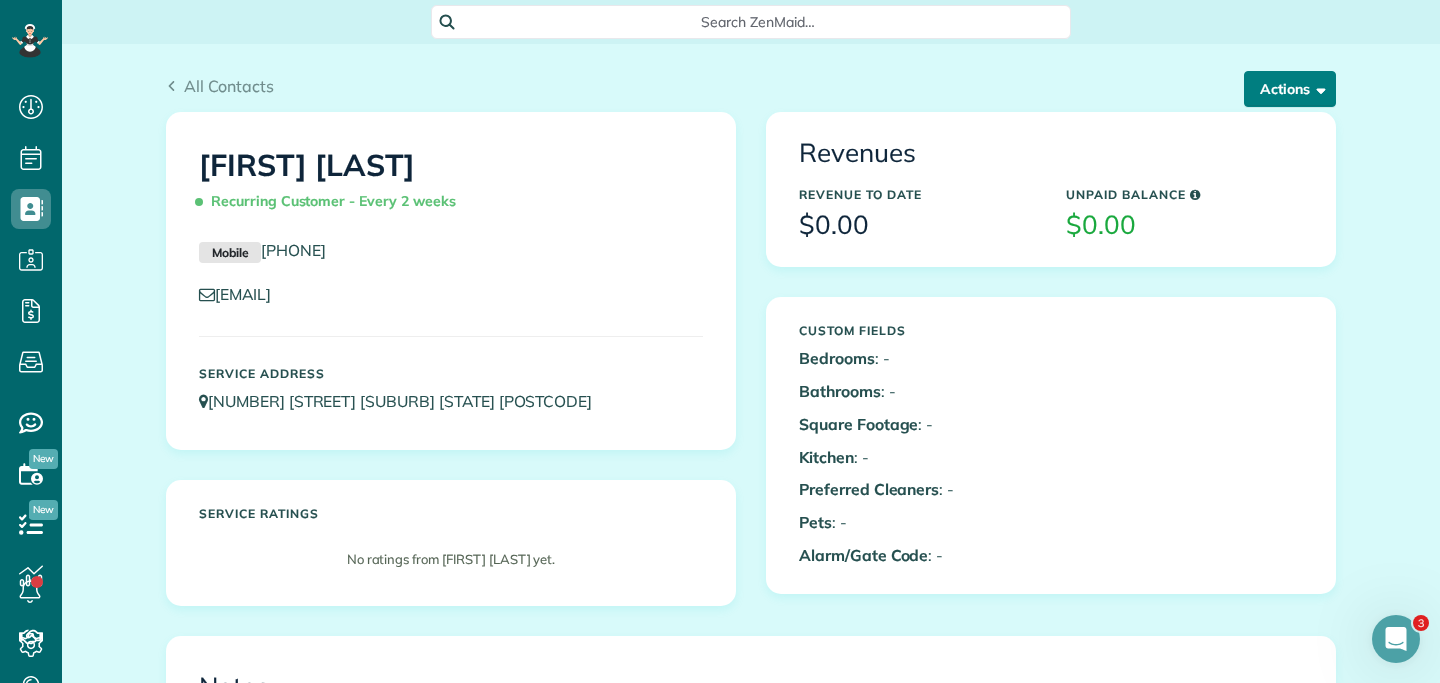 click on "Actions" at bounding box center [1290, 89] 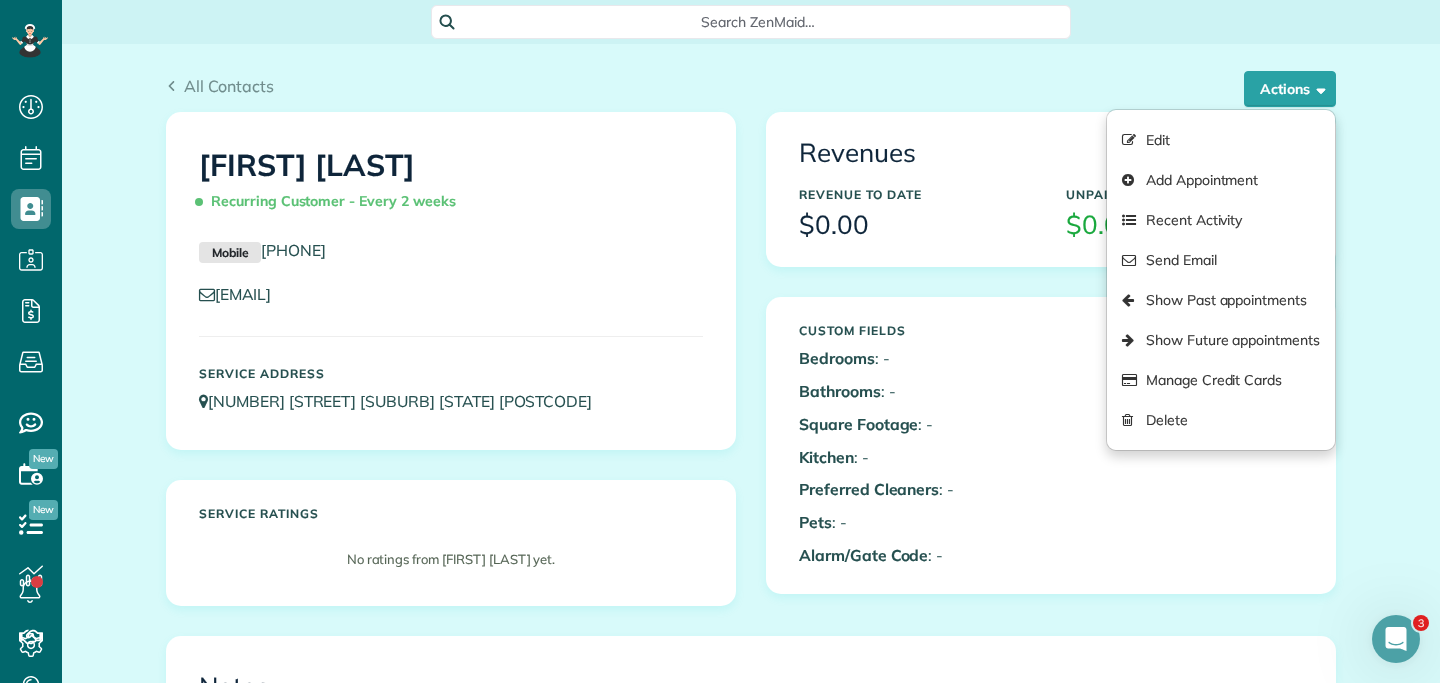 click on "Edit
Add Appointment
Recent Activity
Send Email
Show Past appointments
Show Future appointments
Manage Credit Cards
Delete" at bounding box center (1221, 280) 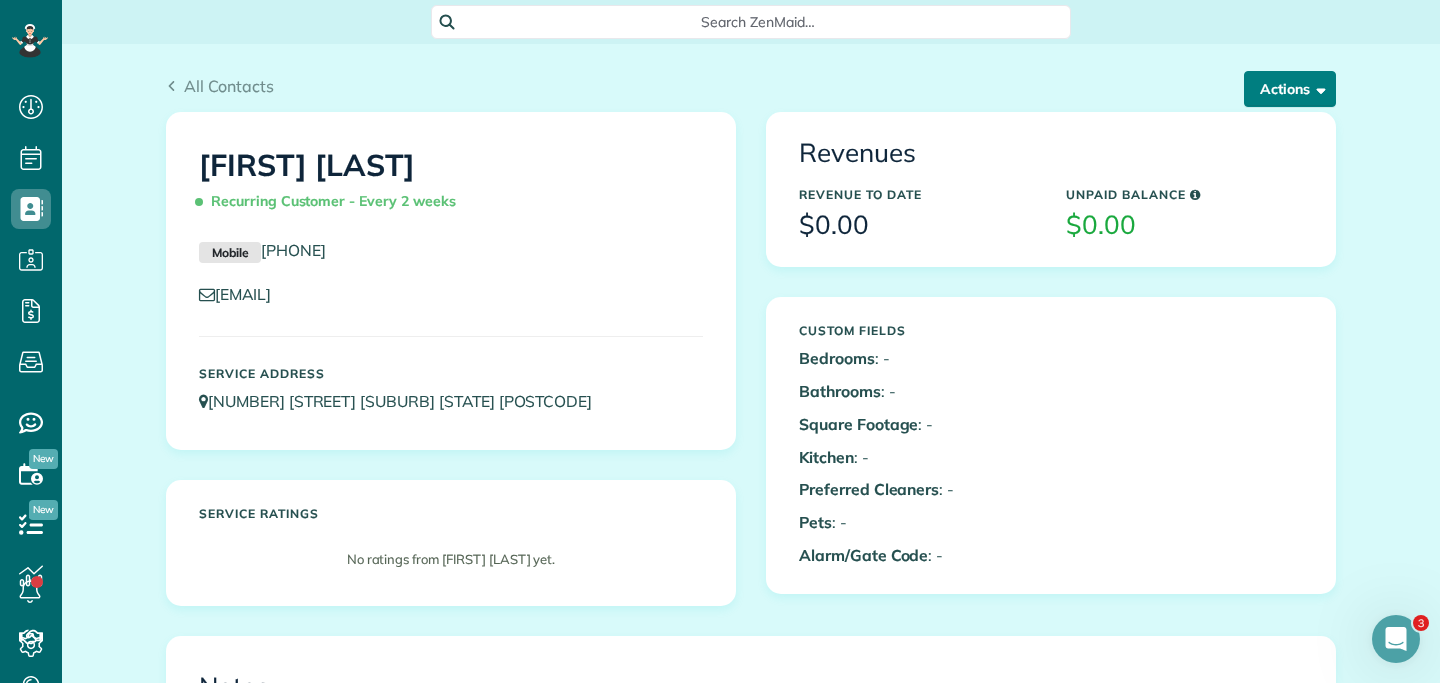 click on "Actions" at bounding box center (1290, 89) 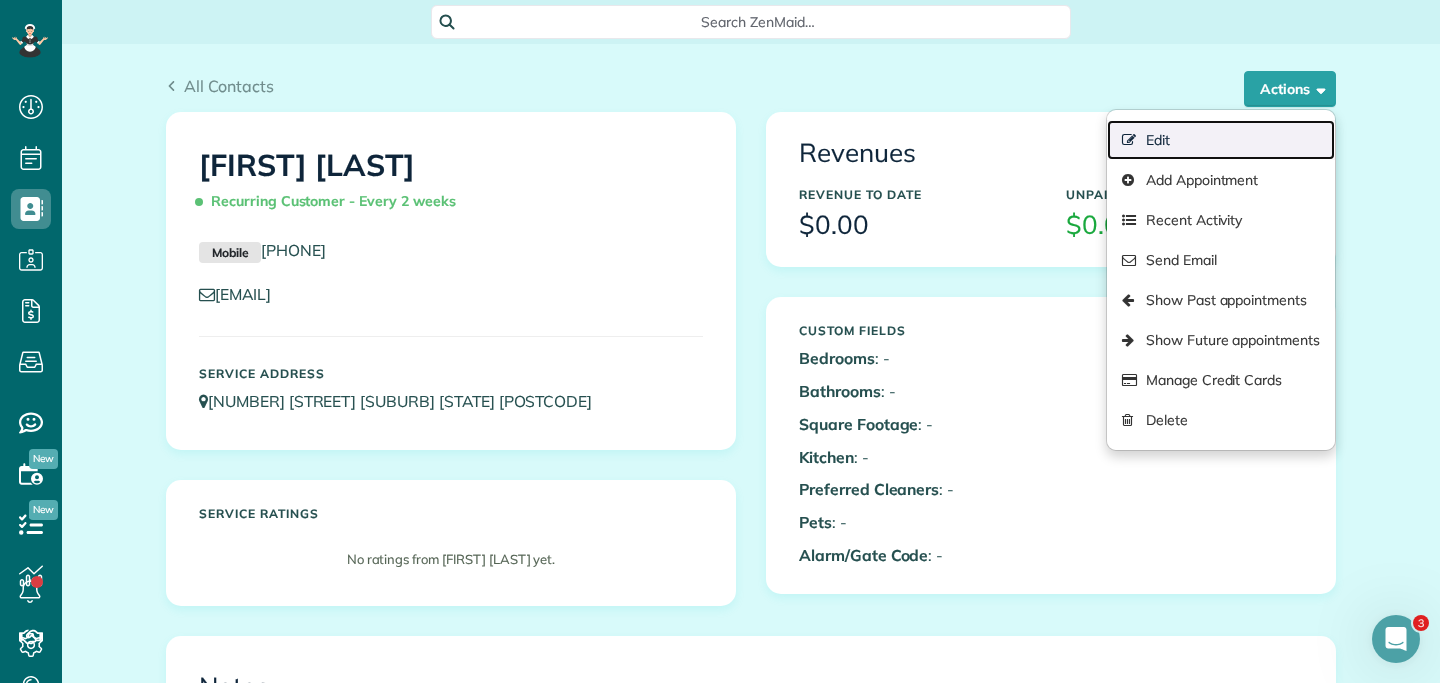 click on "Edit" at bounding box center (1221, 140) 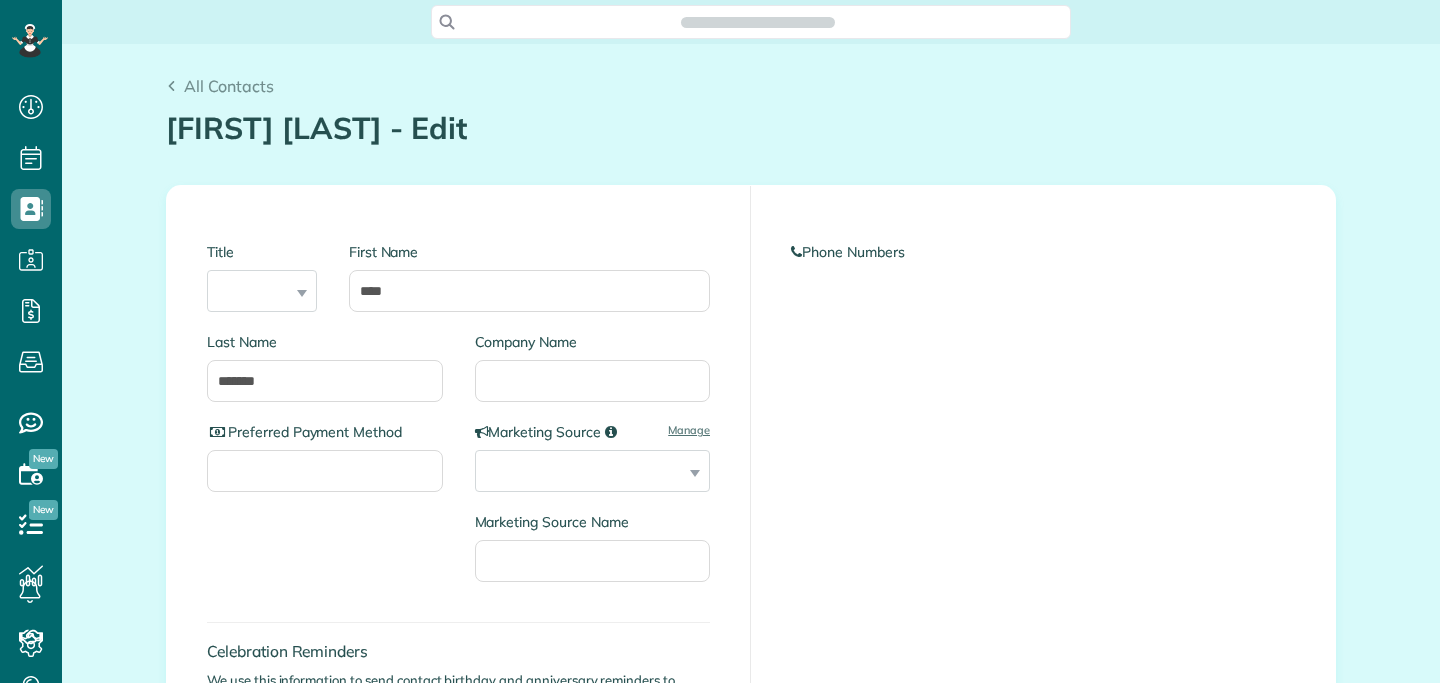 scroll, scrollTop: 0, scrollLeft: 0, axis: both 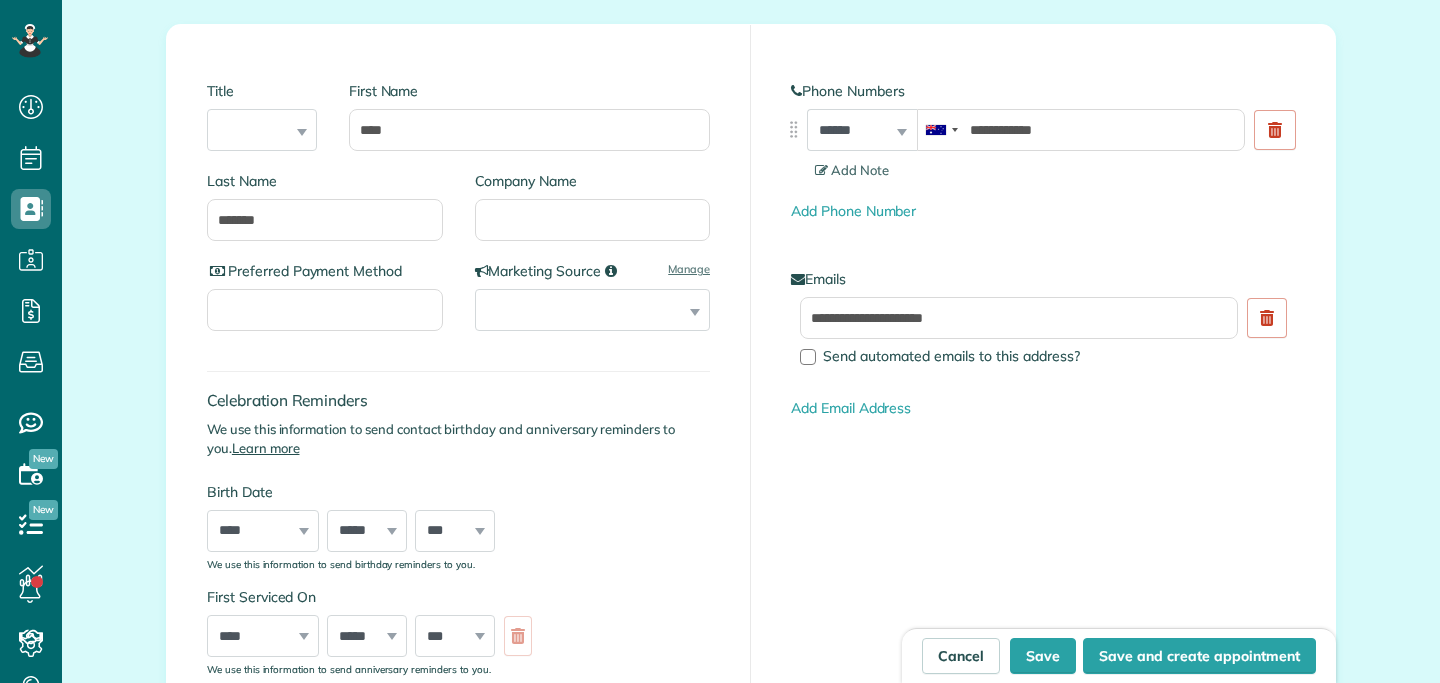 type on "**********" 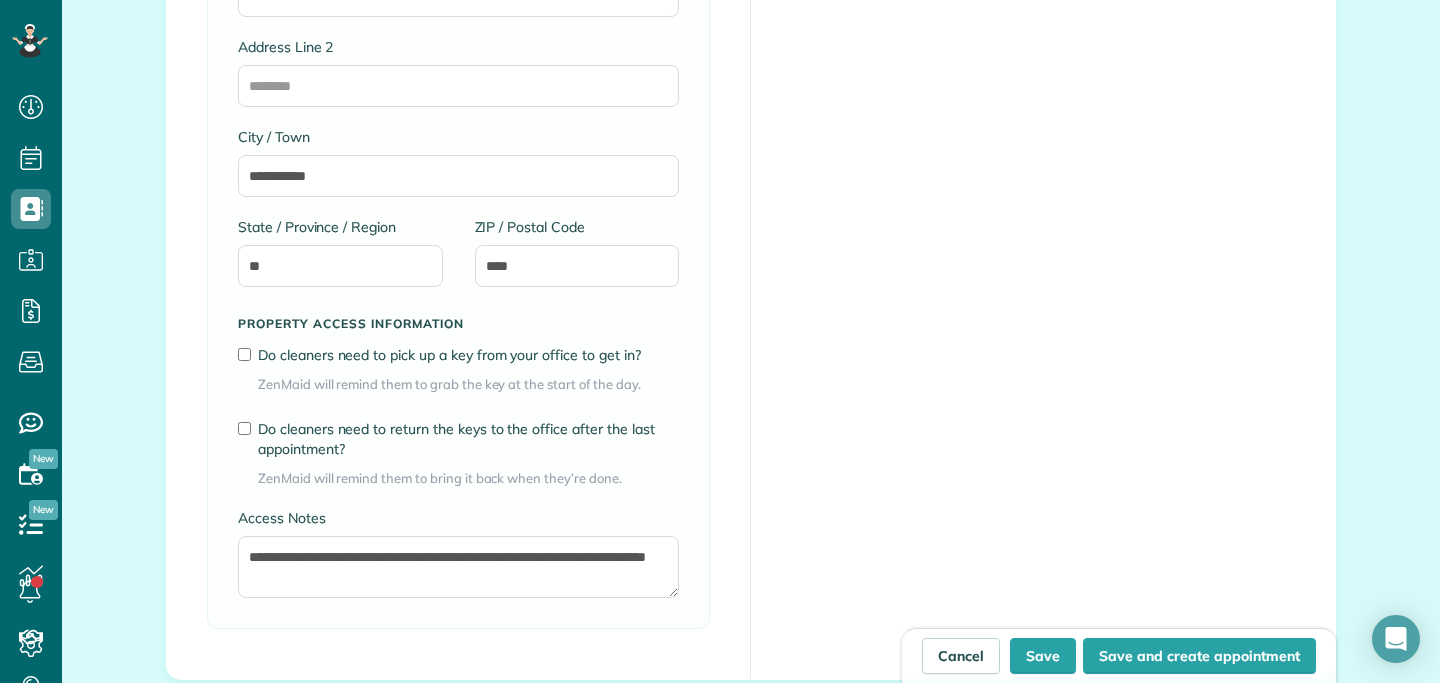 scroll, scrollTop: 1726, scrollLeft: 0, axis: vertical 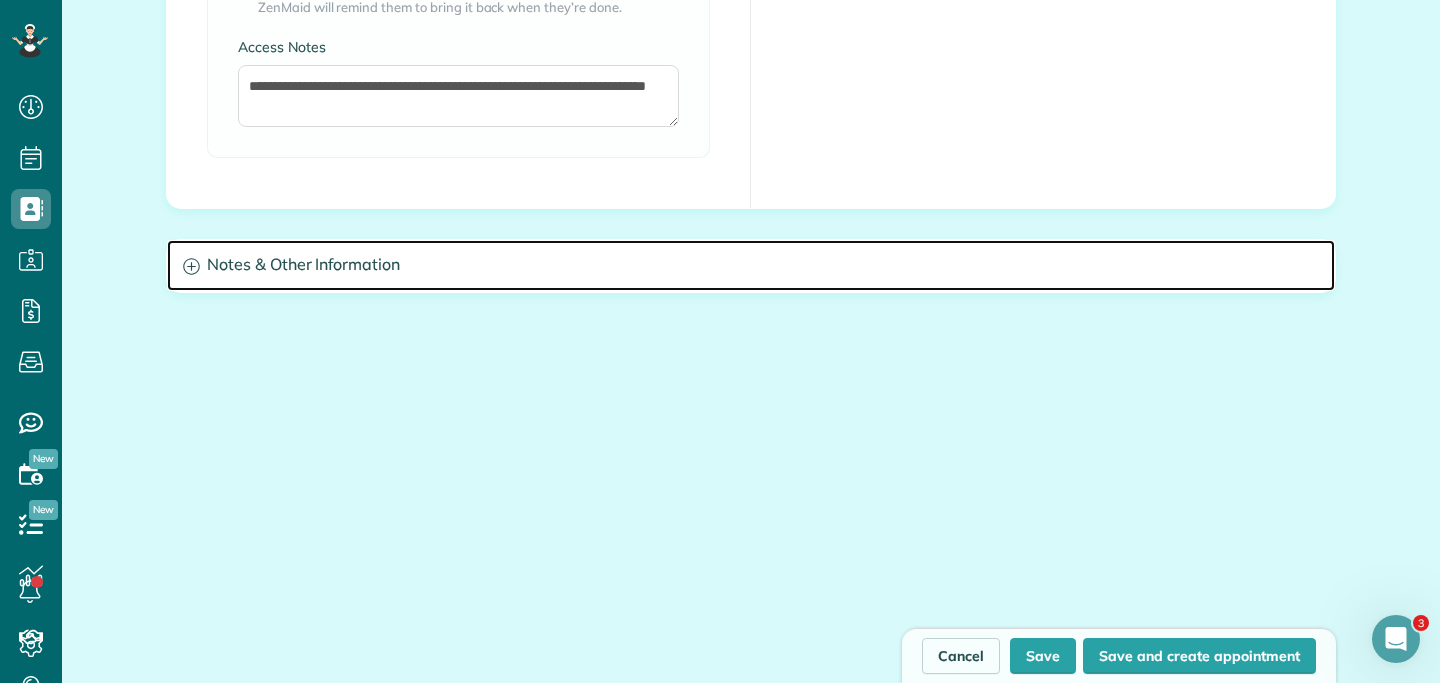 click on "Notes & Other Information" at bounding box center (751, 265) 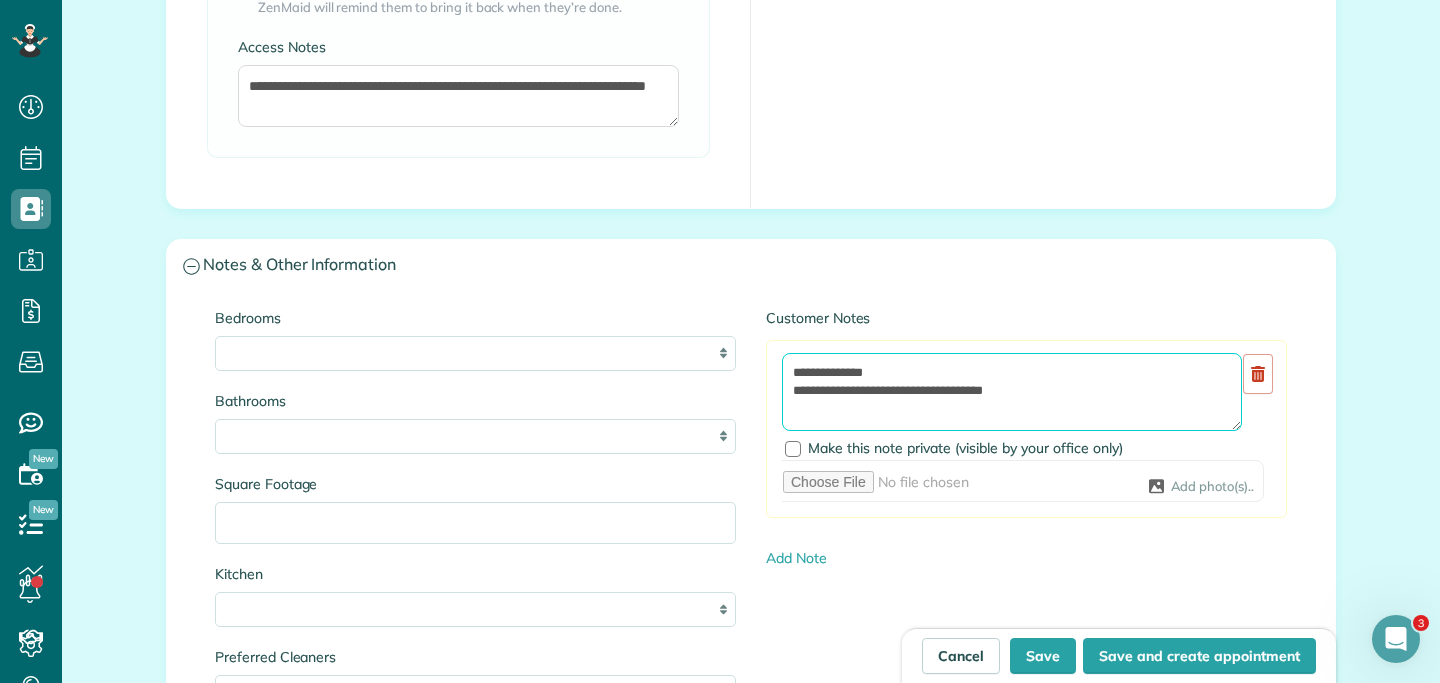 drag, startPoint x: 812, startPoint y: 374, endPoint x: 787, endPoint y: 374, distance: 25 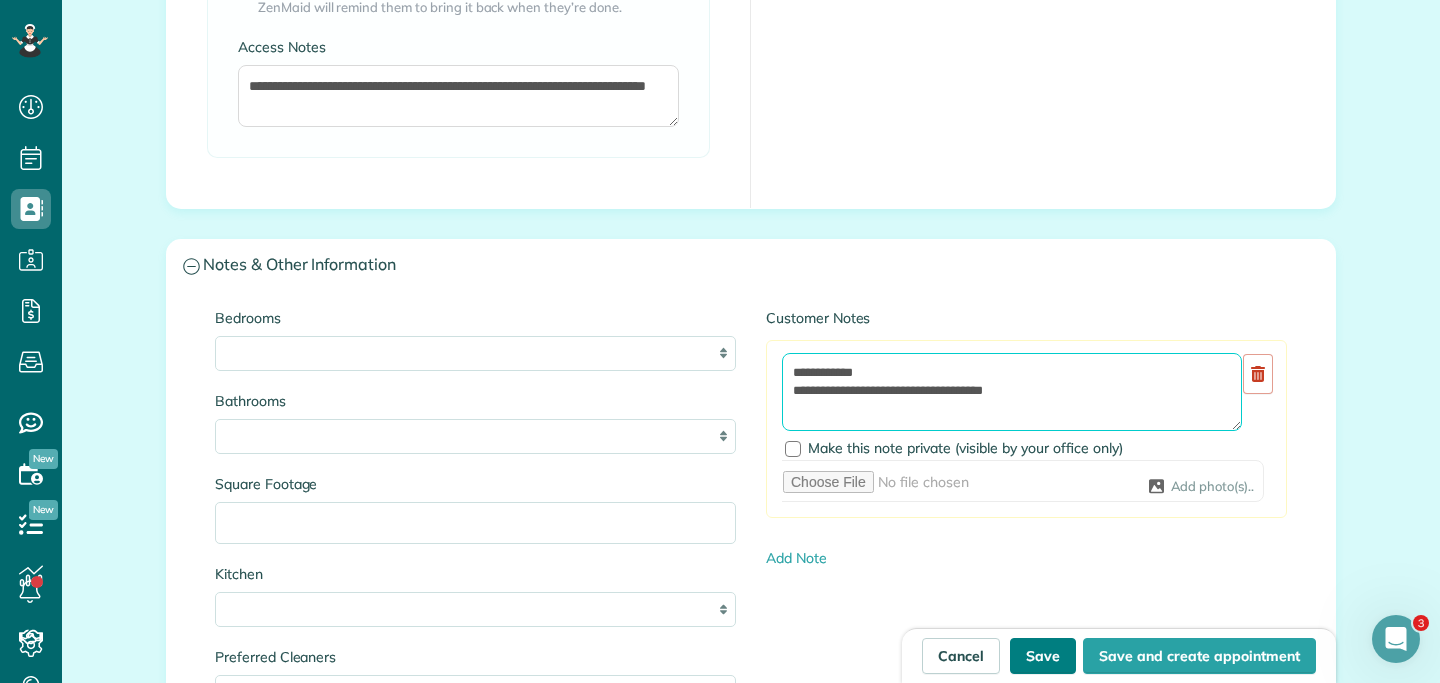 type on "**********" 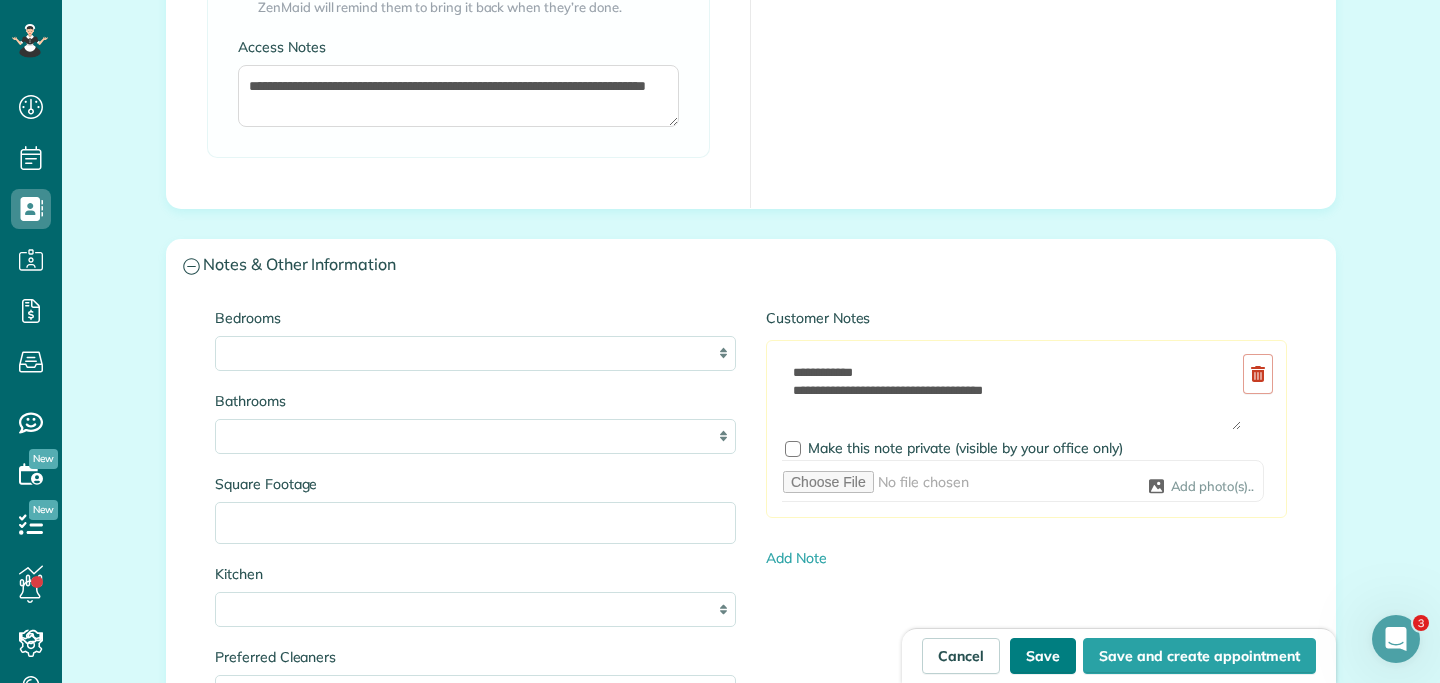 click on "Save" at bounding box center [1043, 656] 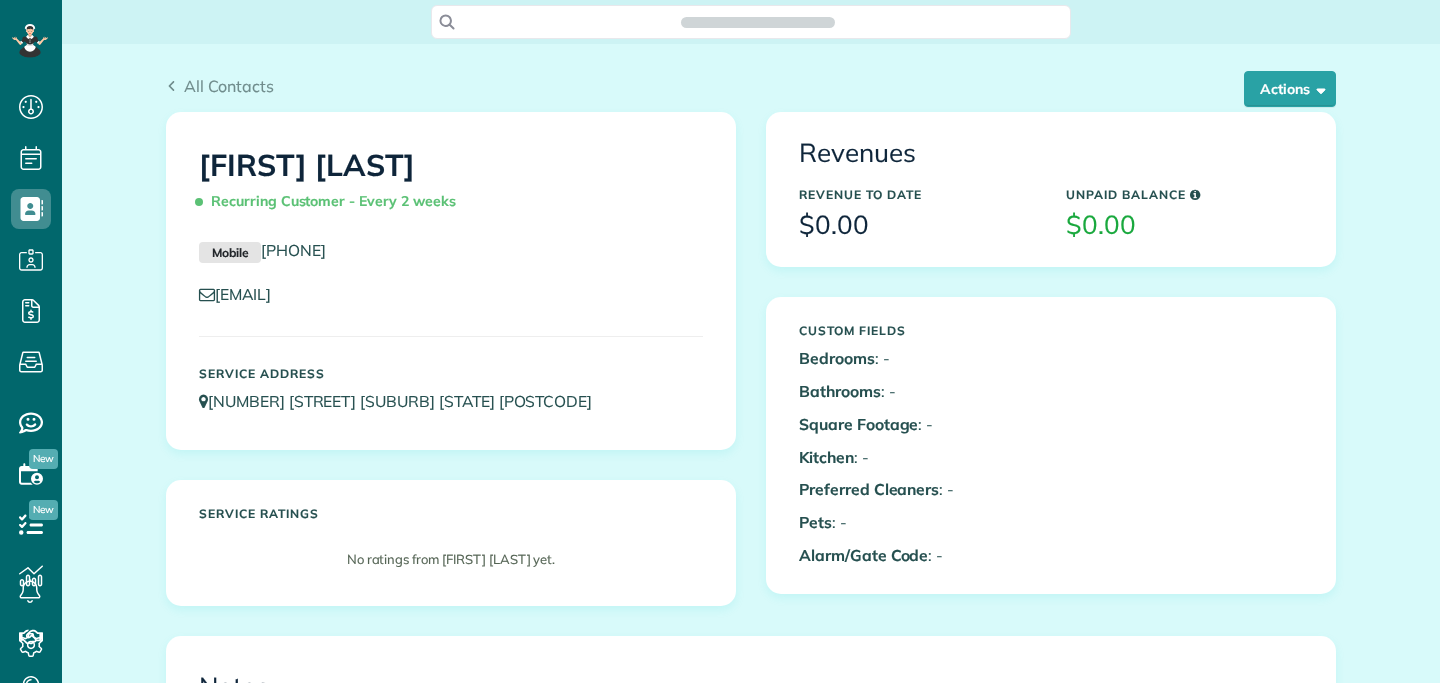 scroll, scrollTop: 0, scrollLeft: 0, axis: both 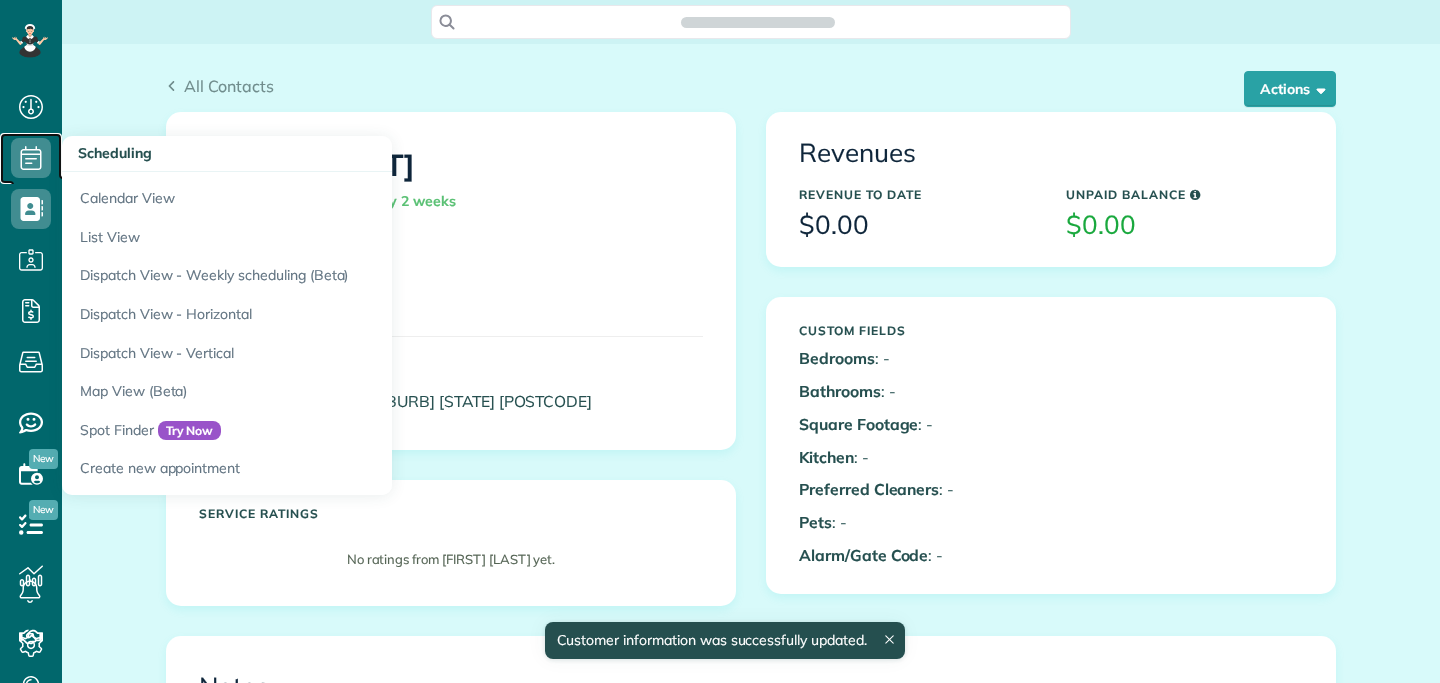click 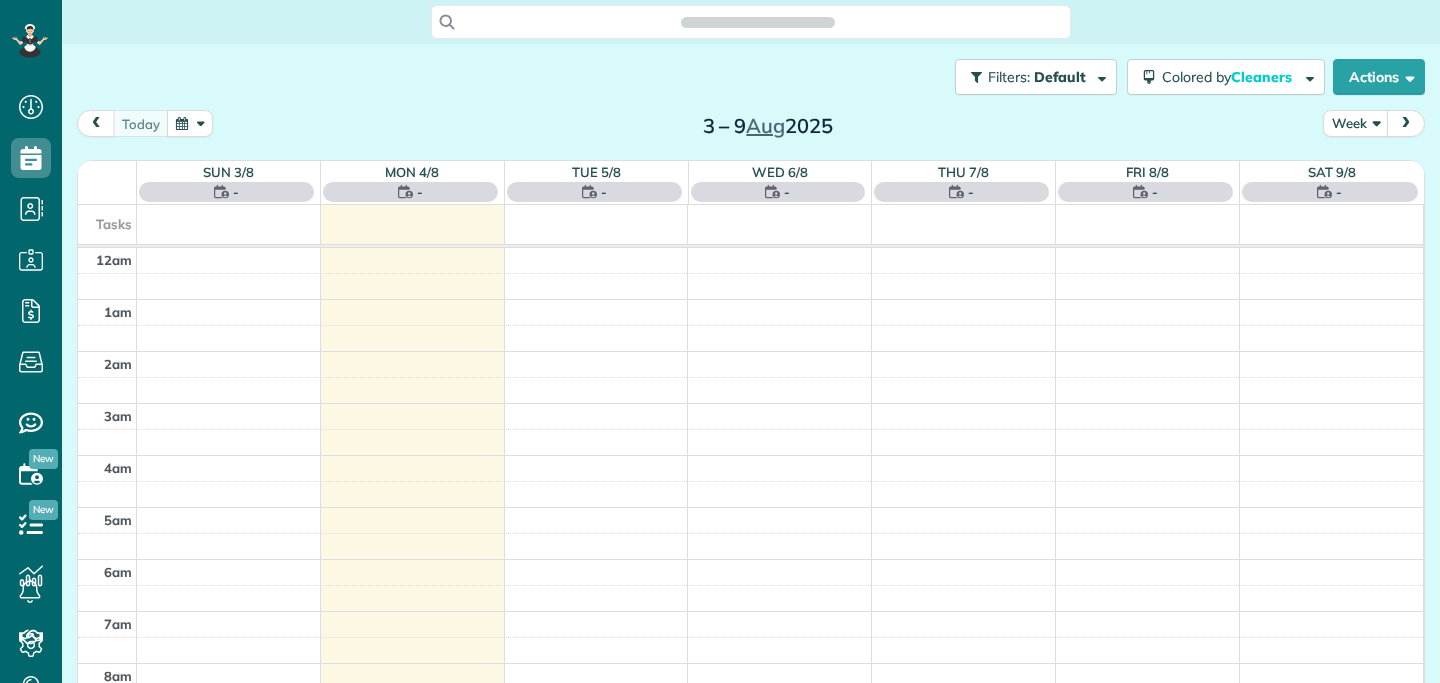 scroll, scrollTop: 0, scrollLeft: 0, axis: both 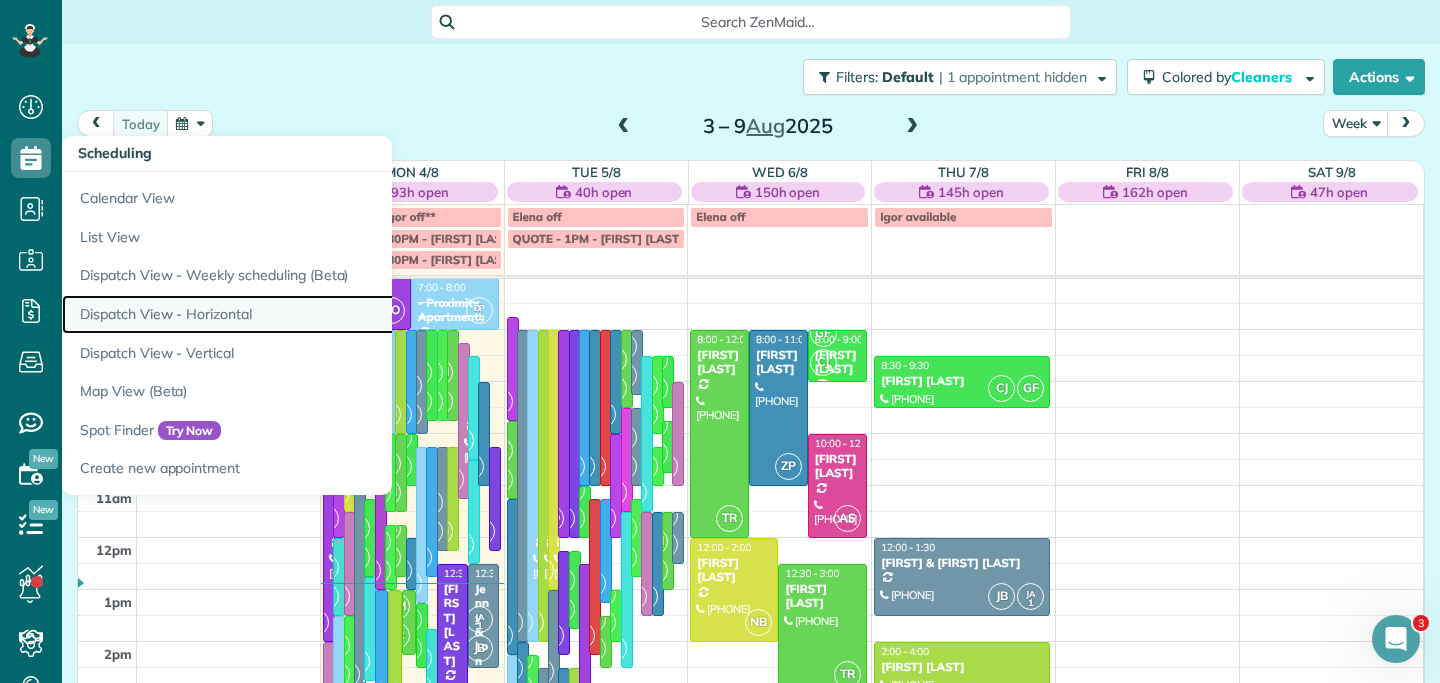 click on "Dispatch View - Horizontal" at bounding box center (312, 314) 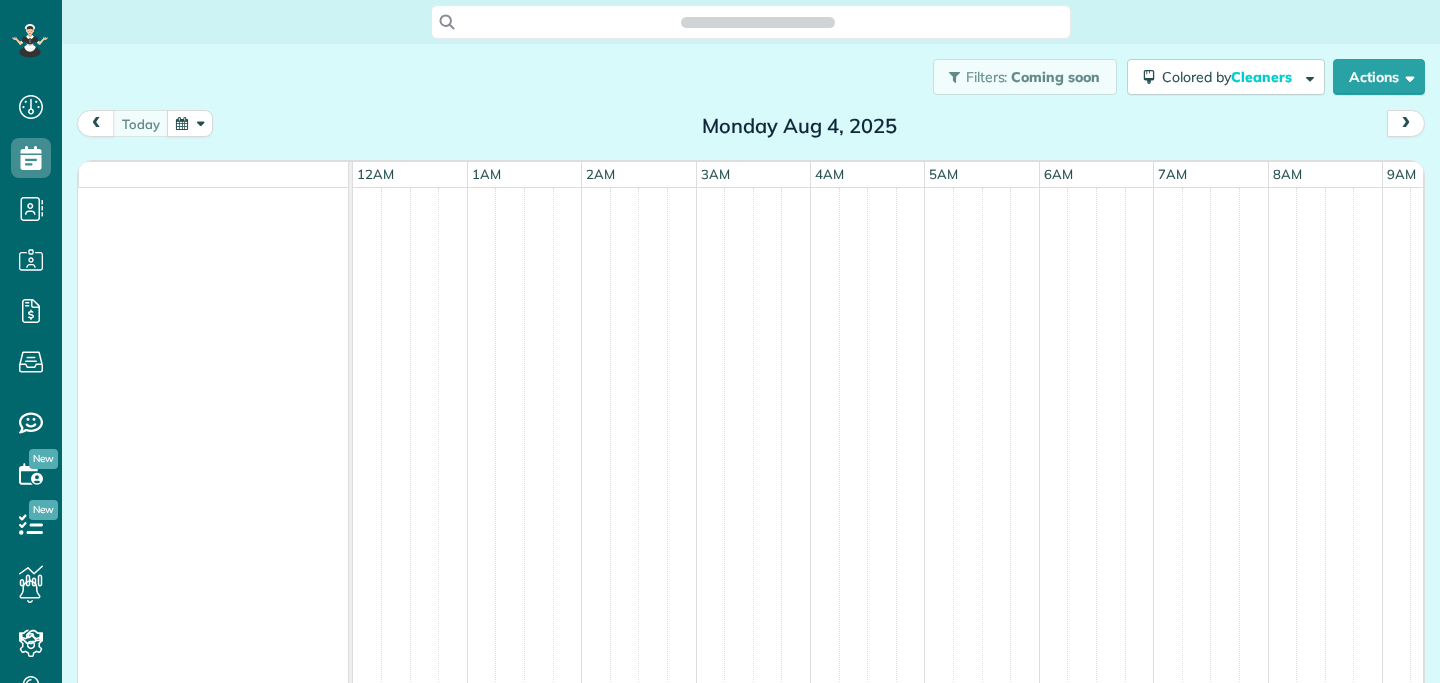 scroll, scrollTop: 0, scrollLeft: 0, axis: both 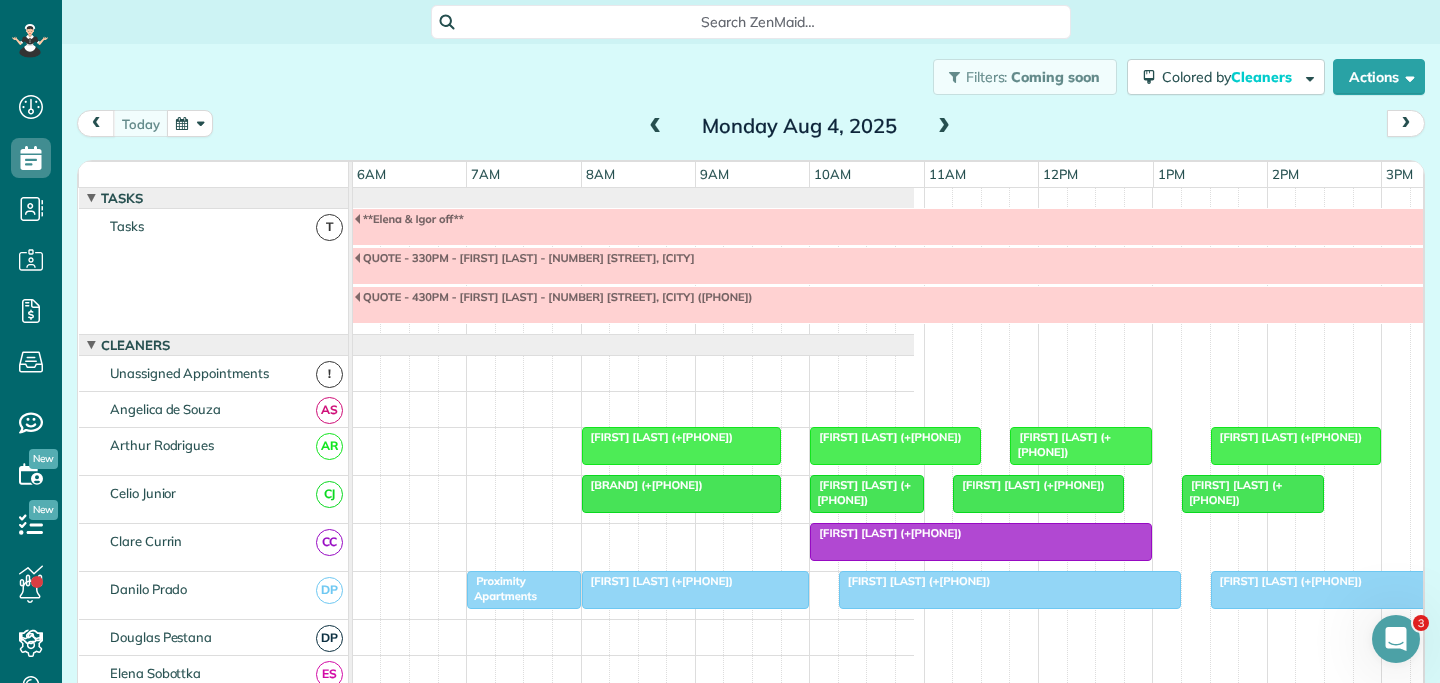 click at bounding box center [944, 127] 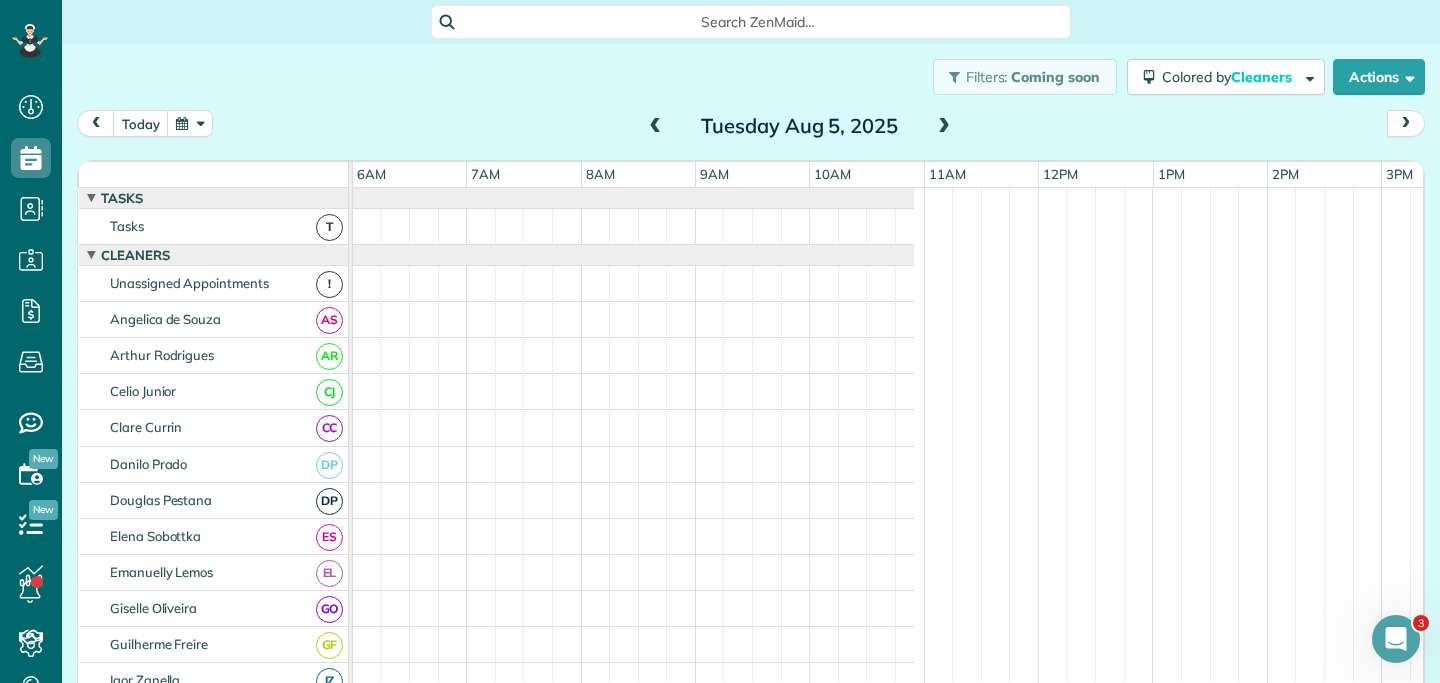 scroll, scrollTop: 51, scrollLeft: 687, axis: both 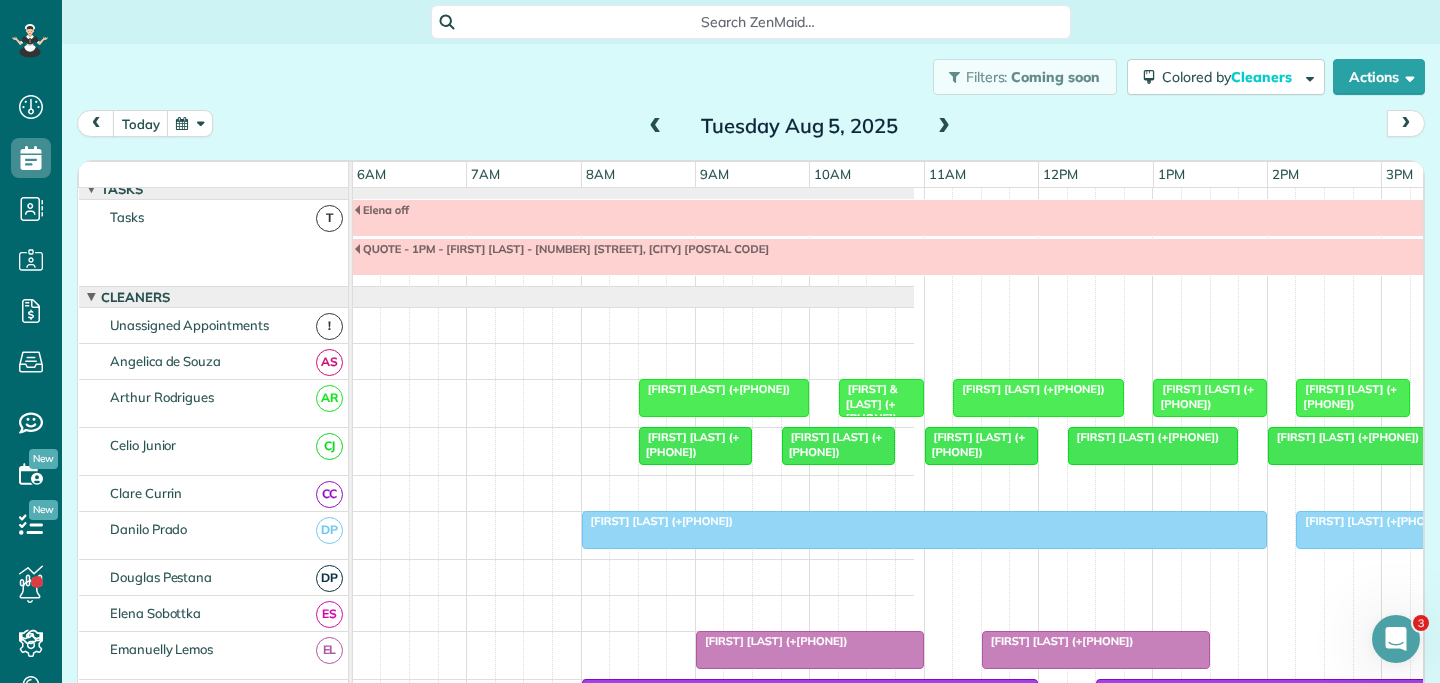 click on "QUOTE - 1PM - Emerson Zivancev - 1A Tame Court, Dianella 6059" at bounding box center [1038, 248] 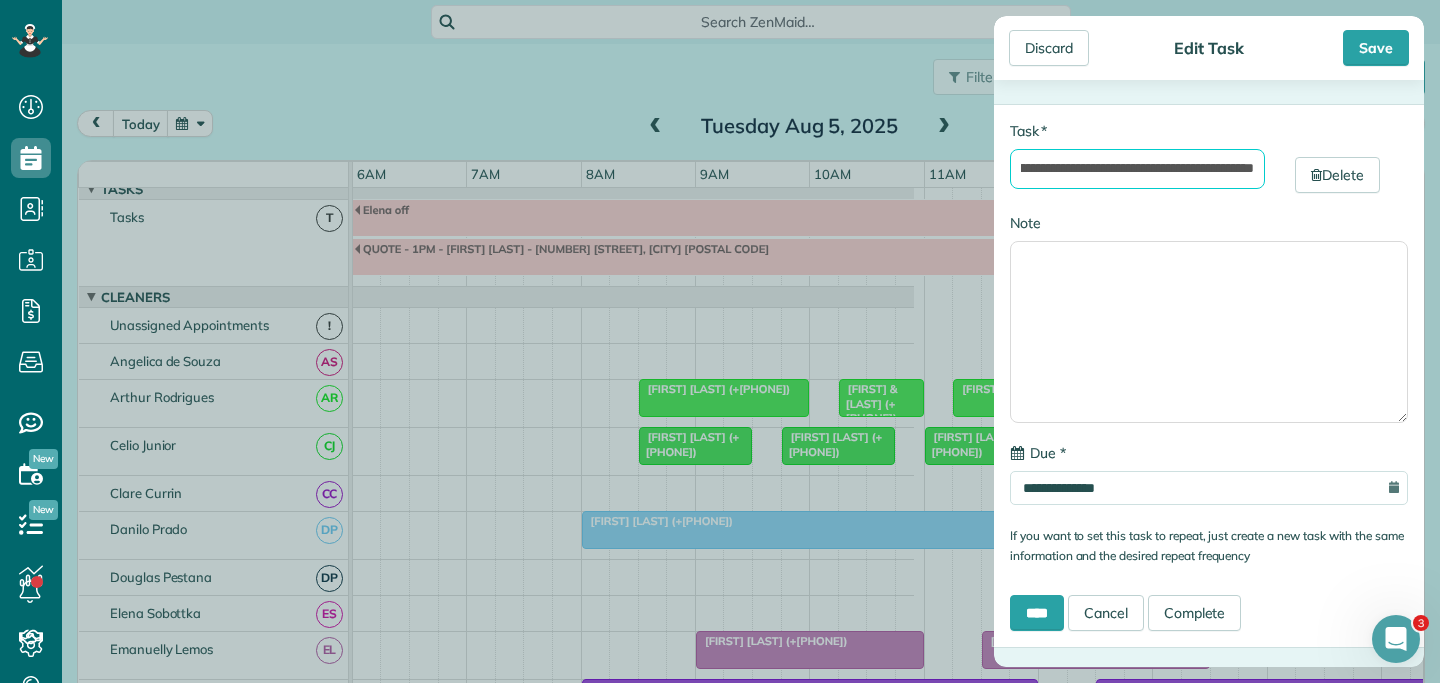 scroll, scrollTop: 0, scrollLeft: 195, axis: horizontal 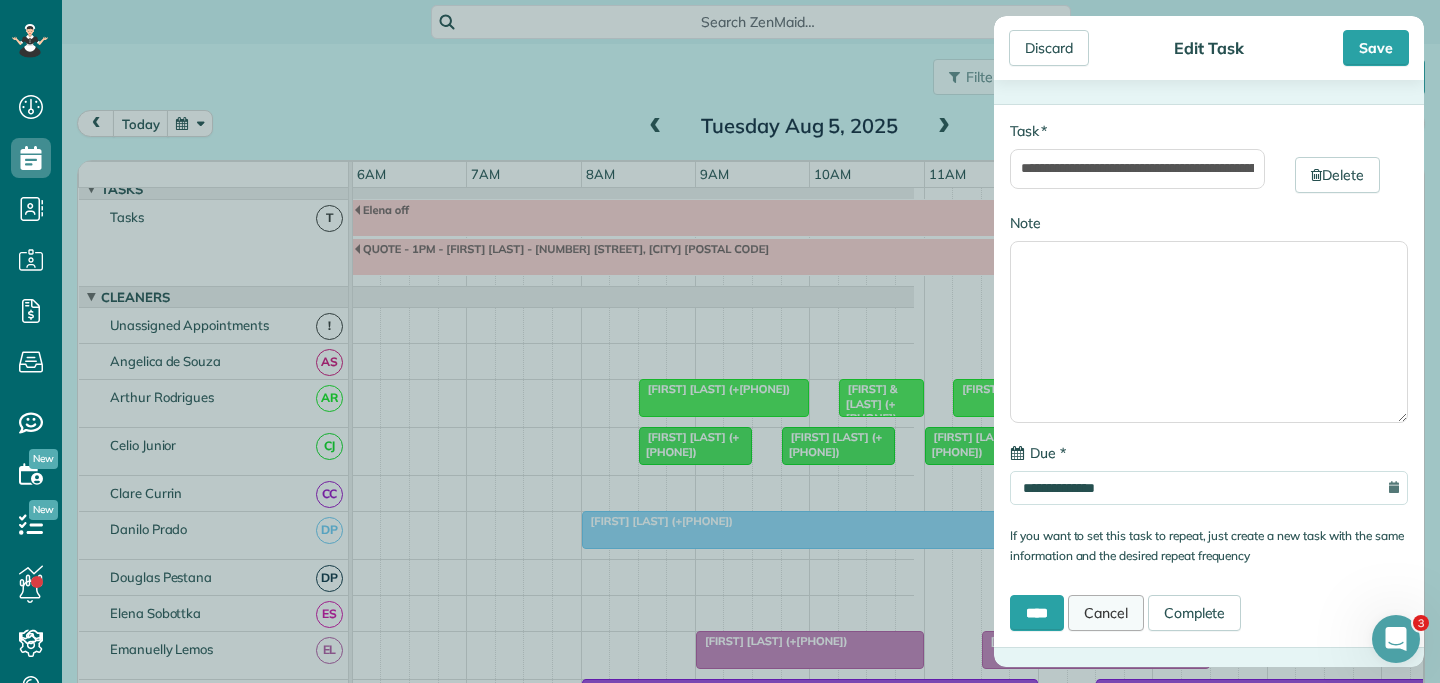 click on "Cancel" at bounding box center [1106, 613] 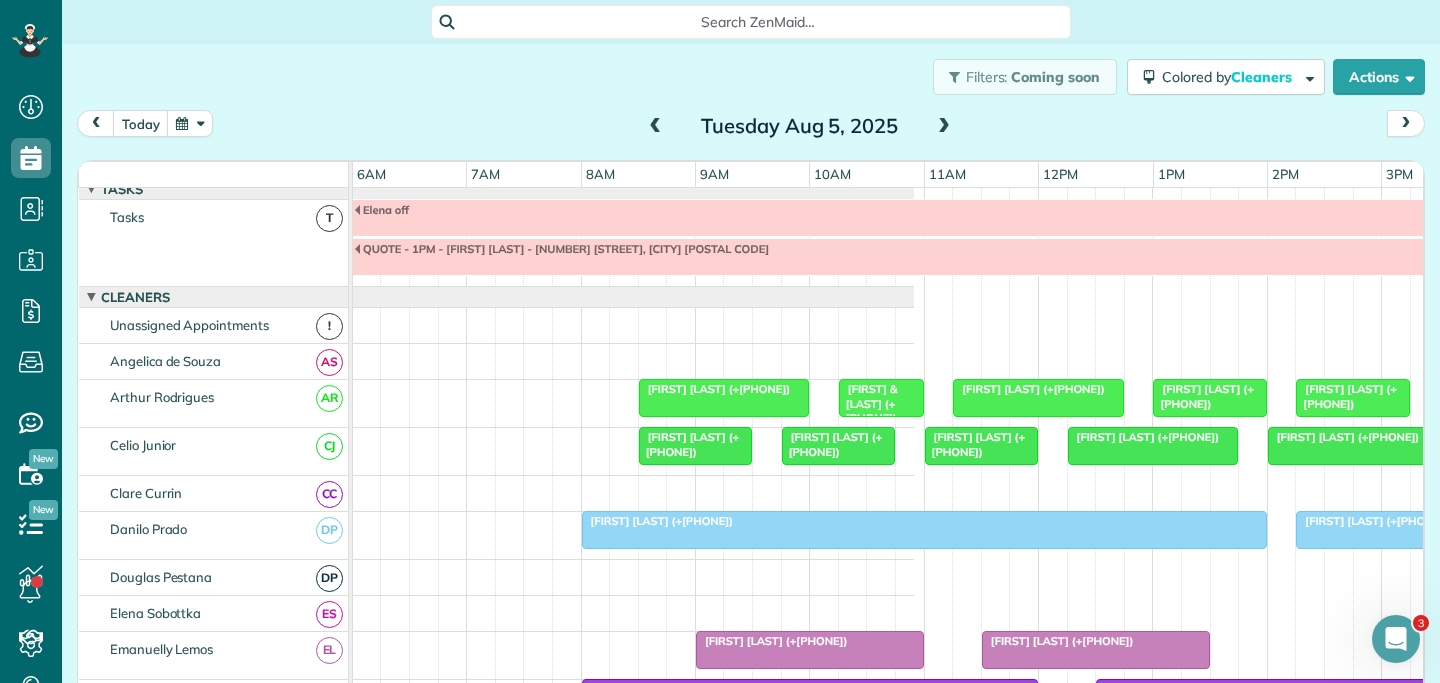 click at bounding box center [656, 127] 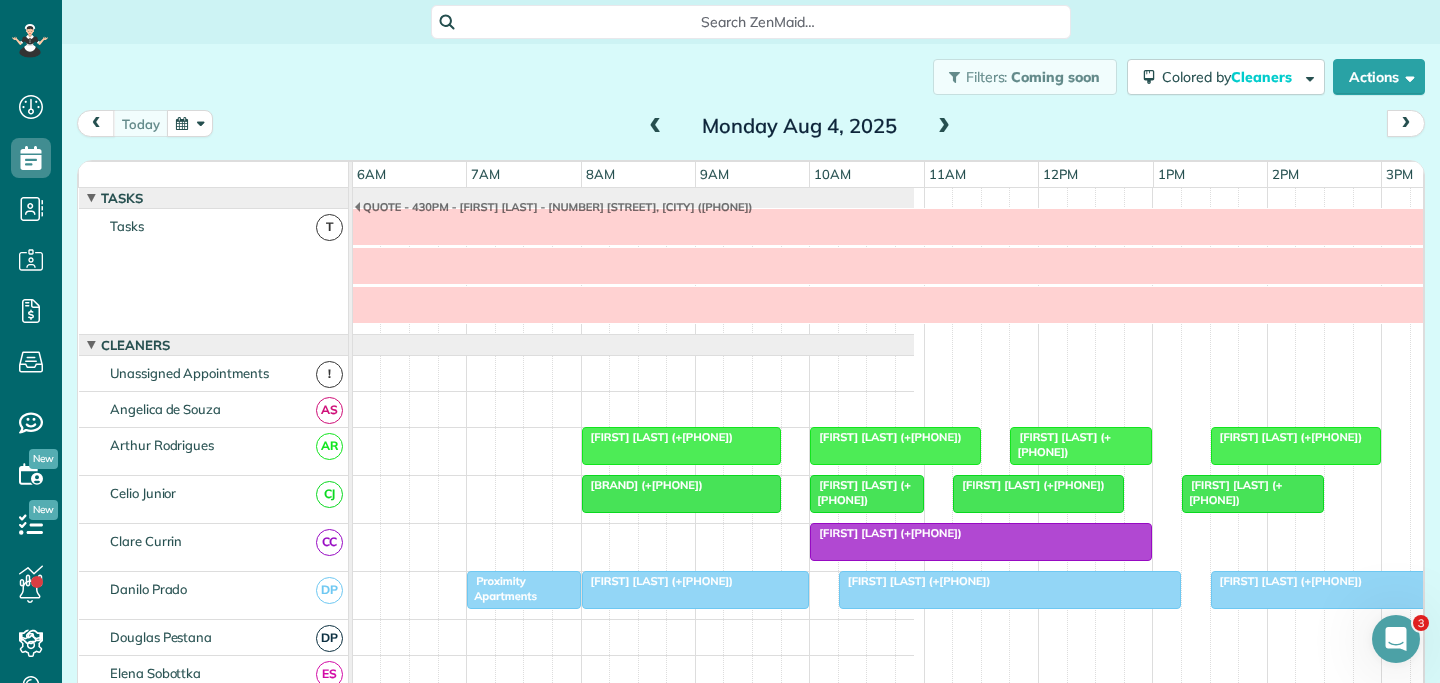 scroll, scrollTop: 90, scrollLeft: 687, axis: both 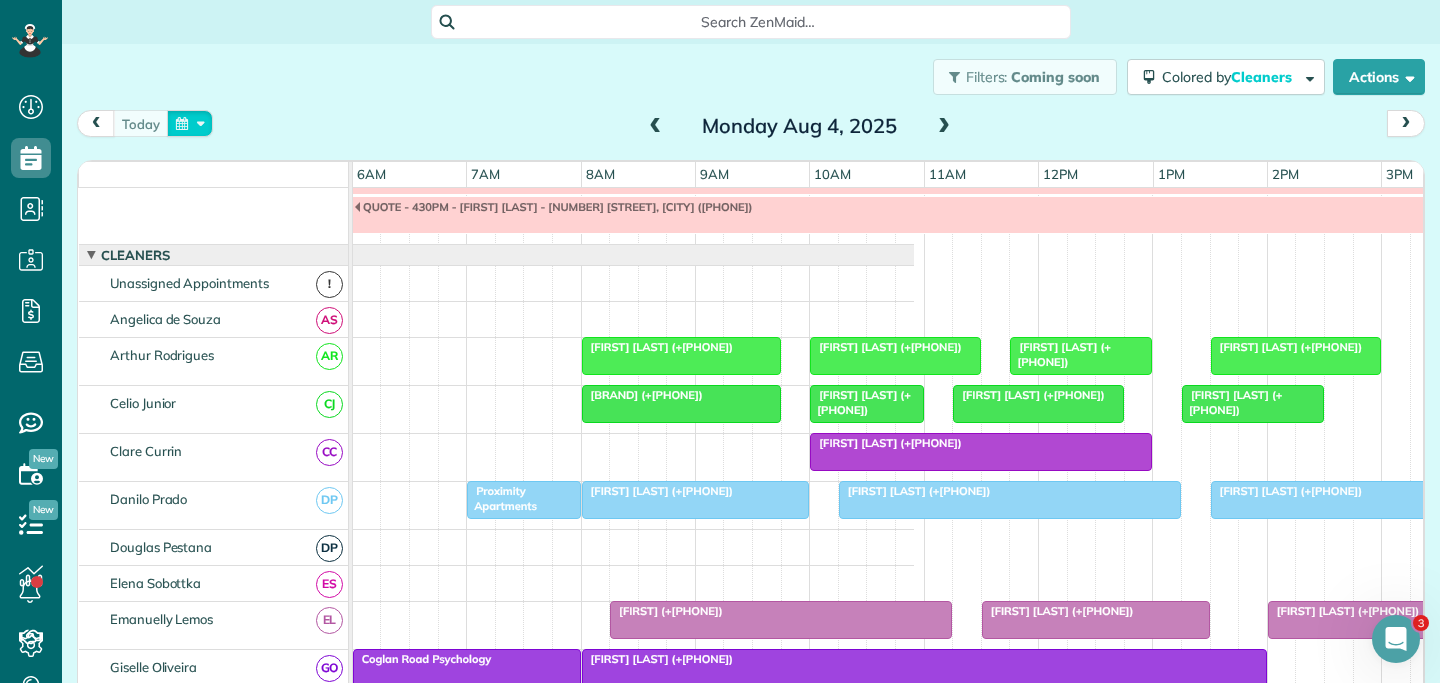 click at bounding box center (190, 123) 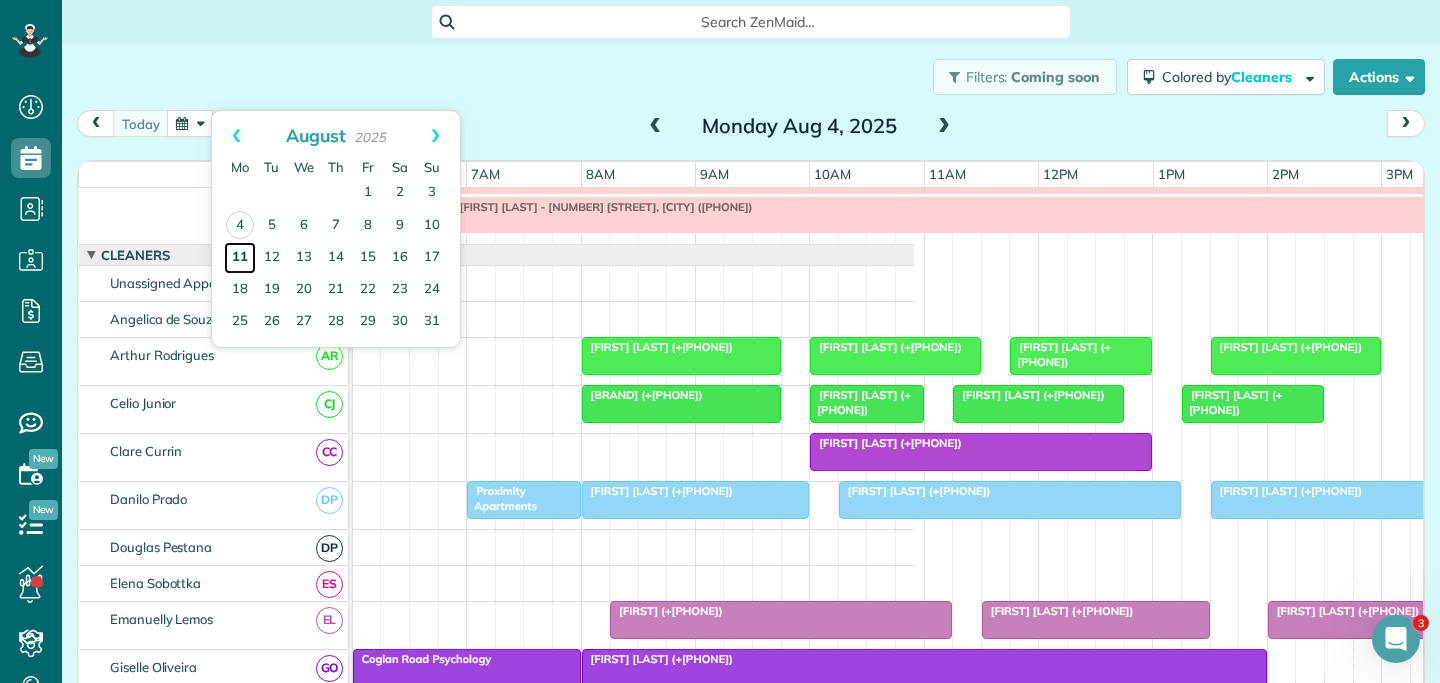 click on "11" at bounding box center (240, 258) 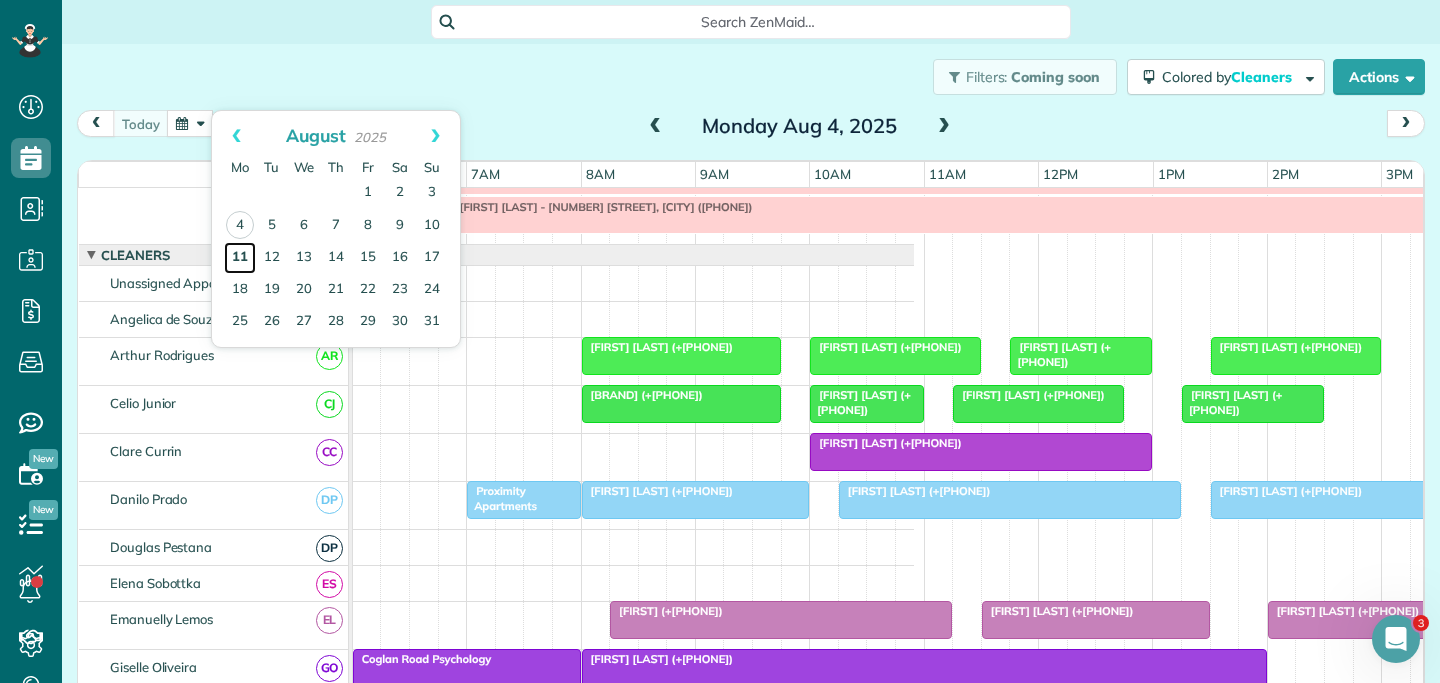 scroll, scrollTop: 0, scrollLeft: 0, axis: both 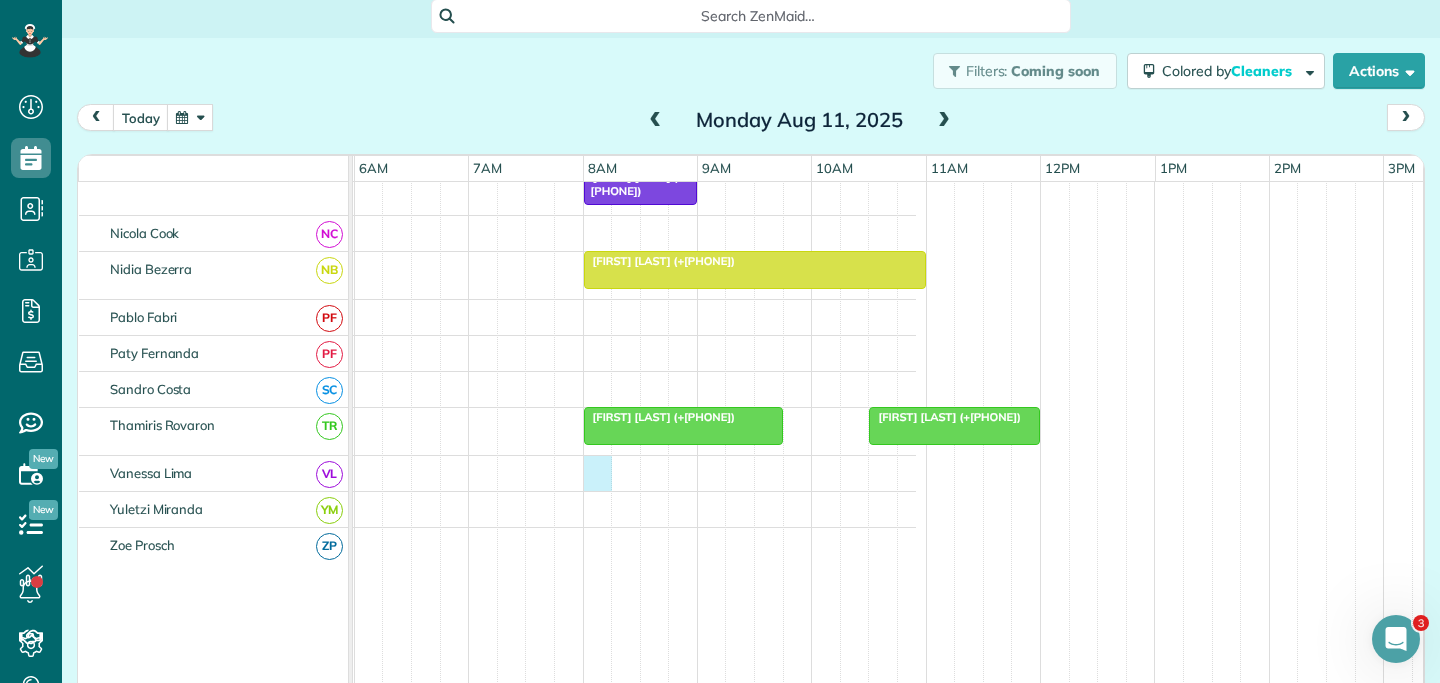 click at bounding box center (292, 473) 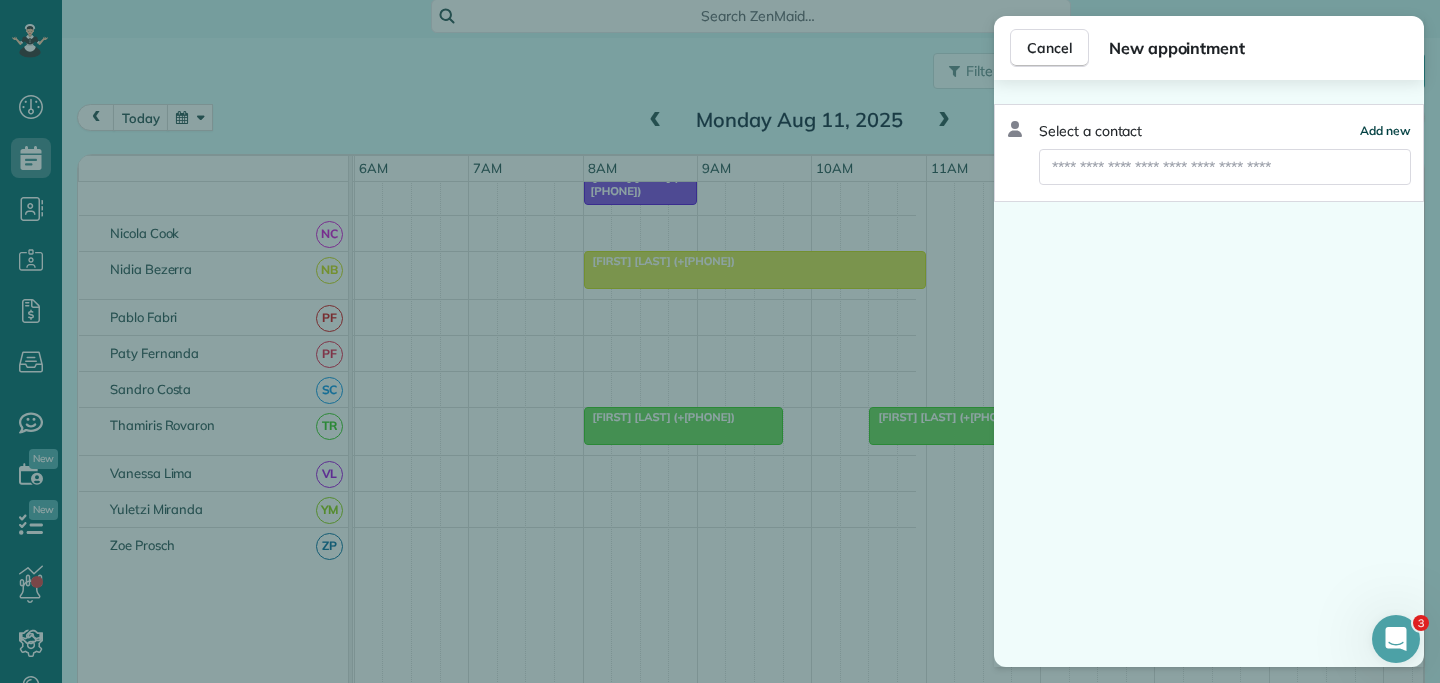 click on "Add new" at bounding box center (1385, 130) 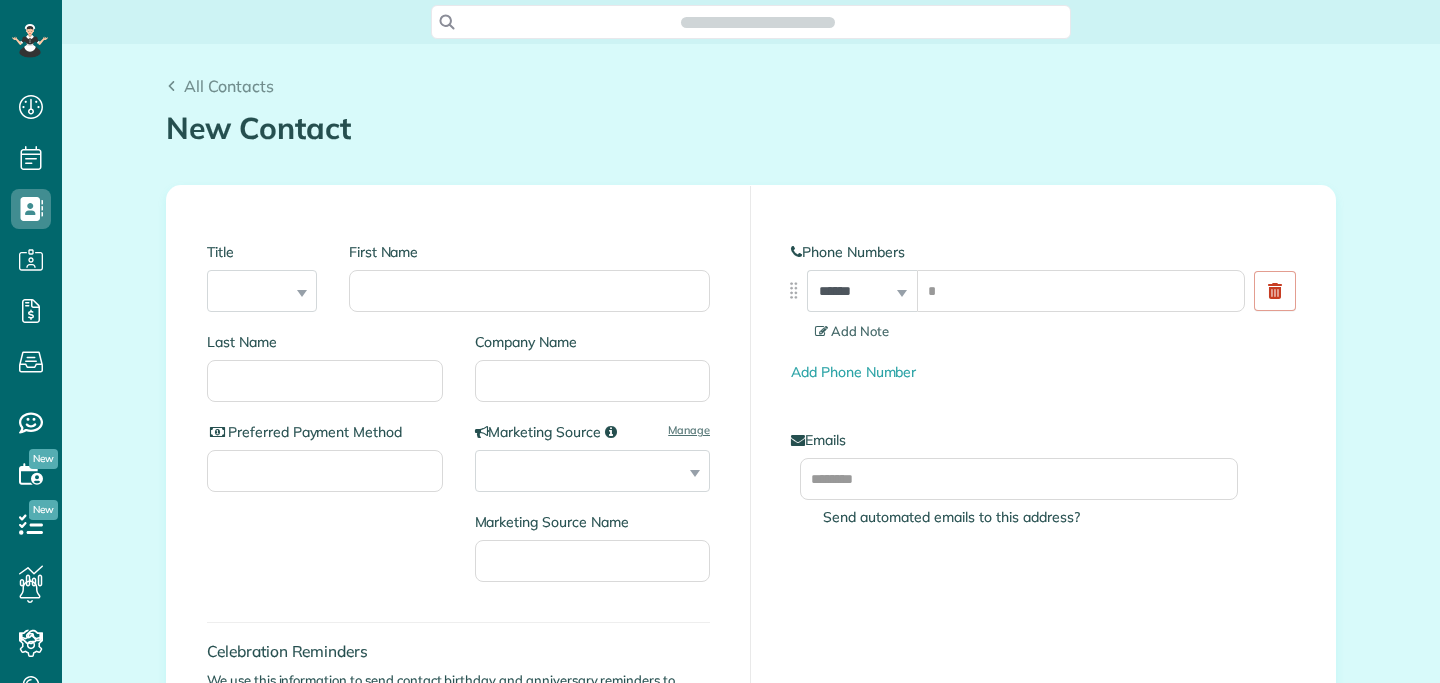 scroll, scrollTop: 0, scrollLeft: 0, axis: both 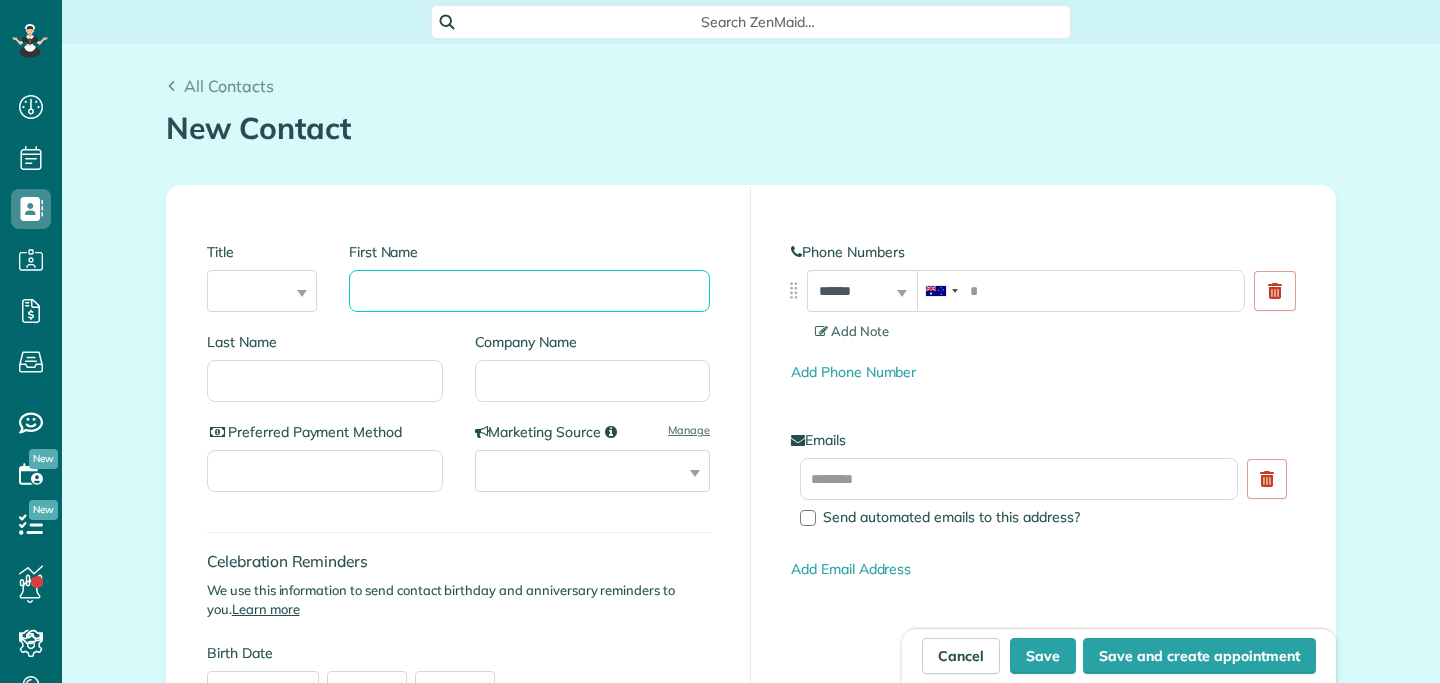 click on "First Name" at bounding box center (529, 291) 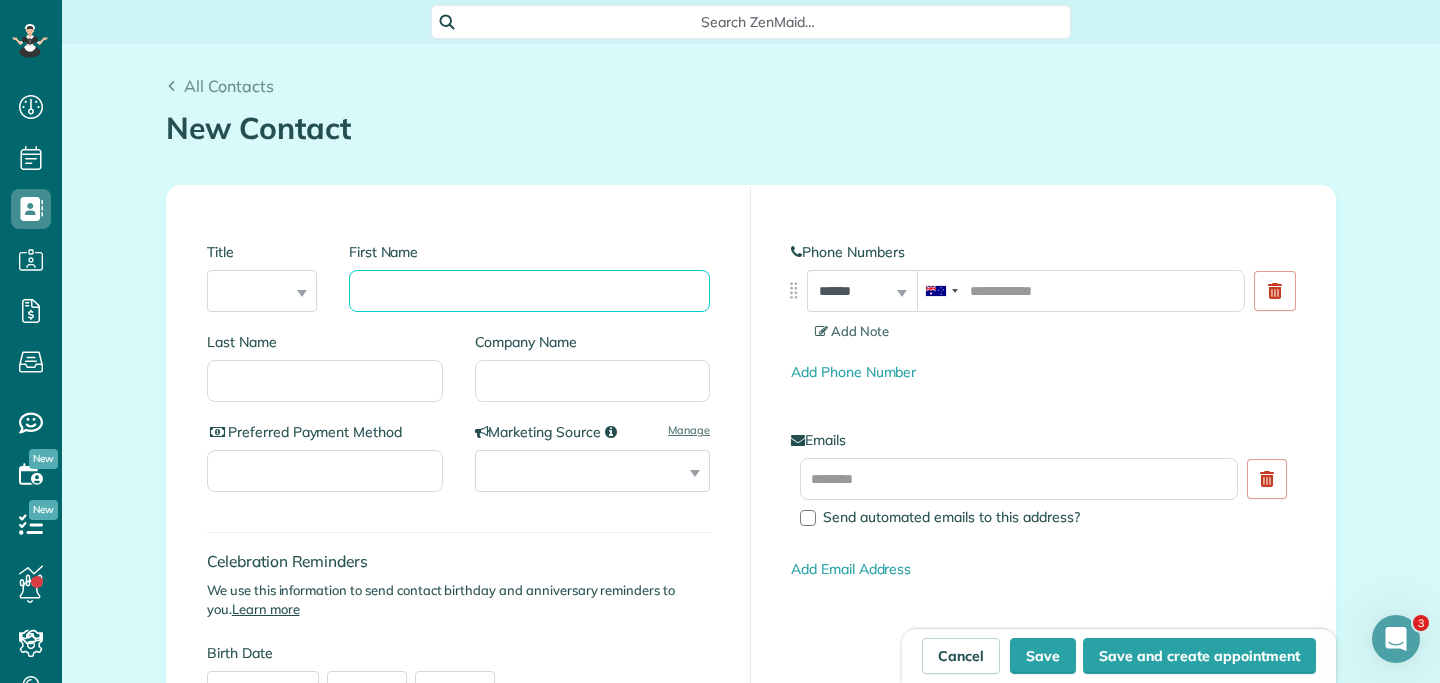scroll, scrollTop: 0, scrollLeft: 0, axis: both 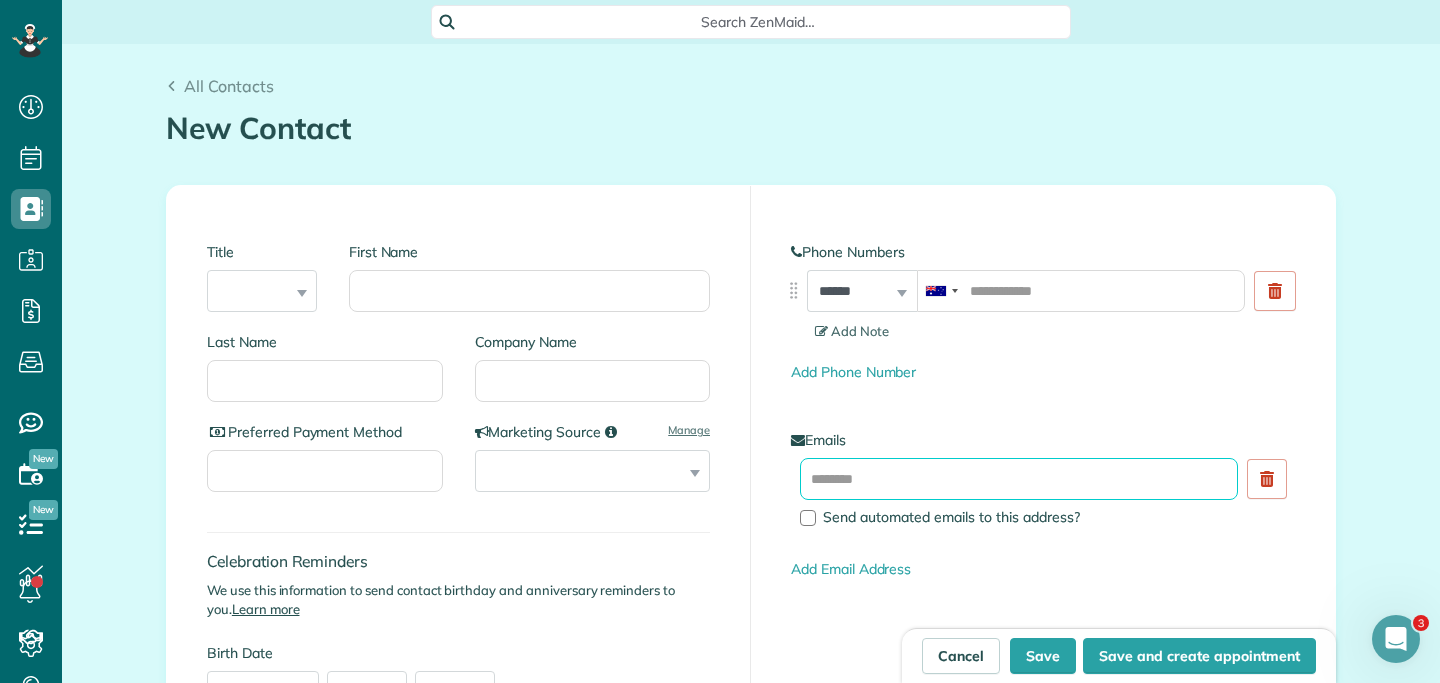 click at bounding box center (1019, 479) 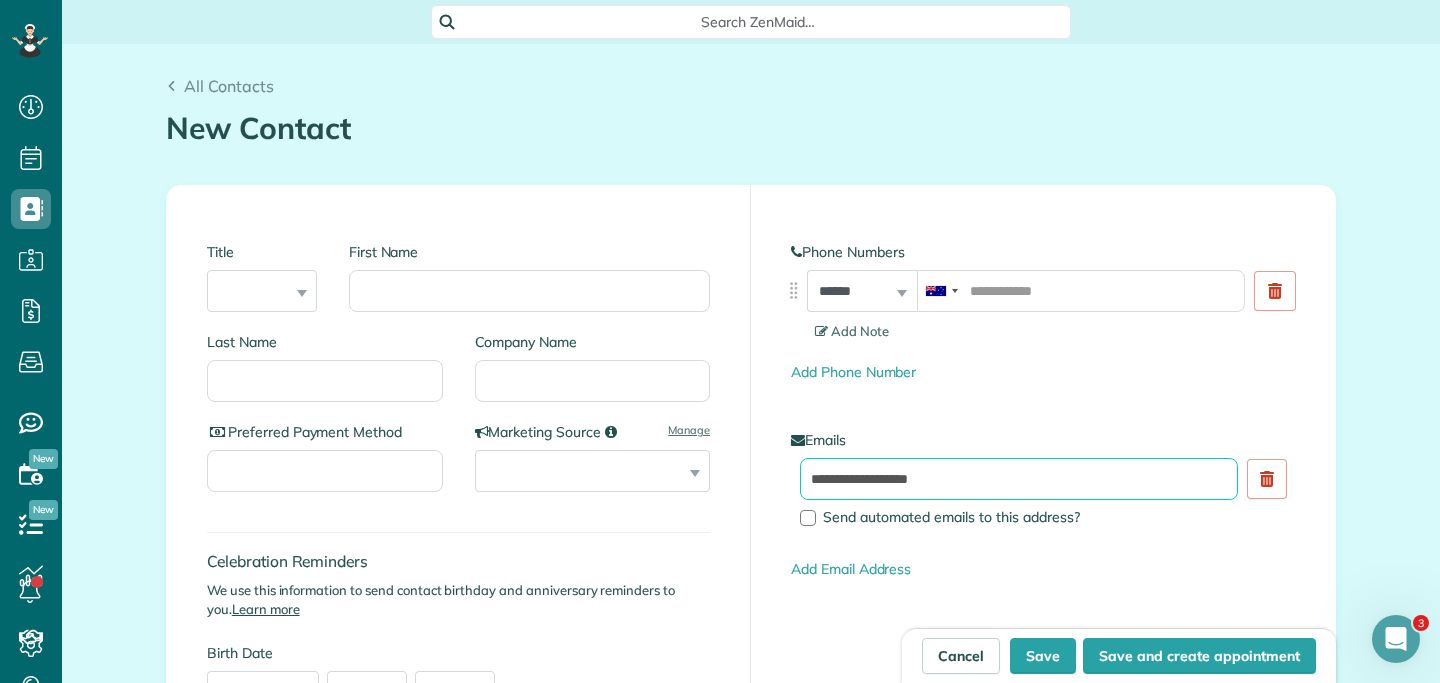 type on "**********" 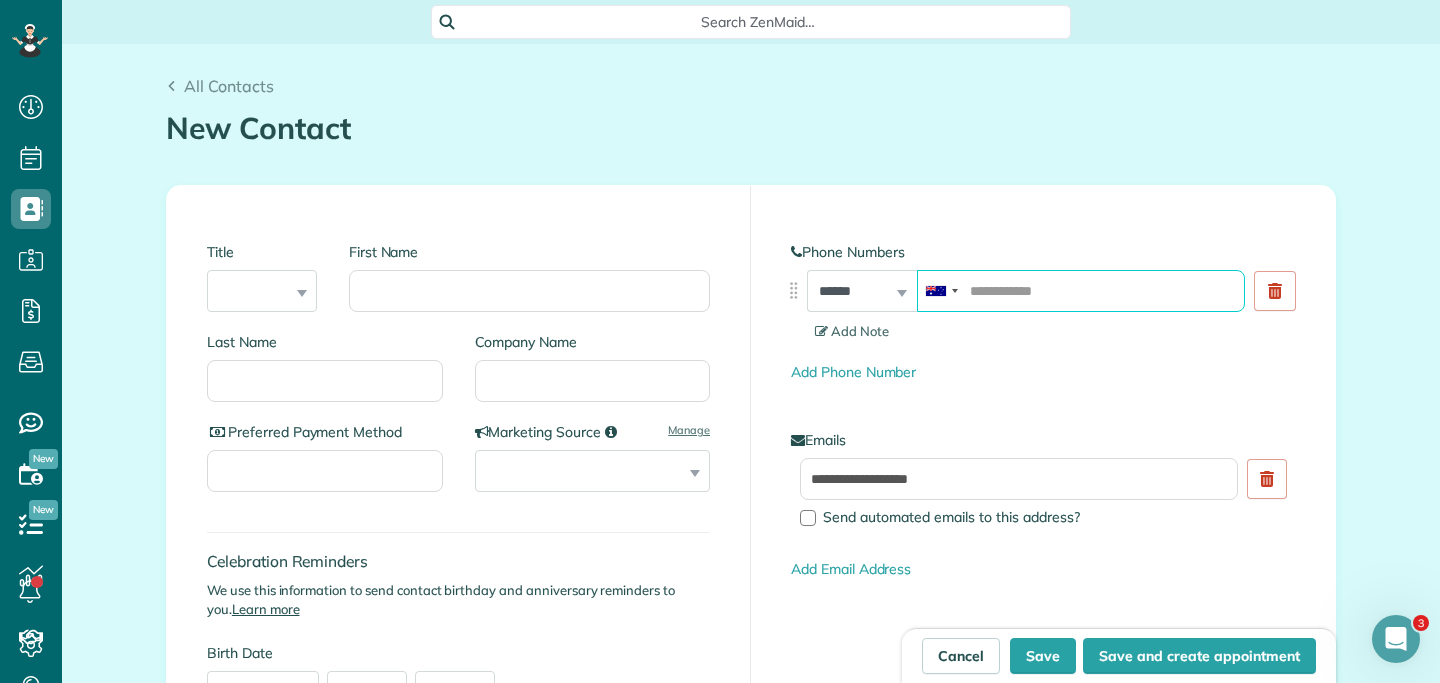 click at bounding box center [1081, 291] 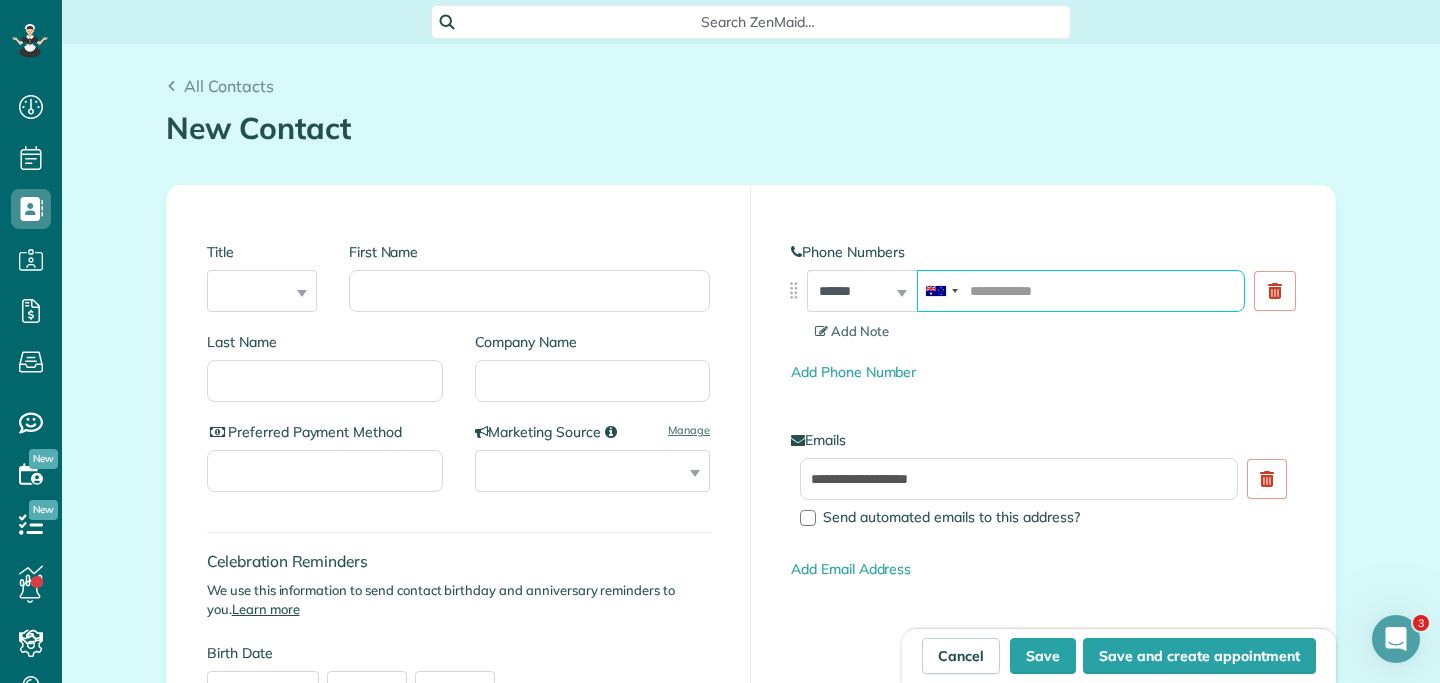 click at bounding box center (1081, 291) 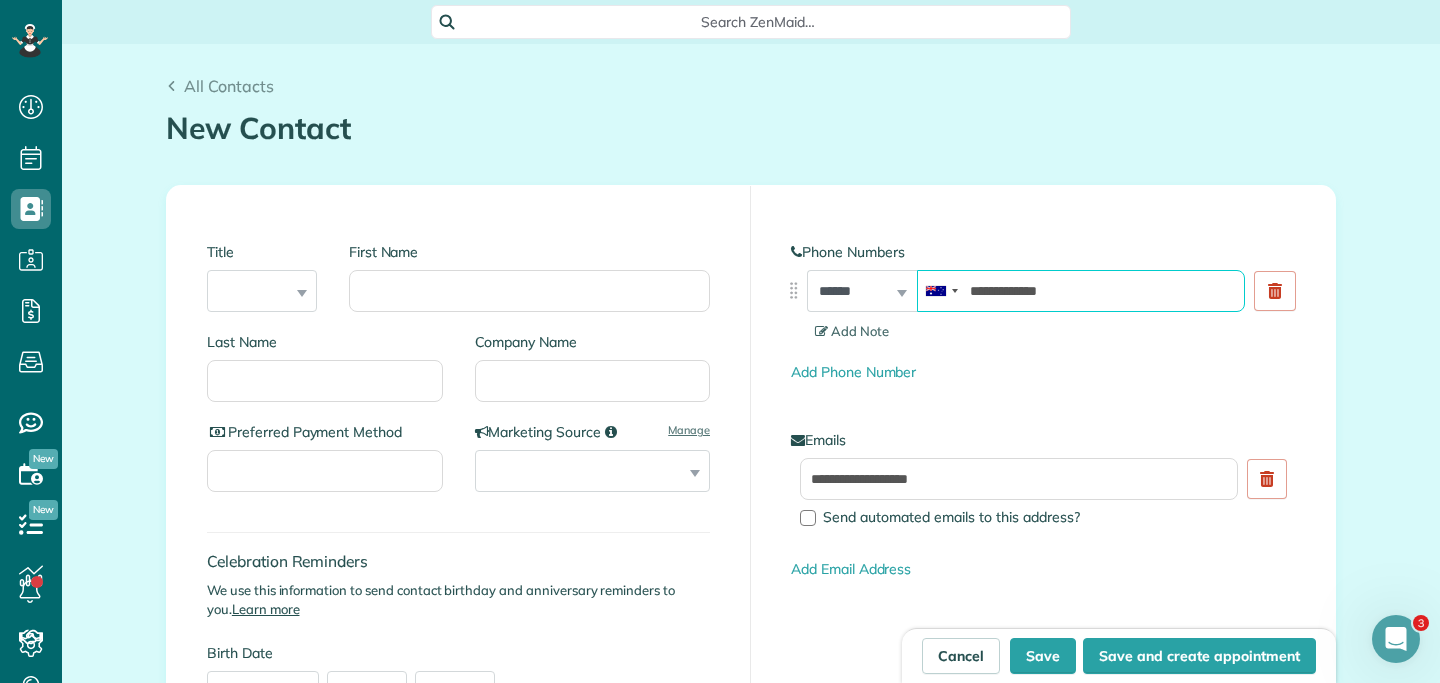 type on "**********" 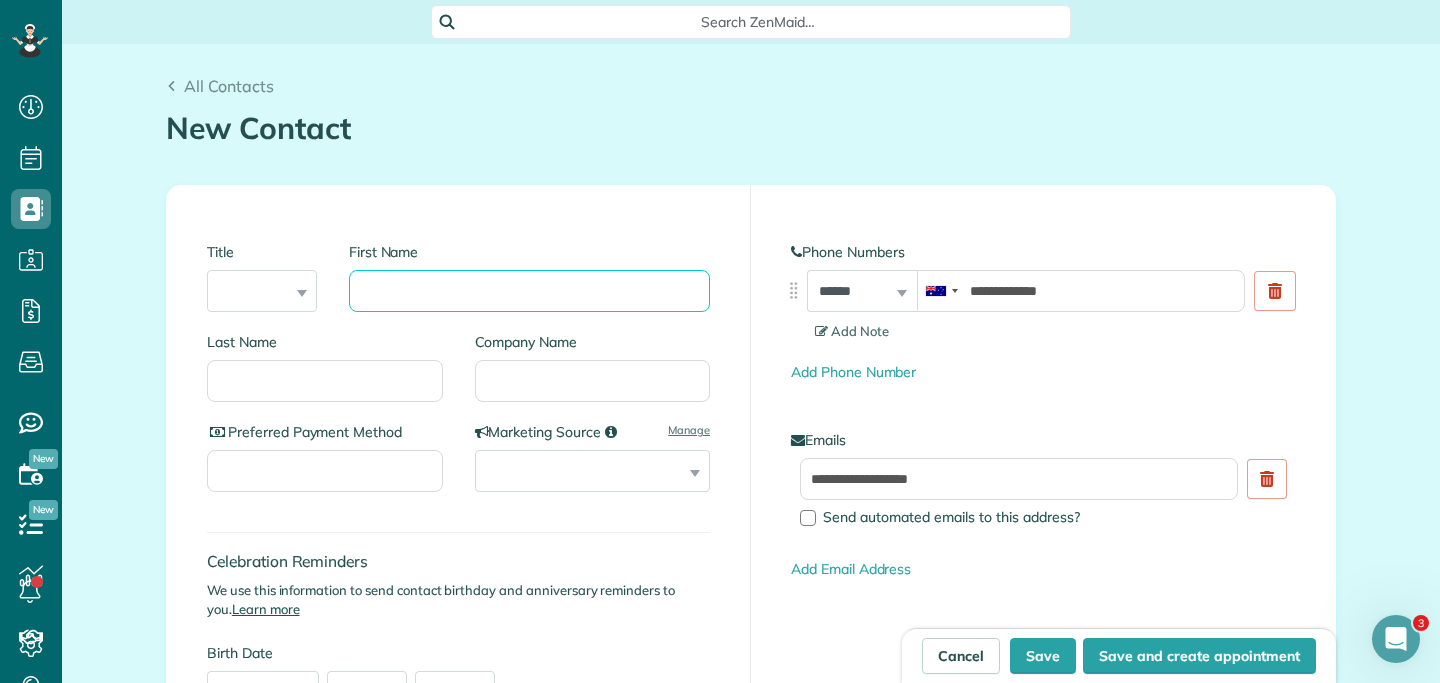 click on "First Name" at bounding box center (529, 291) 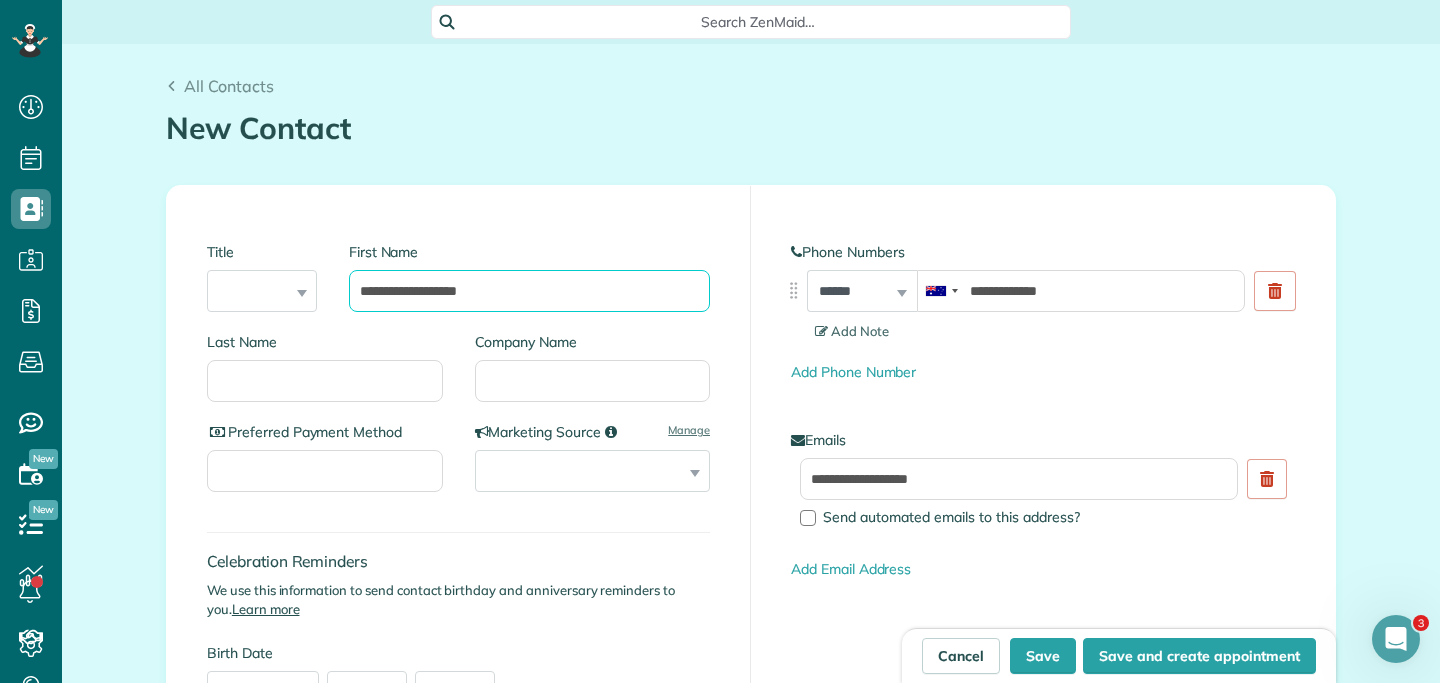 type on "**********" 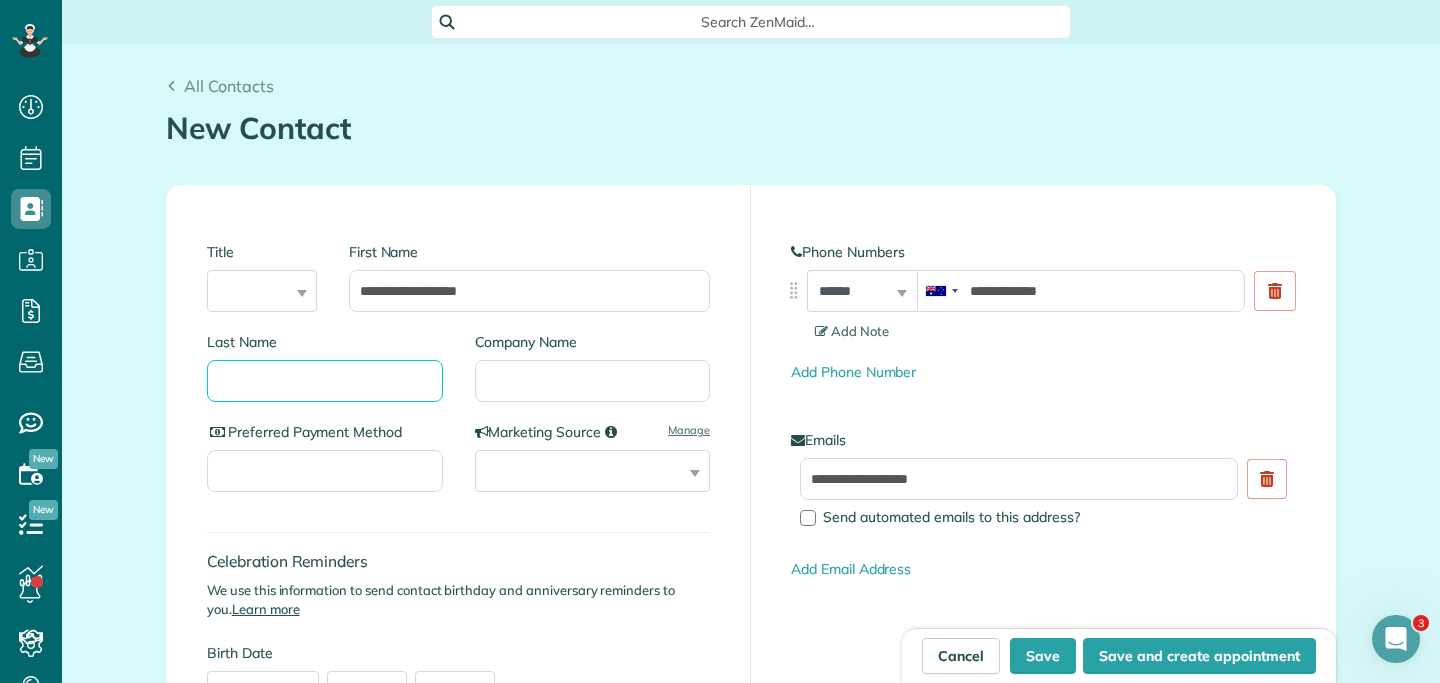 click on "Last Name" at bounding box center (325, 381) 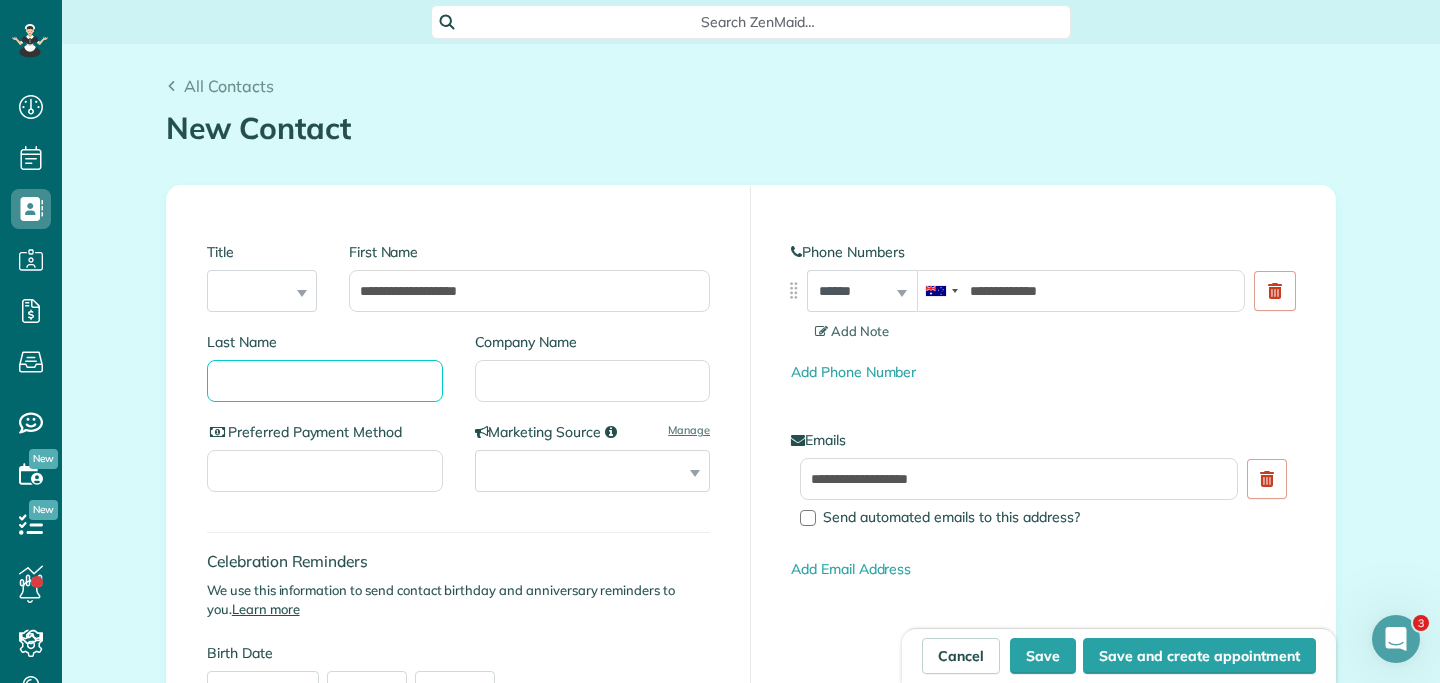 paste on "**********" 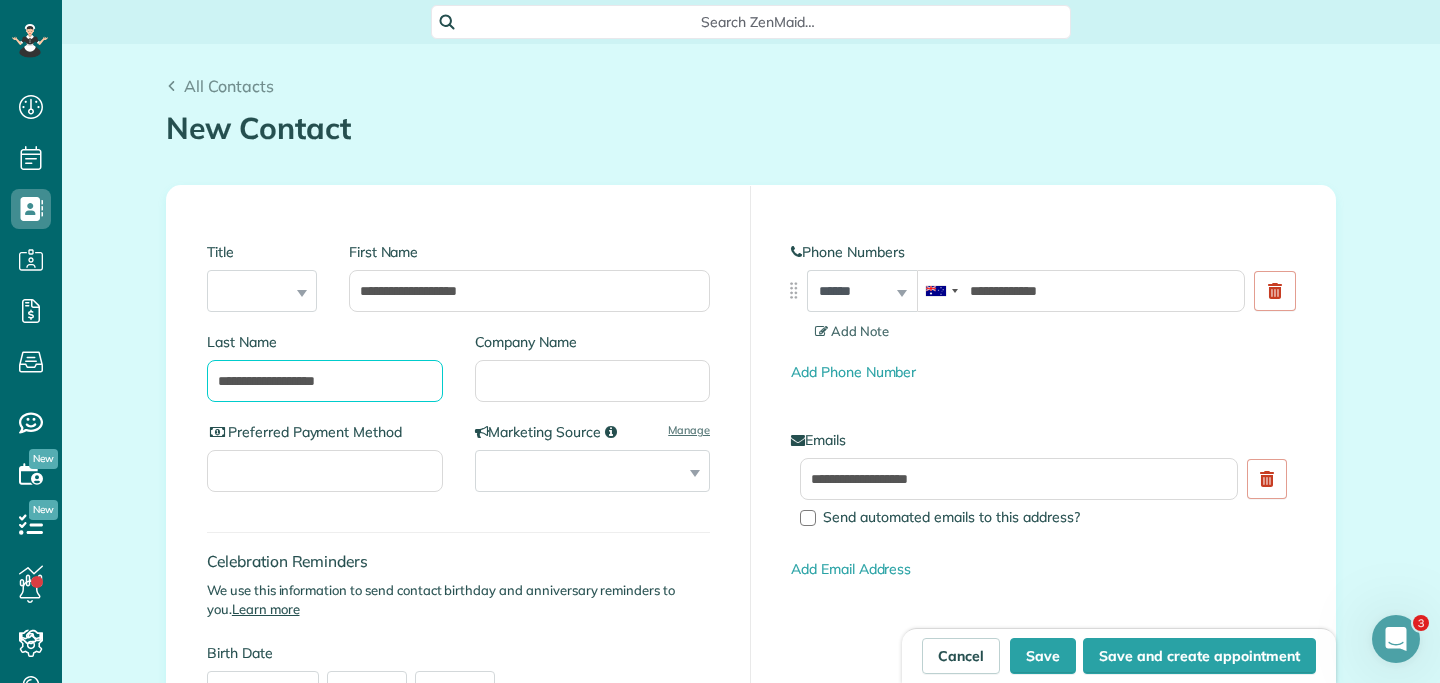 drag, startPoint x: 272, startPoint y: 379, endPoint x: 151, endPoint y: 377, distance: 121.016525 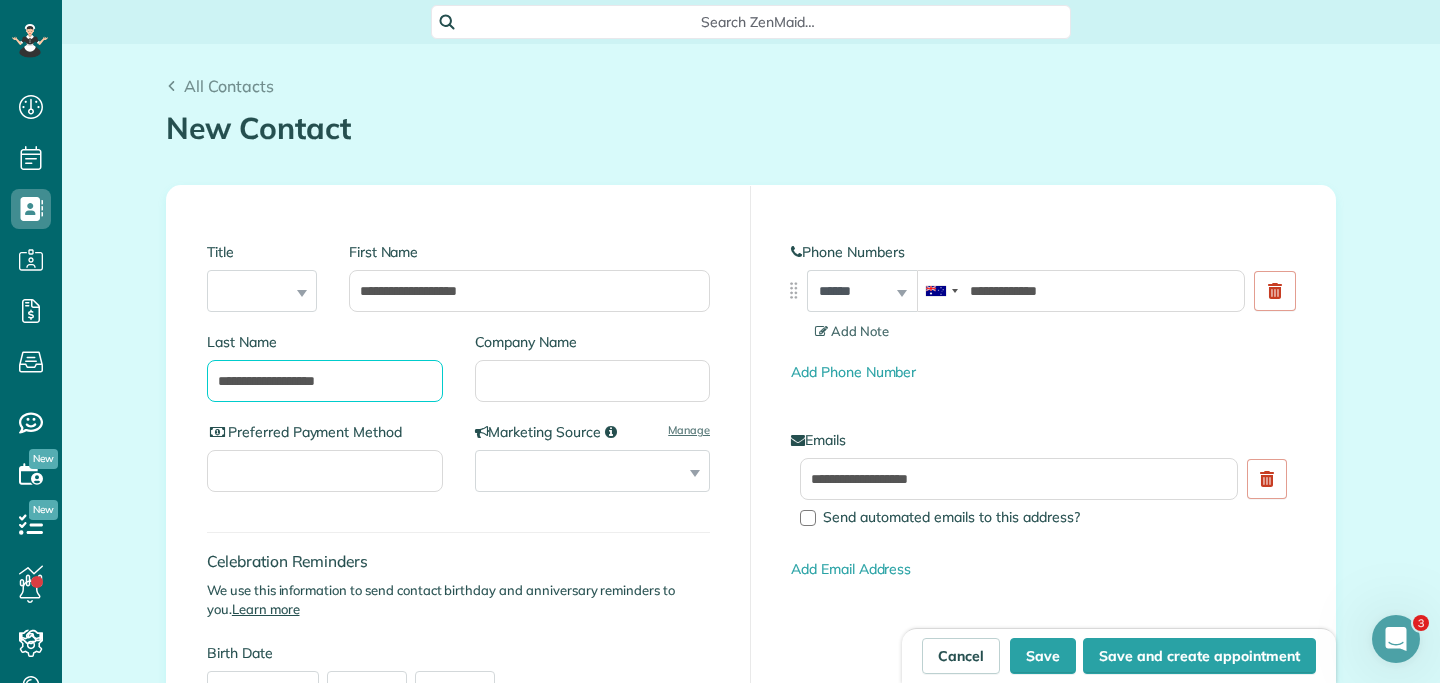 click on "**********" at bounding box center (751, 1116) 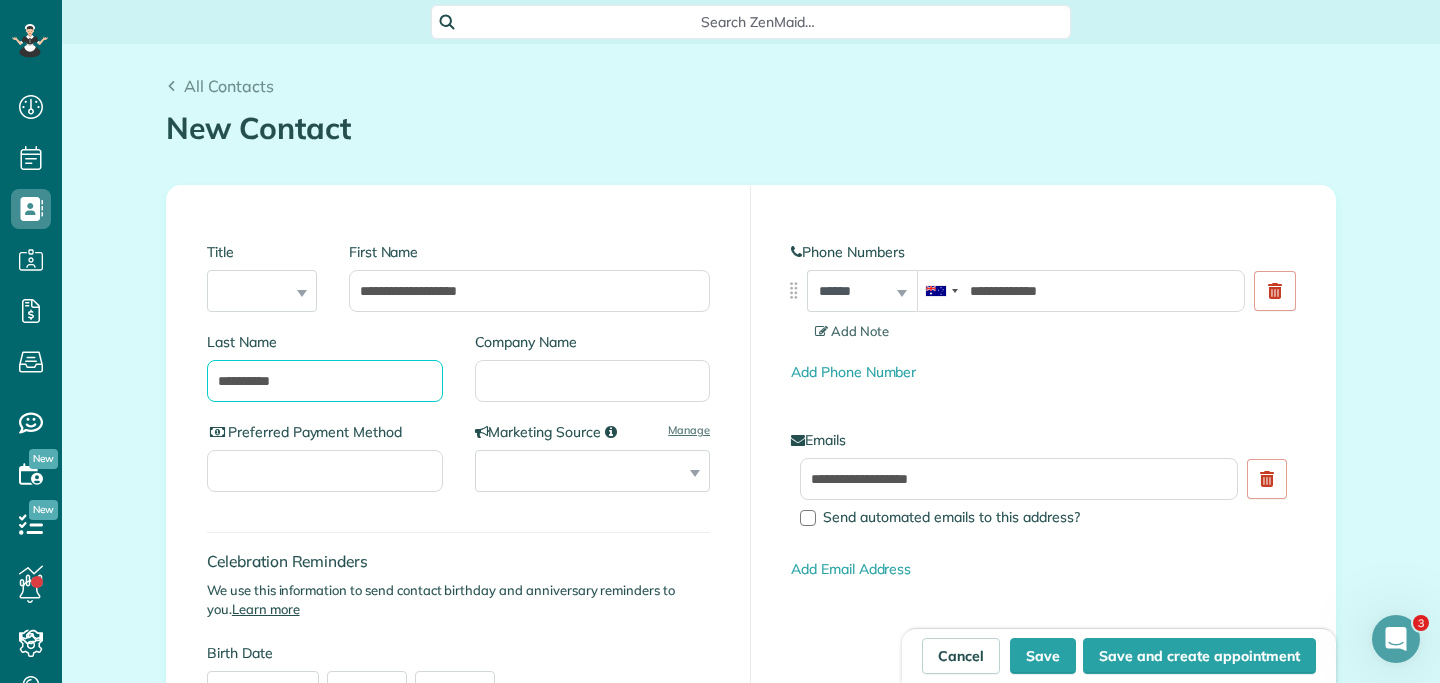 type on "**********" 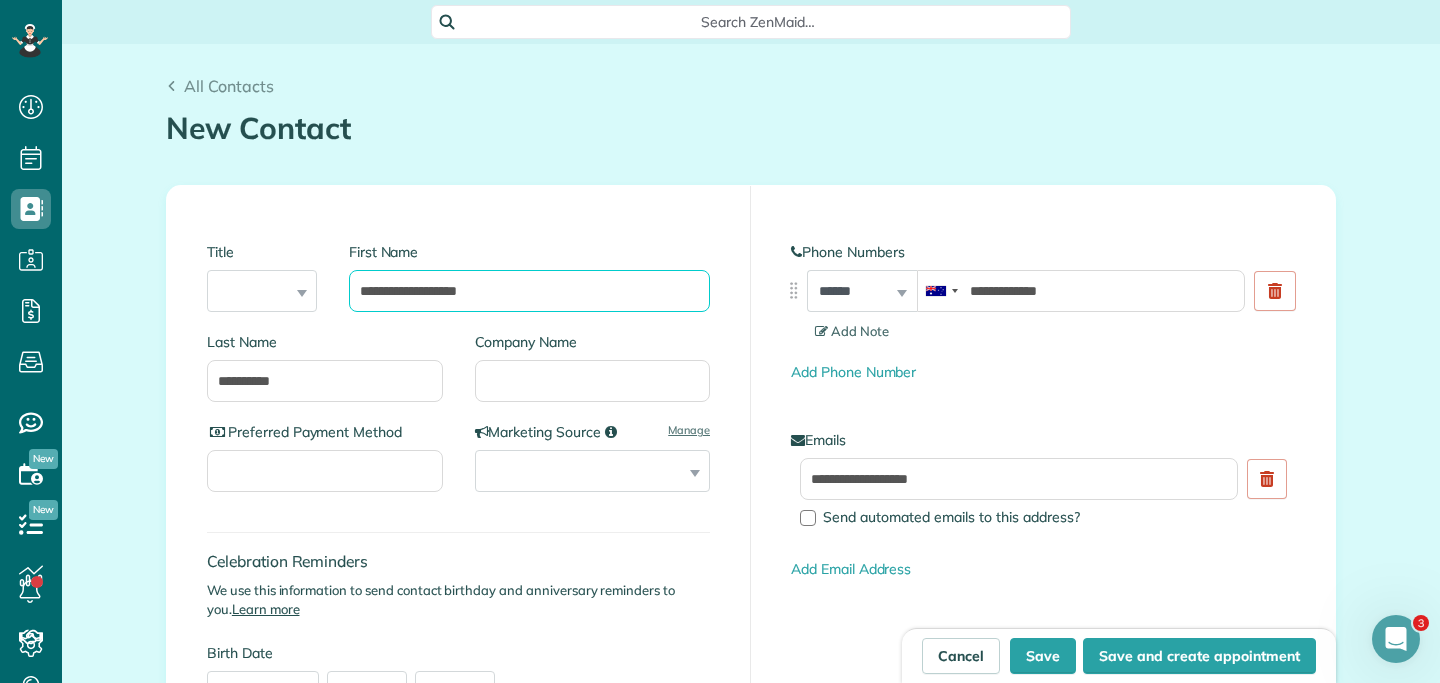drag, startPoint x: 520, startPoint y: 280, endPoint x: 423, endPoint y: 284, distance: 97.082436 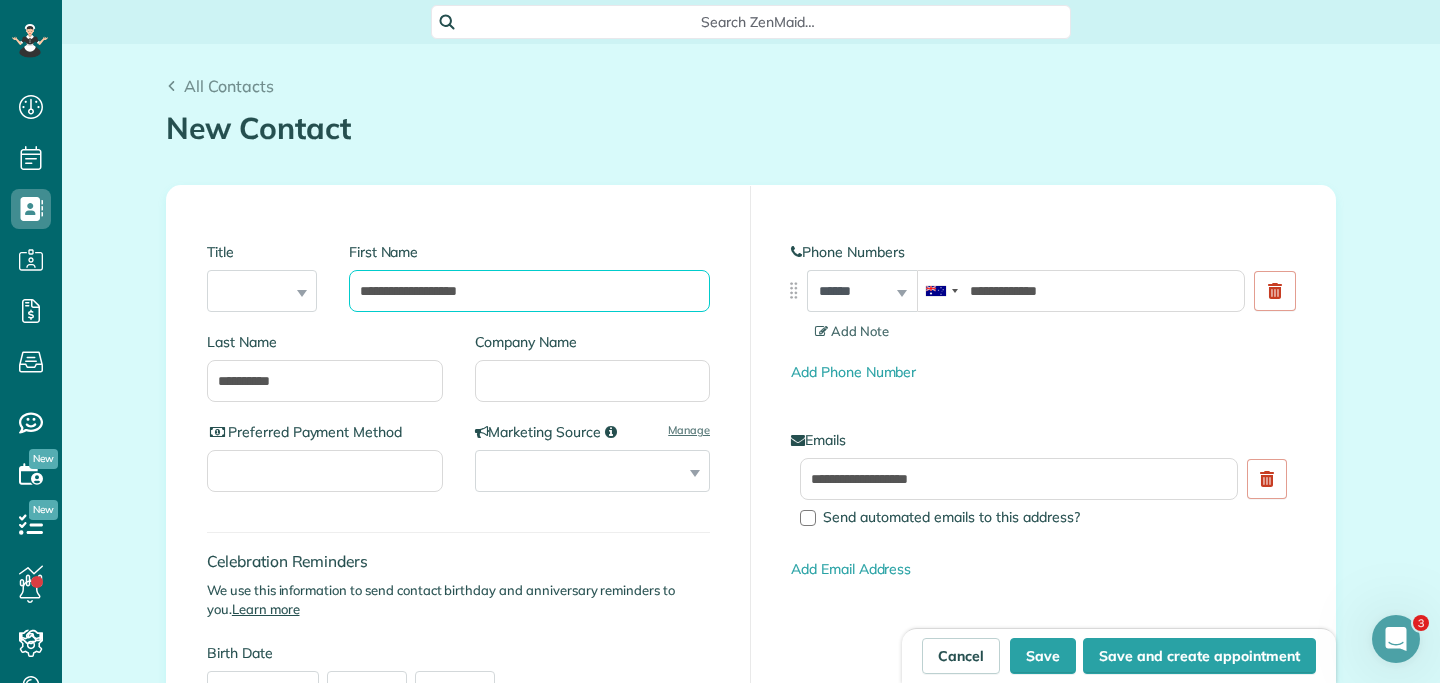 click on "**********" at bounding box center (529, 291) 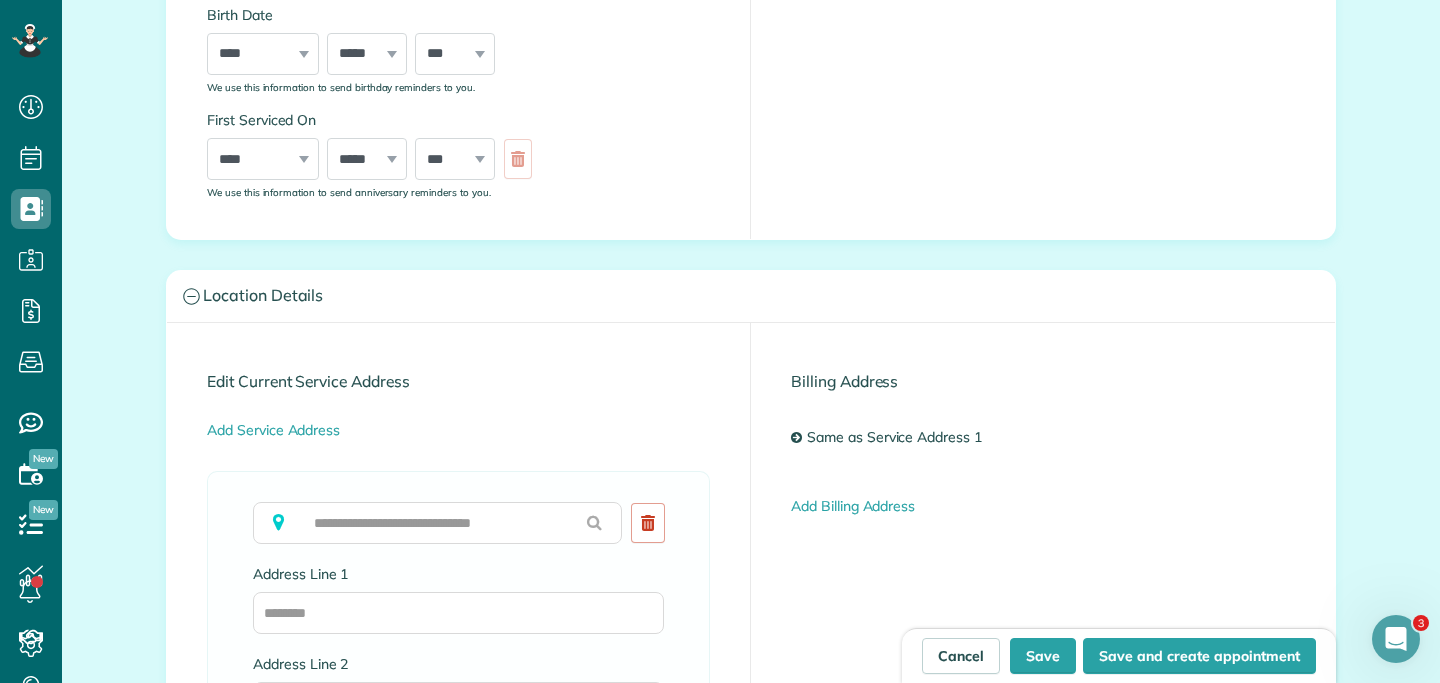 scroll, scrollTop: 668, scrollLeft: 0, axis: vertical 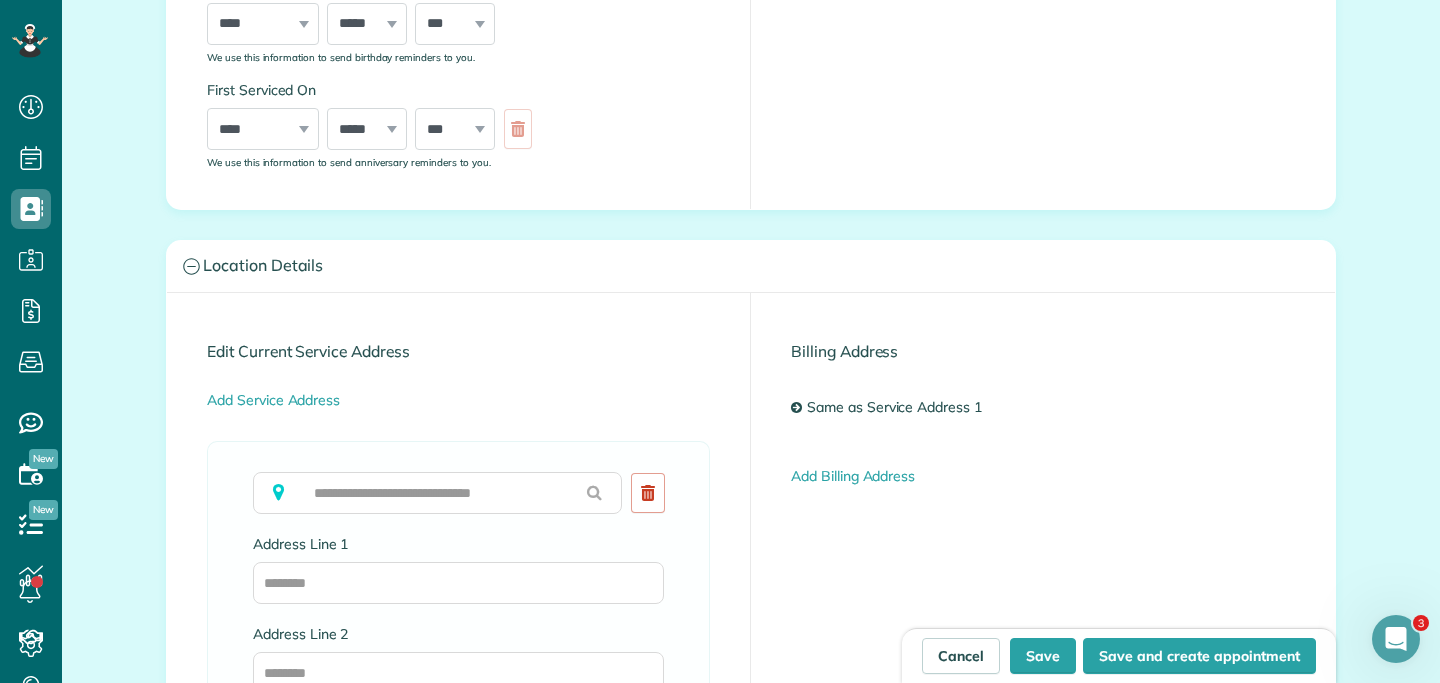 type on "**********" 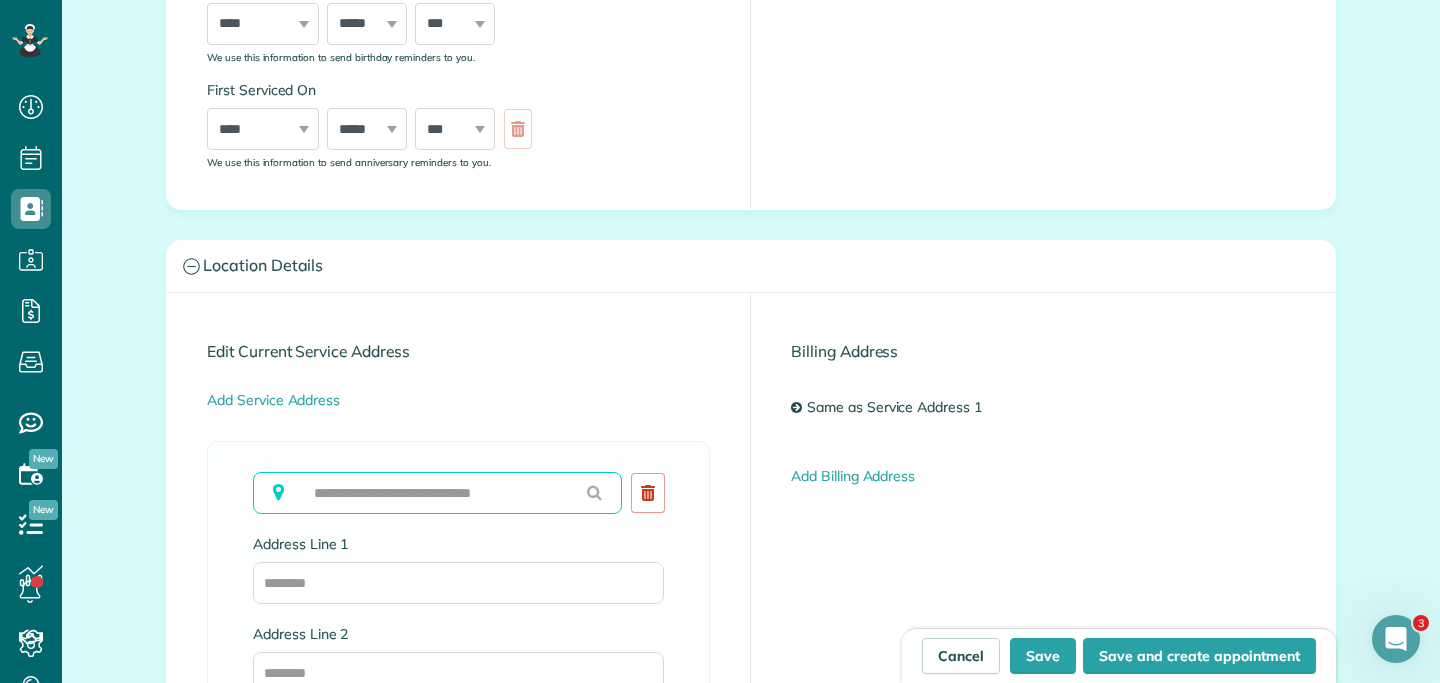 click at bounding box center (437, 493) 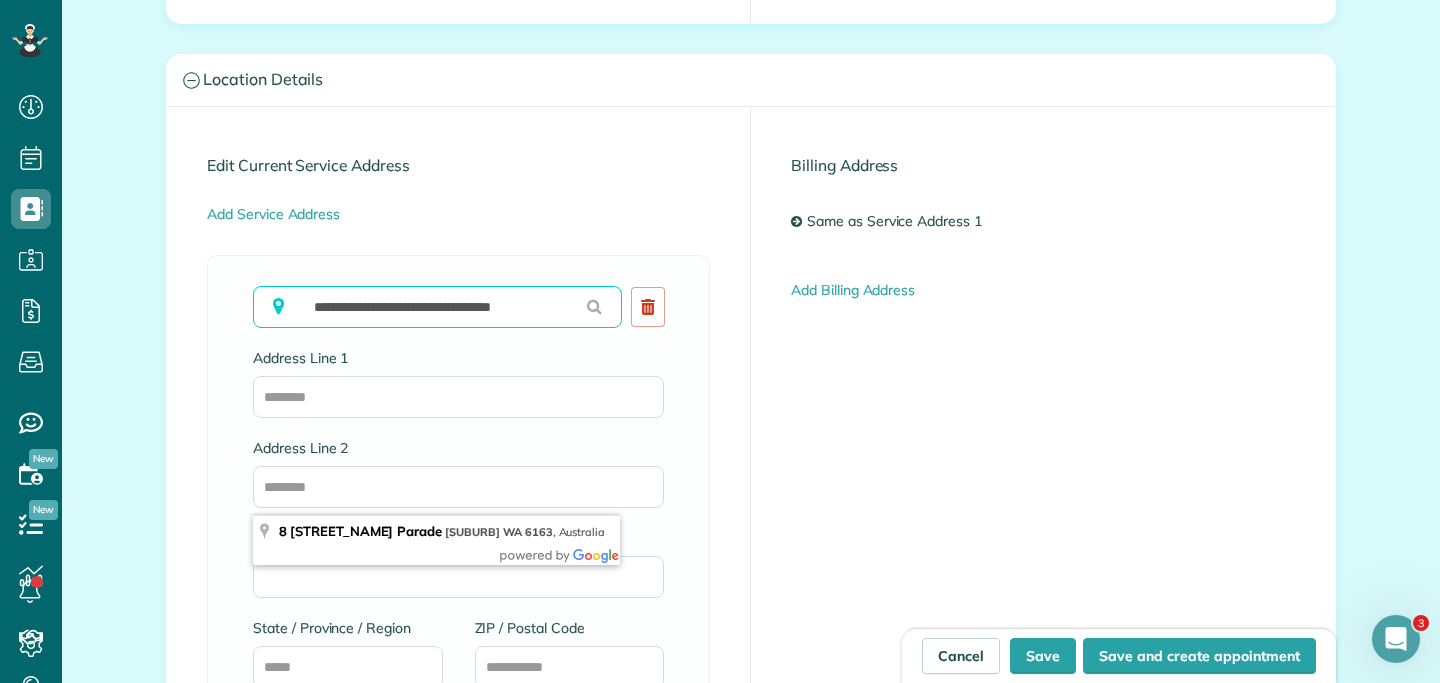 scroll, scrollTop: 939, scrollLeft: 0, axis: vertical 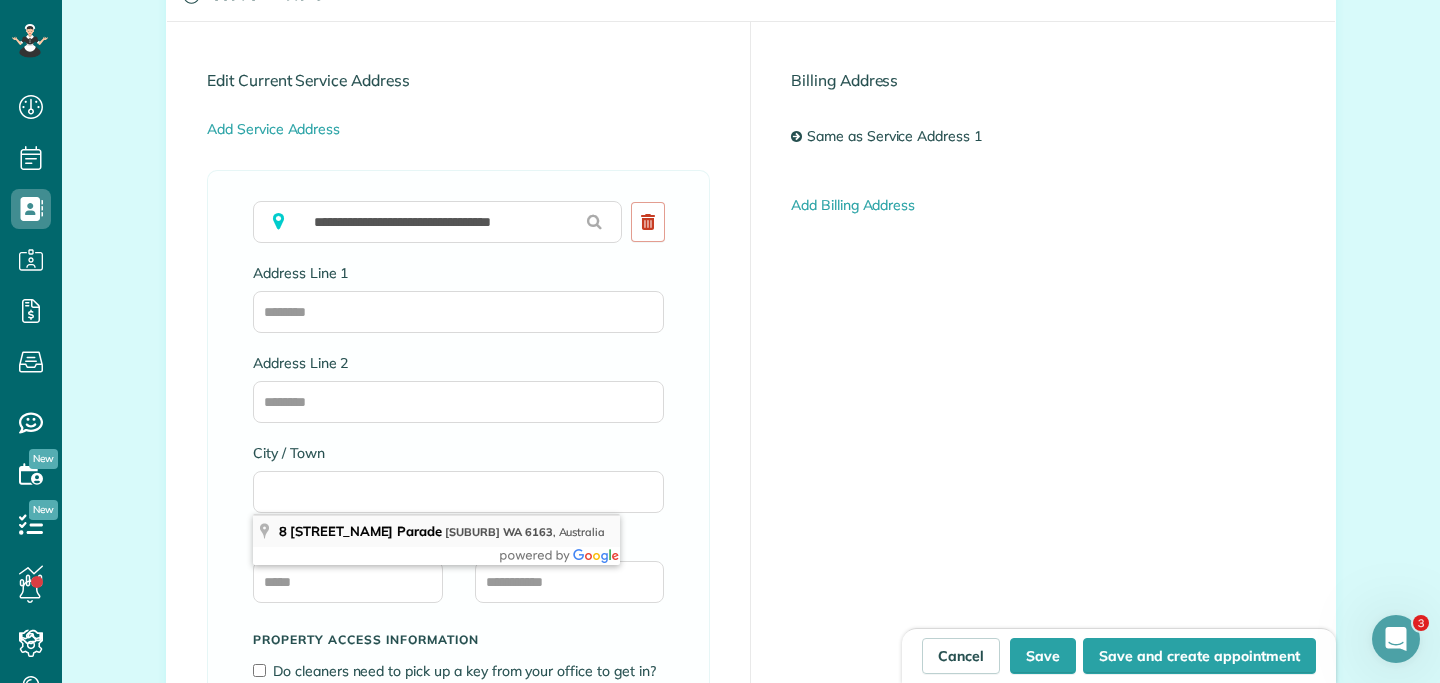type on "**********" 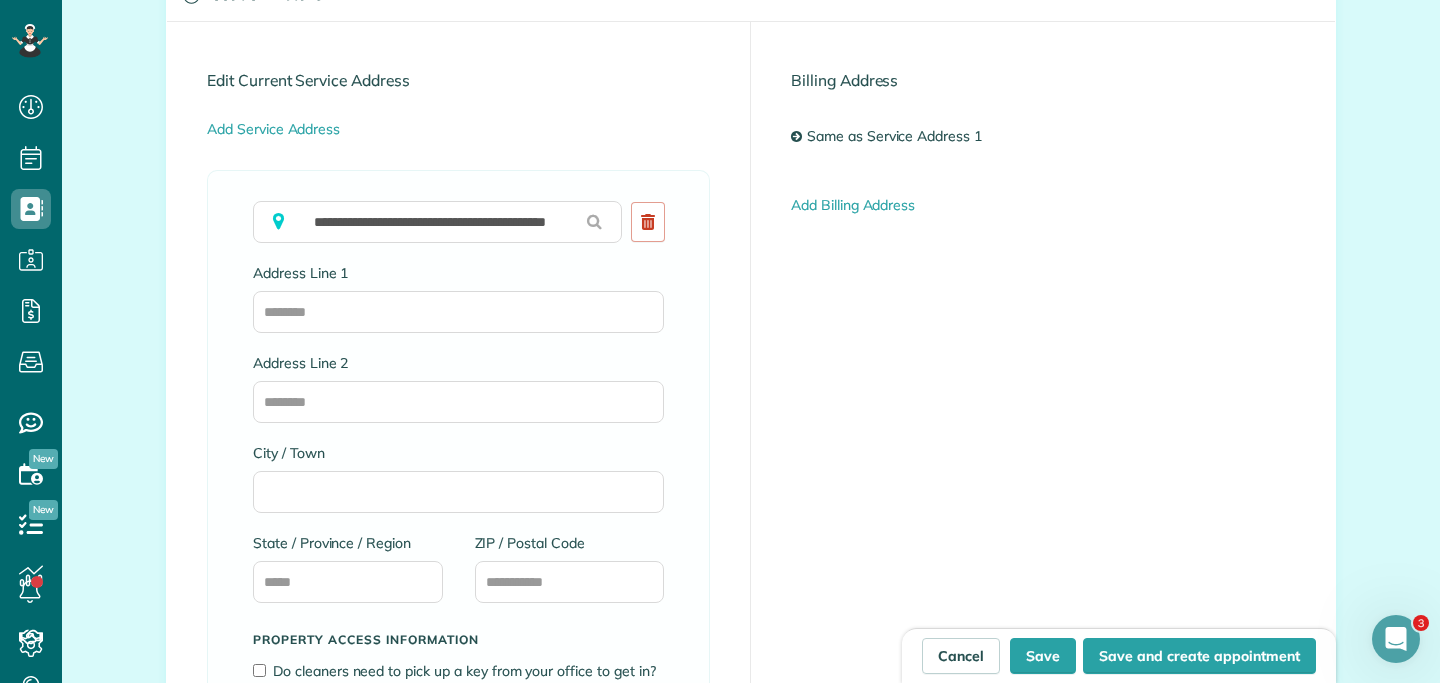 type on "**********" 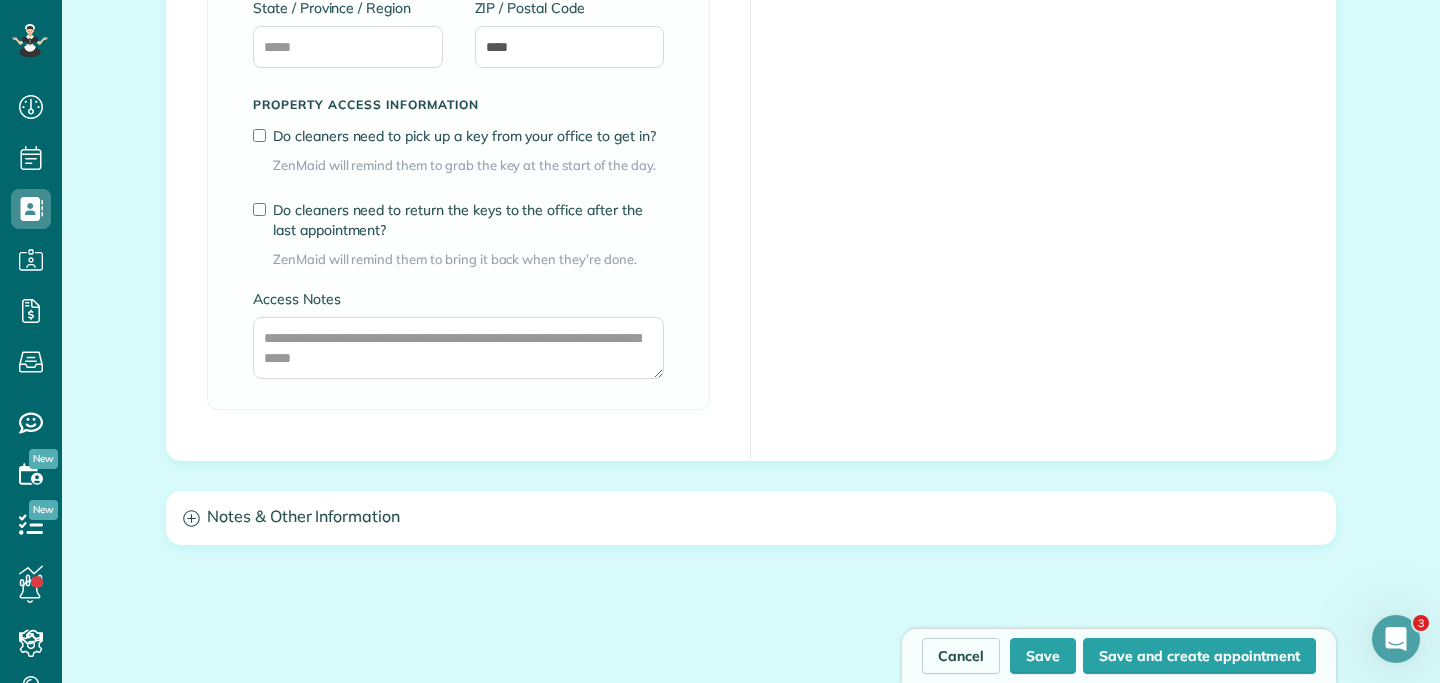 scroll, scrollTop: 1497, scrollLeft: 0, axis: vertical 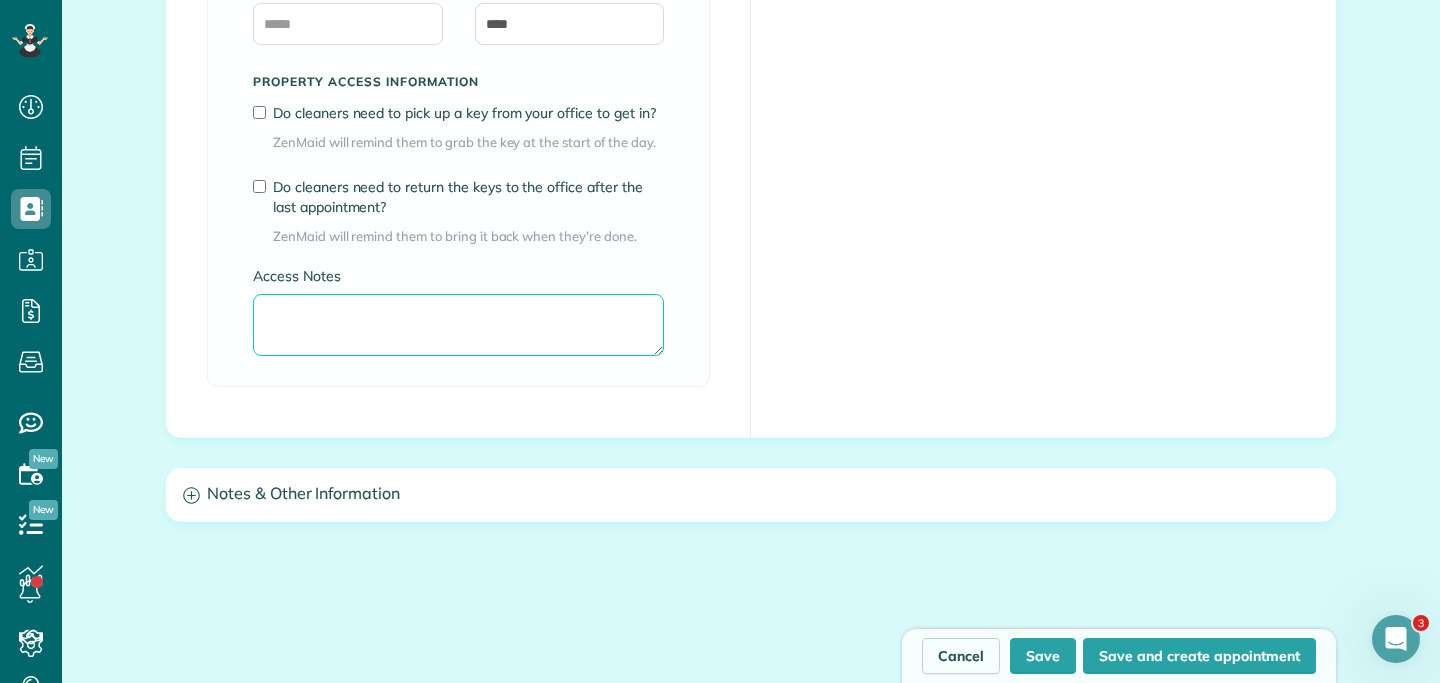 click on "Access Notes" at bounding box center (458, 325) 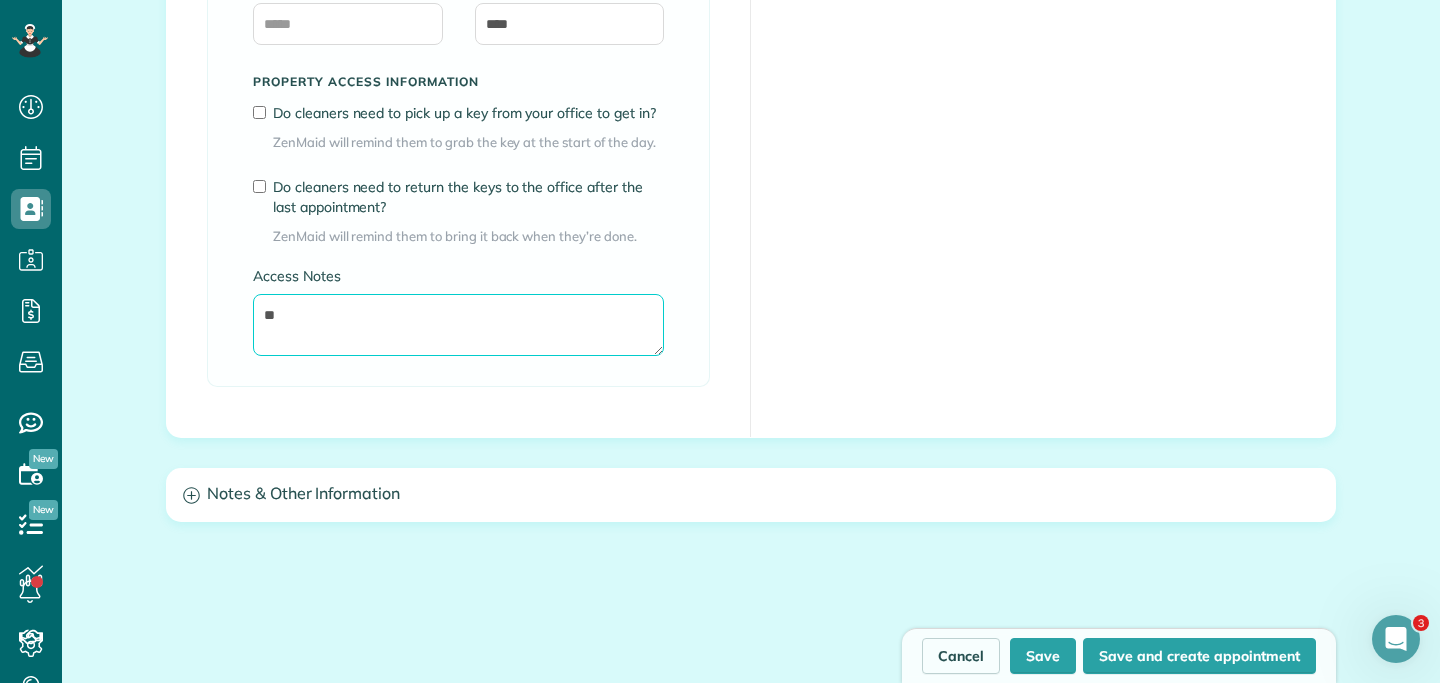type on "*" 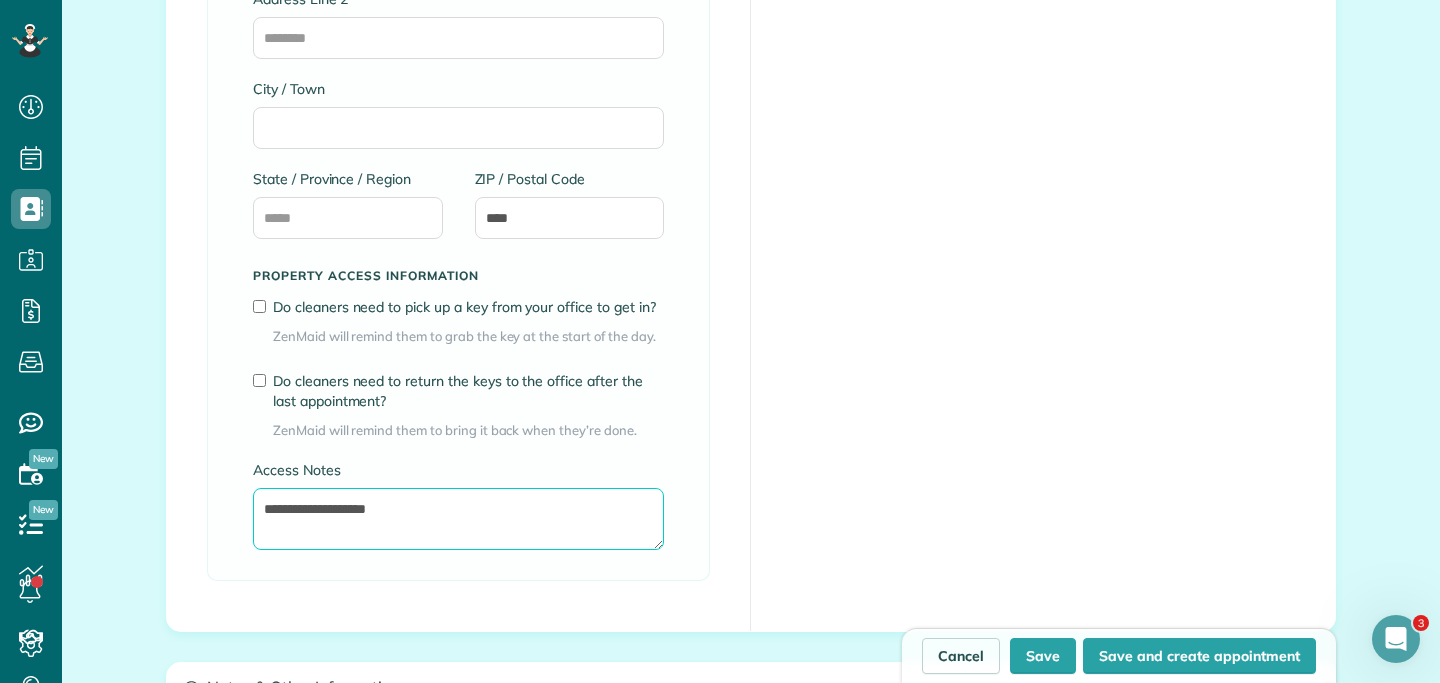 scroll, scrollTop: 1434, scrollLeft: 0, axis: vertical 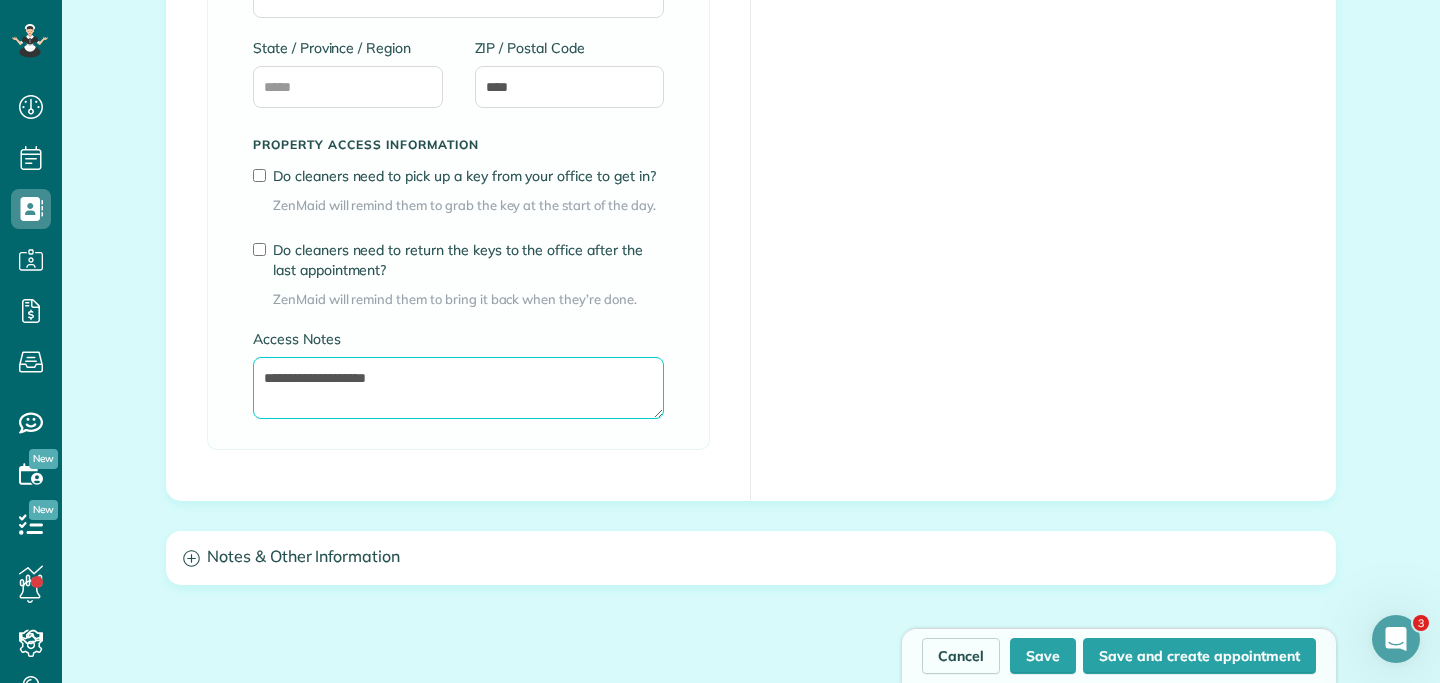 type on "**********" 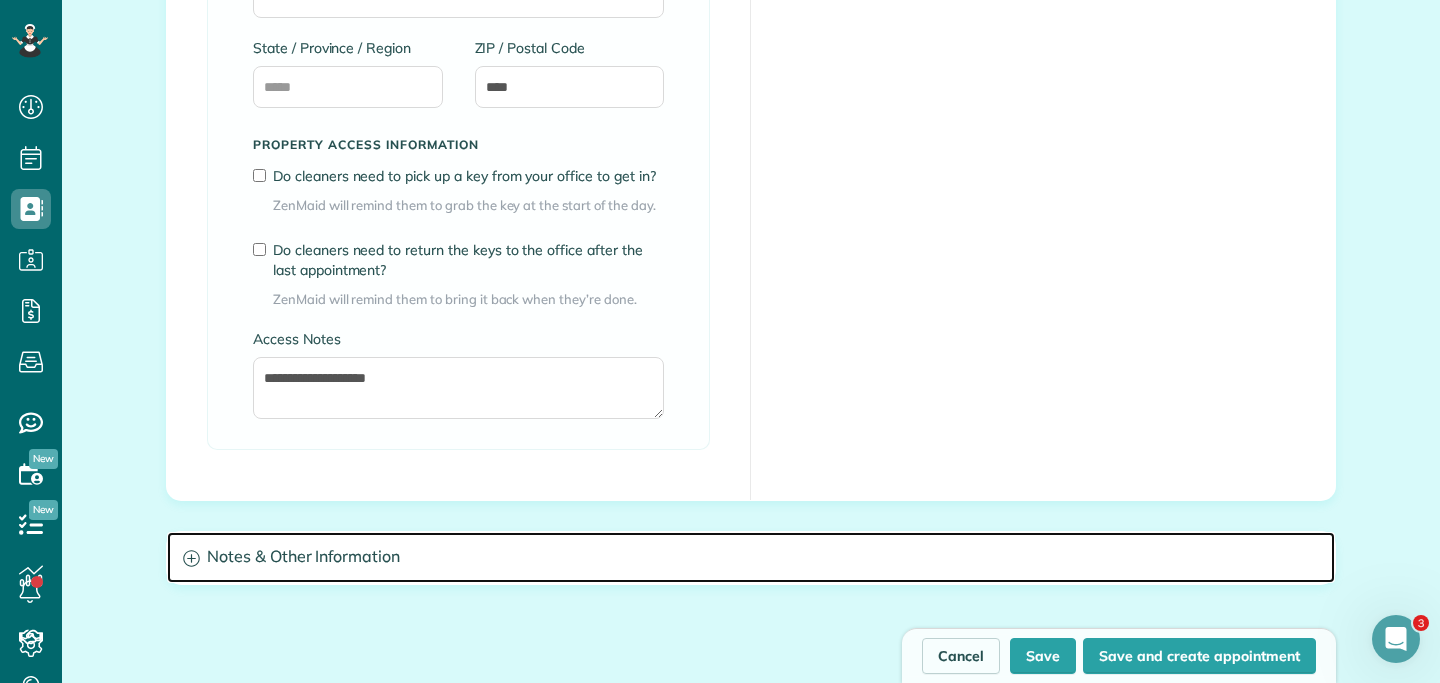 click on "Notes & Other Information" at bounding box center [751, 557] 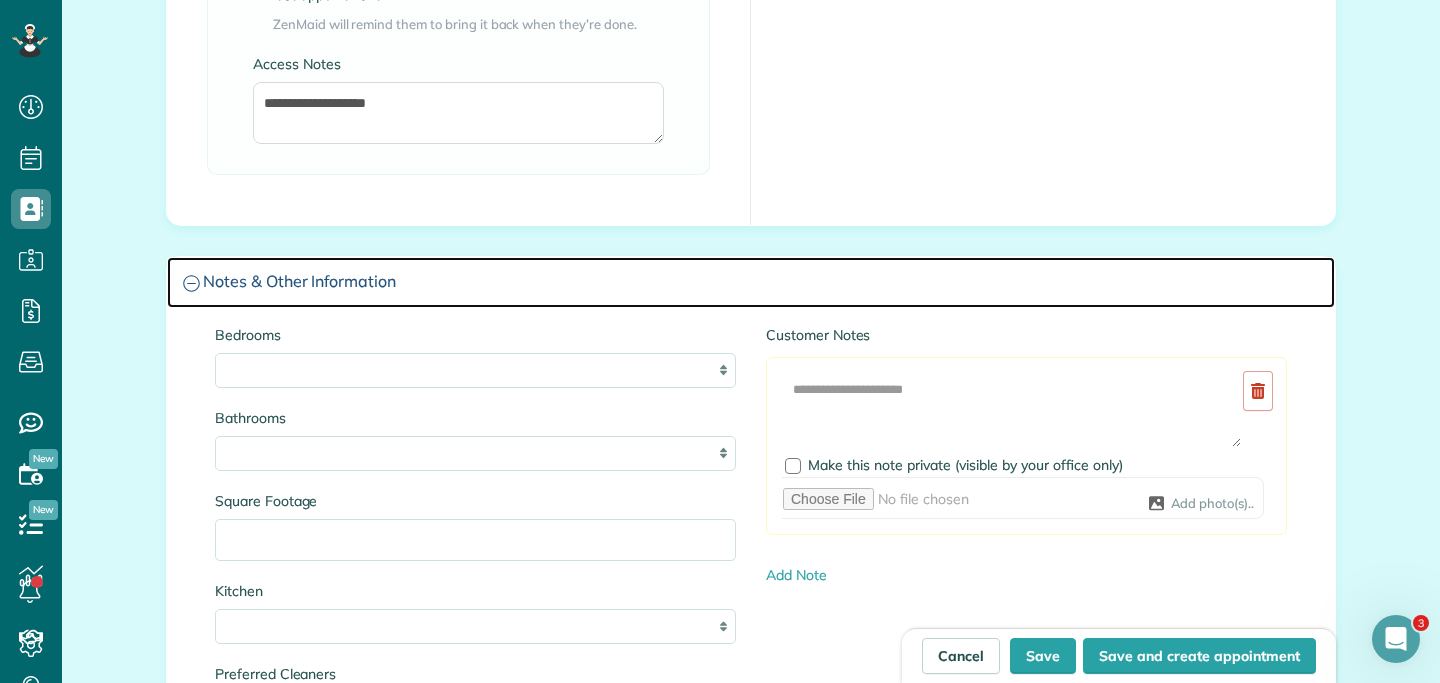 scroll, scrollTop: 1806, scrollLeft: 0, axis: vertical 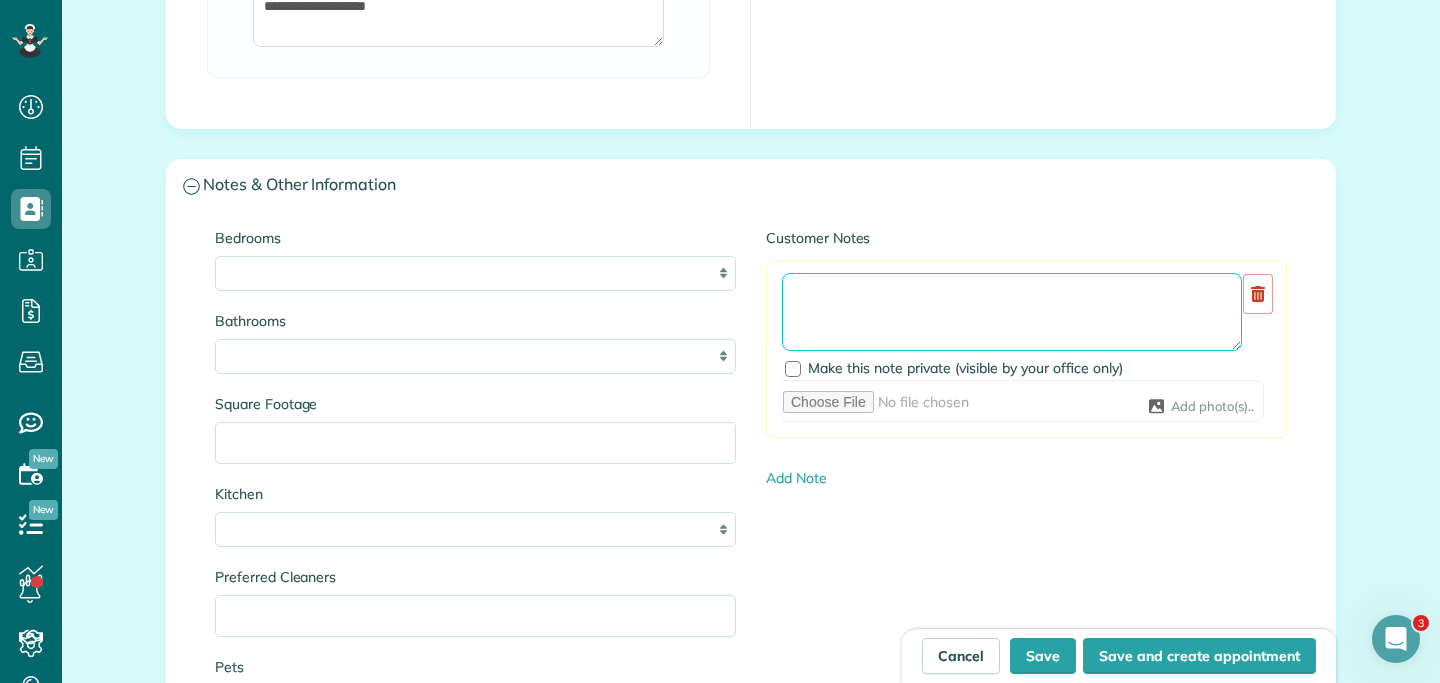 click at bounding box center [1012, 312] 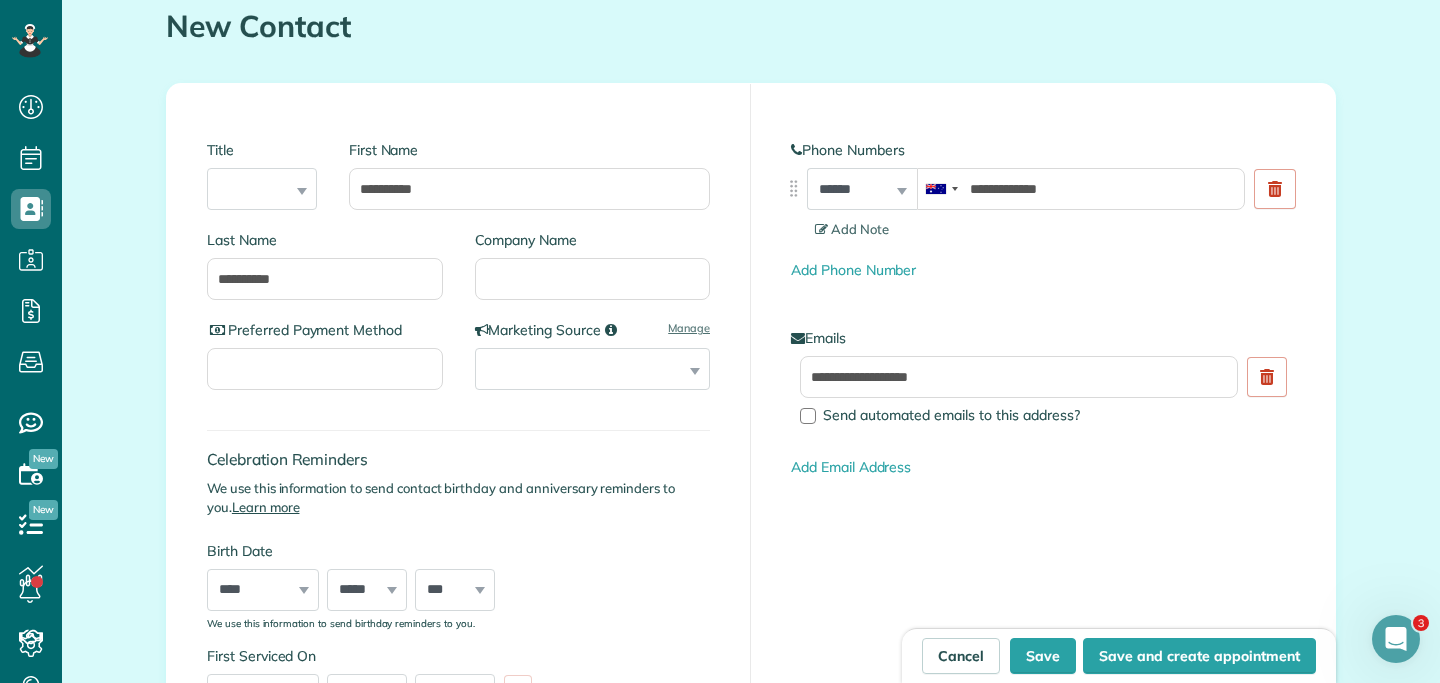 scroll, scrollTop: 53, scrollLeft: 0, axis: vertical 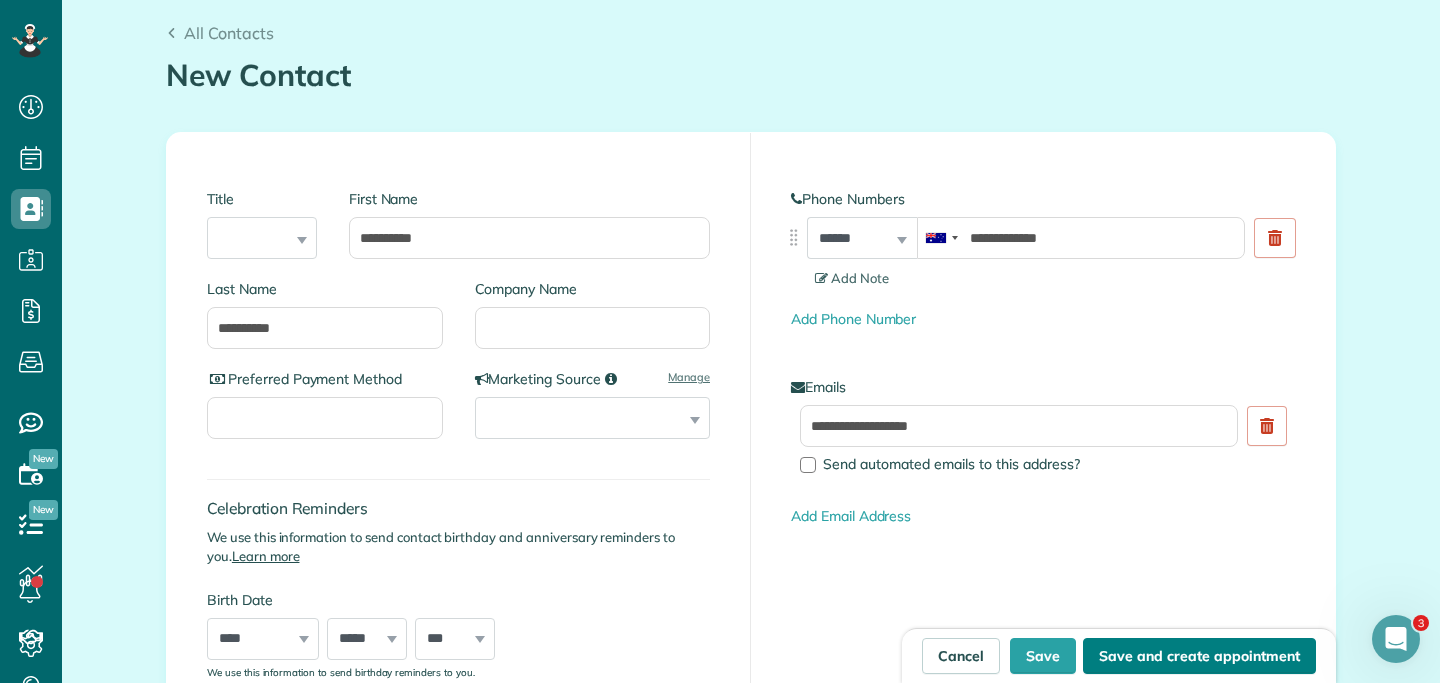 type on "********" 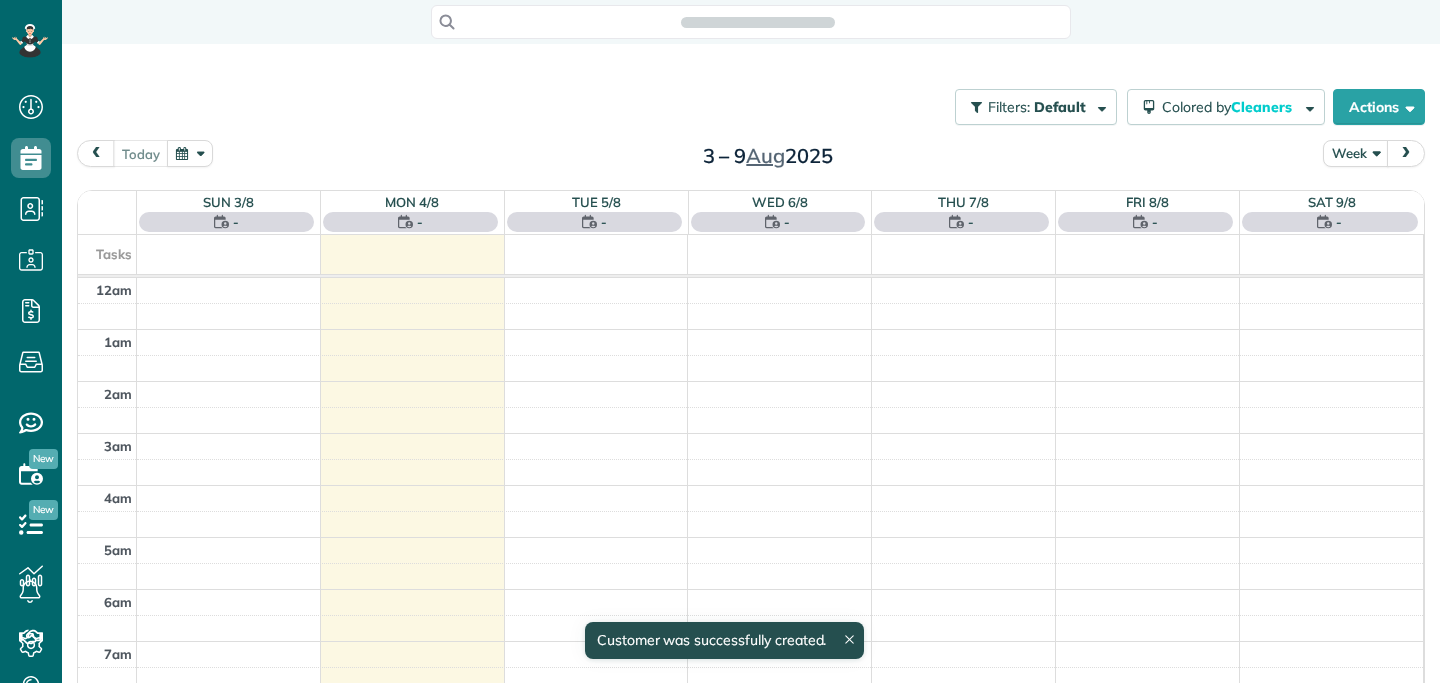 scroll, scrollTop: 0, scrollLeft: 0, axis: both 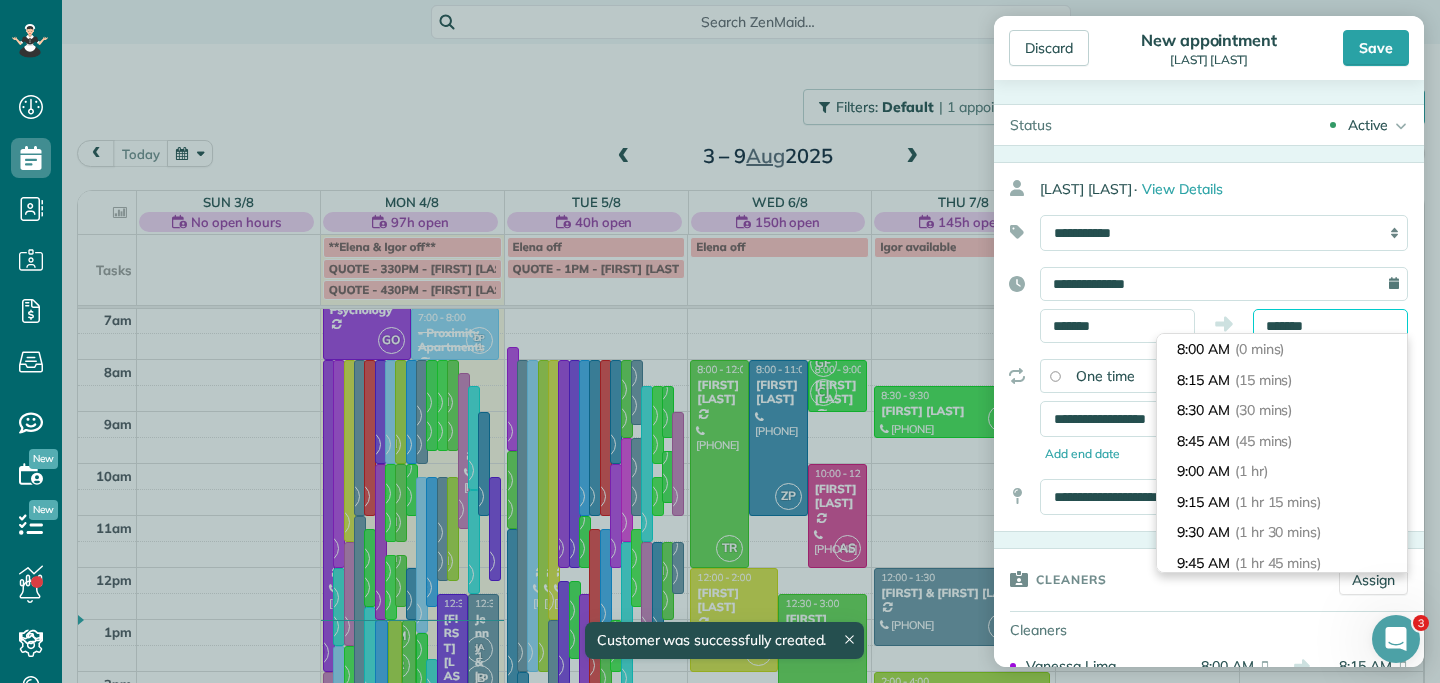 click on "Dashboard
Scheduling
Calendar View
List View
Dispatch View - Weekly scheduling (Beta)" at bounding box center [720, 341] 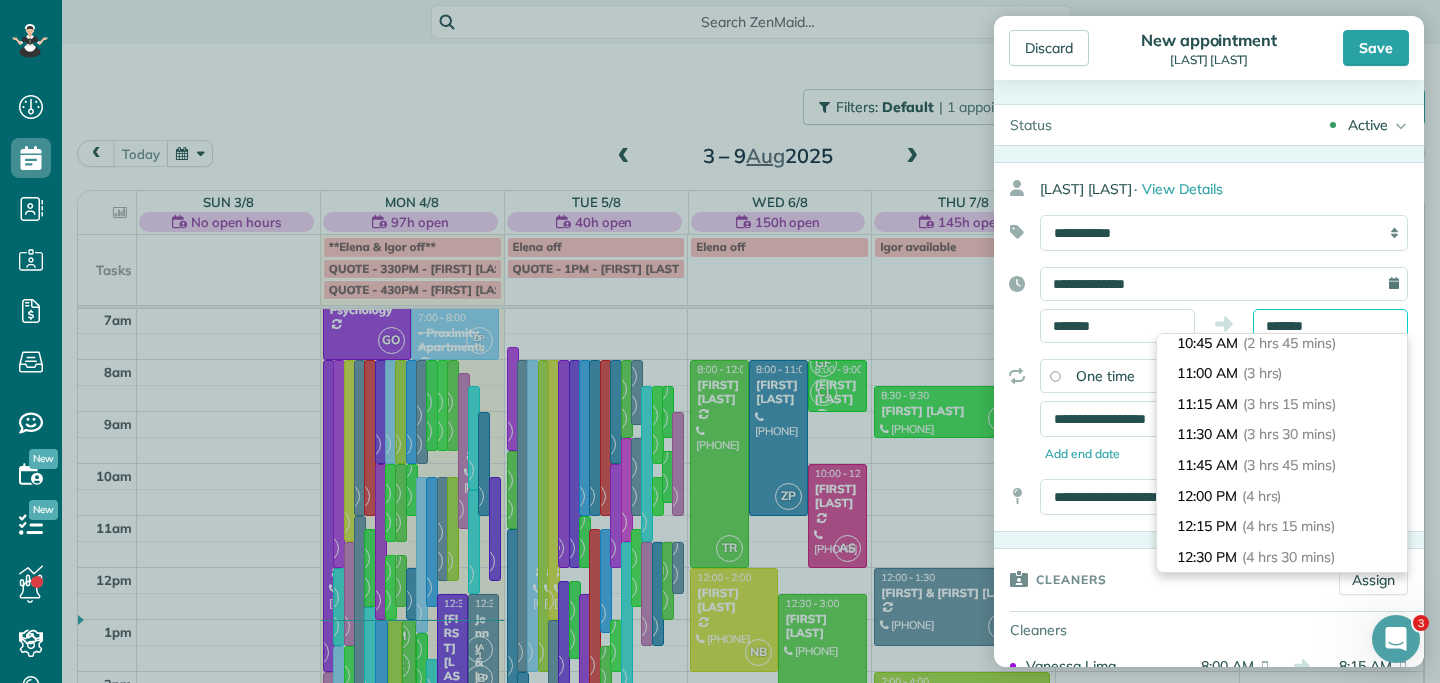 scroll, scrollTop: 343, scrollLeft: 0, axis: vertical 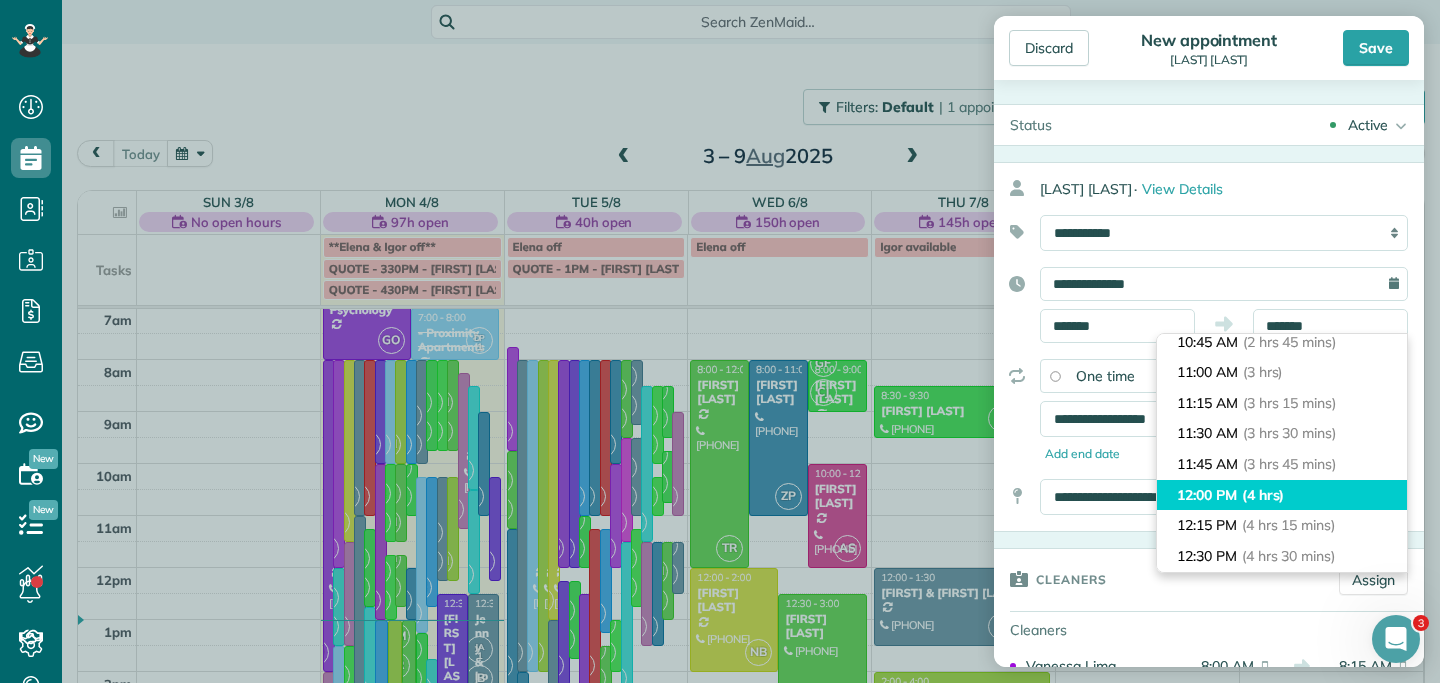 type on "********" 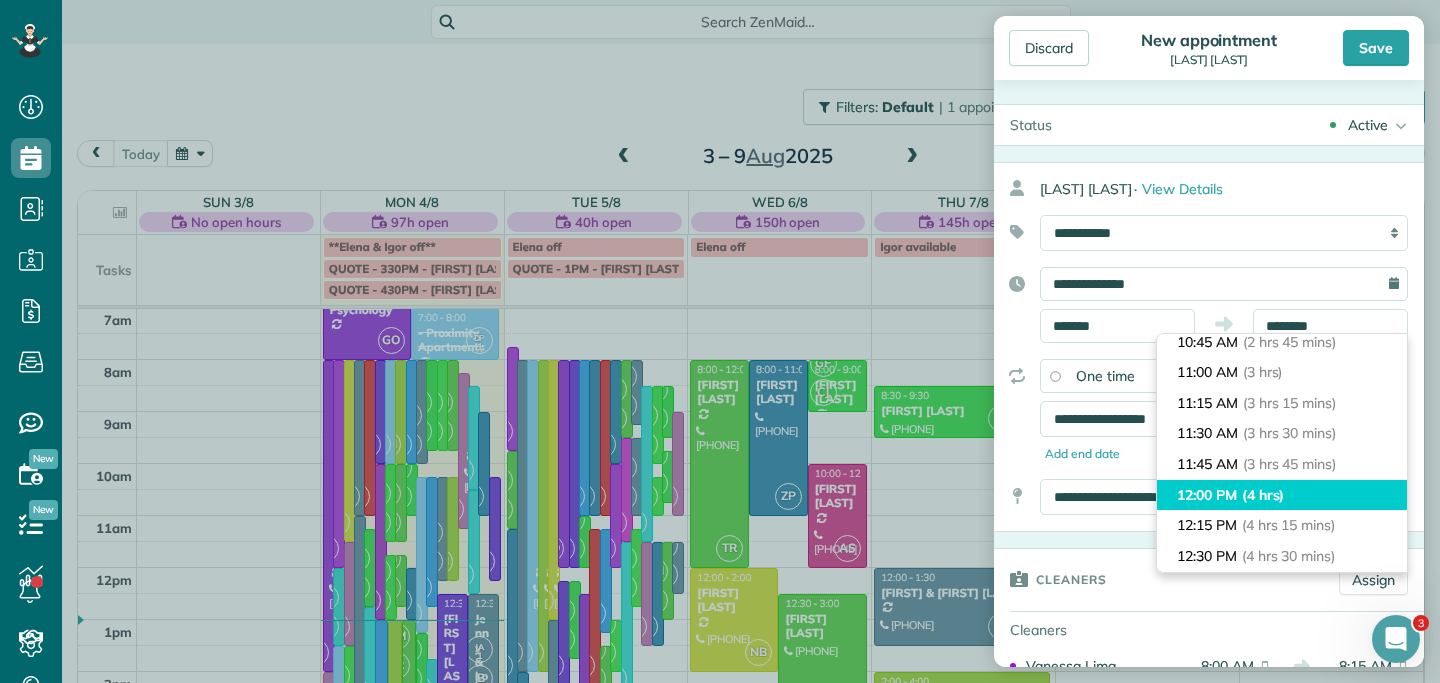 click on "12:00 PM  (4 hrs)" at bounding box center (1282, 495) 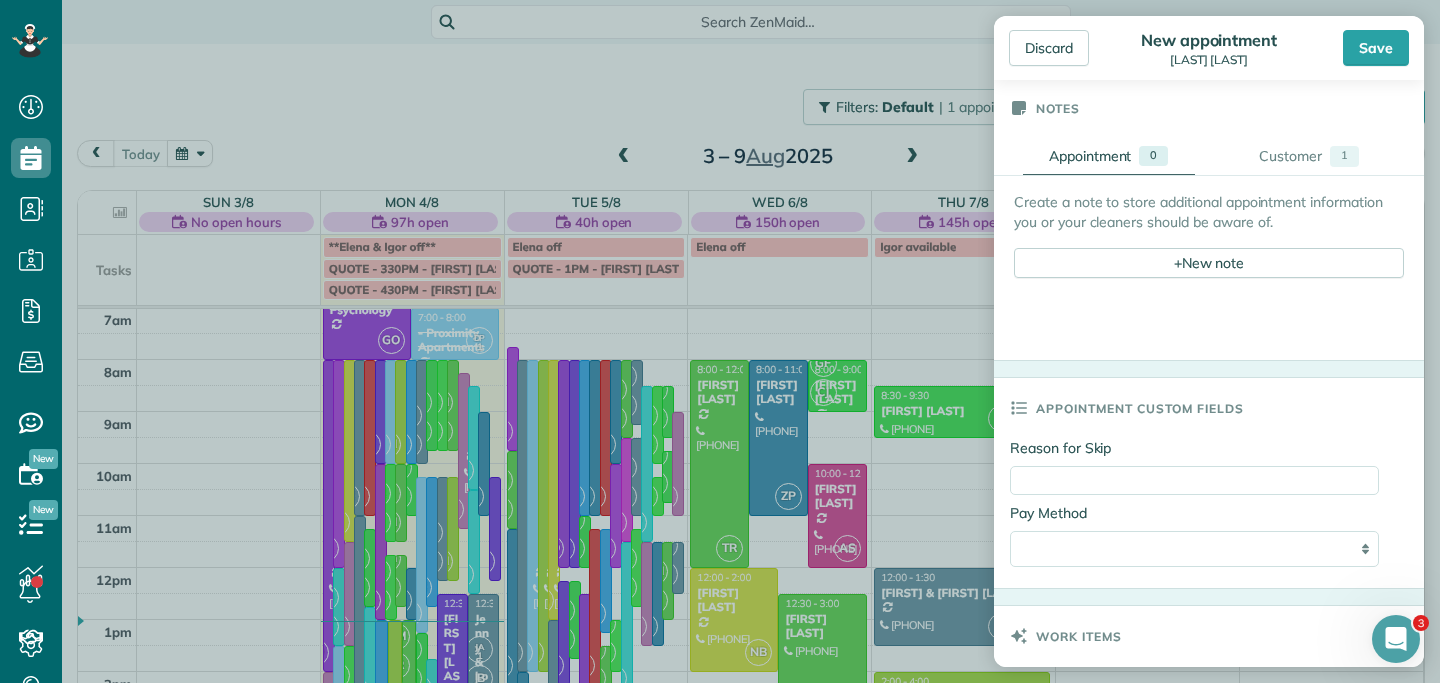 scroll, scrollTop: 775, scrollLeft: 0, axis: vertical 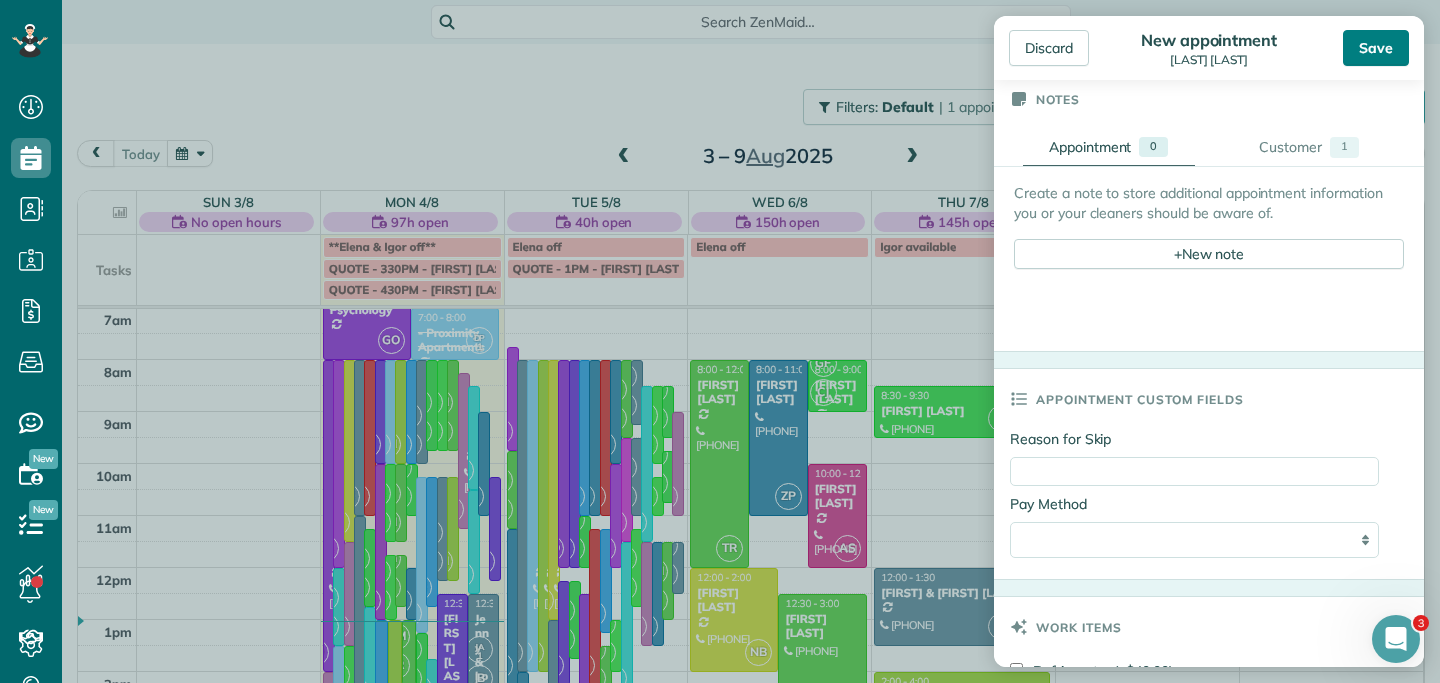 click on "Save" at bounding box center [1376, 48] 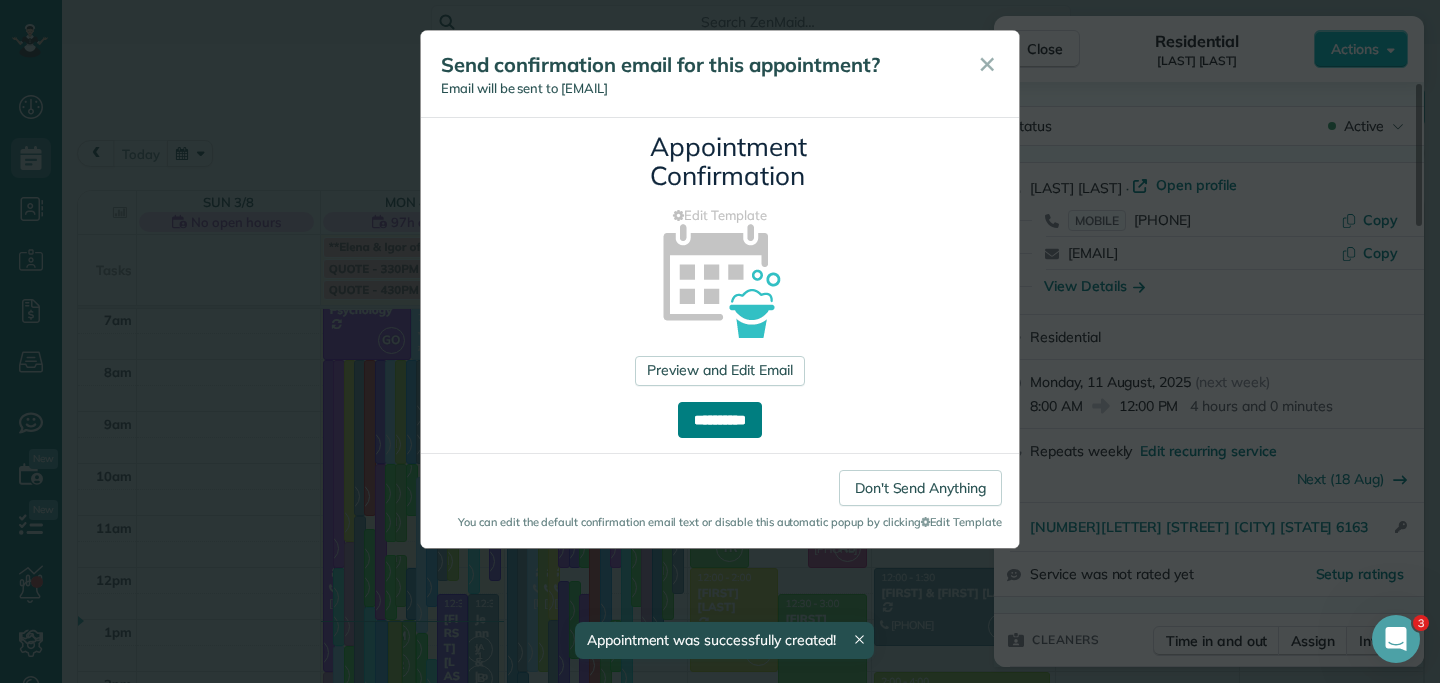 click on "**********" at bounding box center (720, 420) 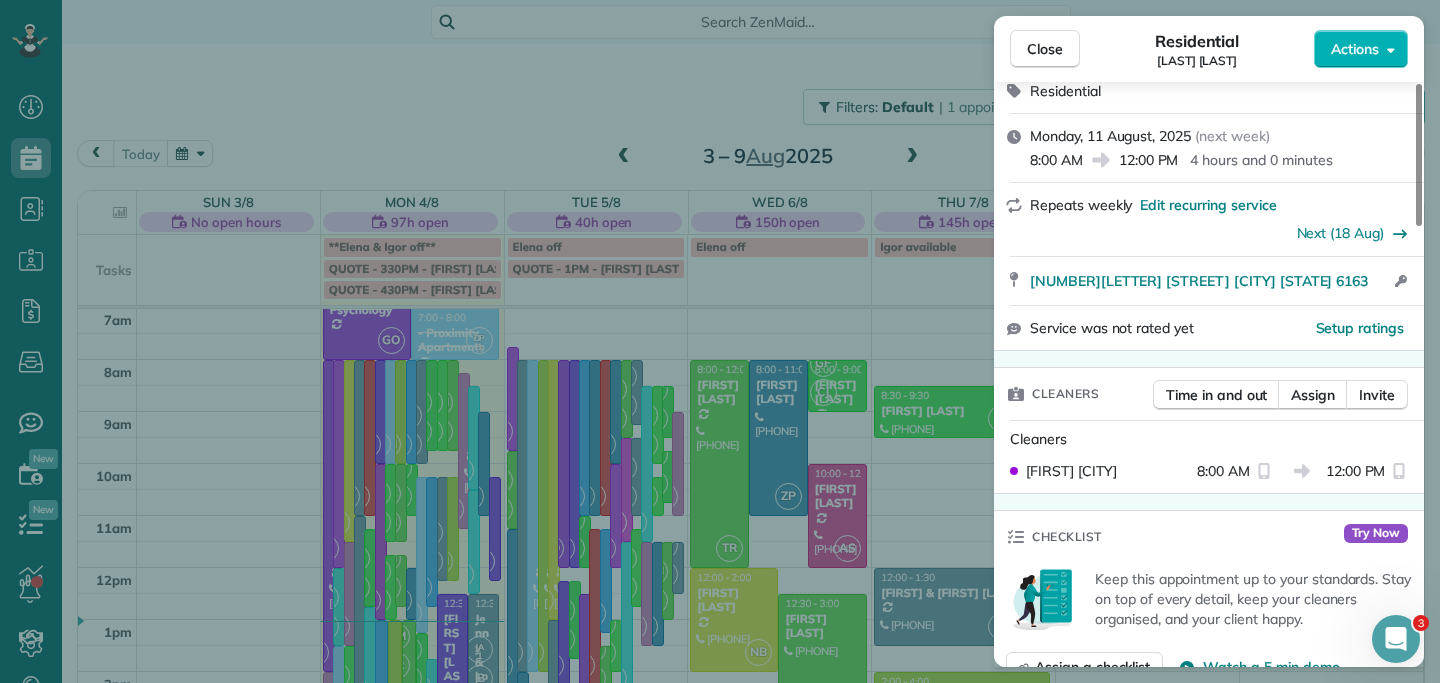 scroll, scrollTop: 383, scrollLeft: 0, axis: vertical 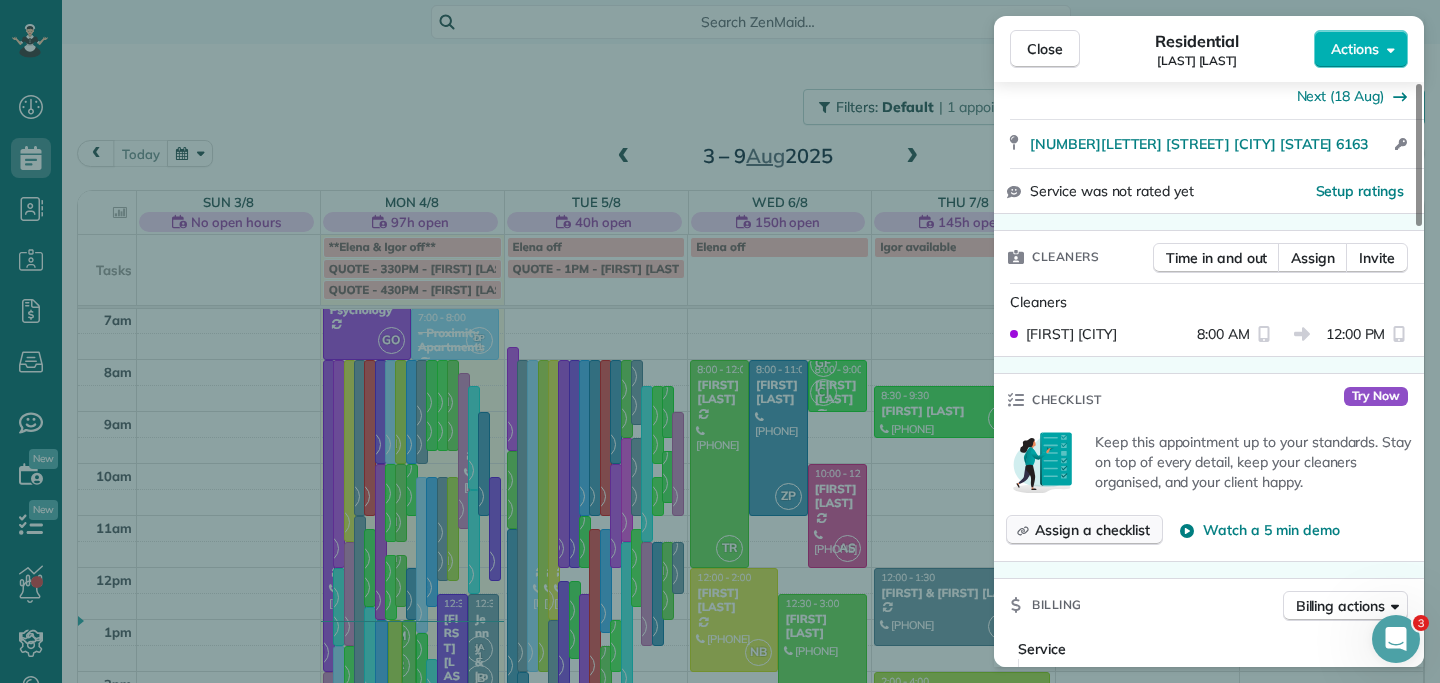 click on "Assign a checklist" at bounding box center (1092, 530) 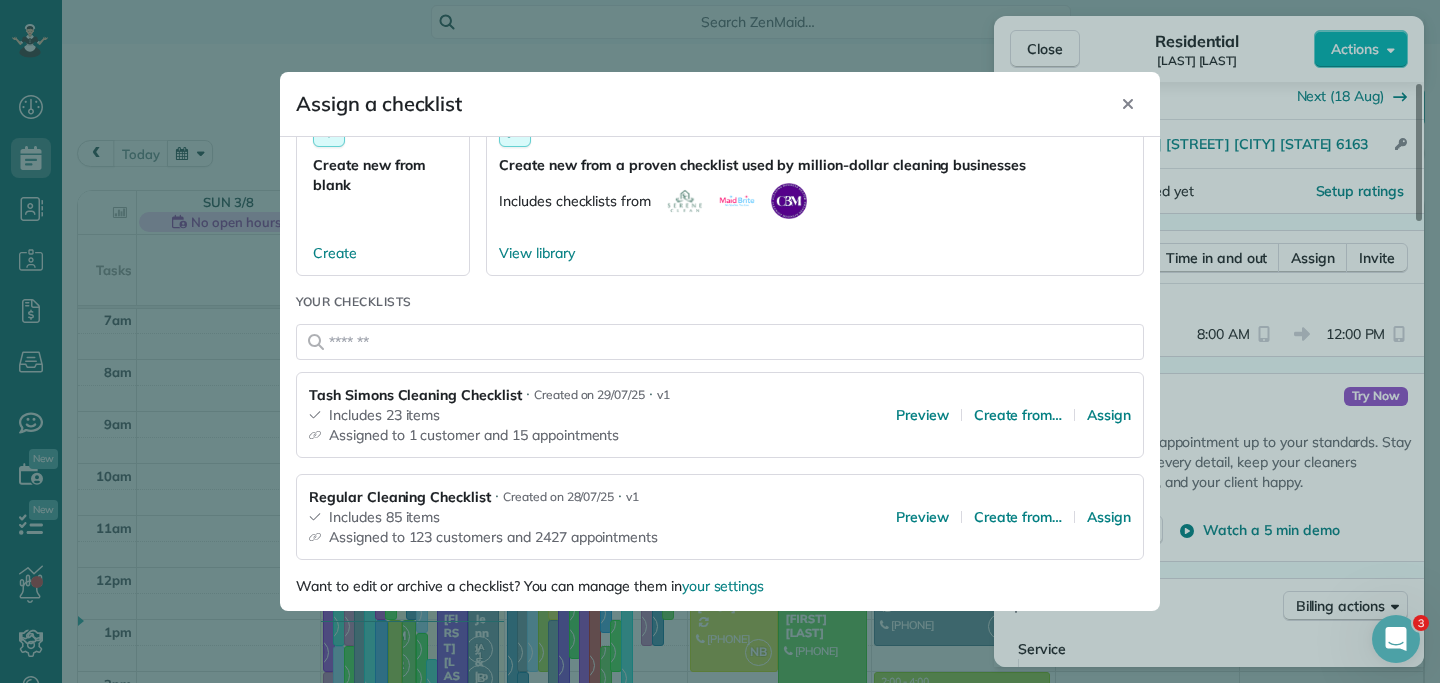 scroll, scrollTop: 79, scrollLeft: 0, axis: vertical 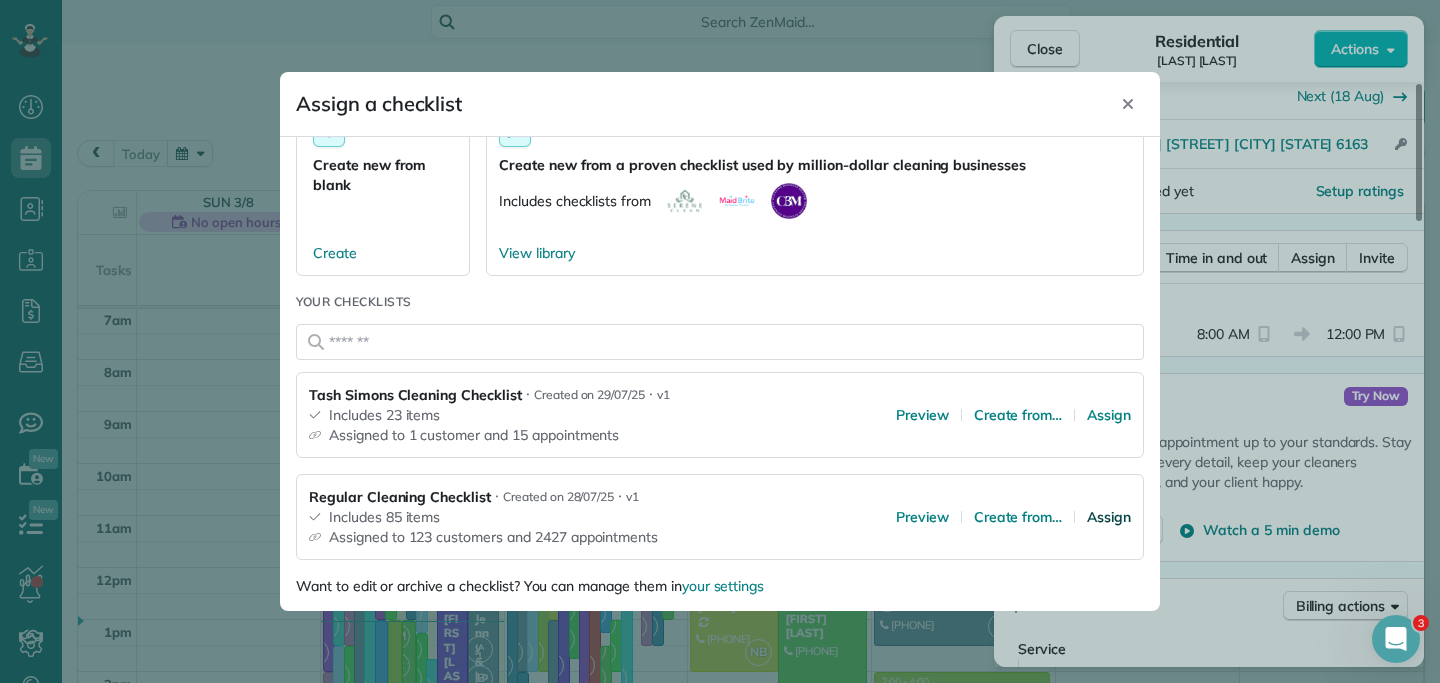click on "Assign" at bounding box center (1109, 517) 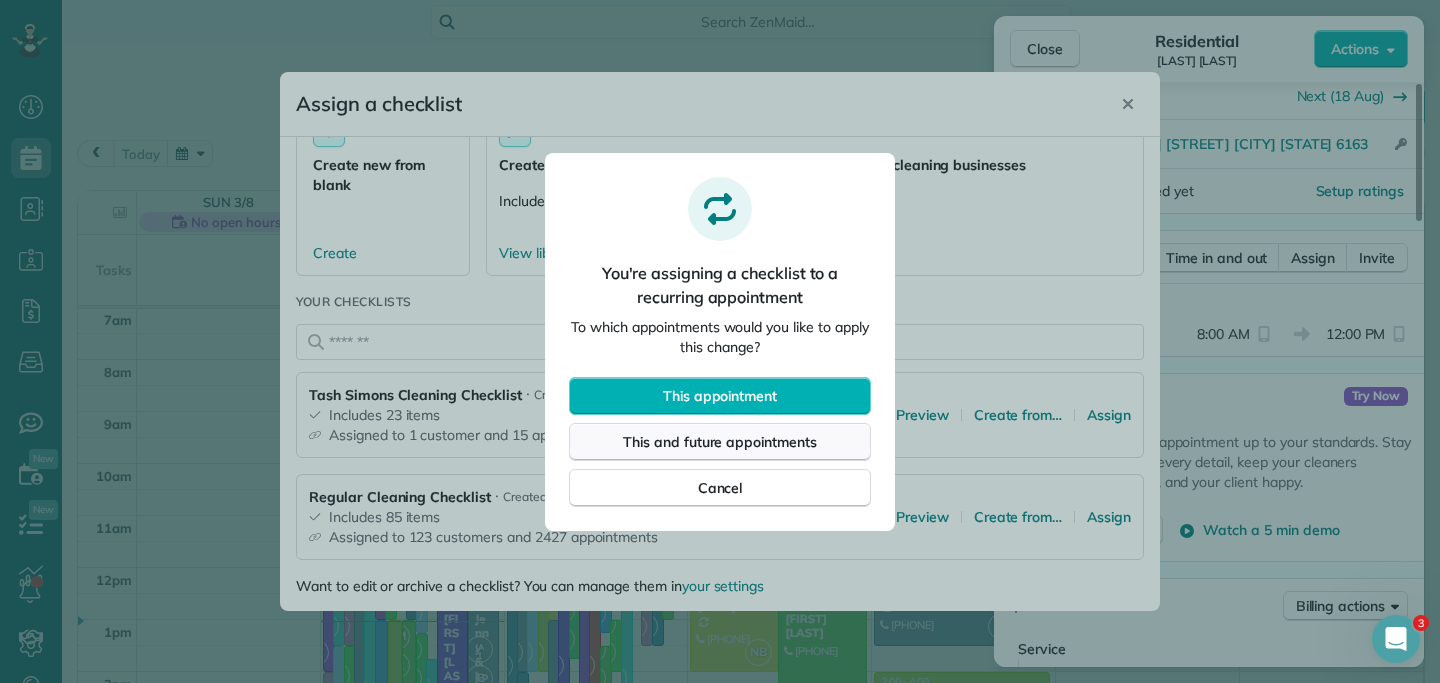click on "This and future appointments" at bounding box center [720, 442] 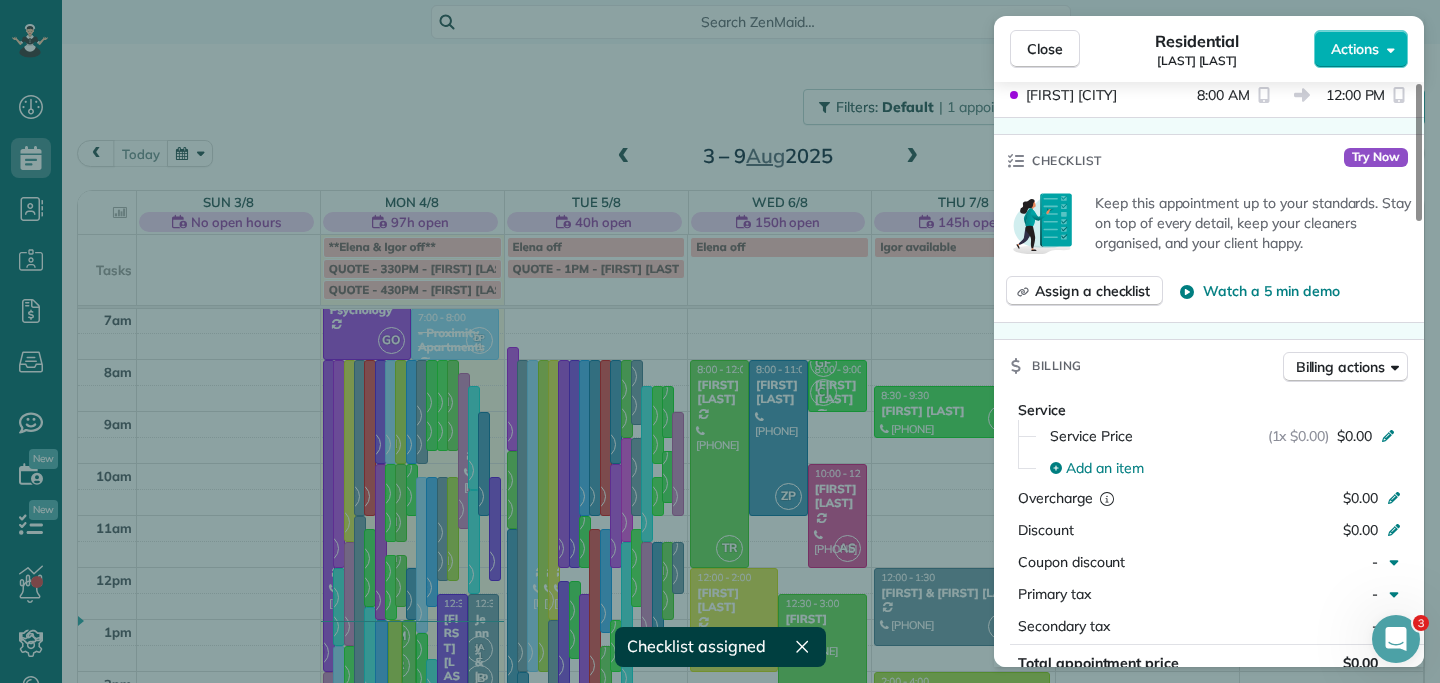 scroll, scrollTop: 642, scrollLeft: 0, axis: vertical 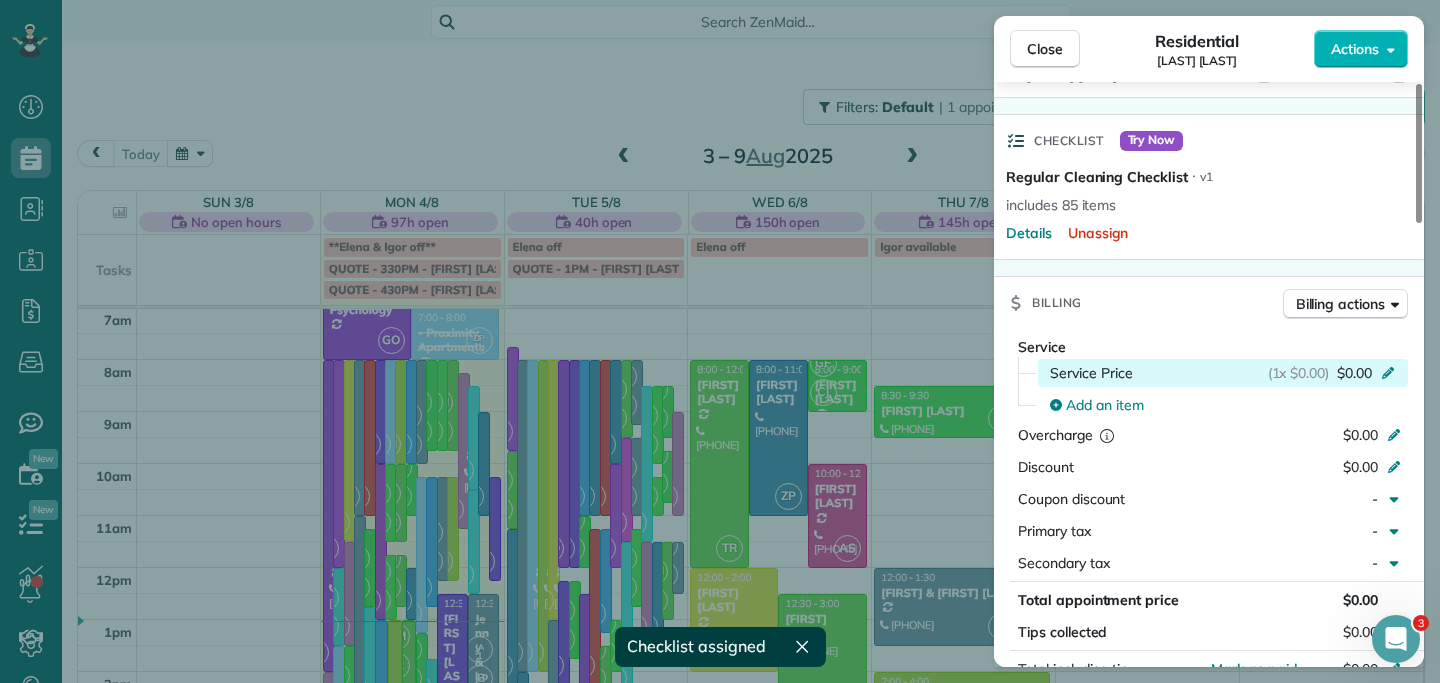 click 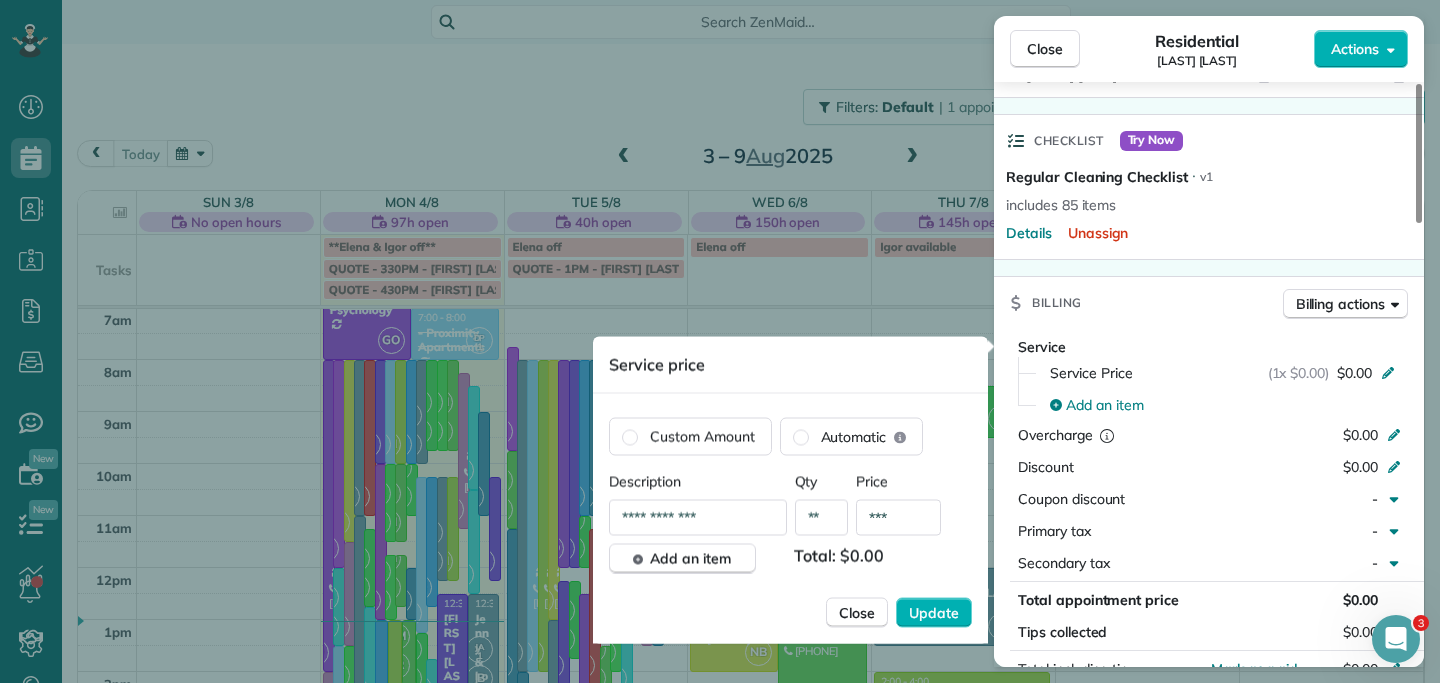 click on "***" at bounding box center (898, 518) 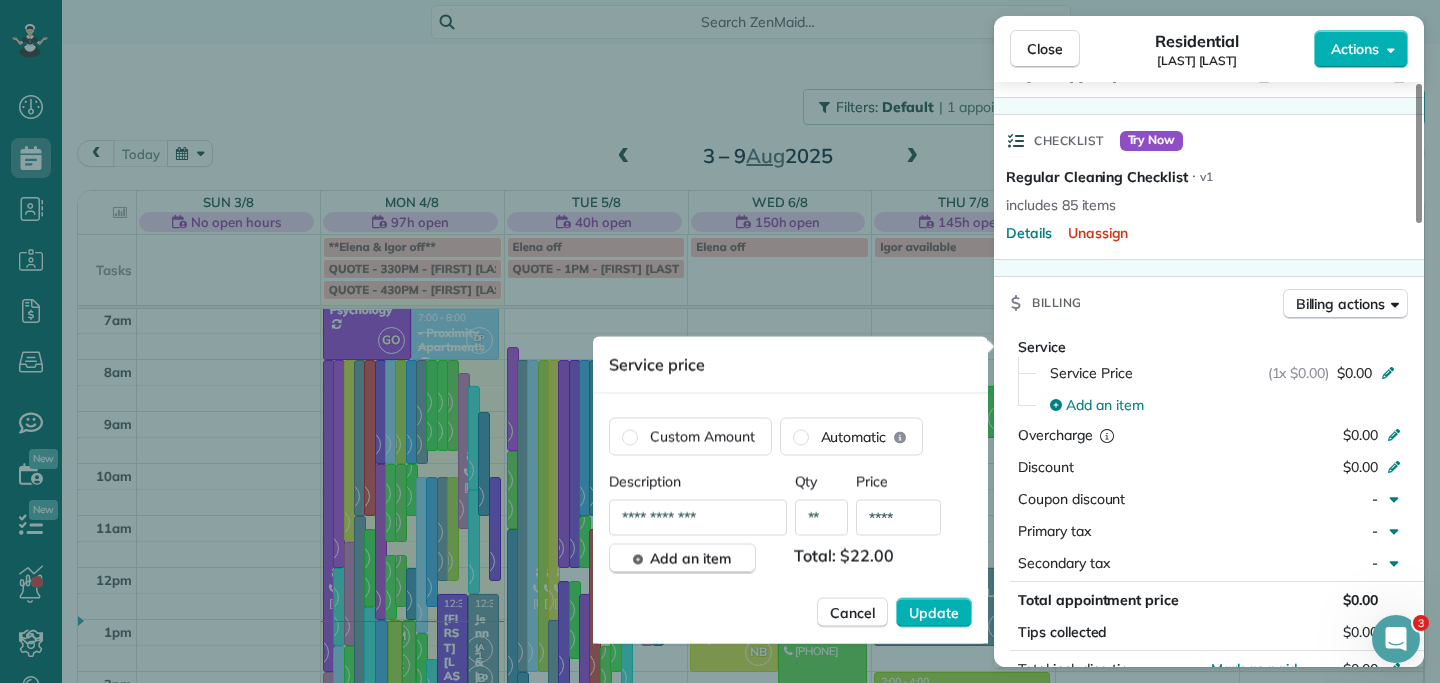 type on "***" 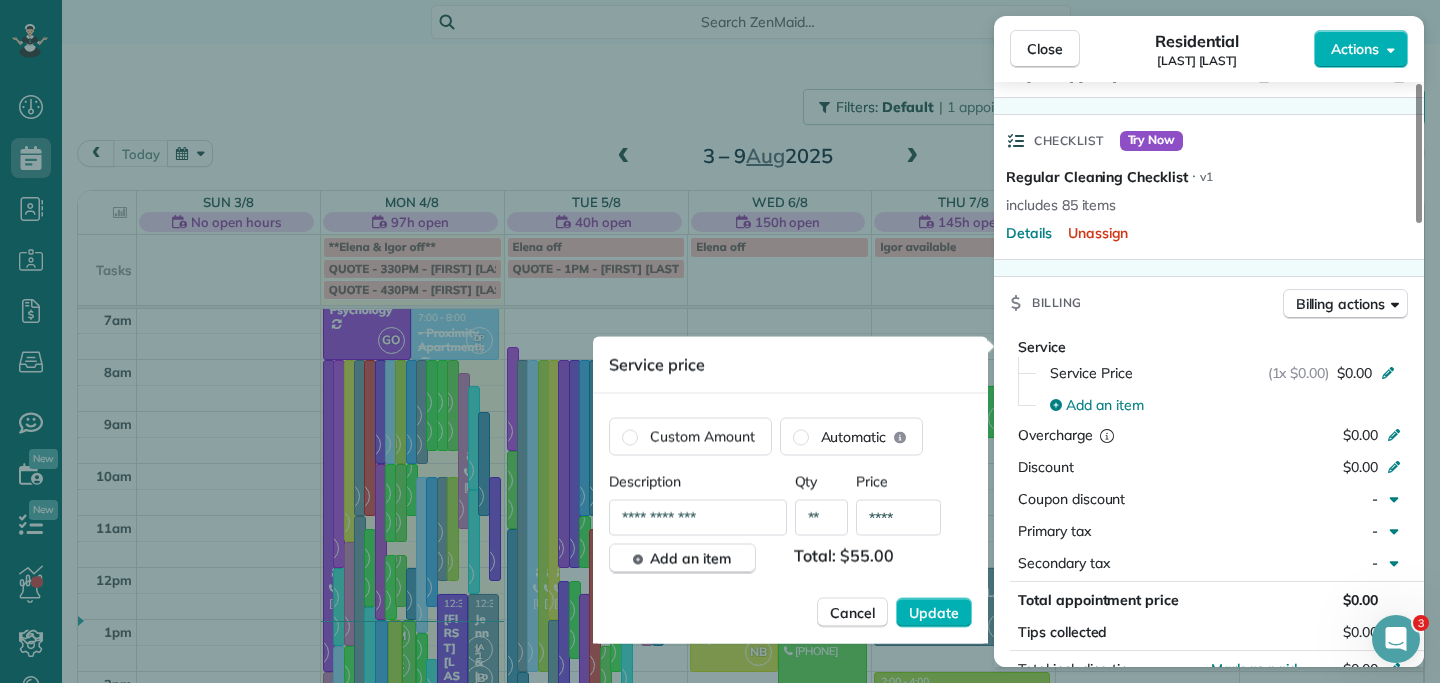 type on "****" 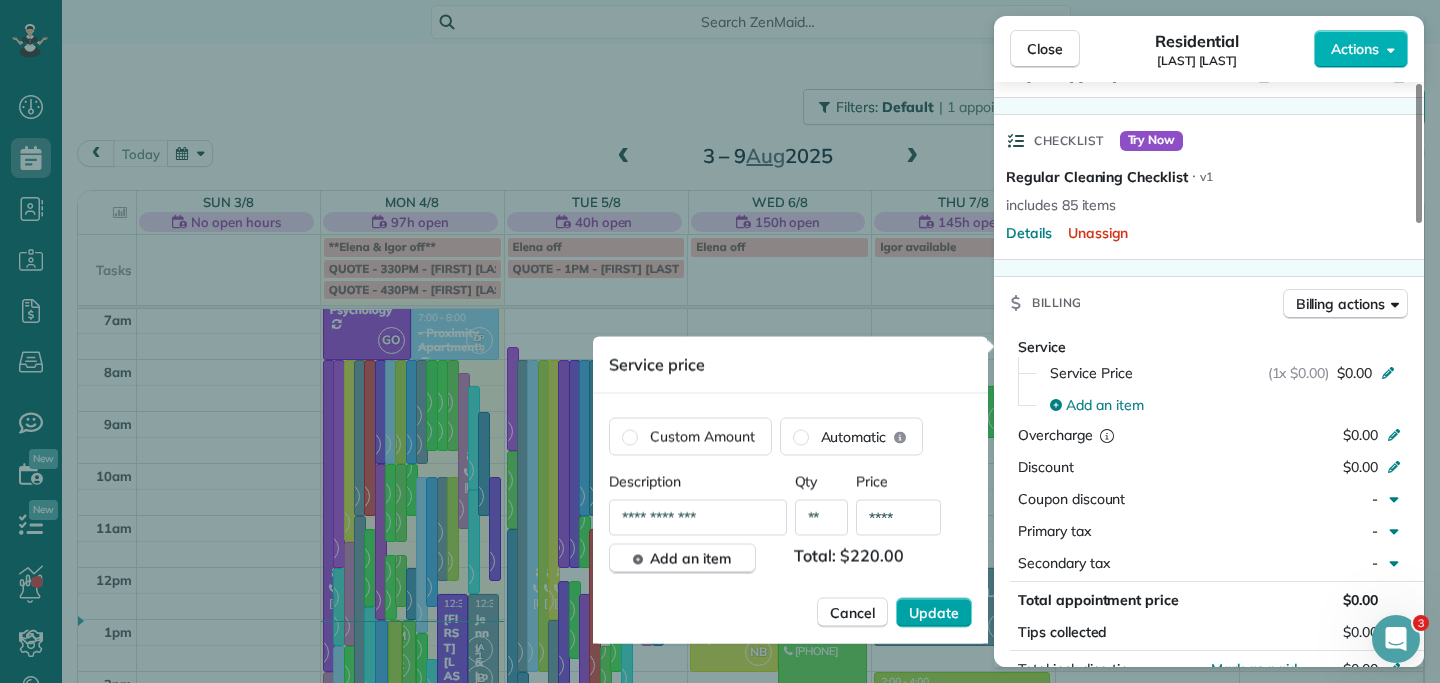 type on "**" 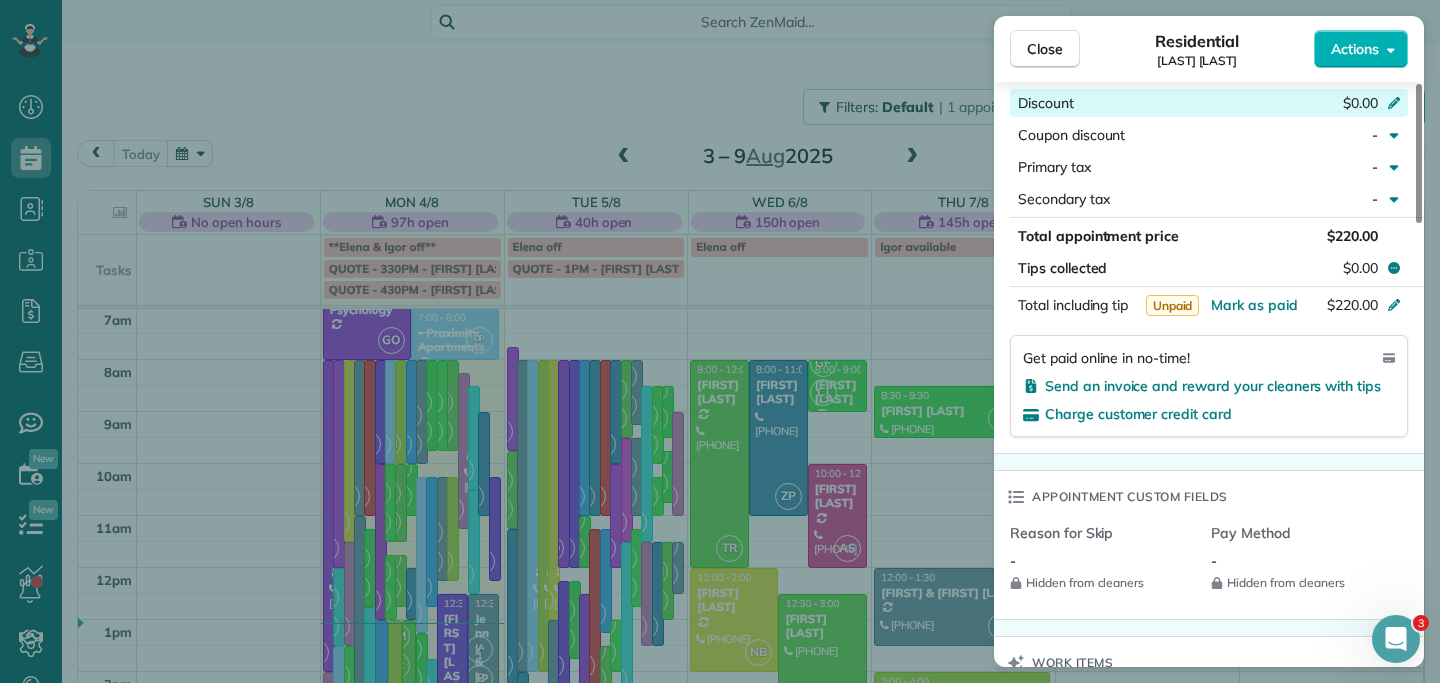 scroll, scrollTop: 1858, scrollLeft: 0, axis: vertical 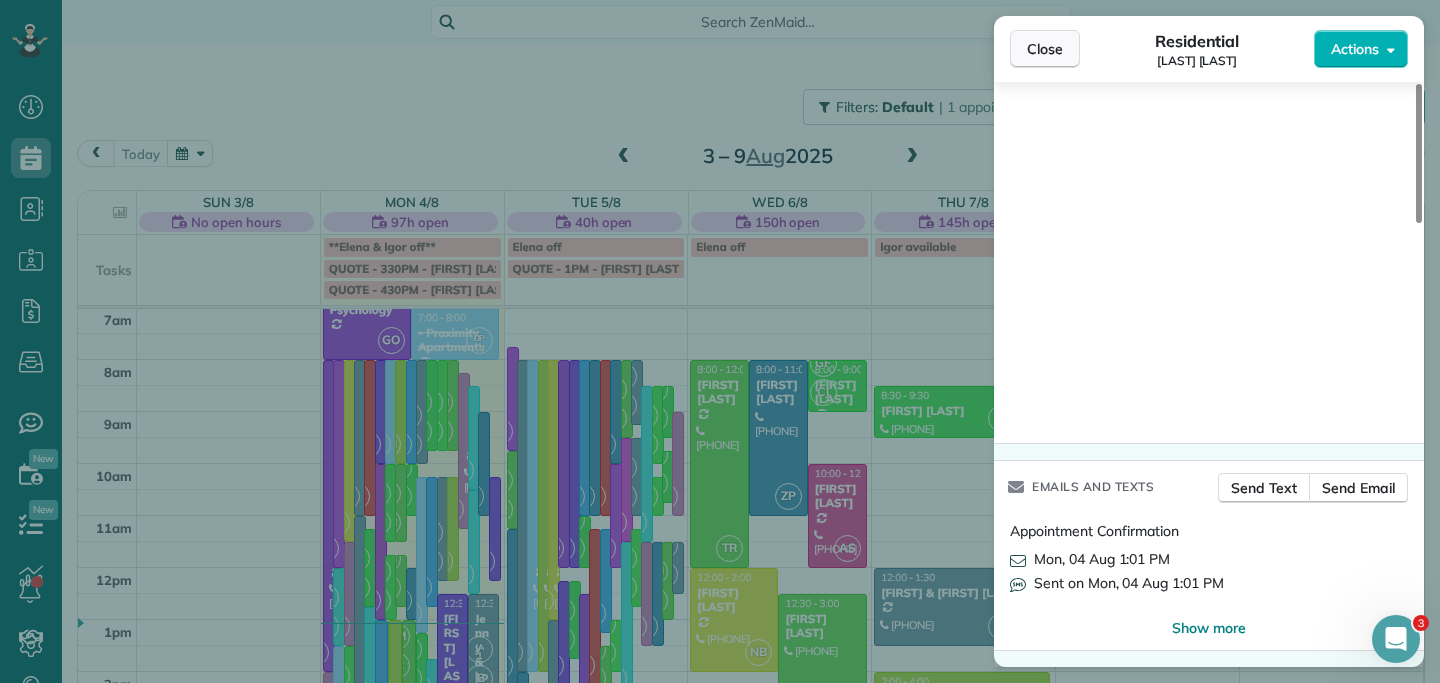click on "Close" at bounding box center (1045, 49) 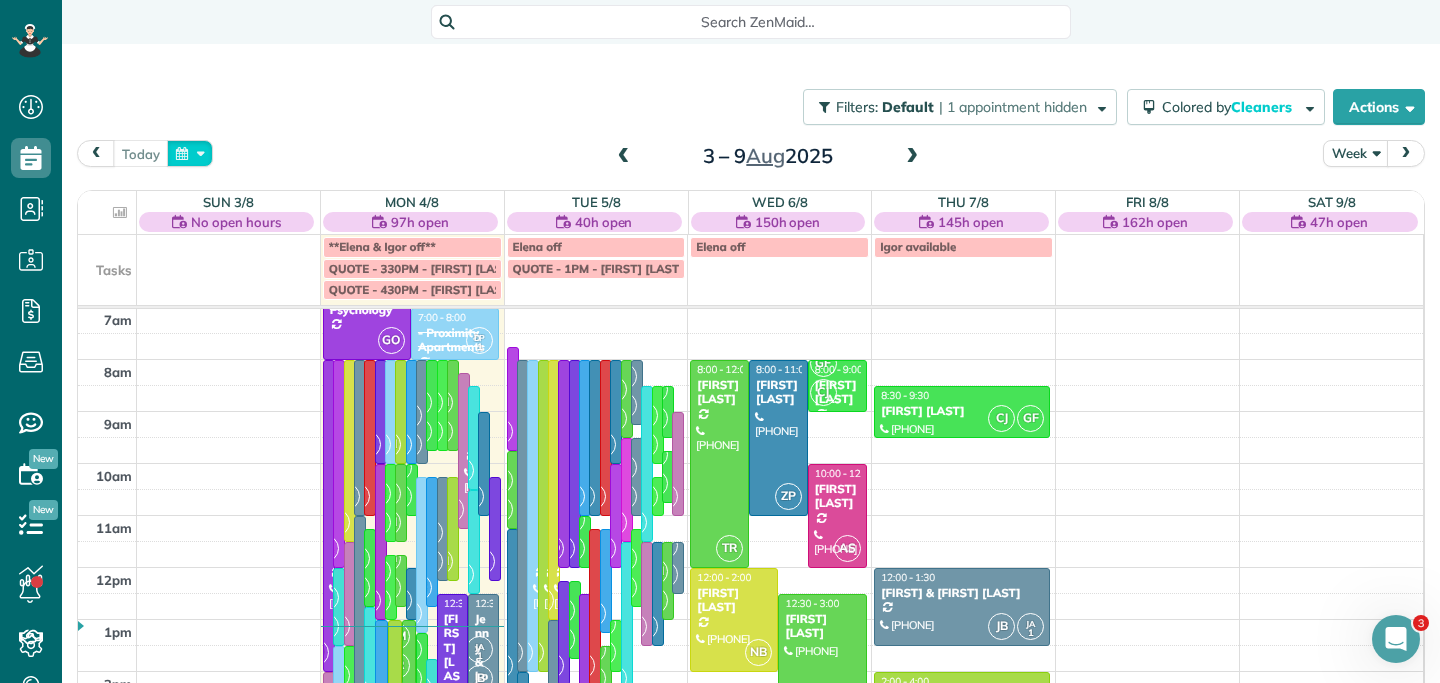 click at bounding box center (190, 153) 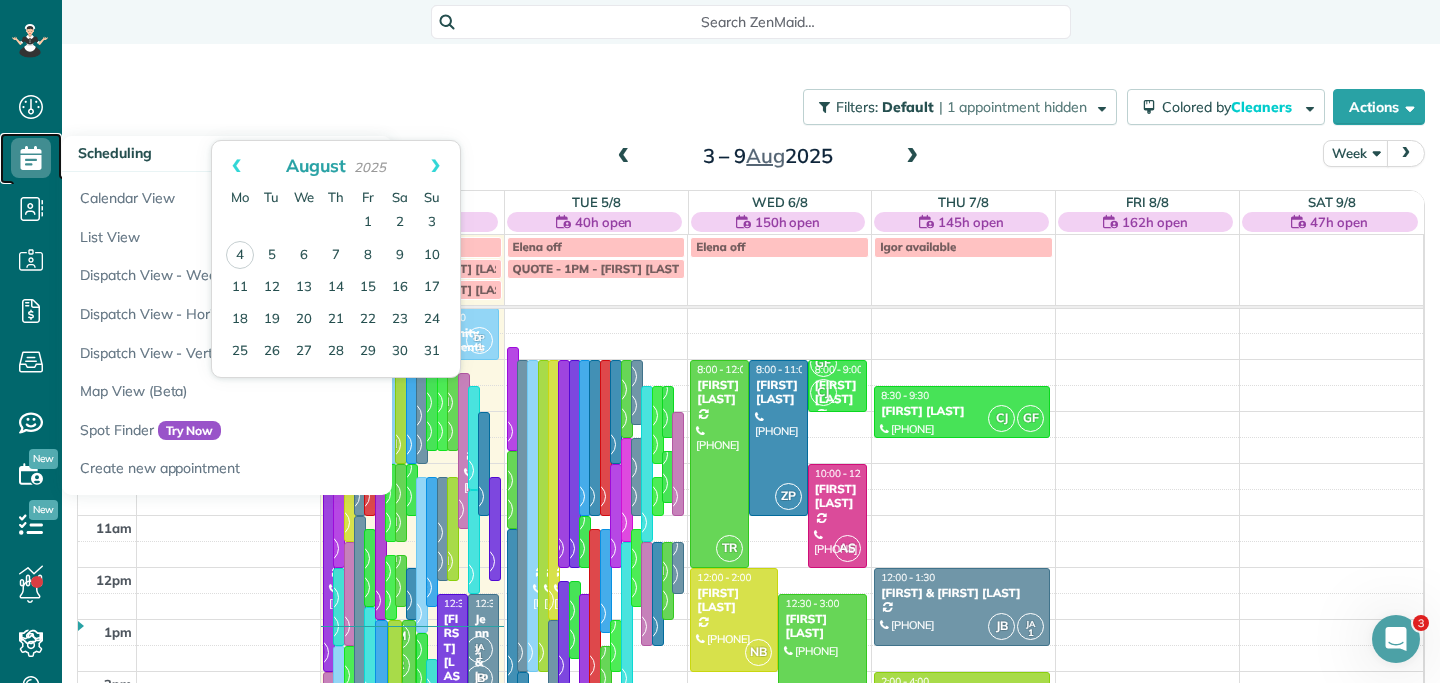click 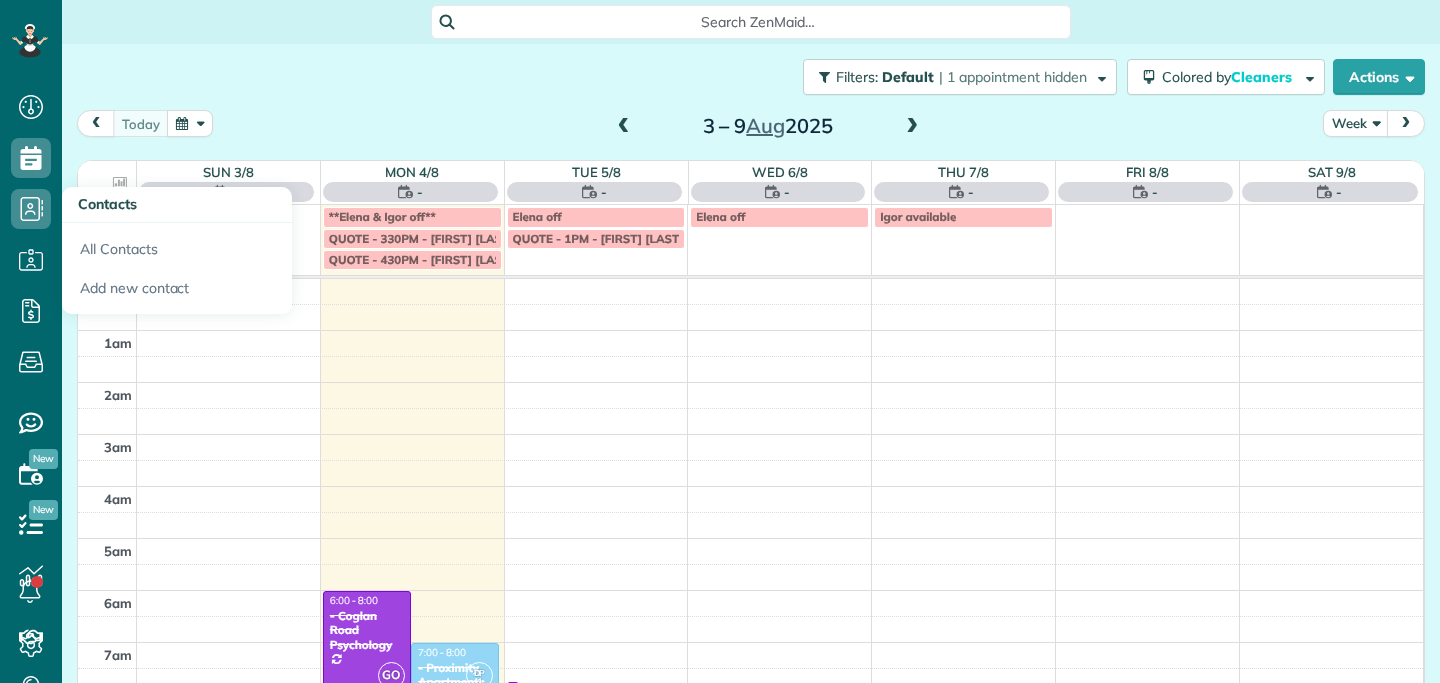 scroll, scrollTop: 0, scrollLeft: 0, axis: both 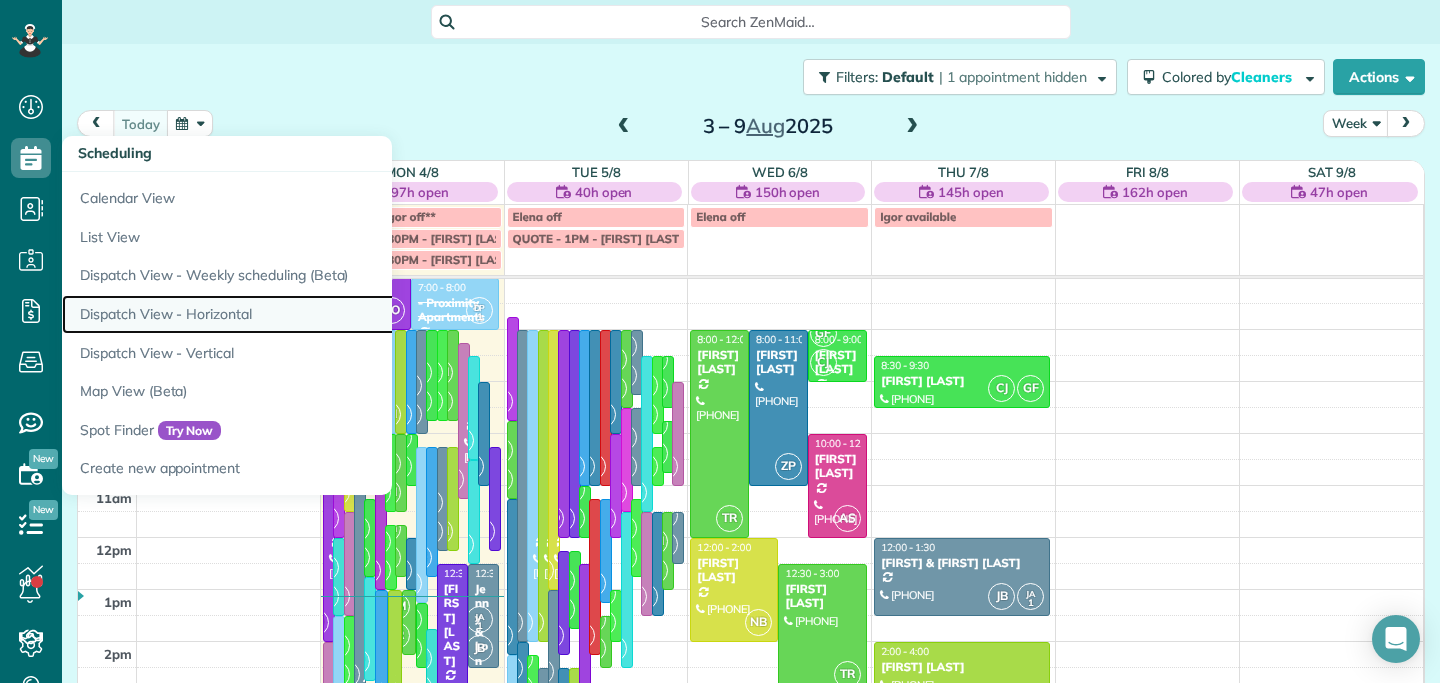 click on "Dispatch View - Horizontal" at bounding box center (312, 314) 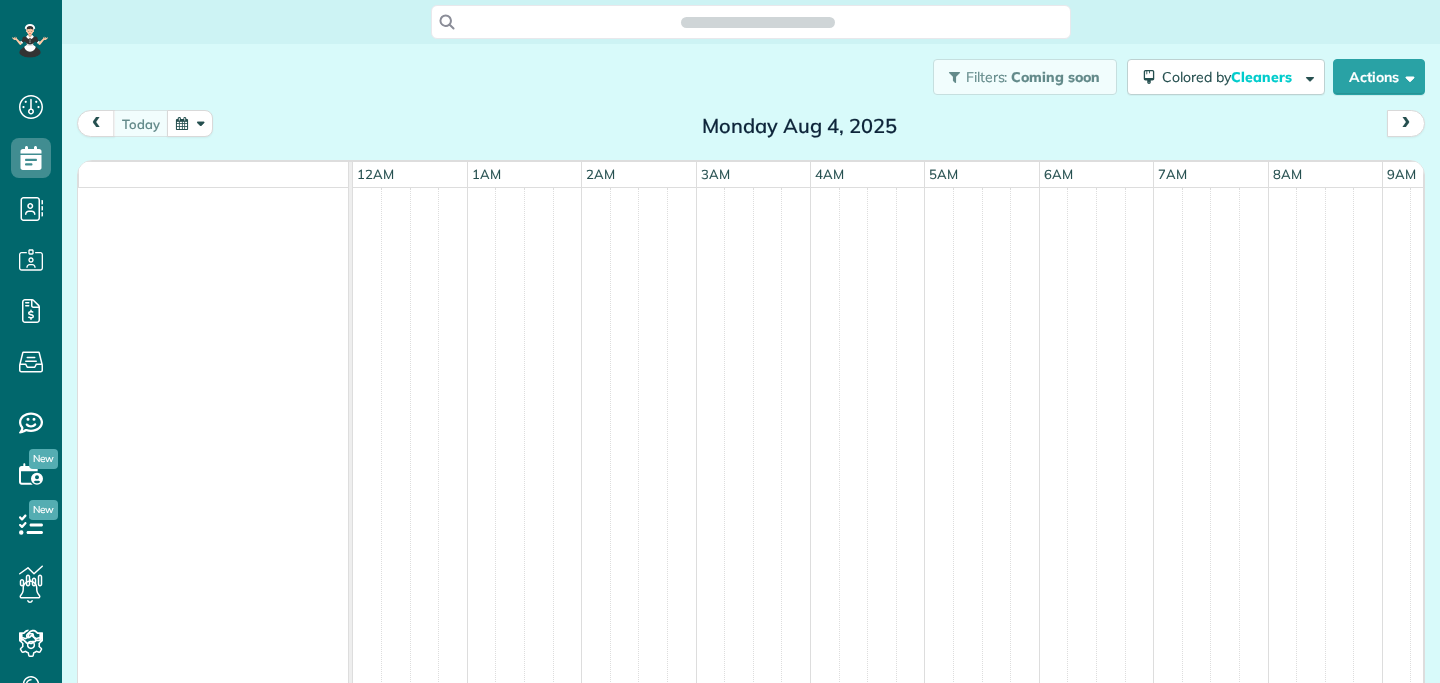 scroll, scrollTop: 0, scrollLeft: 0, axis: both 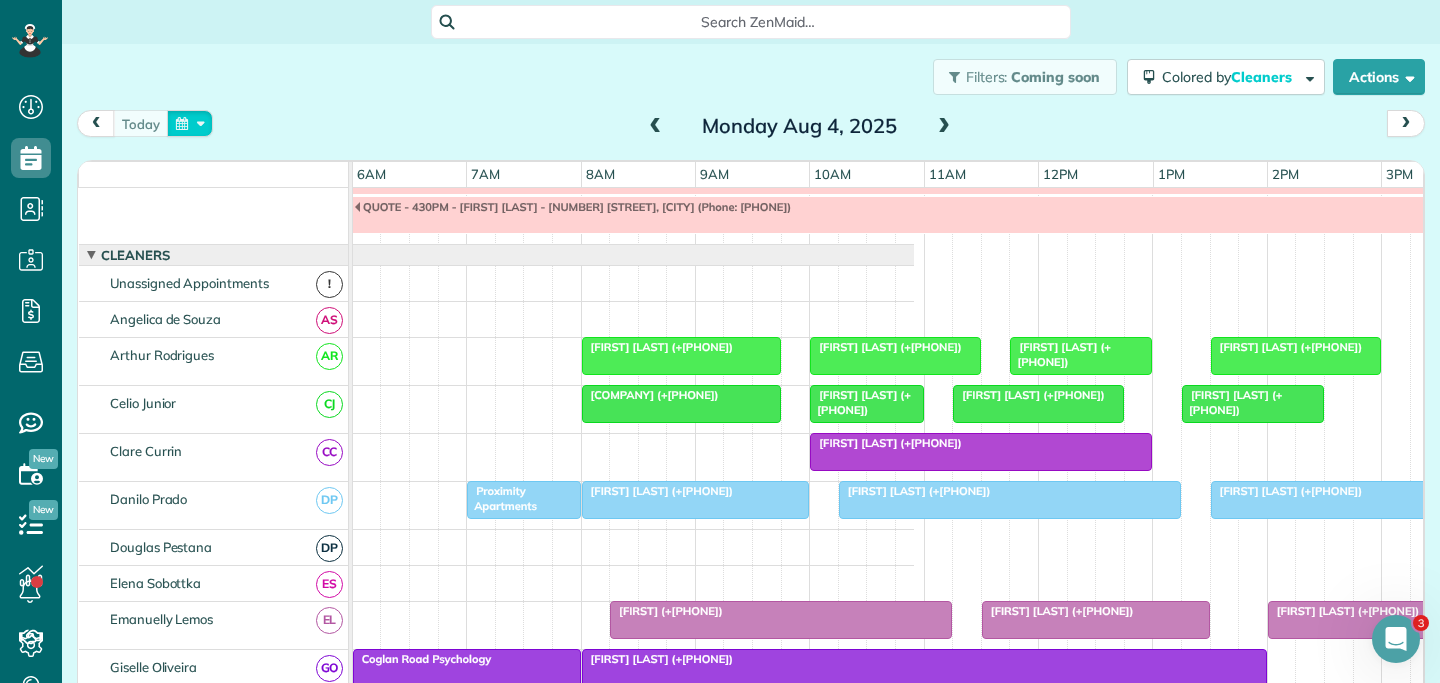 click at bounding box center (190, 123) 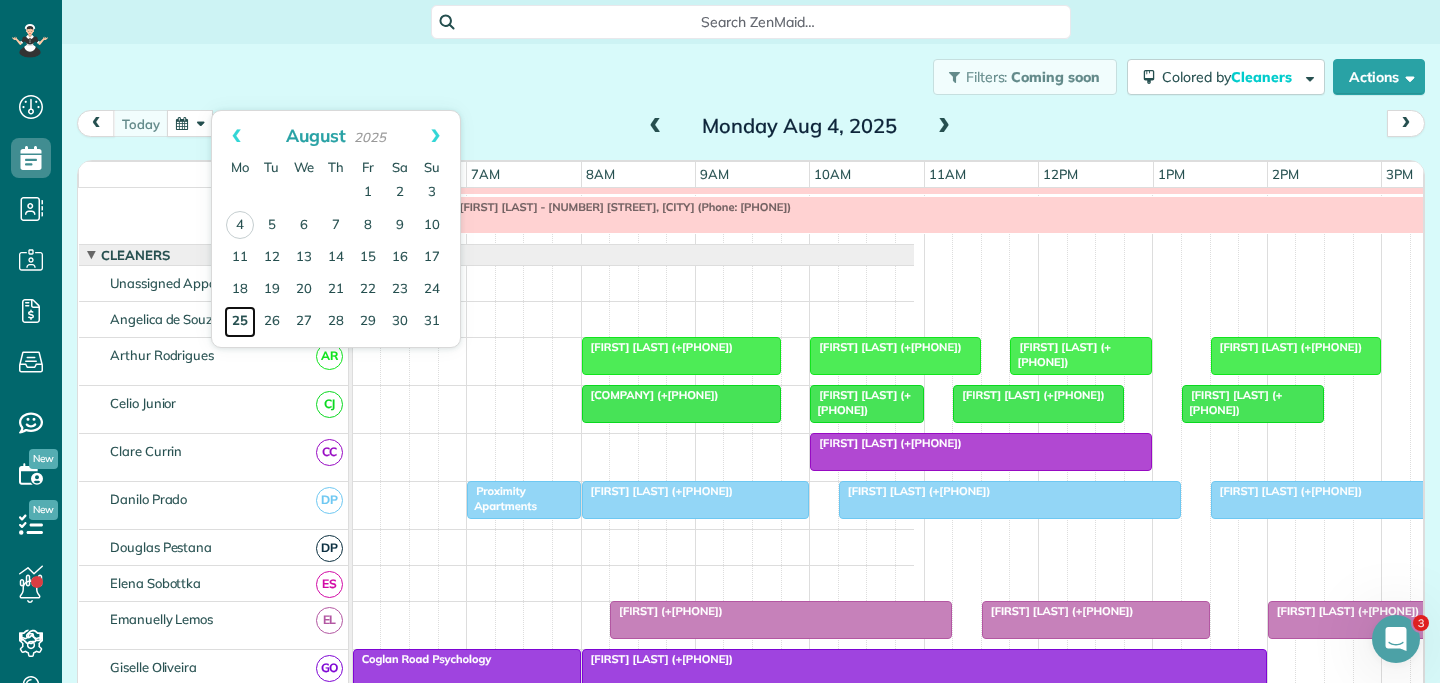 click on "25" at bounding box center [240, 322] 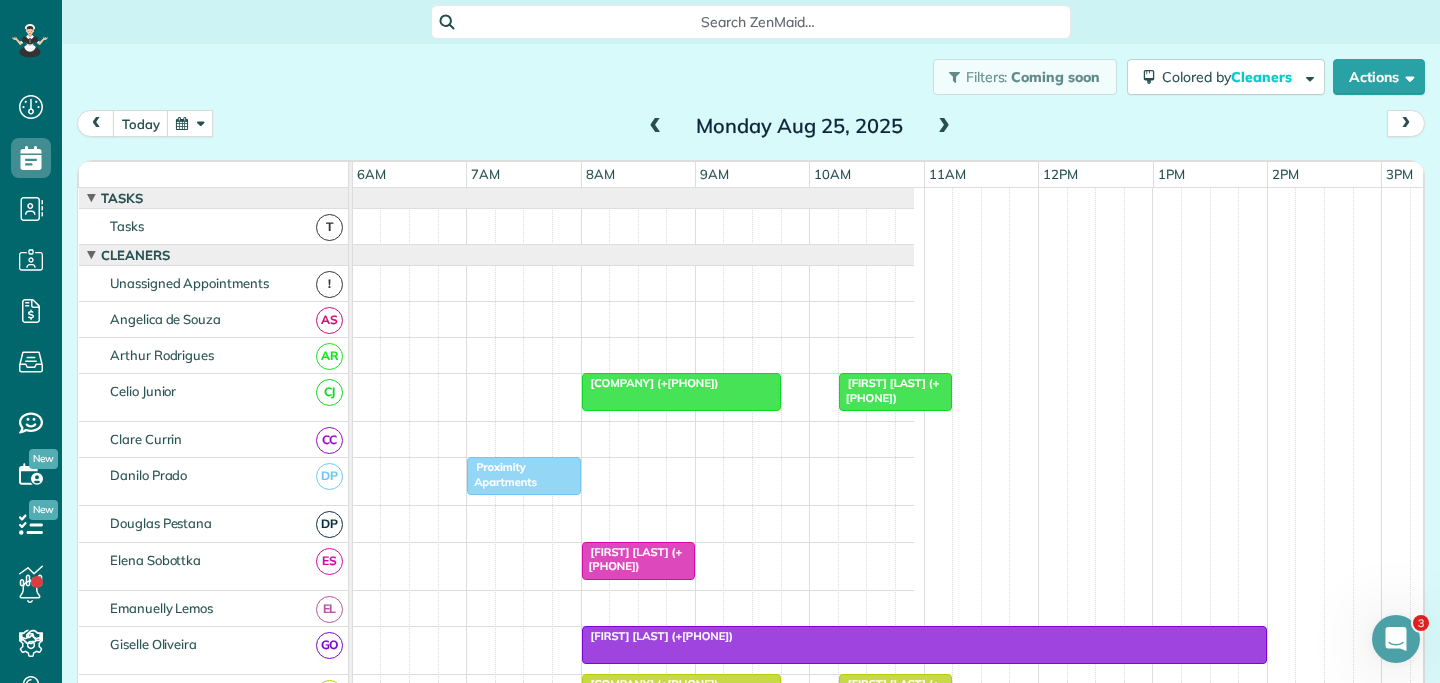 scroll, scrollTop: 425, scrollLeft: 687, axis: both 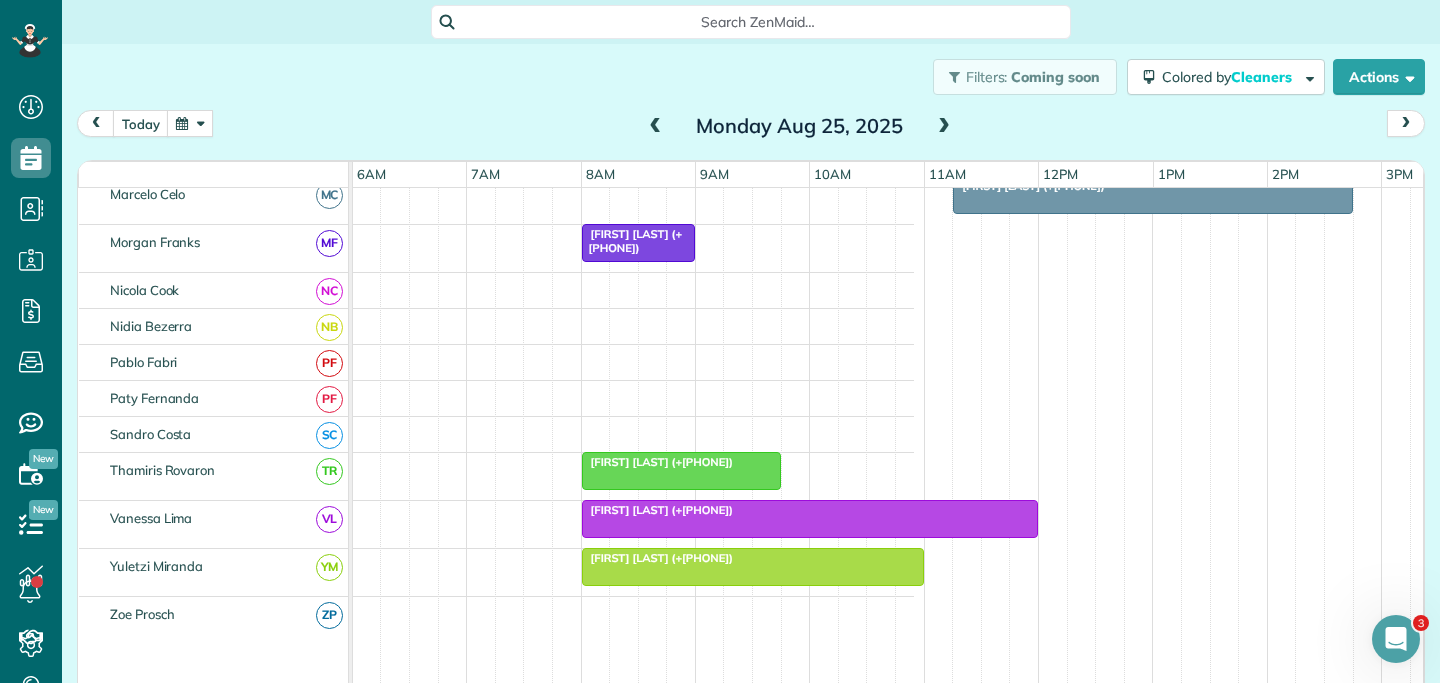 click at bounding box center (290, 362) 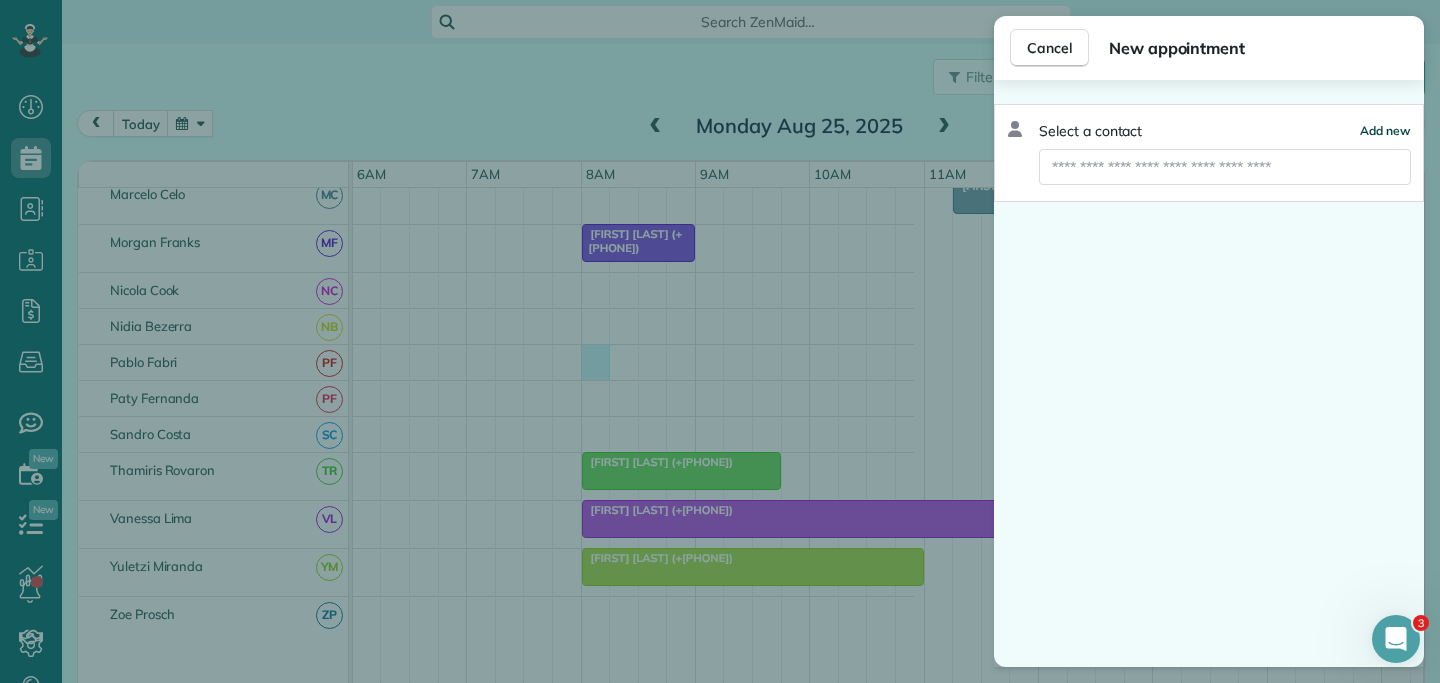 click on "Add new" at bounding box center (1385, 130) 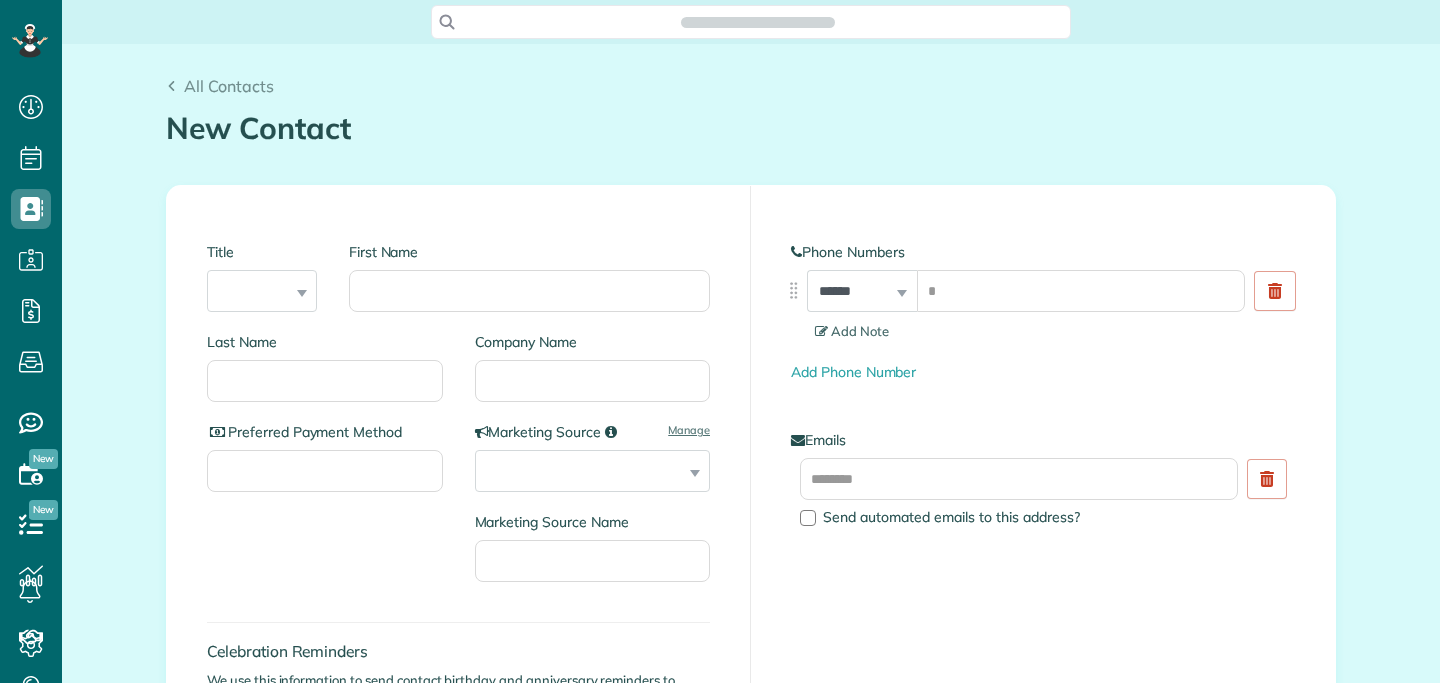 scroll, scrollTop: 0, scrollLeft: 0, axis: both 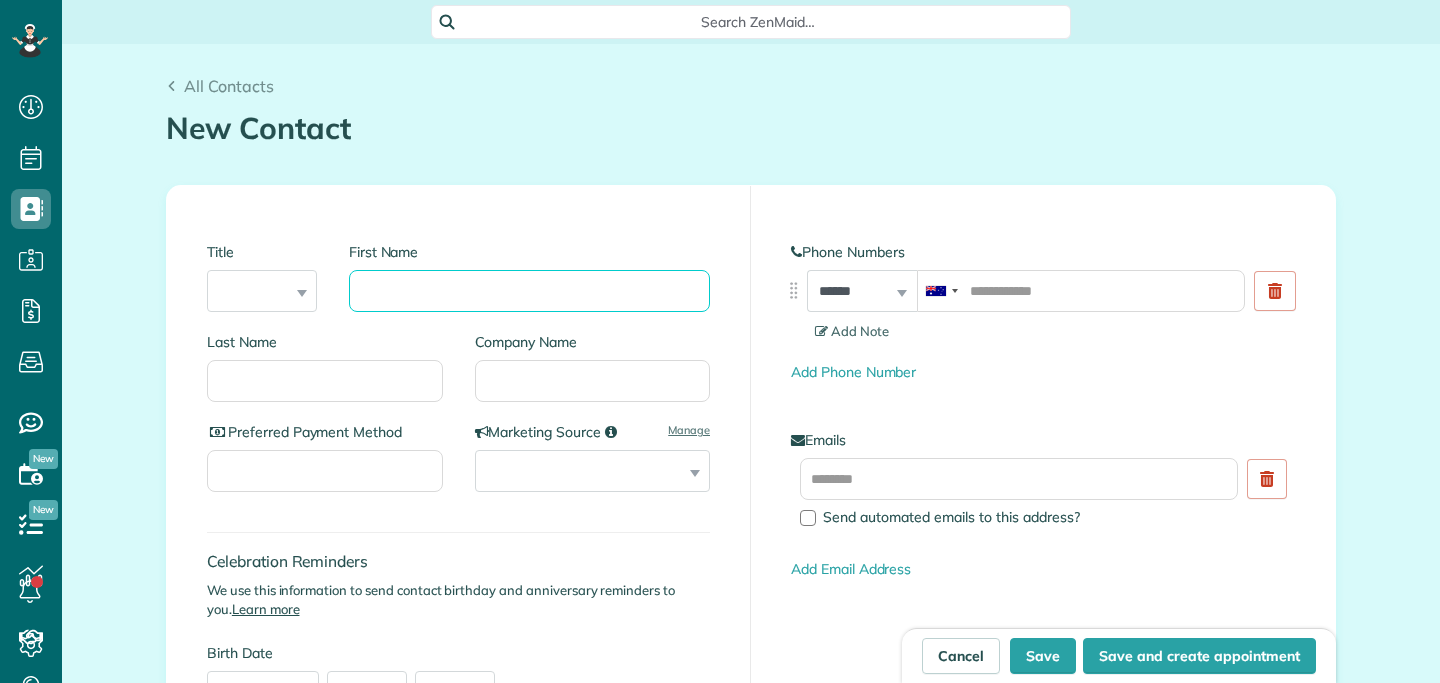 click on "First Name" at bounding box center (529, 291) 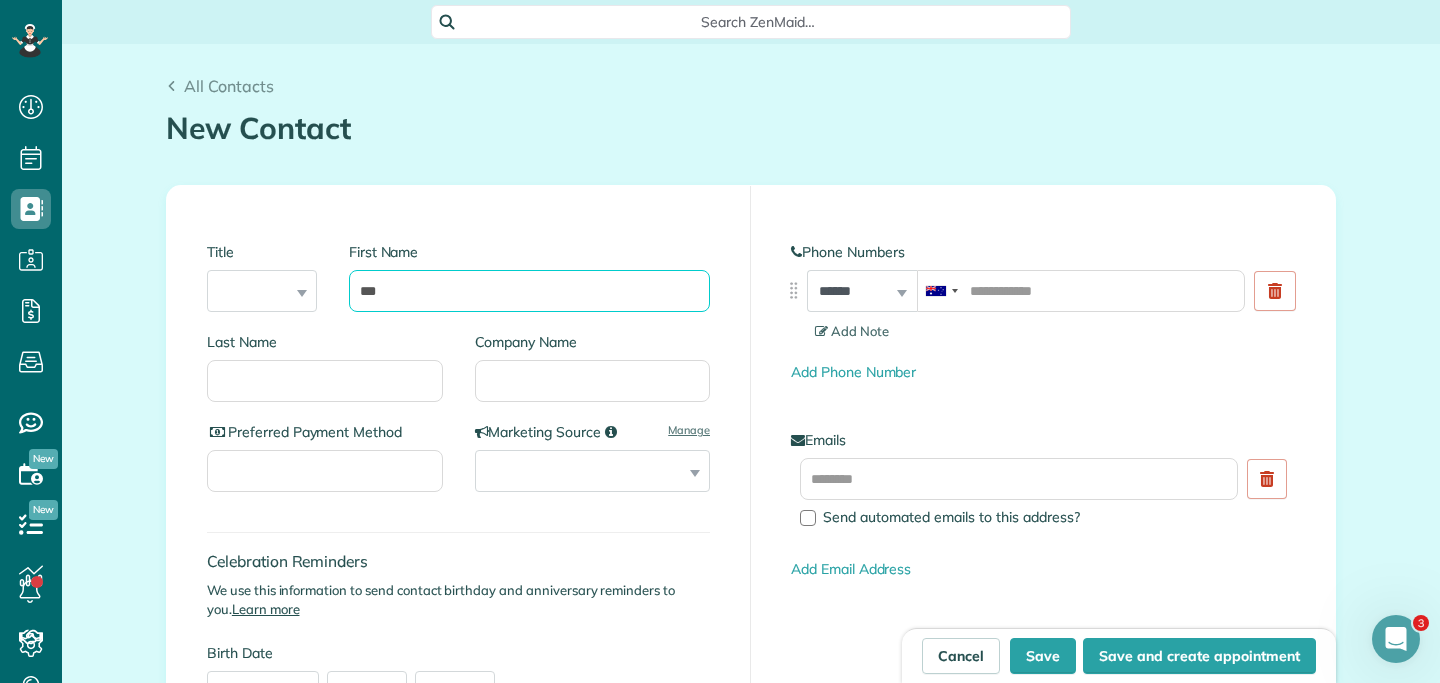 scroll, scrollTop: 0, scrollLeft: 0, axis: both 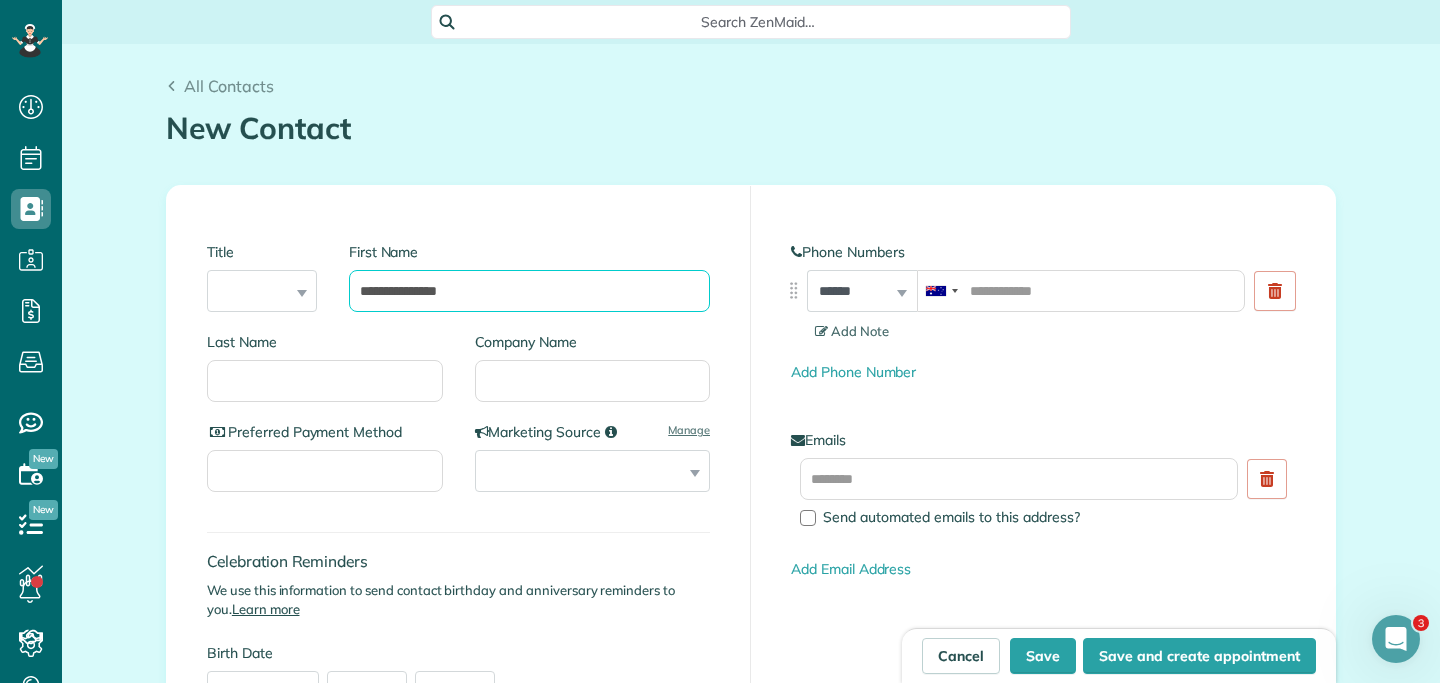 type on "**********" 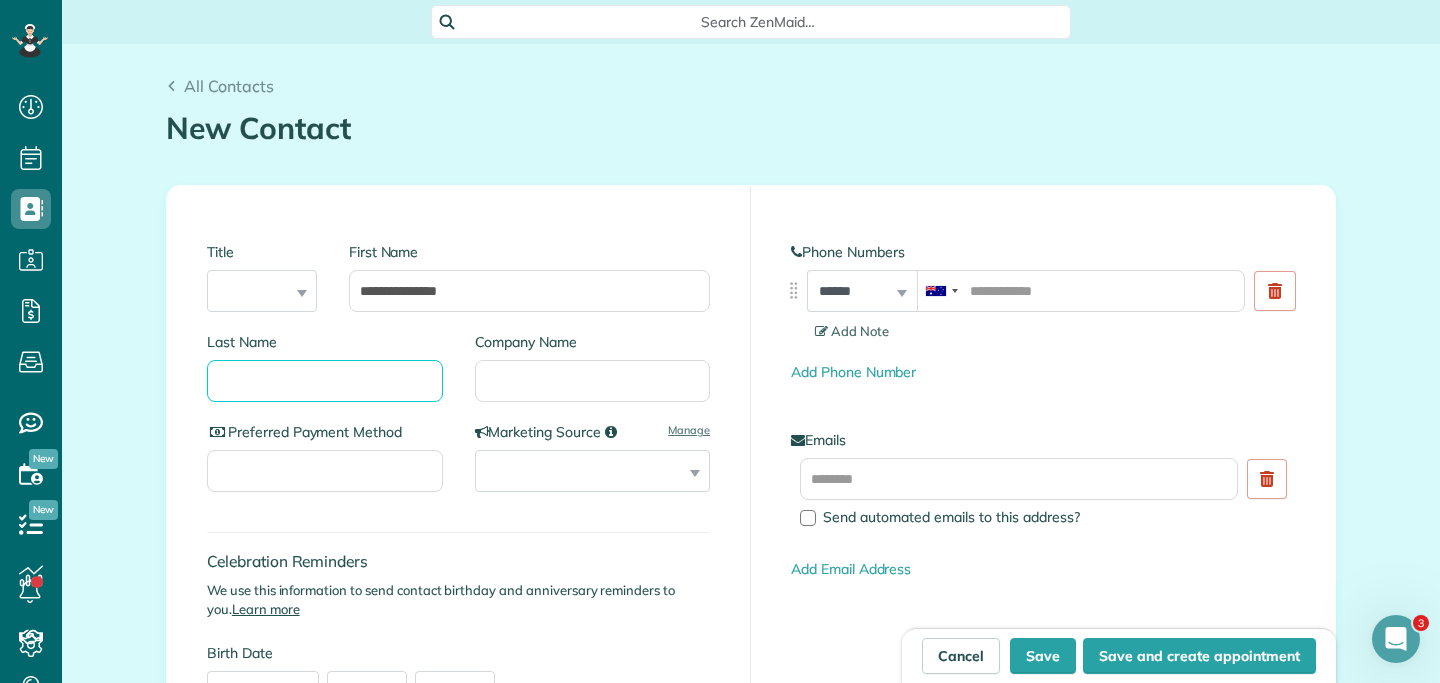 click on "Last Name" at bounding box center [325, 381] 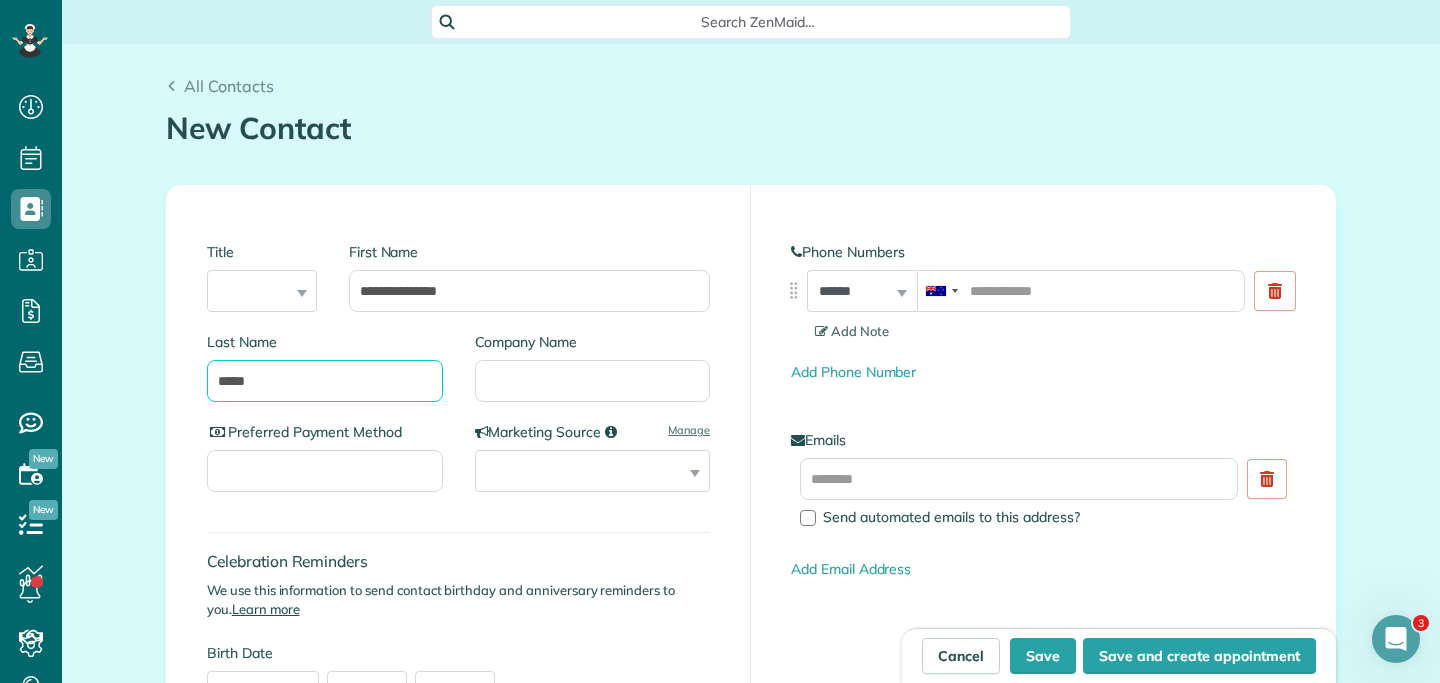 type on "*****" 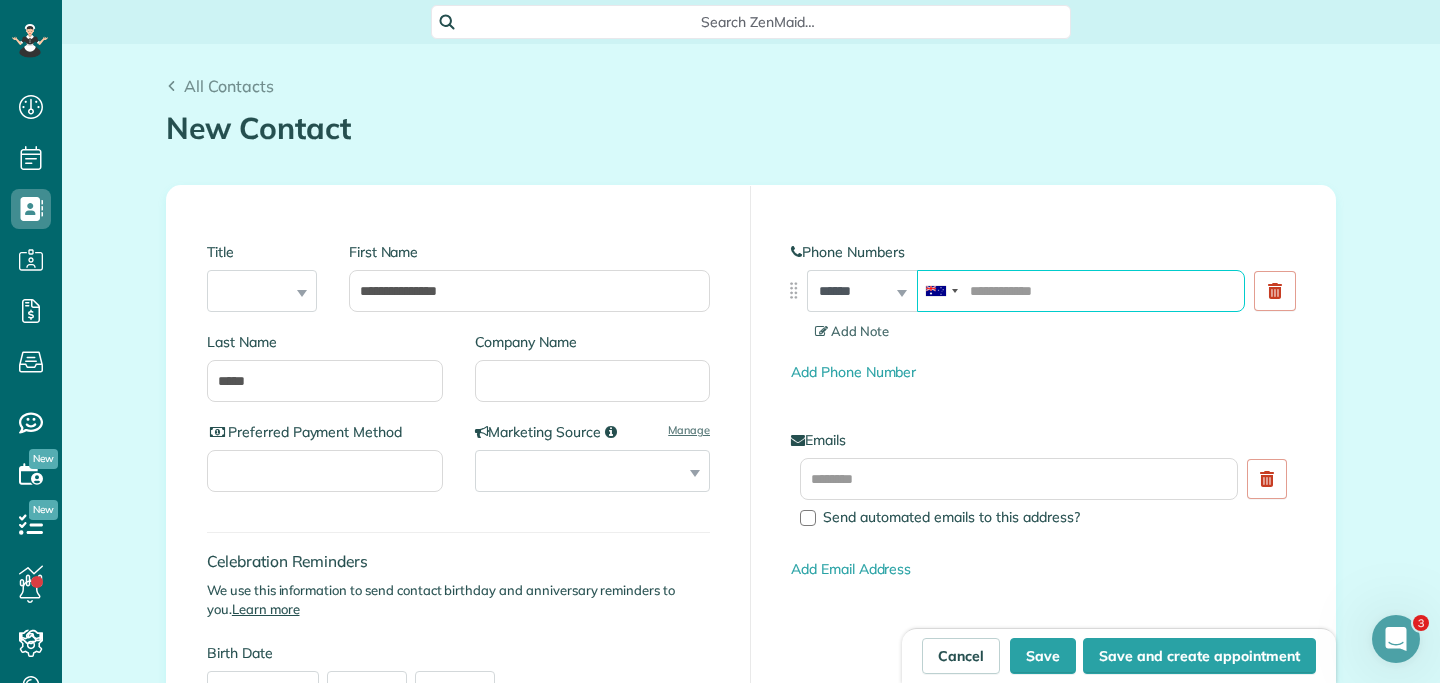 click at bounding box center [1081, 291] 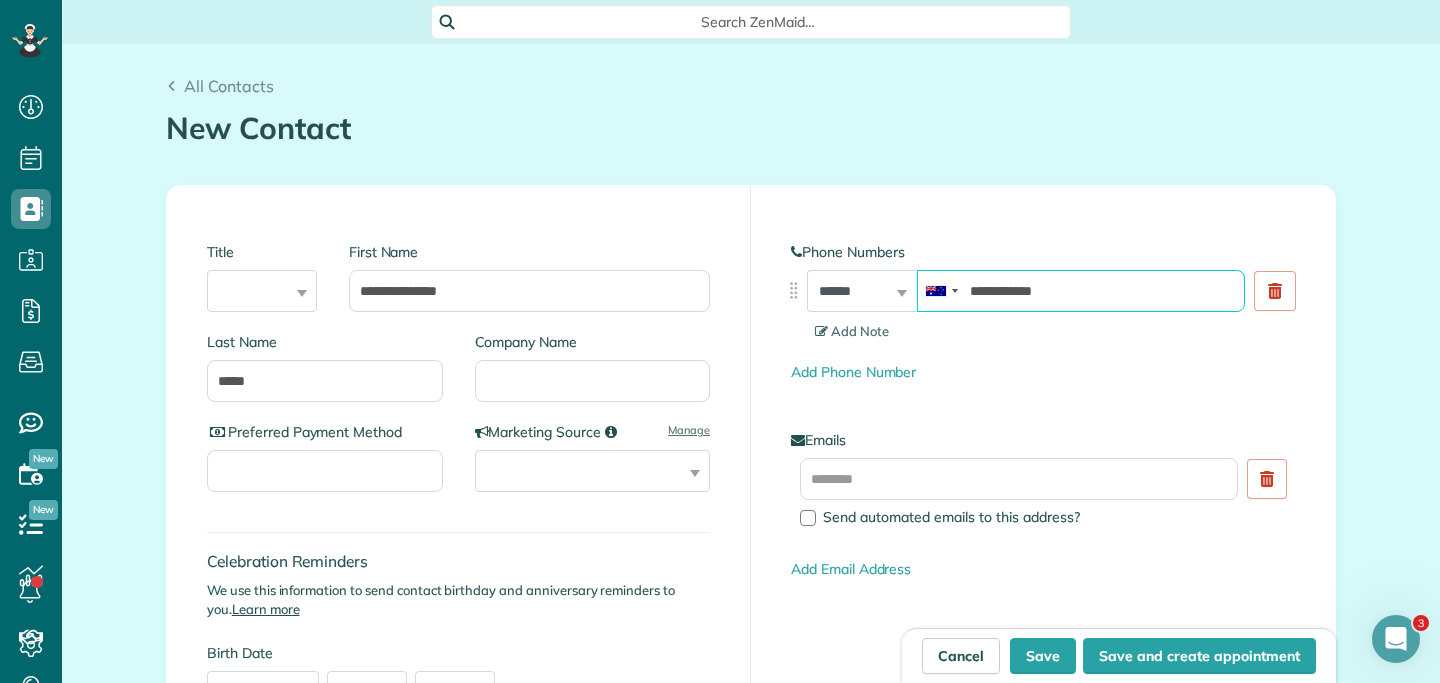 type on "**********" 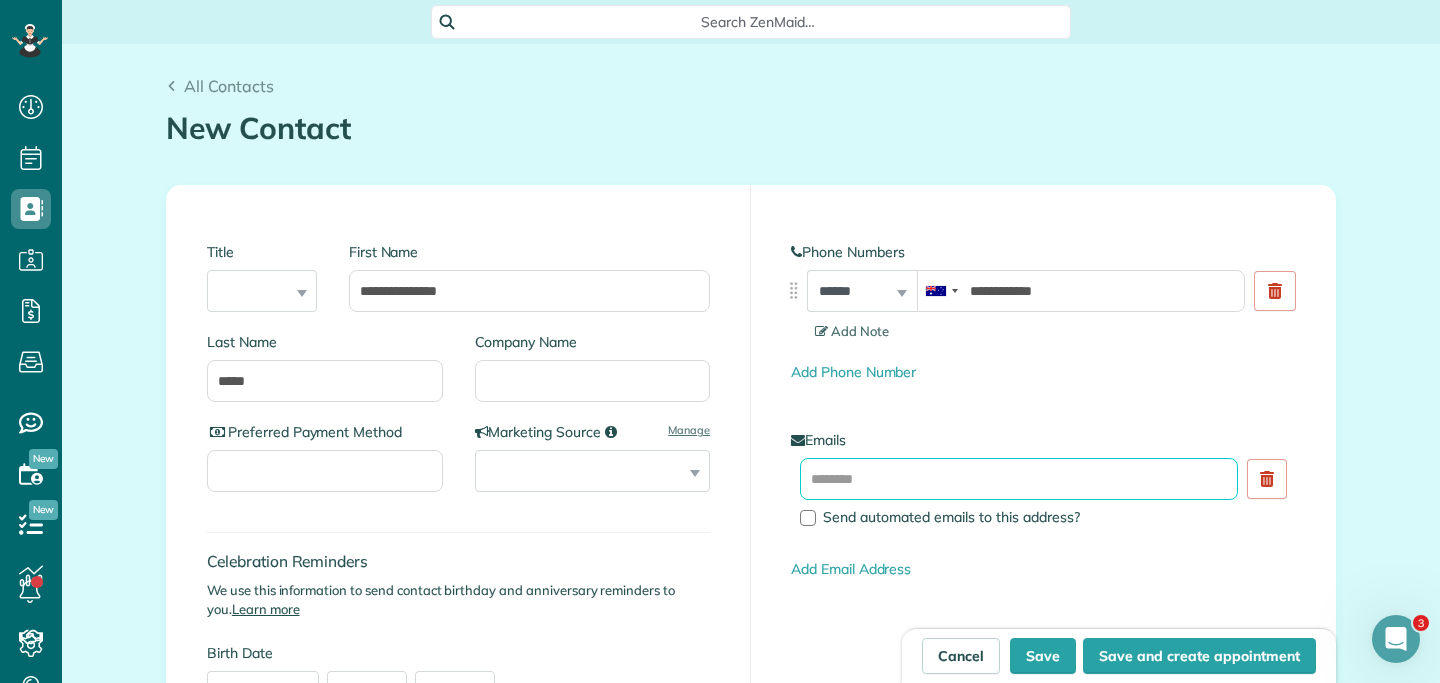 click at bounding box center [1019, 479] 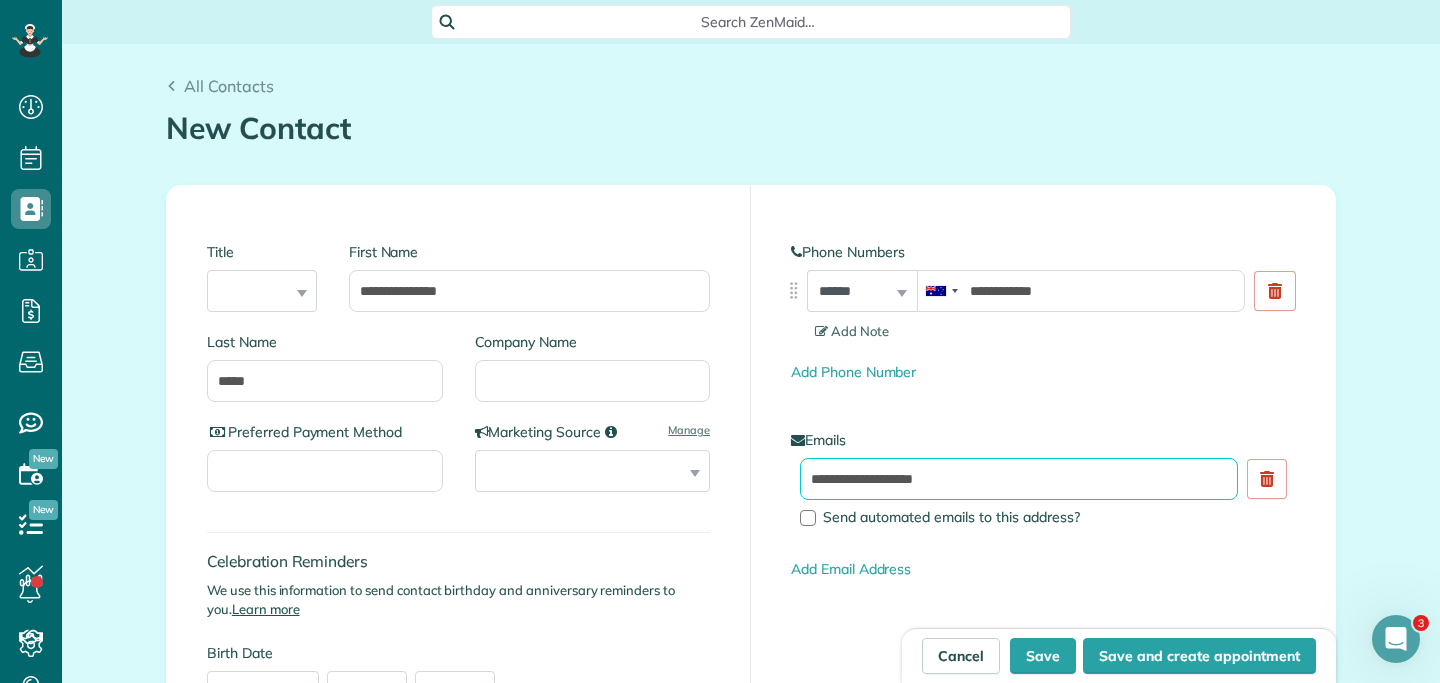 type on "**********" 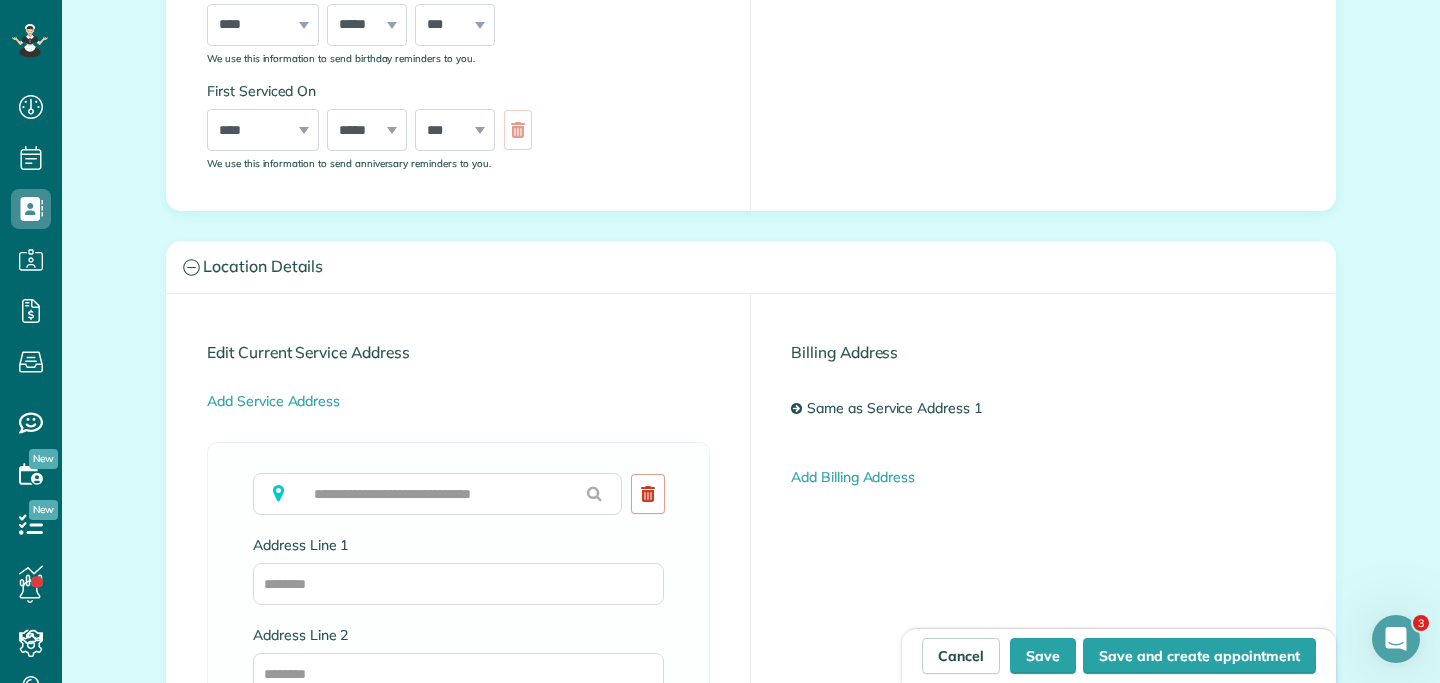 scroll, scrollTop: 669, scrollLeft: 0, axis: vertical 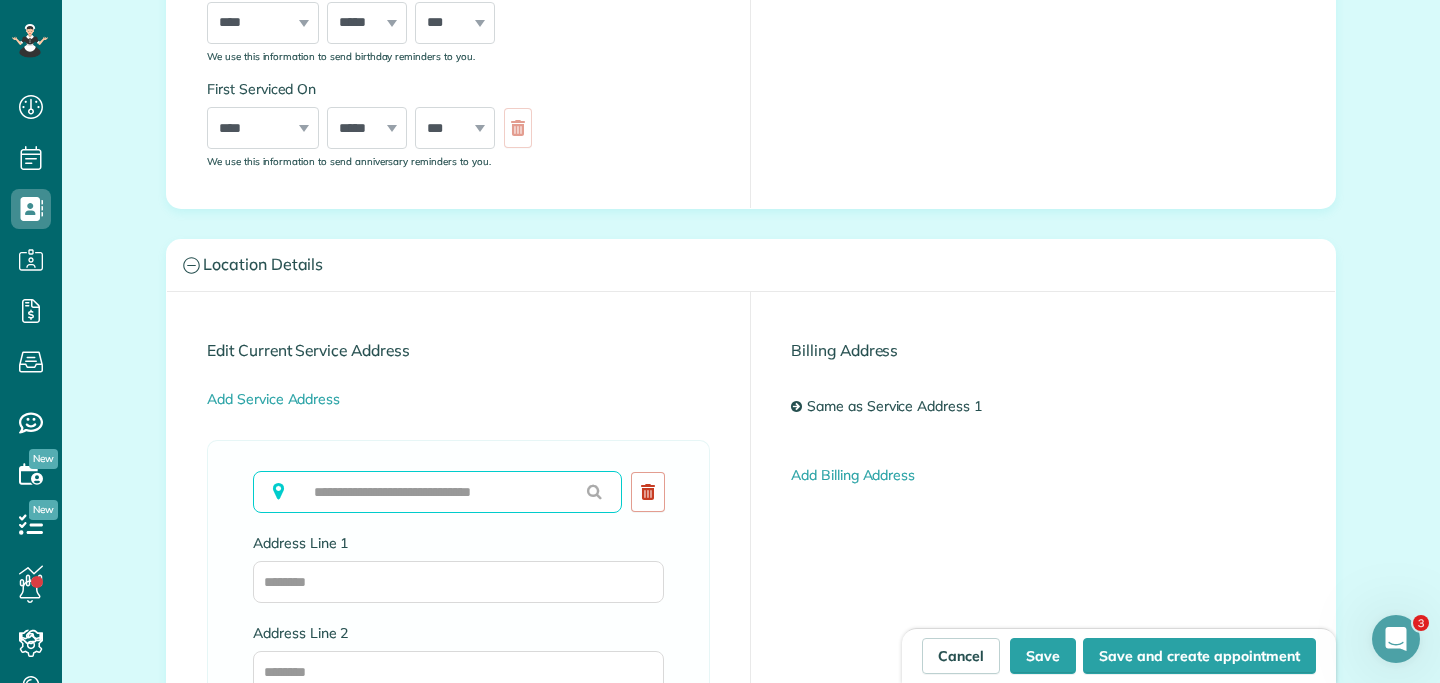 click at bounding box center (437, 492) 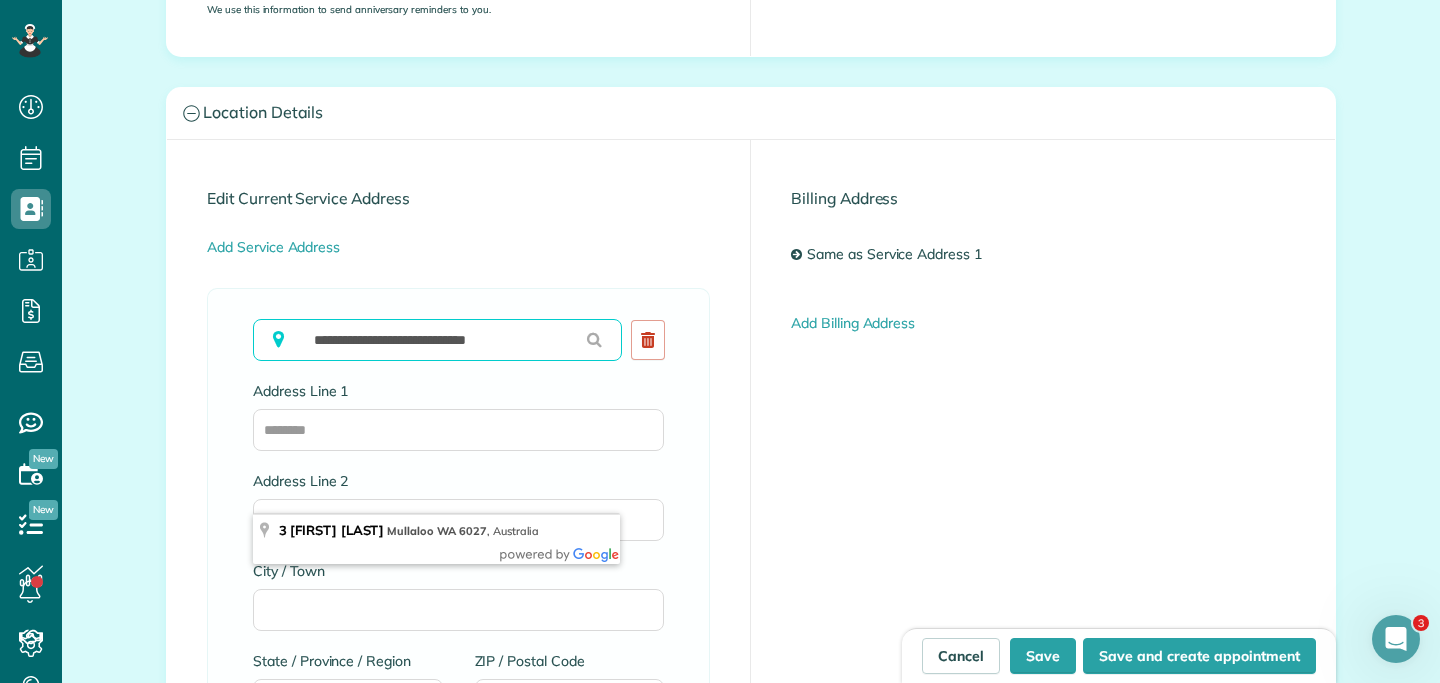 scroll, scrollTop: 845, scrollLeft: 0, axis: vertical 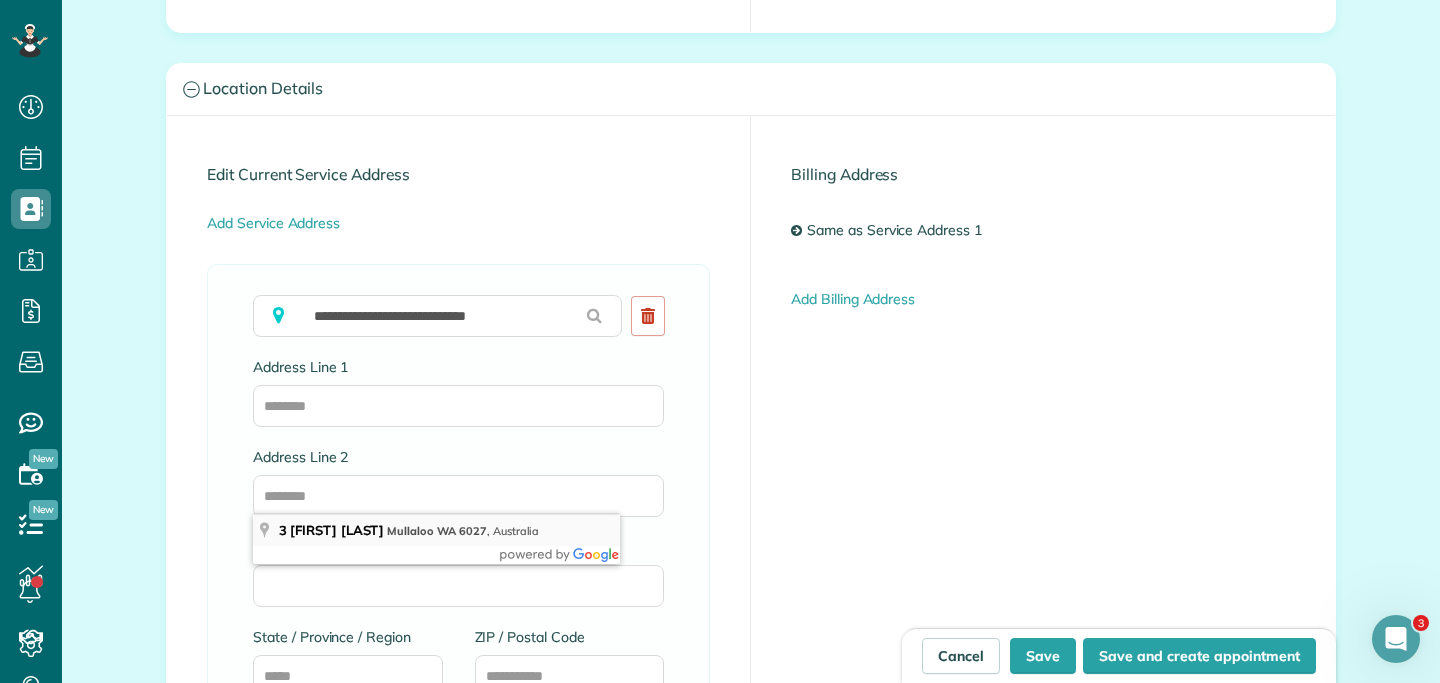 type on "**********" 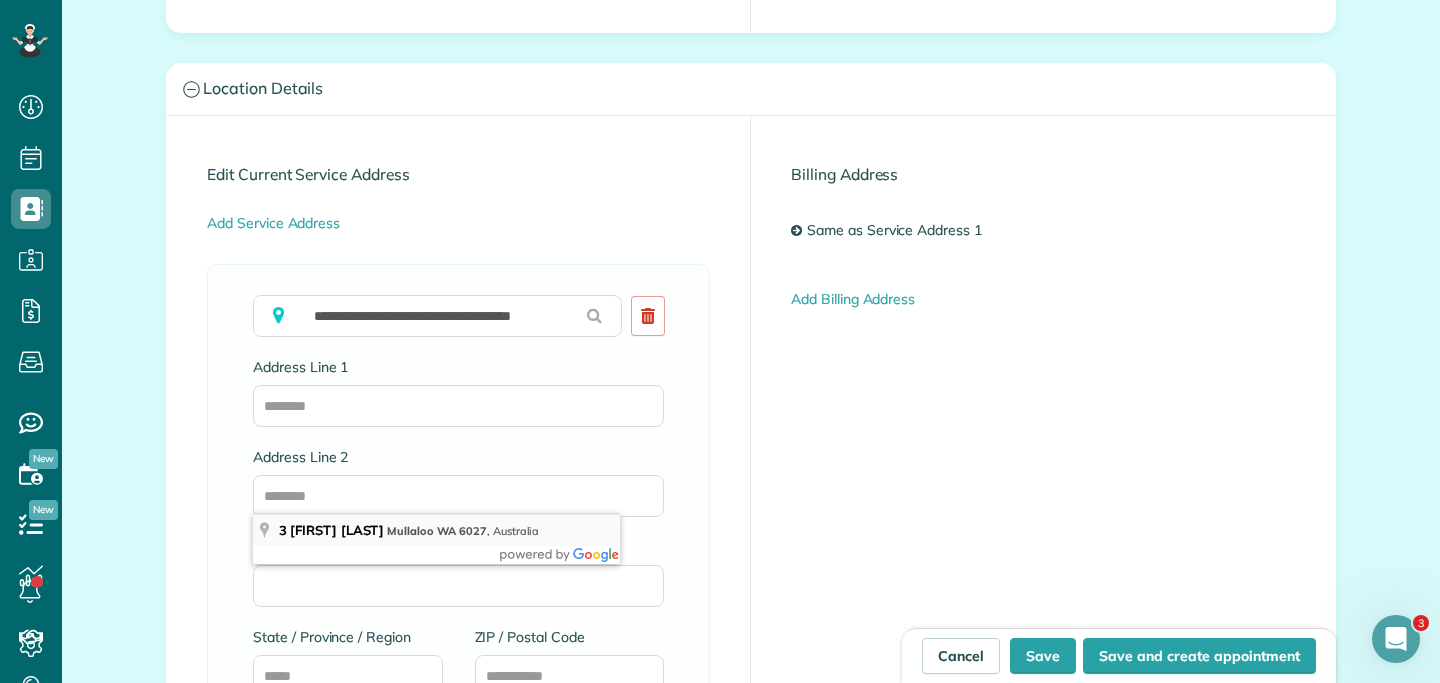 type on "**********" 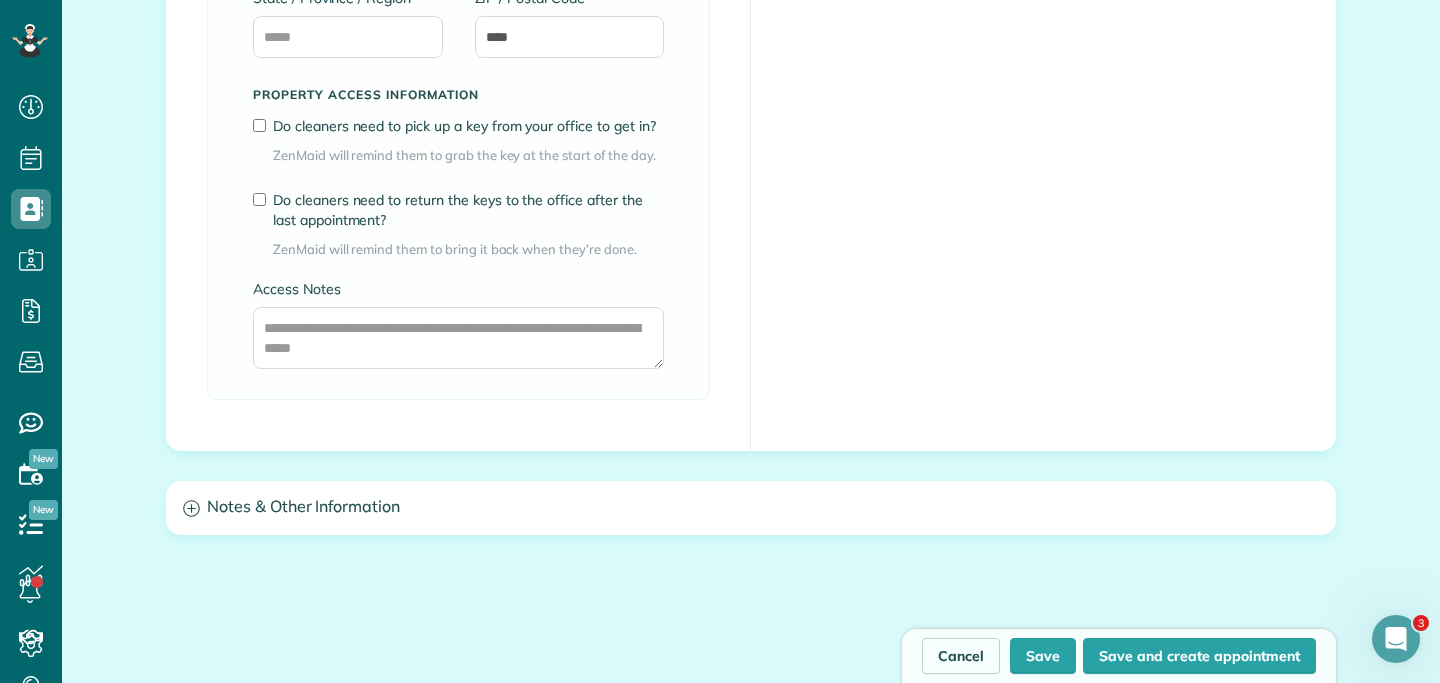 scroll, scrollTop: 1586, scrollLeft: 0, axis: vertical 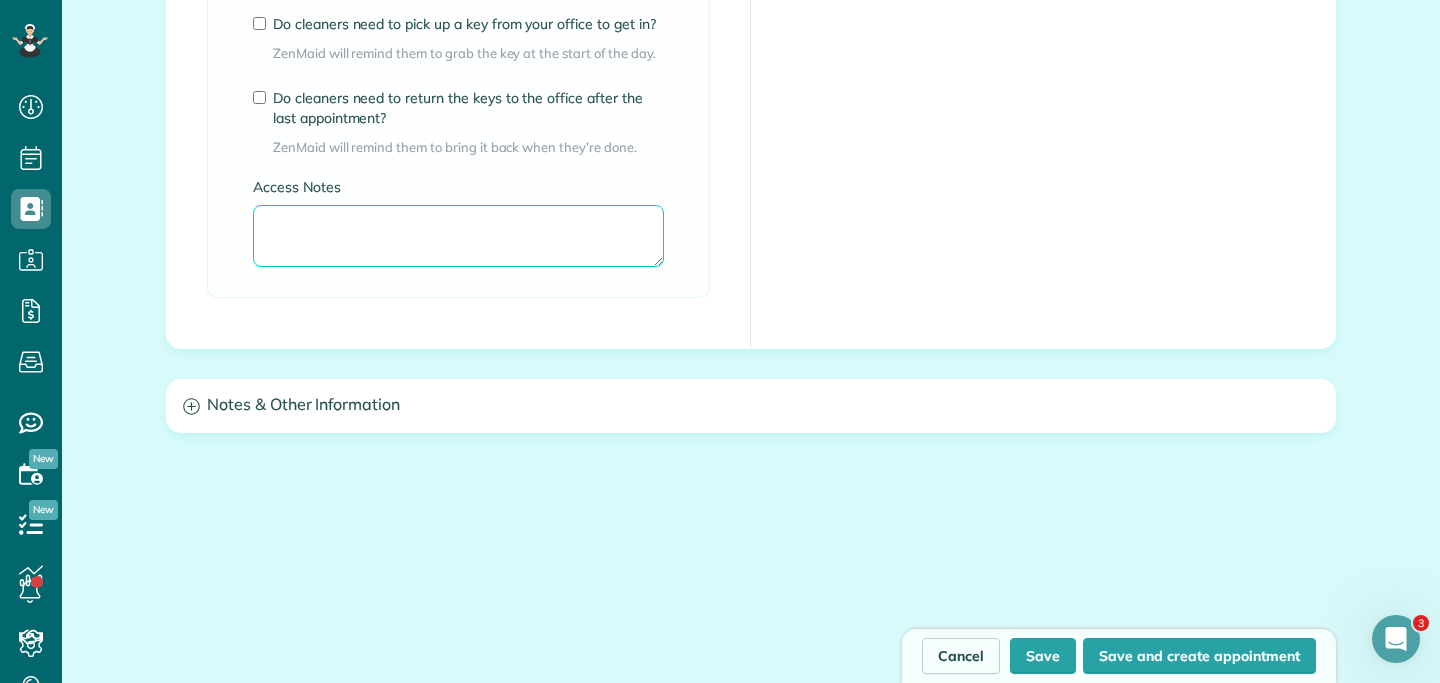 click on "Access Notes" at bounding box center (458, 236) 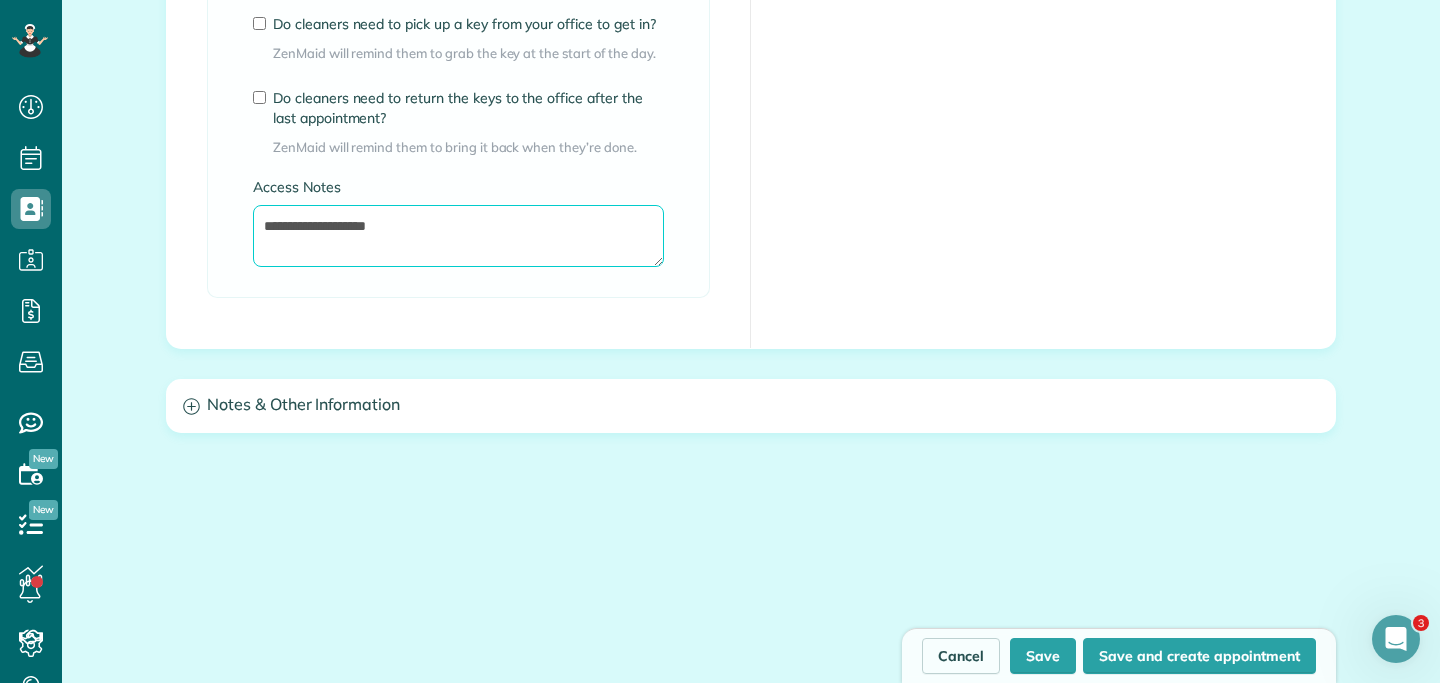 type on "**********" 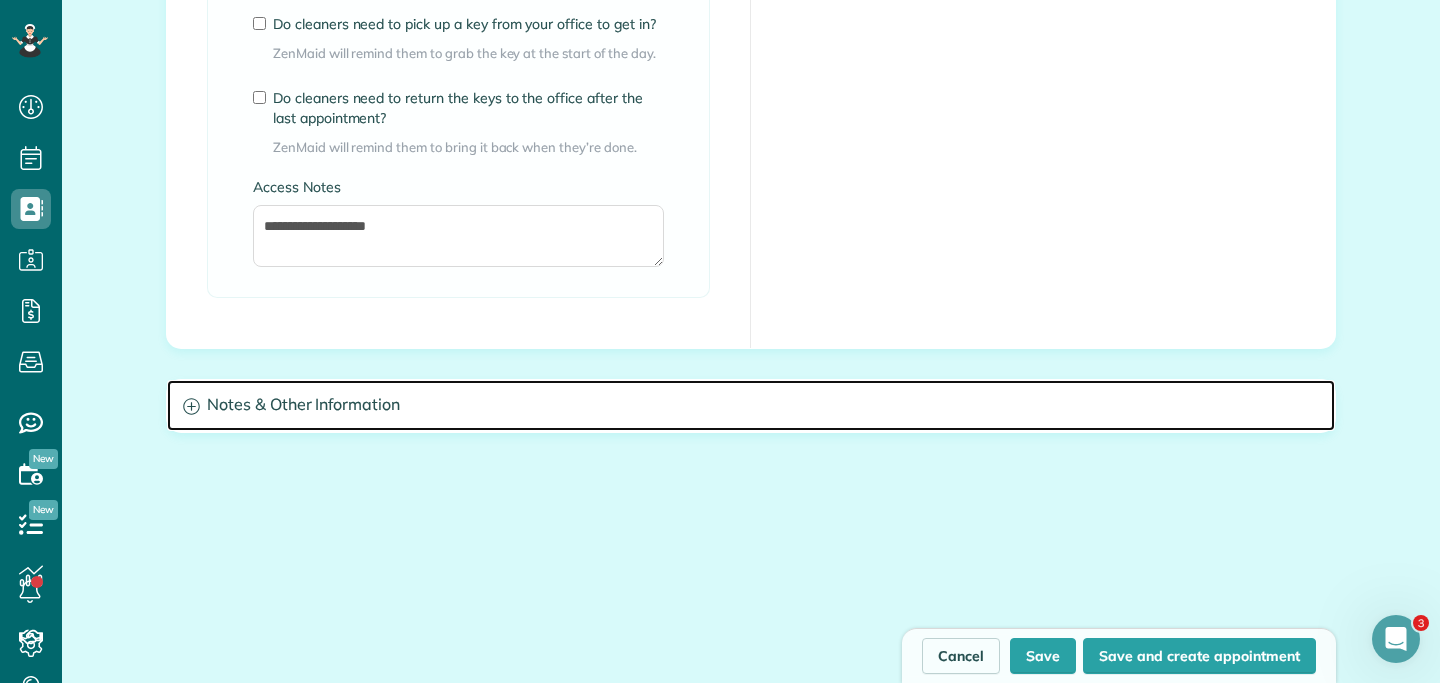 click on "Notes & Other Information" at bounding box center (751, 405) 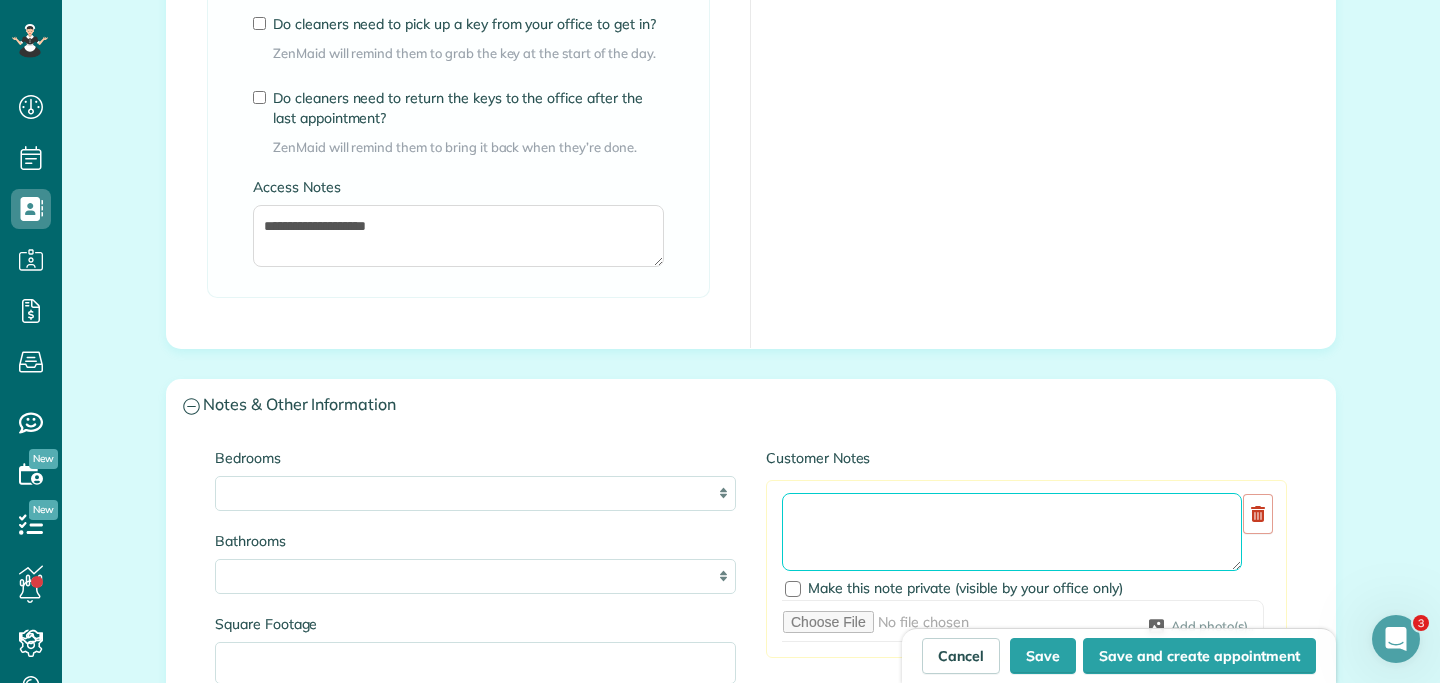 click at bounding box center [1012, 532] 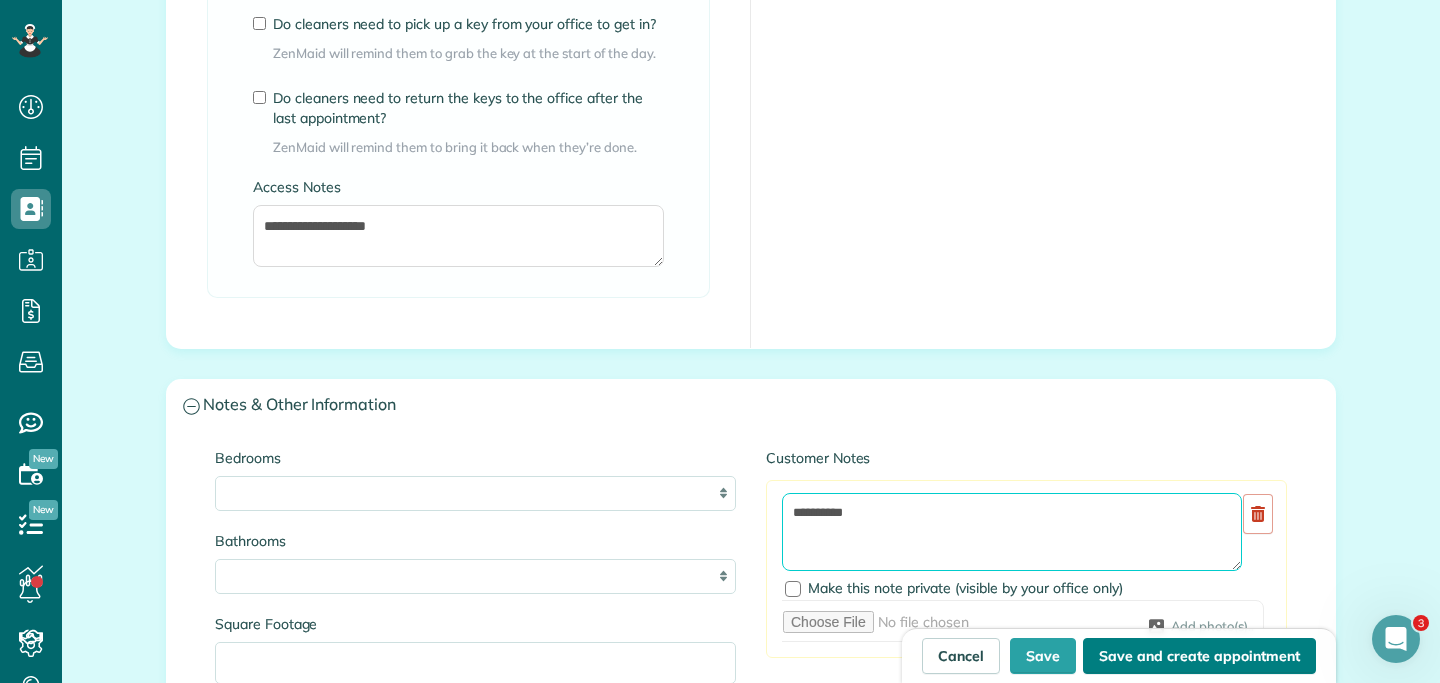 type on "**********" 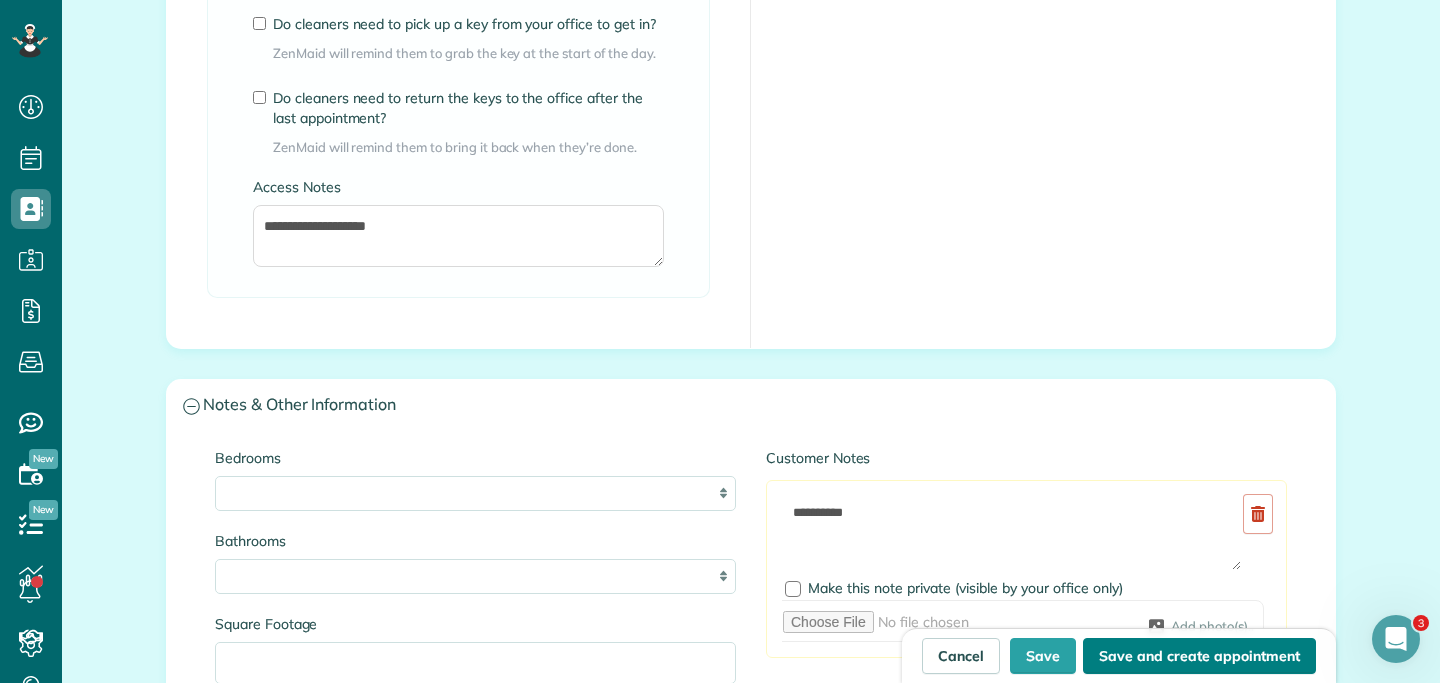 click on "Save and create appointment" at bounding box center (1199, 656) 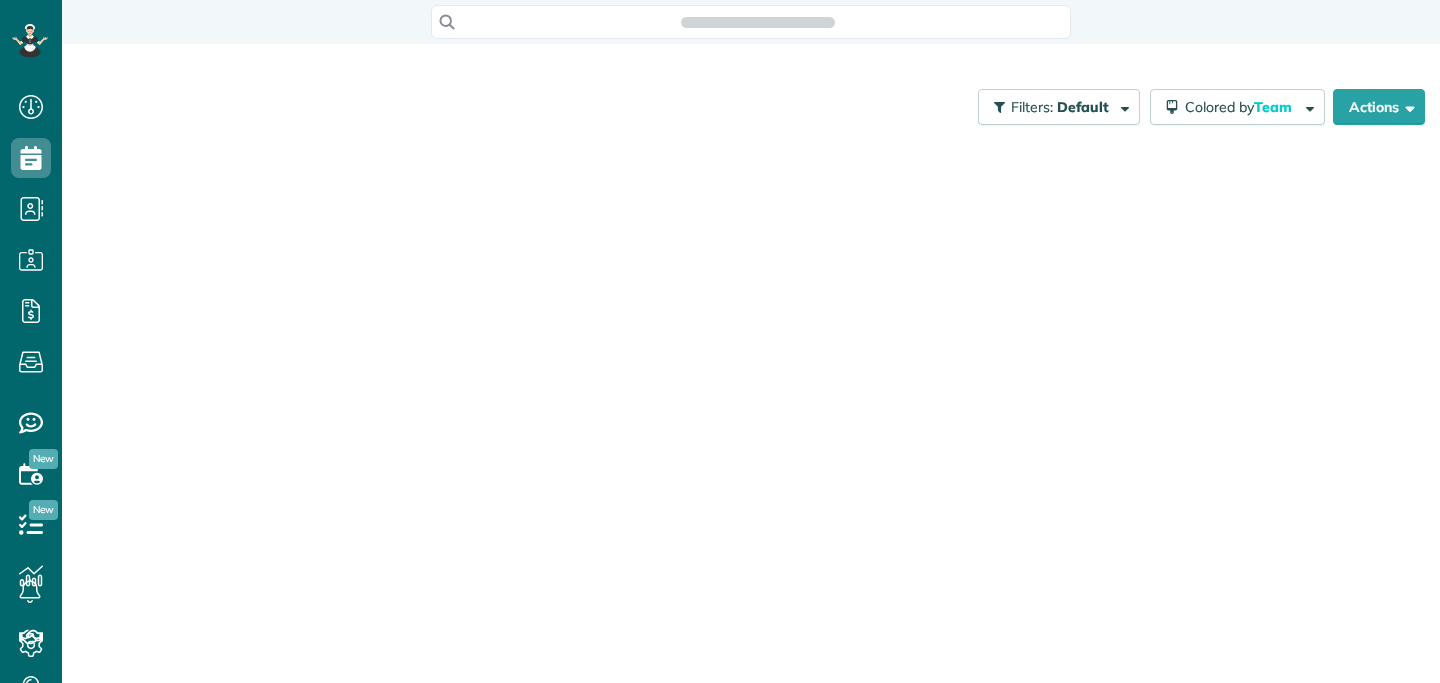 scroll, scrollTop: 0, scrollLeft: 0, axis: both 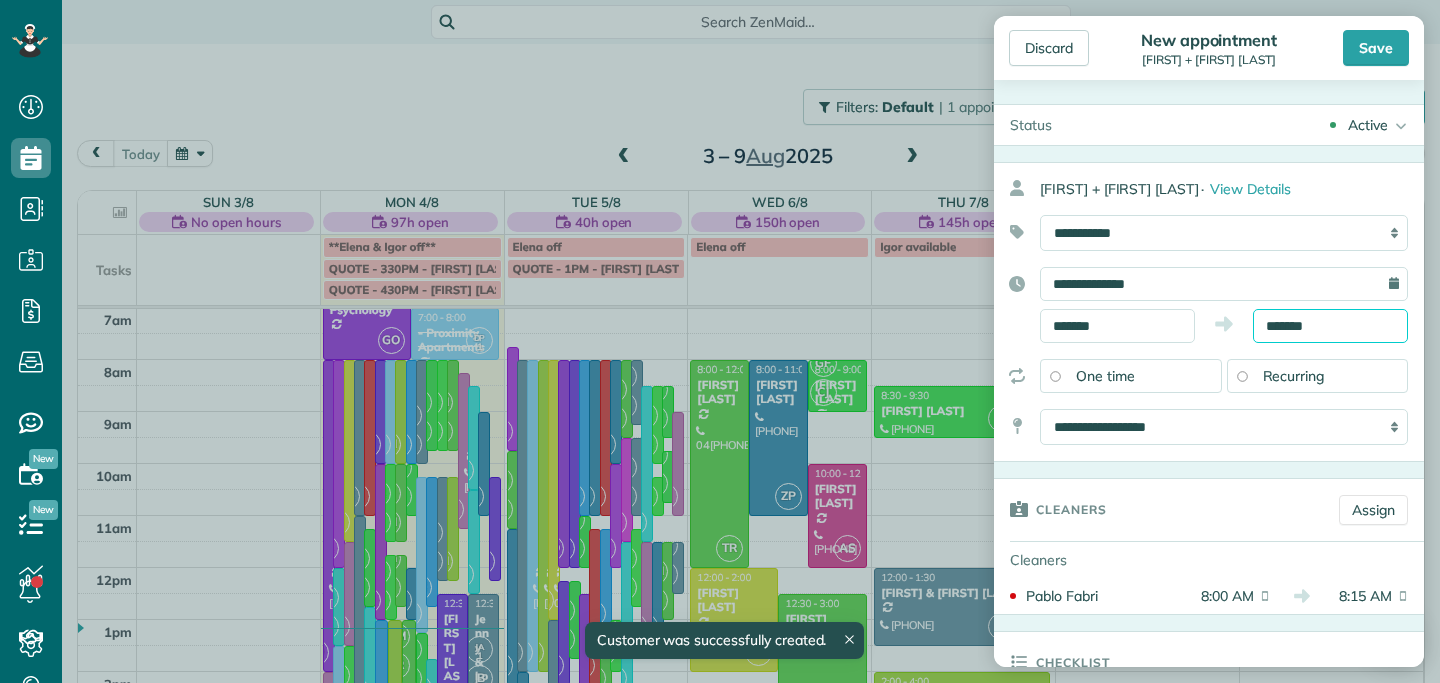 click on "*******" at bounding box center (1330, 326) 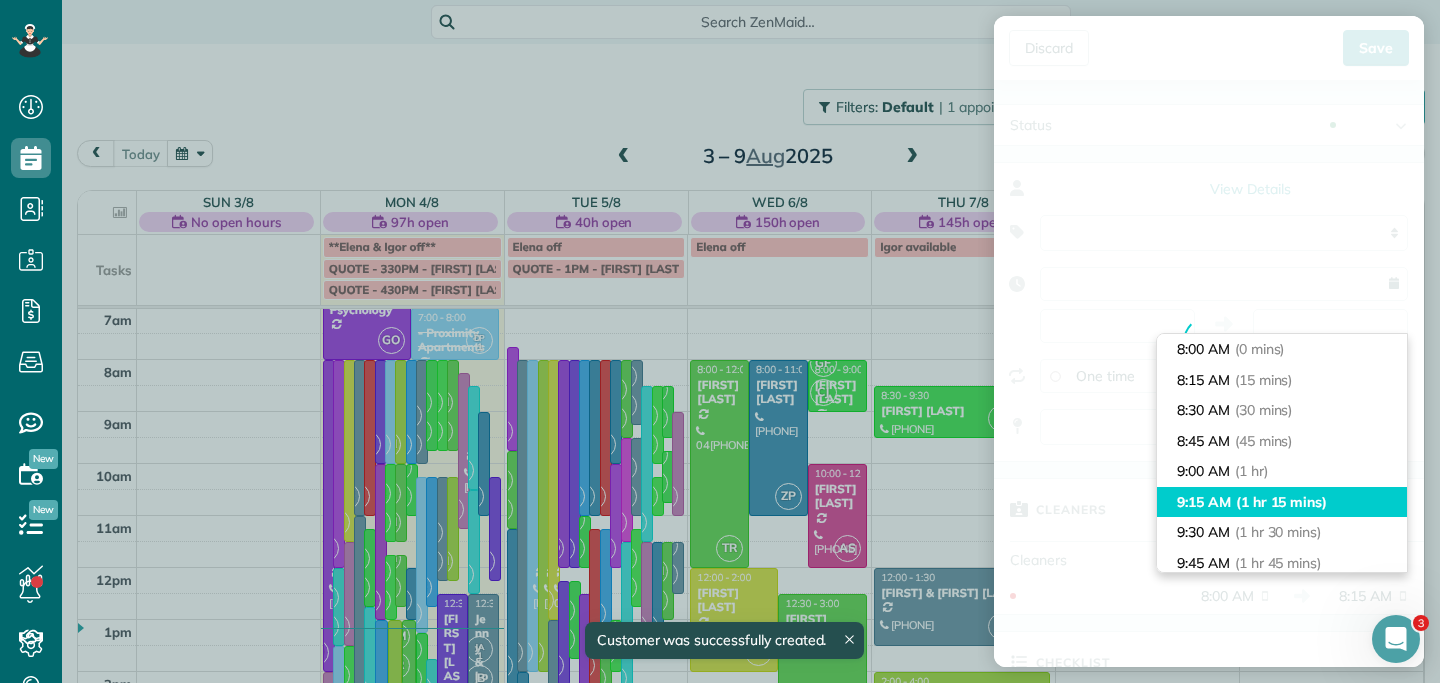 scroll, scrollTop: 0, scrollLeft: 0, axis: both 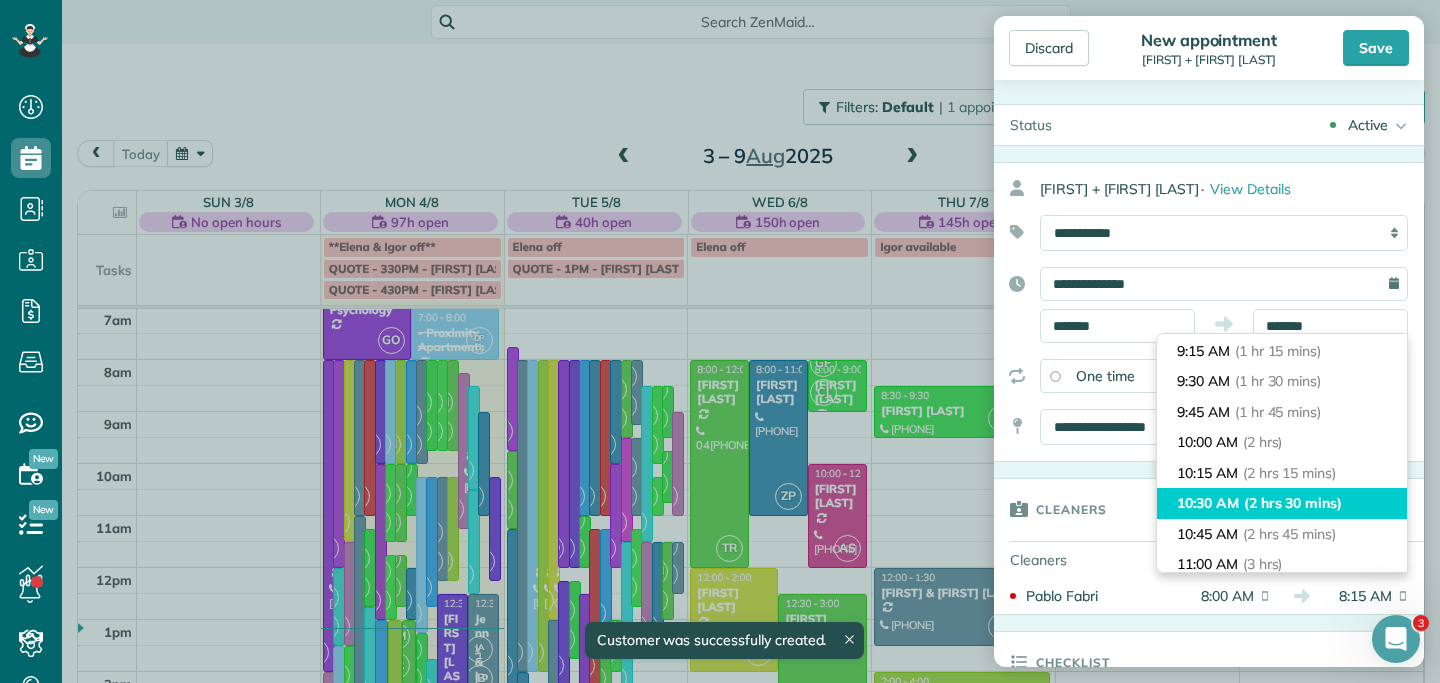 click on "10:30 AM  (2 hrs 30 mins)" at bounding box center (1282, 503) 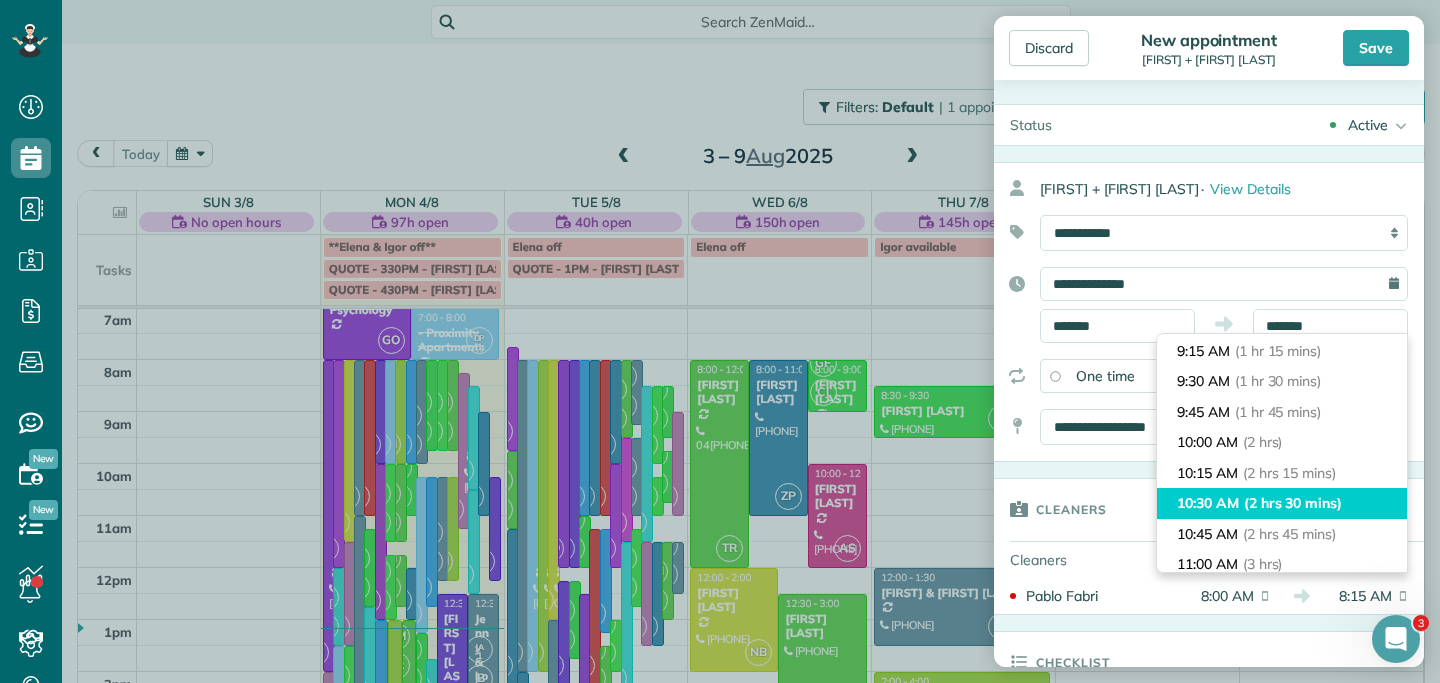 click on "10:30 AM  (2 hrs 30 mins)" at bounding box center [1282, 503] 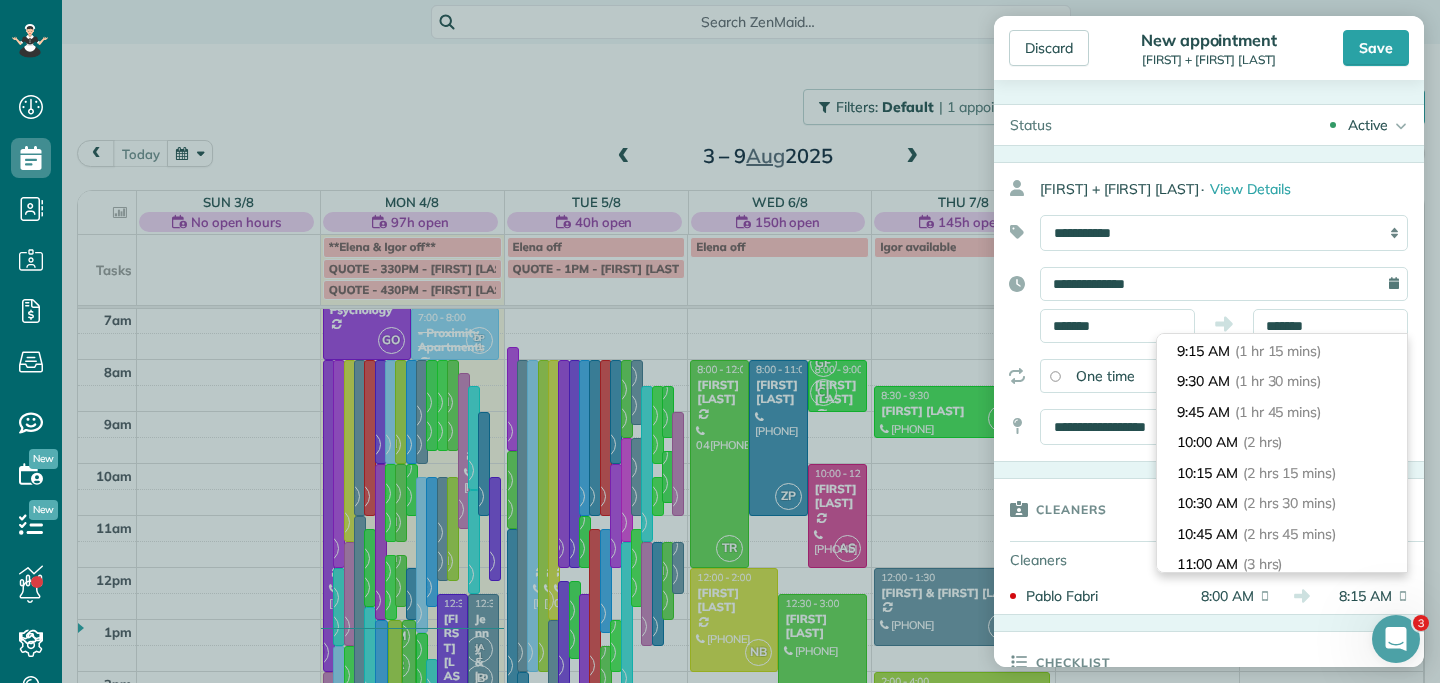 click on "**********" at bounding box center [1209, 312] 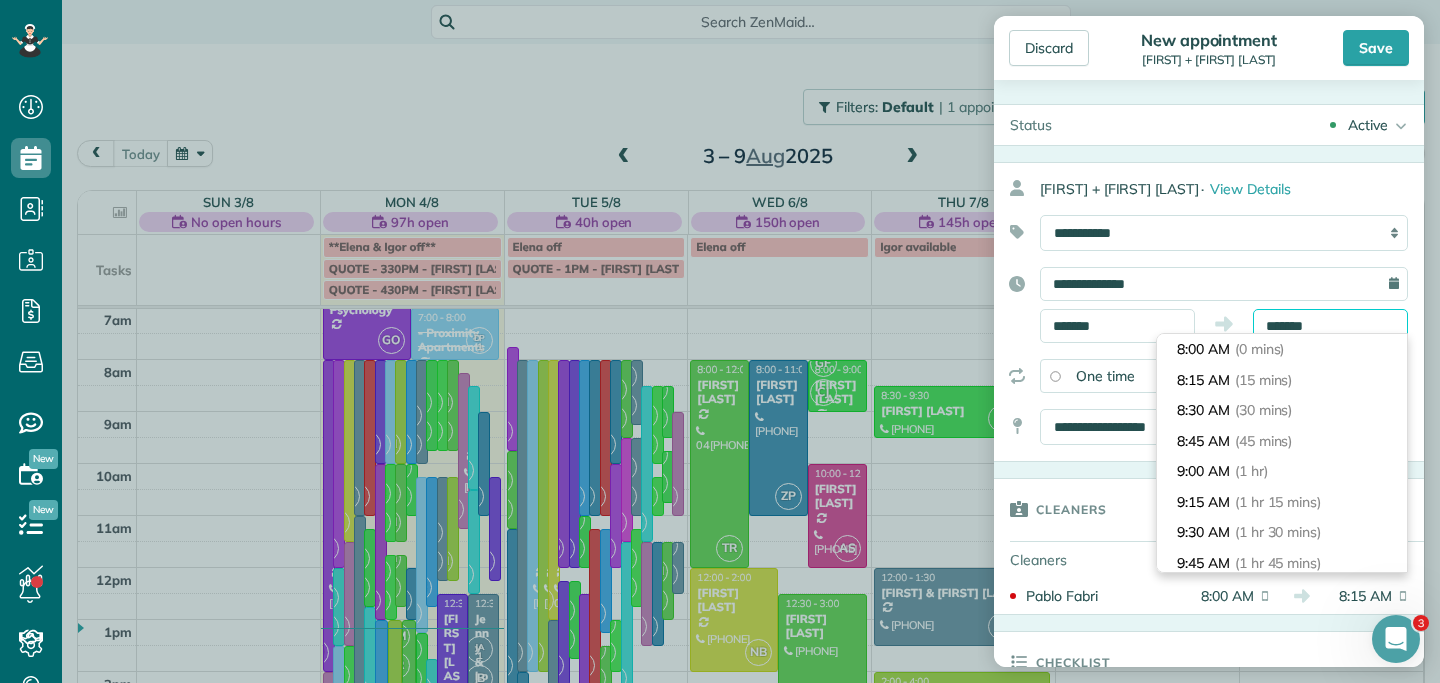 click on "*******" at bounding box center [1330, 326] 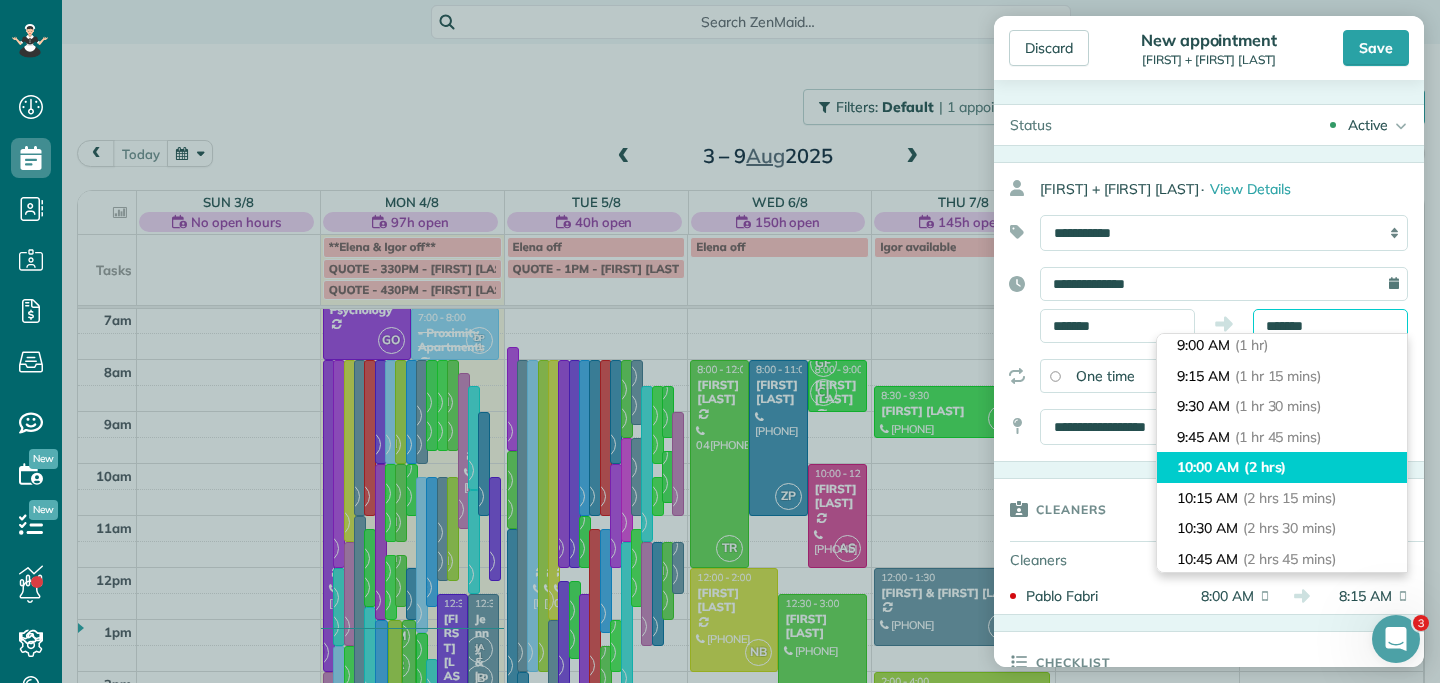 scroll, scrollTop: 130, scrollLeft: 0, axis: vertical 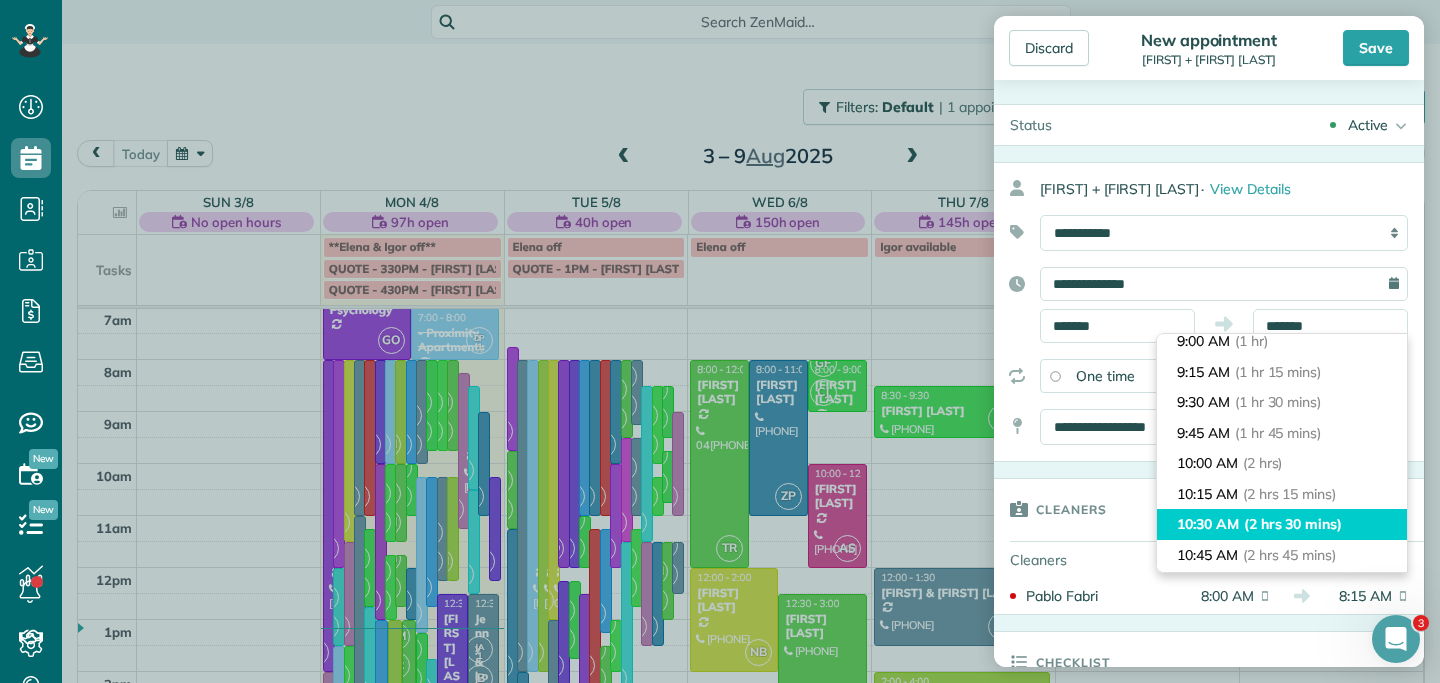 type on "********" 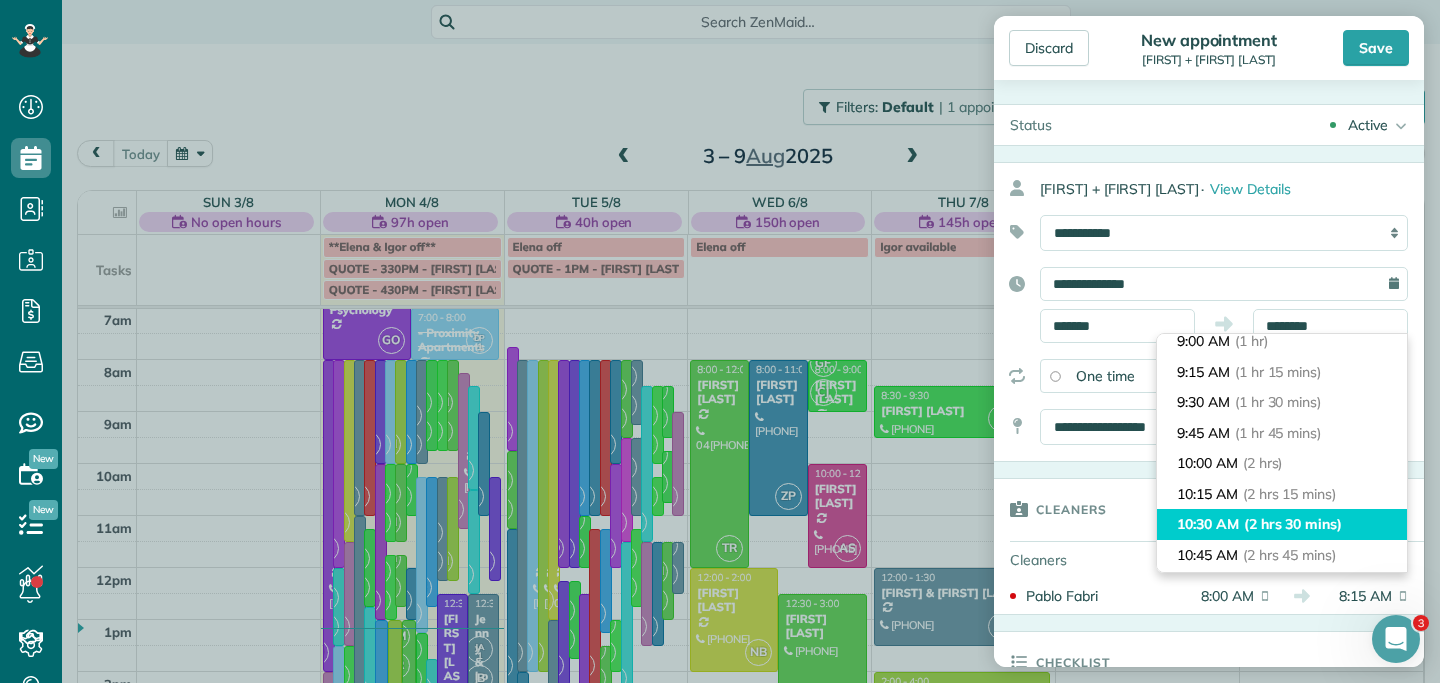 click on "10:30 AM  (2 hrs 30 mins)" at bounding box center [1282, 524] 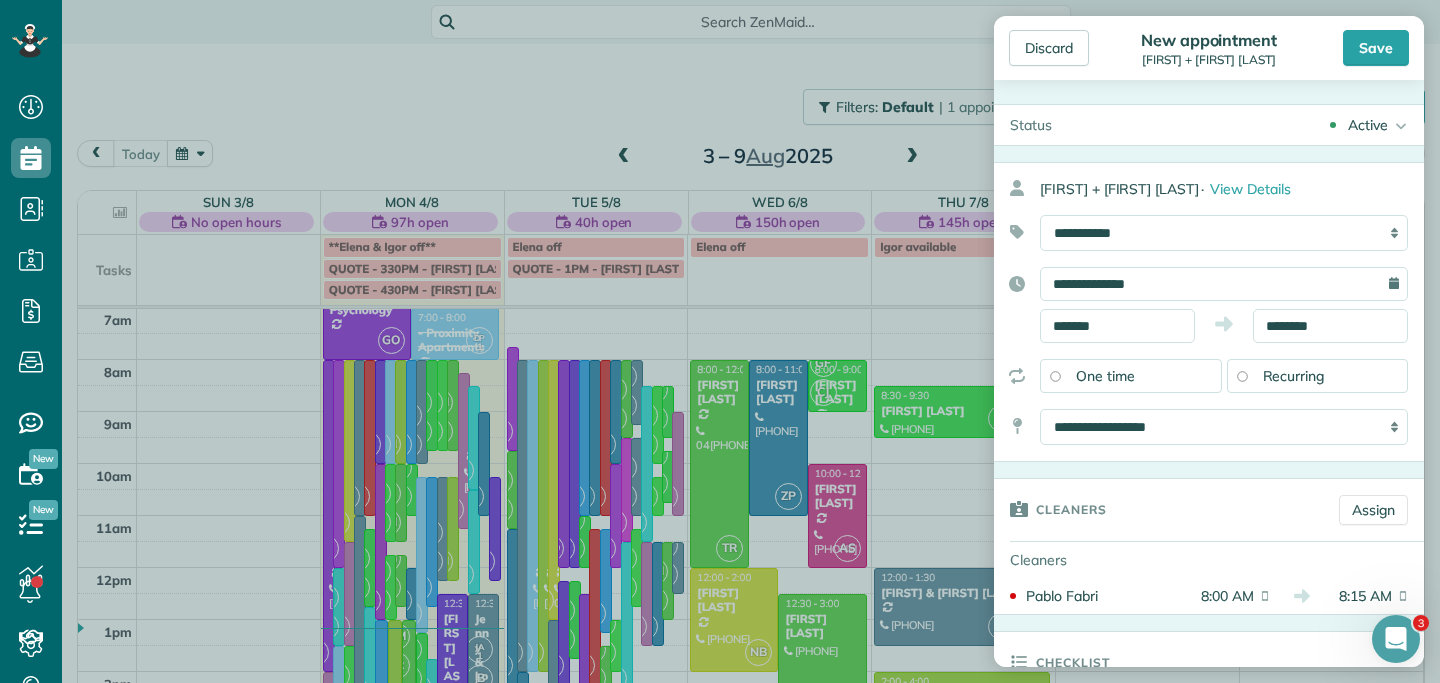 click on "Recurring" at bounding box center (1318, 376) 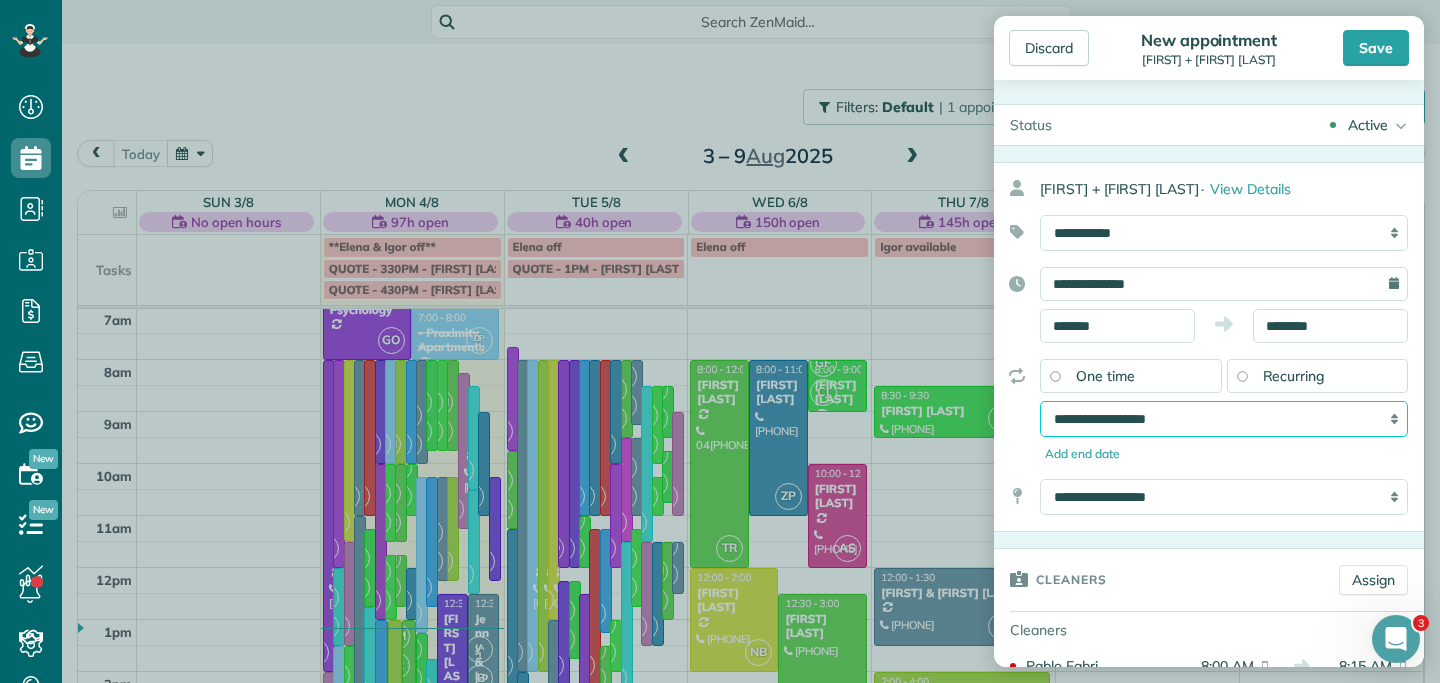 click on "**********" at bounding box center [1224, 419] 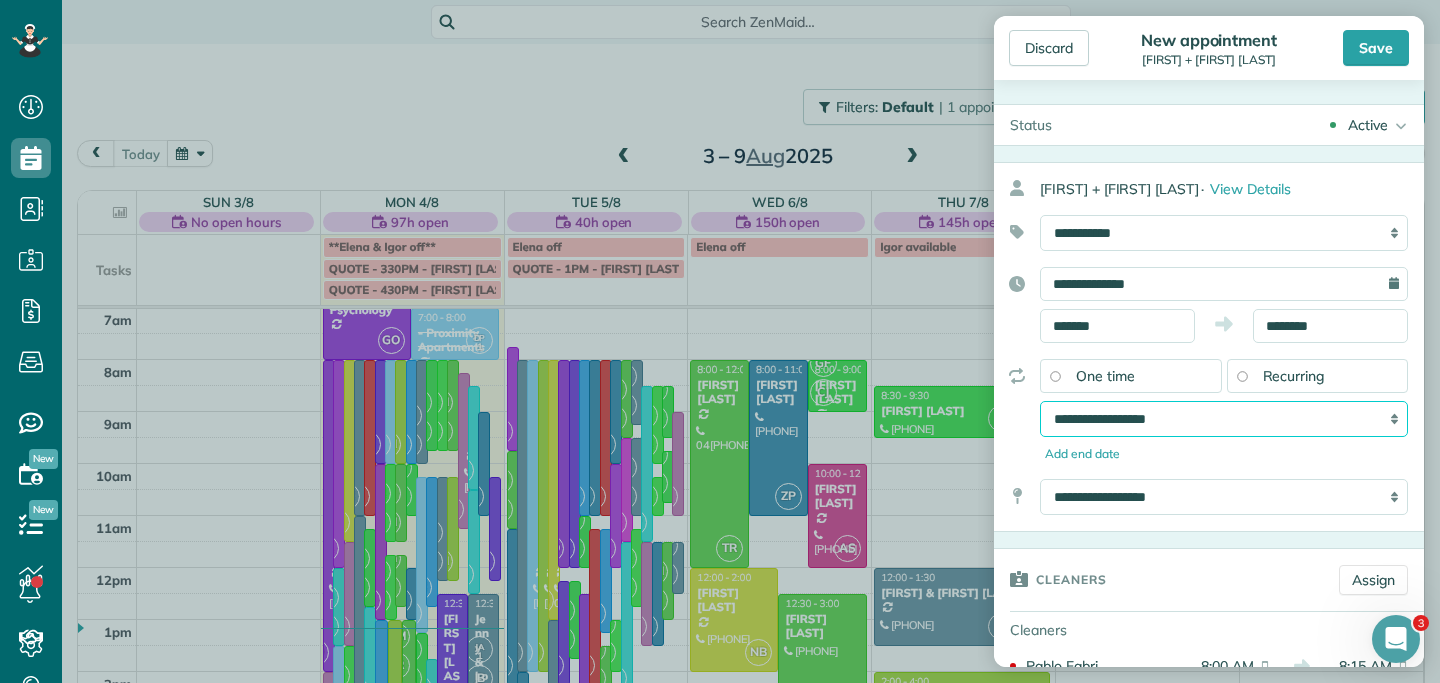 select on "**********" 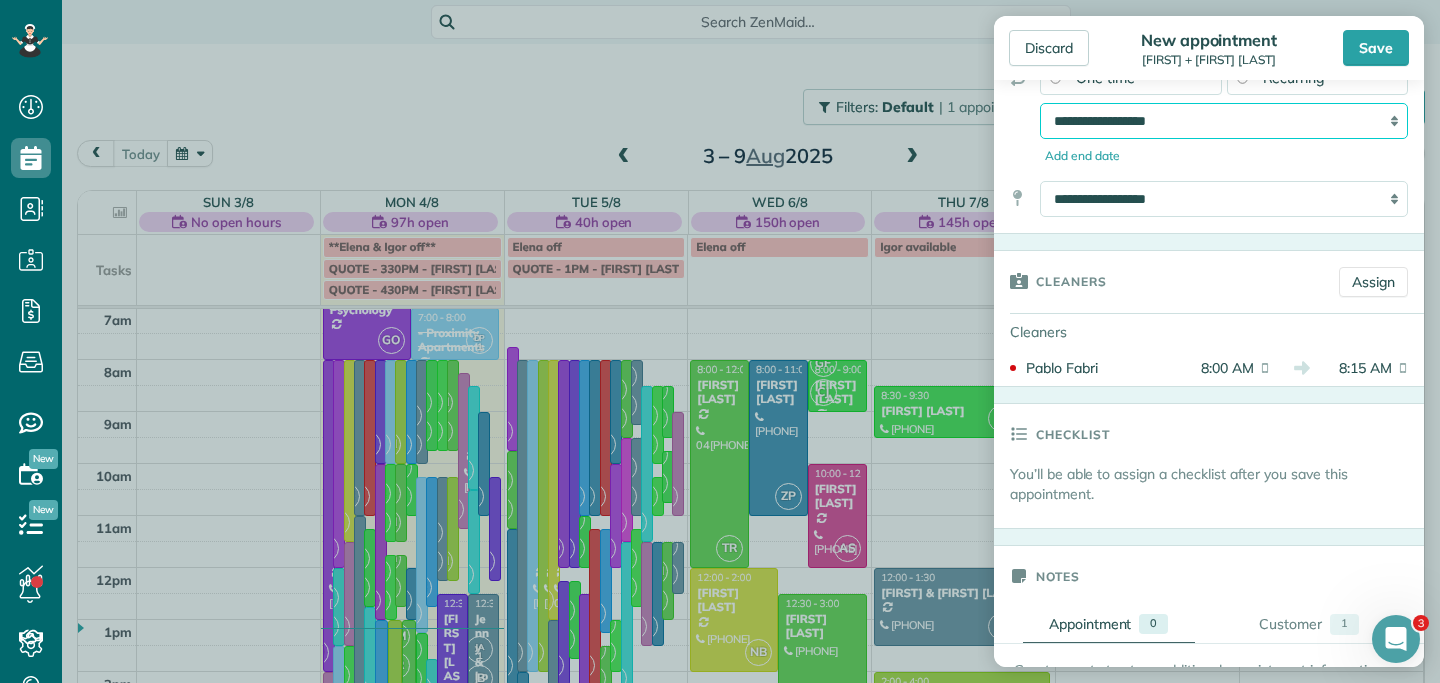 scroll, scrollTop: 337, scrollLeft: 0, axis: vertical 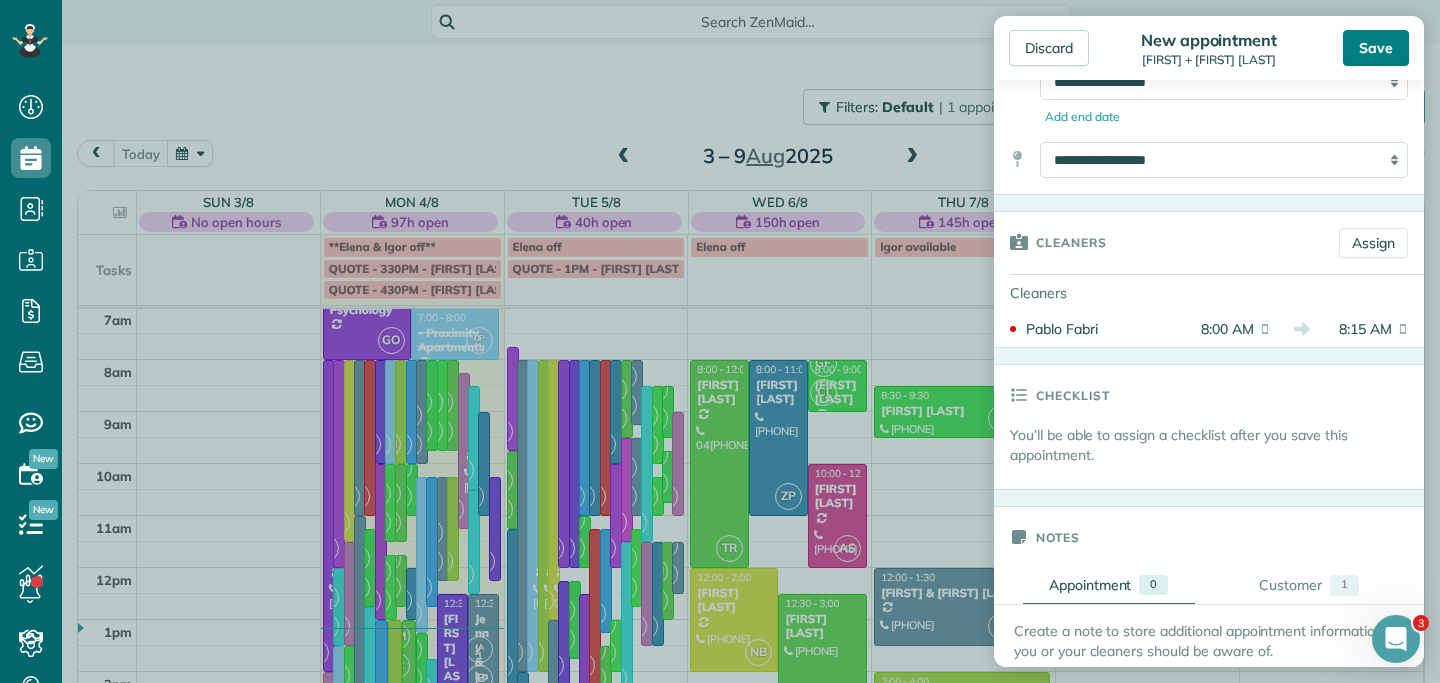 click on "Save" at bounding box center [1376, 48] 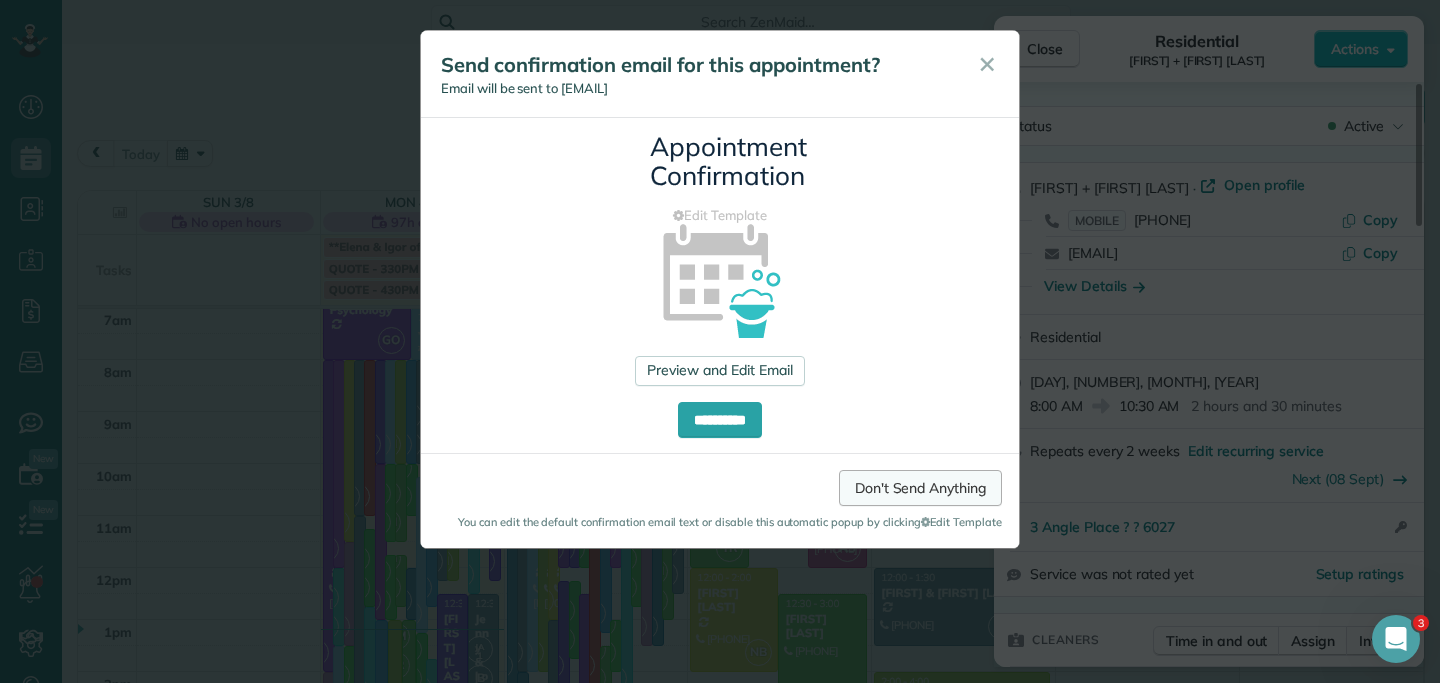 click on "Don't Send Anything" at bounding box center (920, 488) 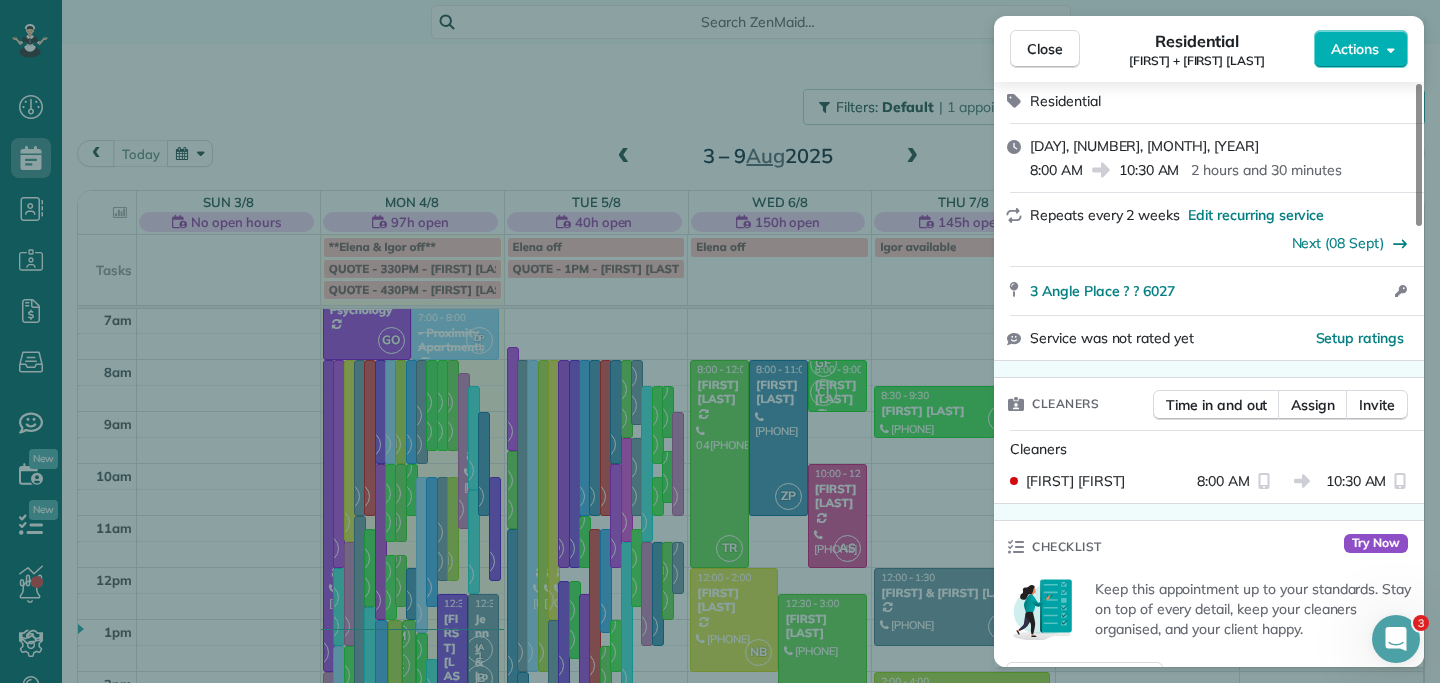 scroll, scrollTop: 386, scrollLeft: 0, axis: vertical 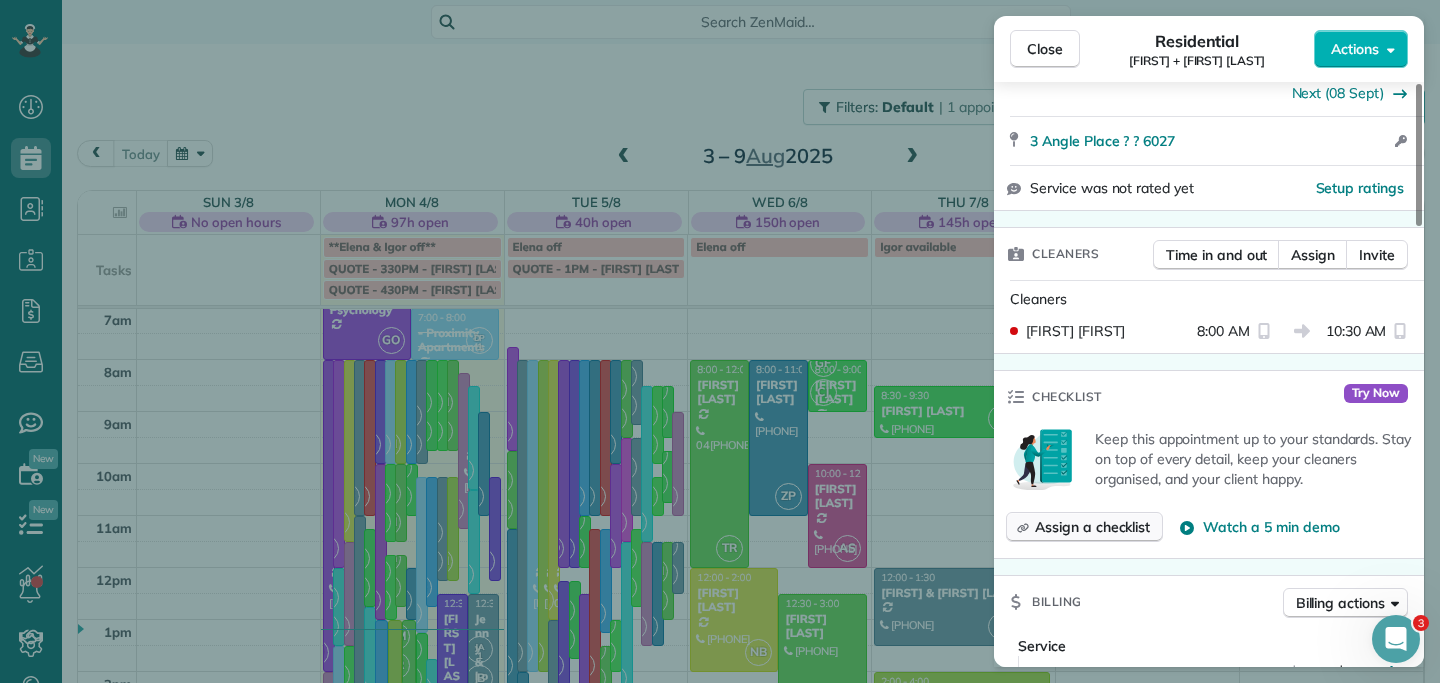 click on "Assign a checklist" at bounding box center (1092, 527) 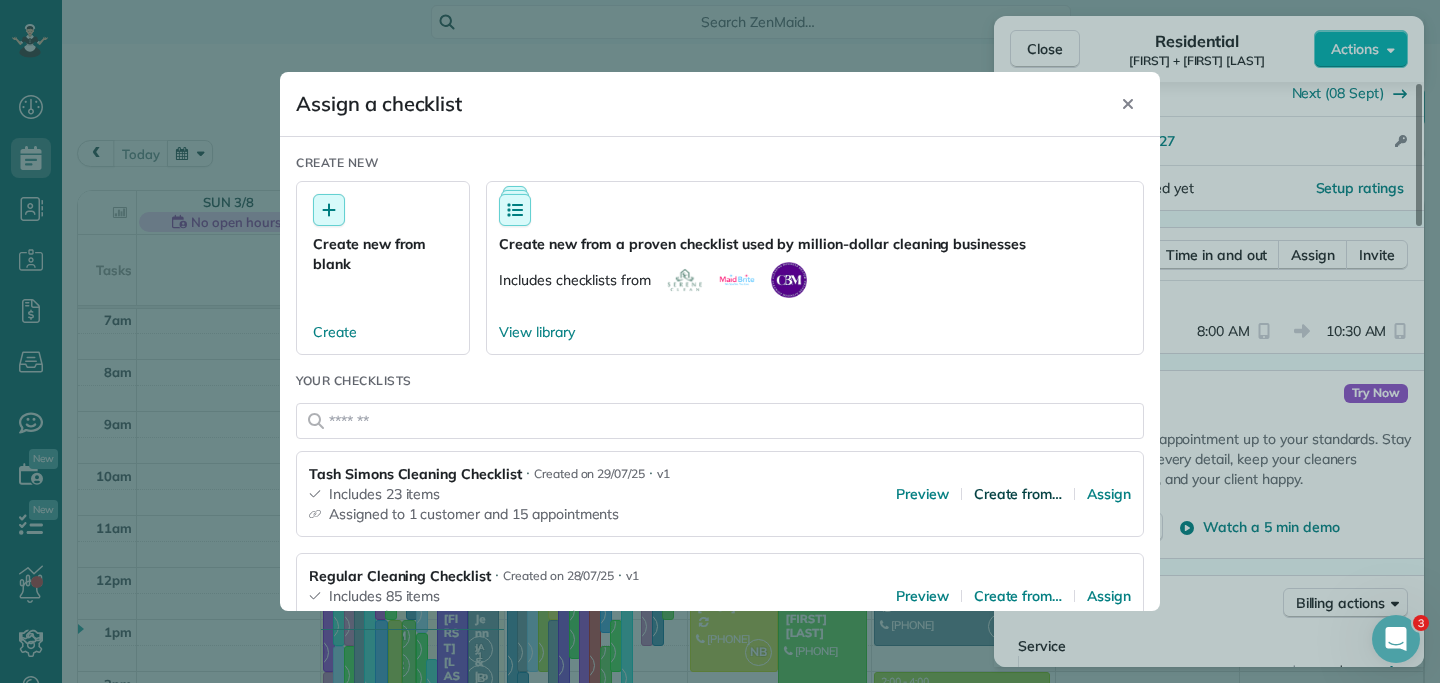 scroll, scrollTop: 79, scrollLeft: 0, axis: vertical 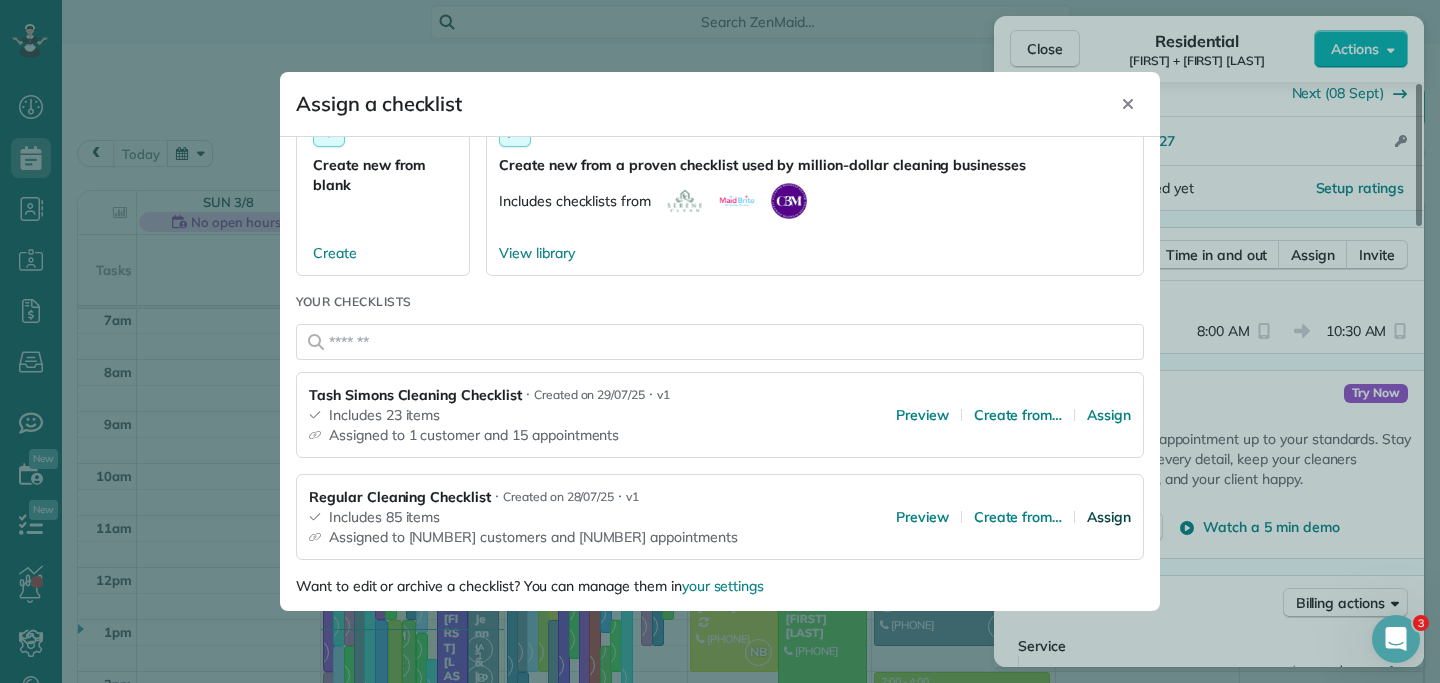 click on "Assign" at bounding box center (1109, 517) 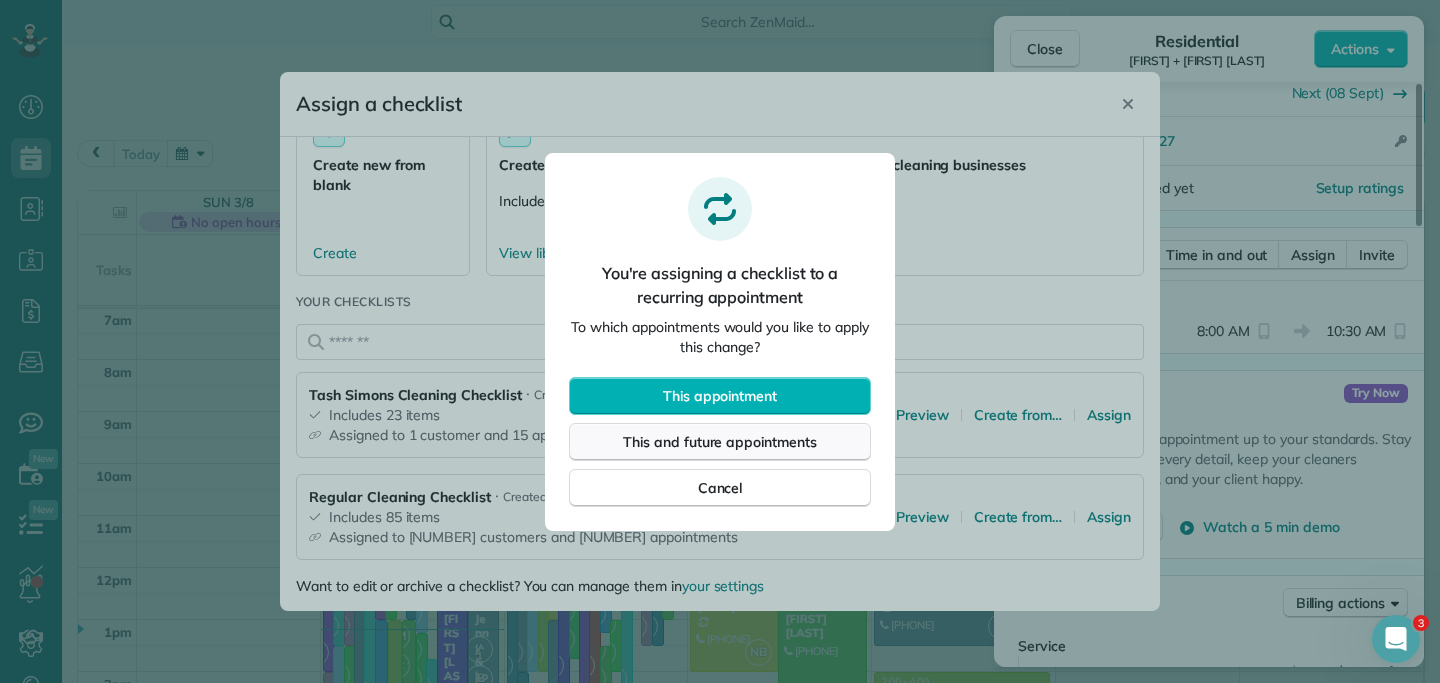 click on "This and future appointments" at bounding box center [720, 442] 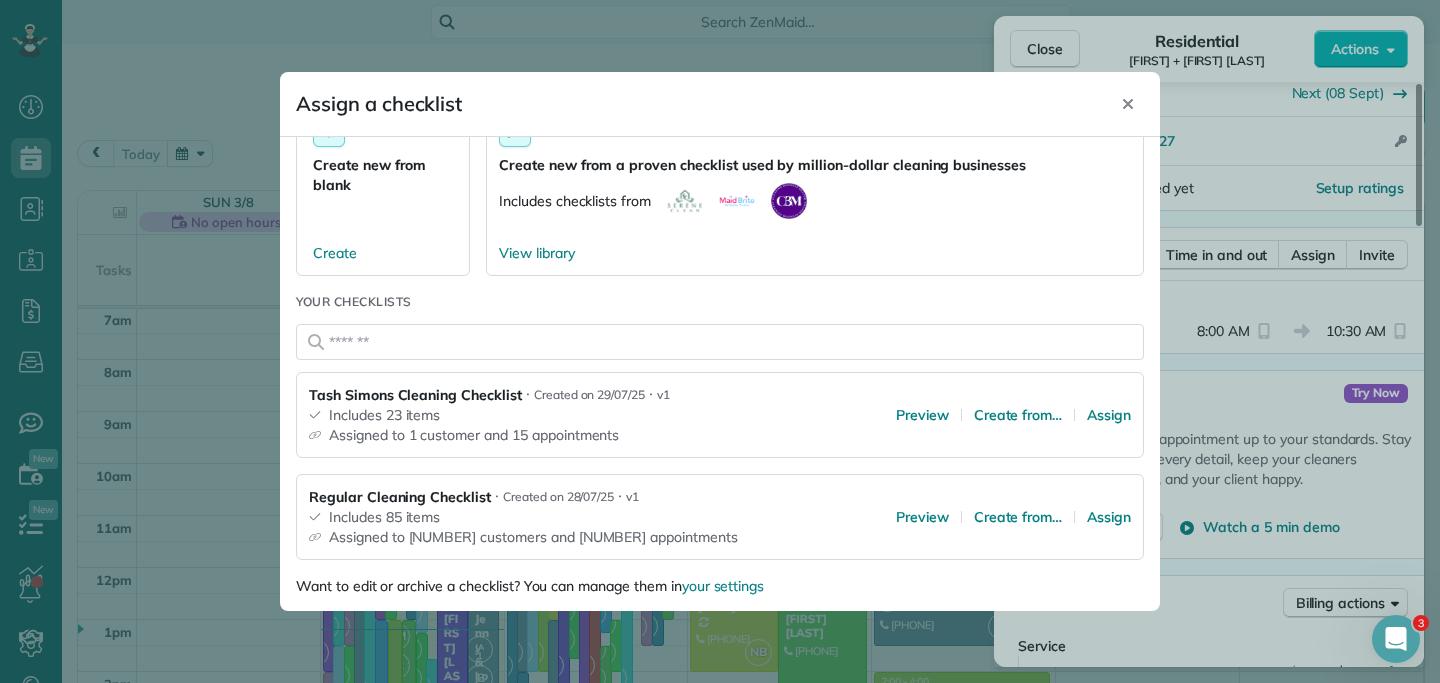 click on "Next (08 Sept)" at bounding box center [1221, 89] 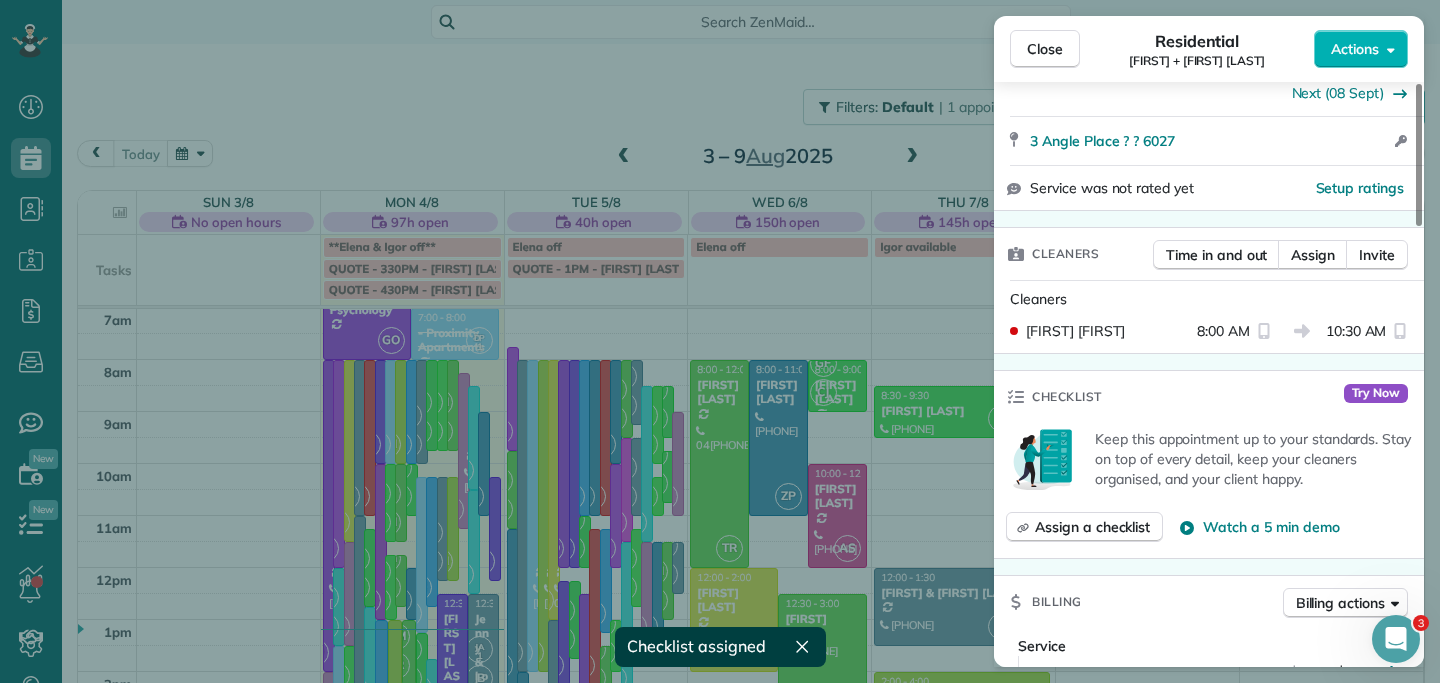 scroll, scrollTop: 612, scrollLeft: 0, axis: vertical 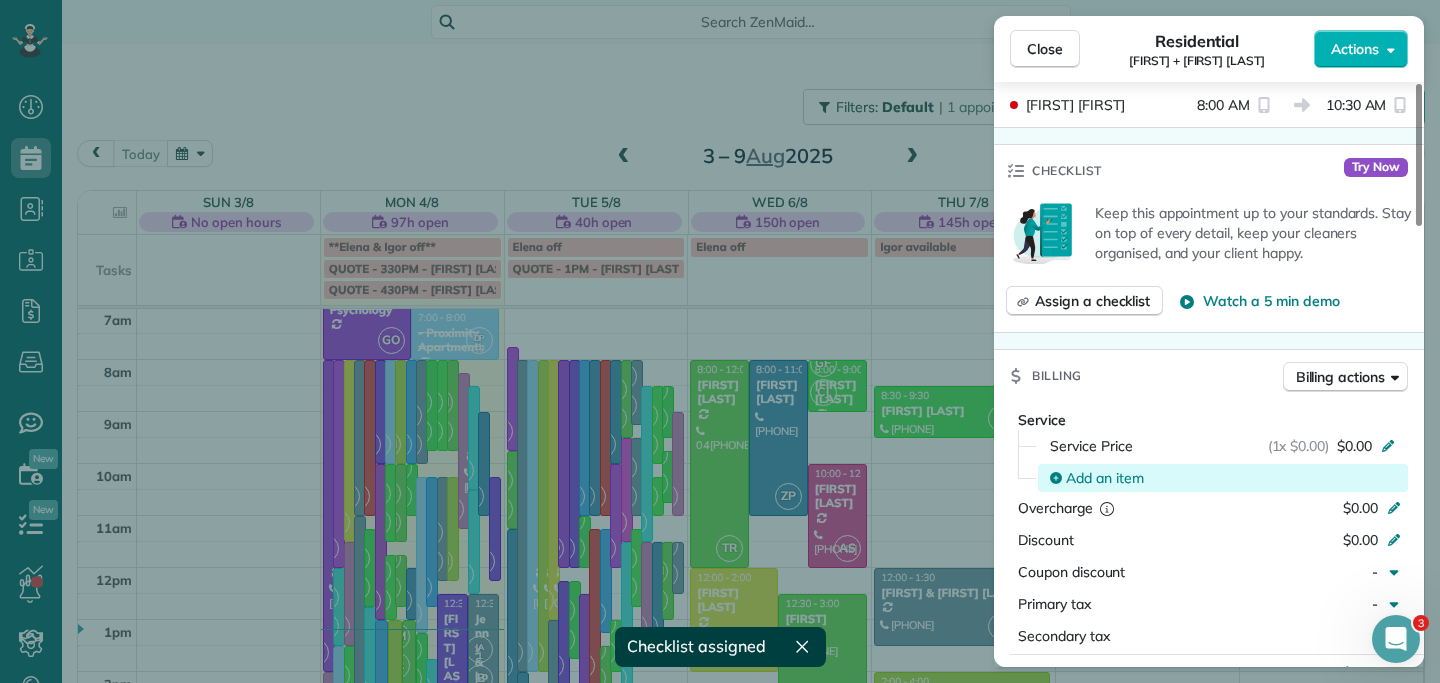 click on "Add an item" at bounding box center (1226, 478) 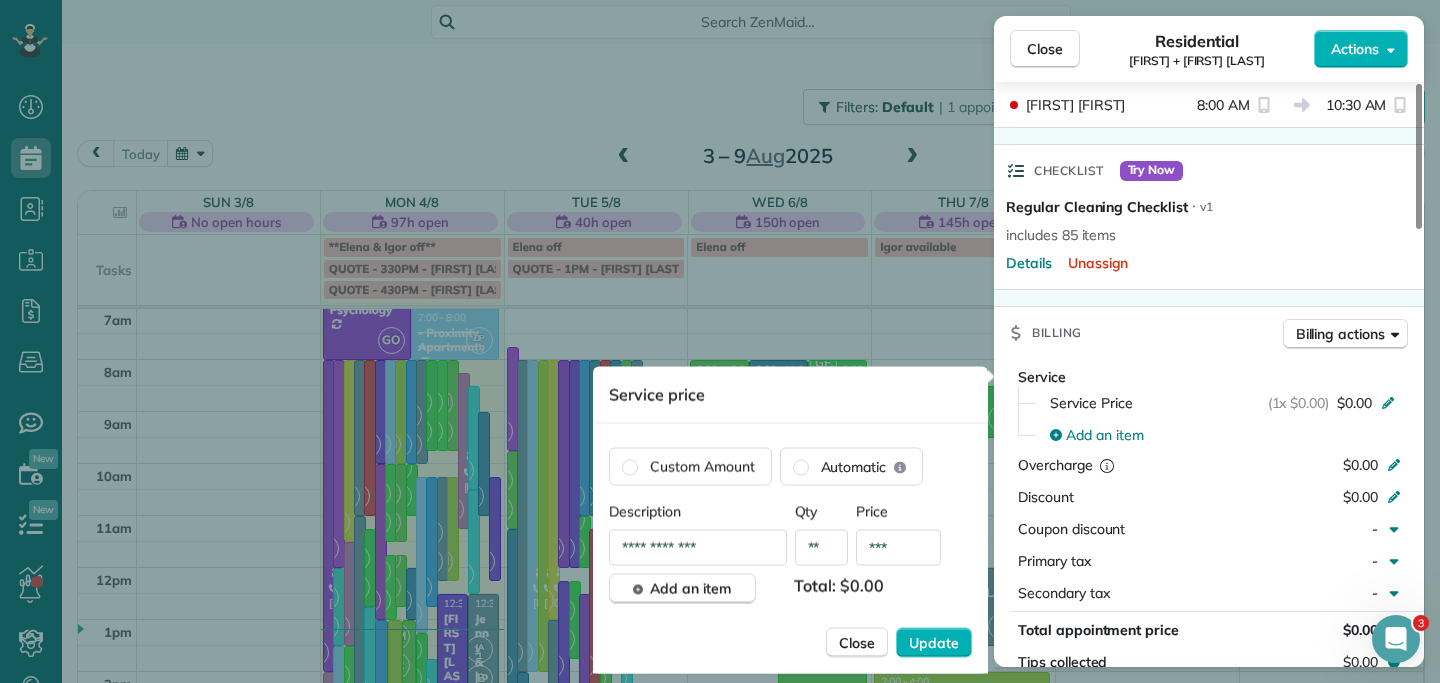 click on "**" at bounding box center [822, 548] 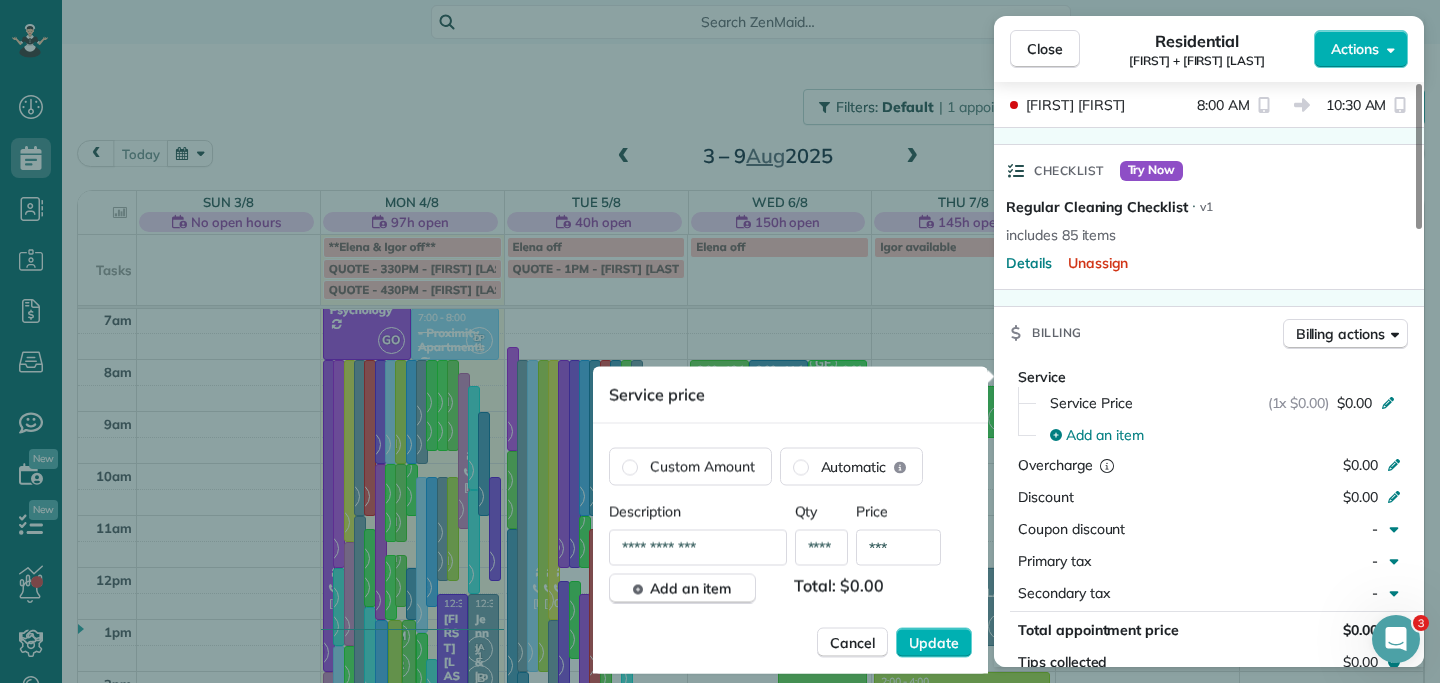 type on "****" 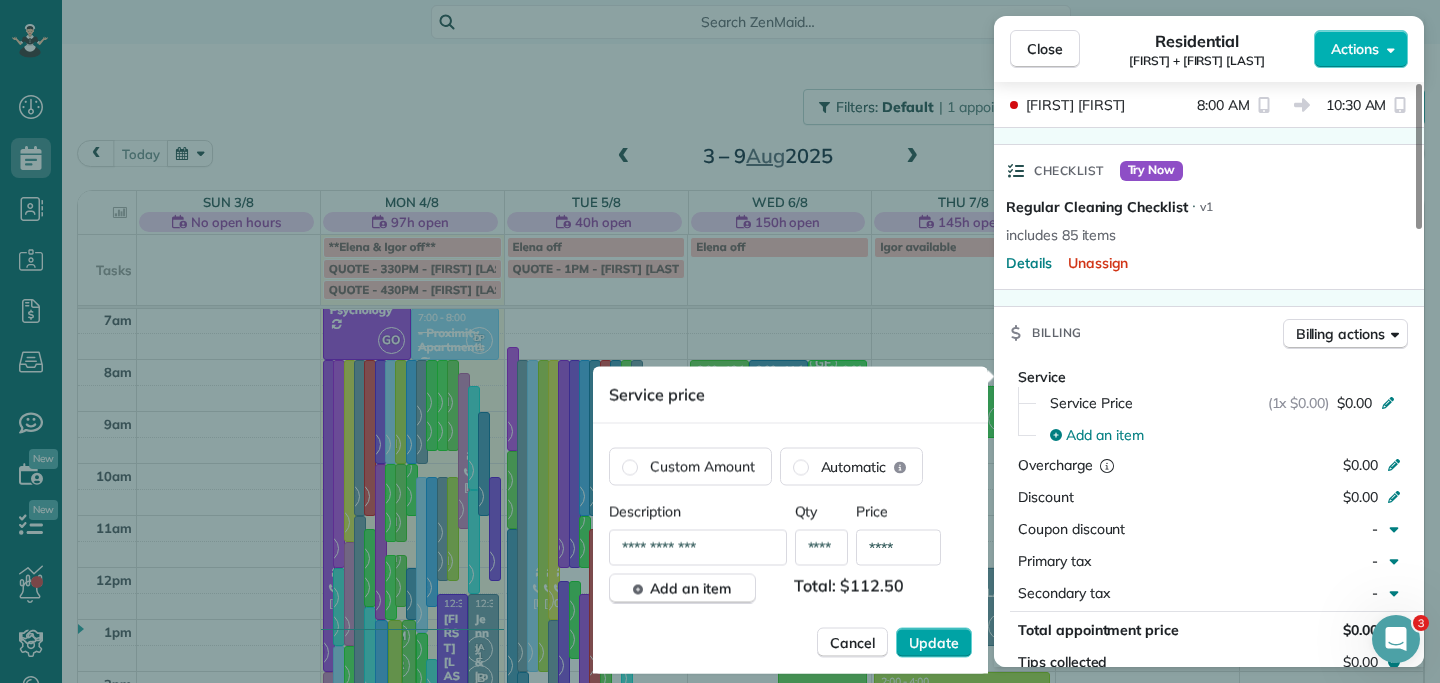 type on "****" 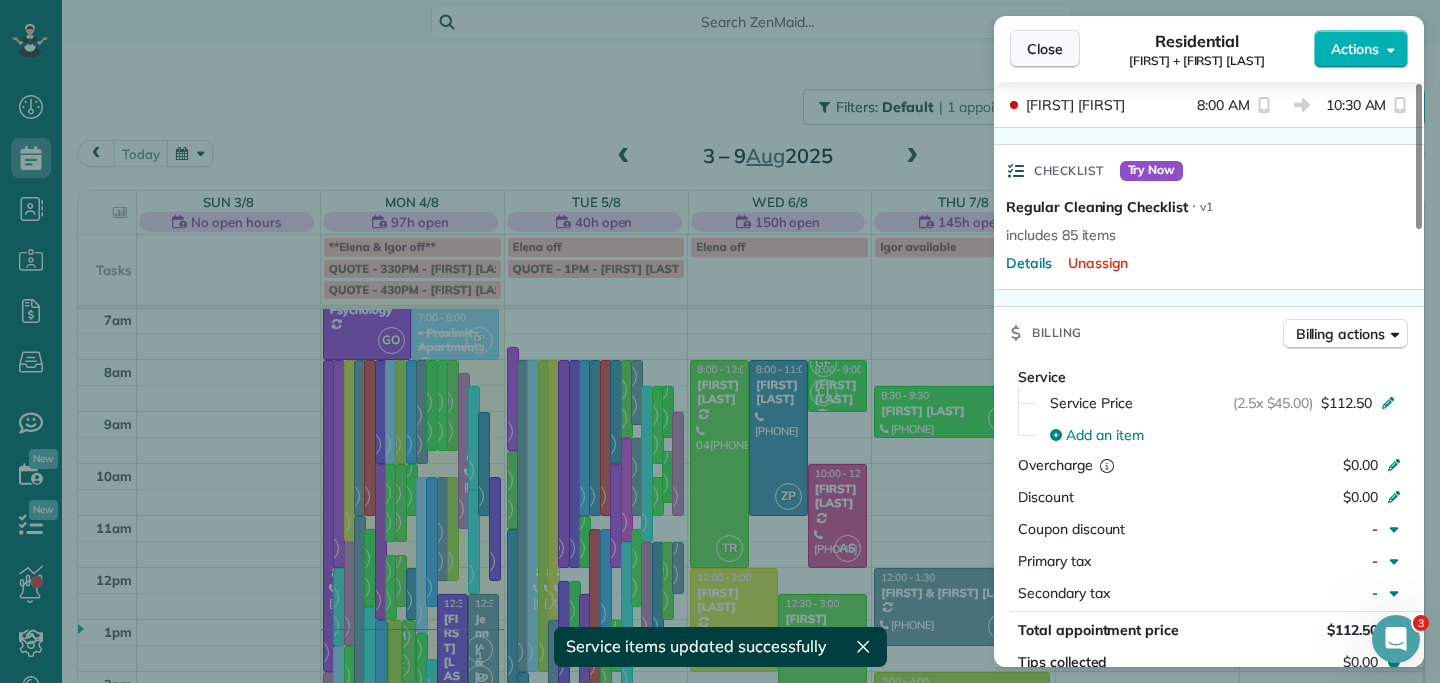 click on "Close" at bounding box center (1045, 49) 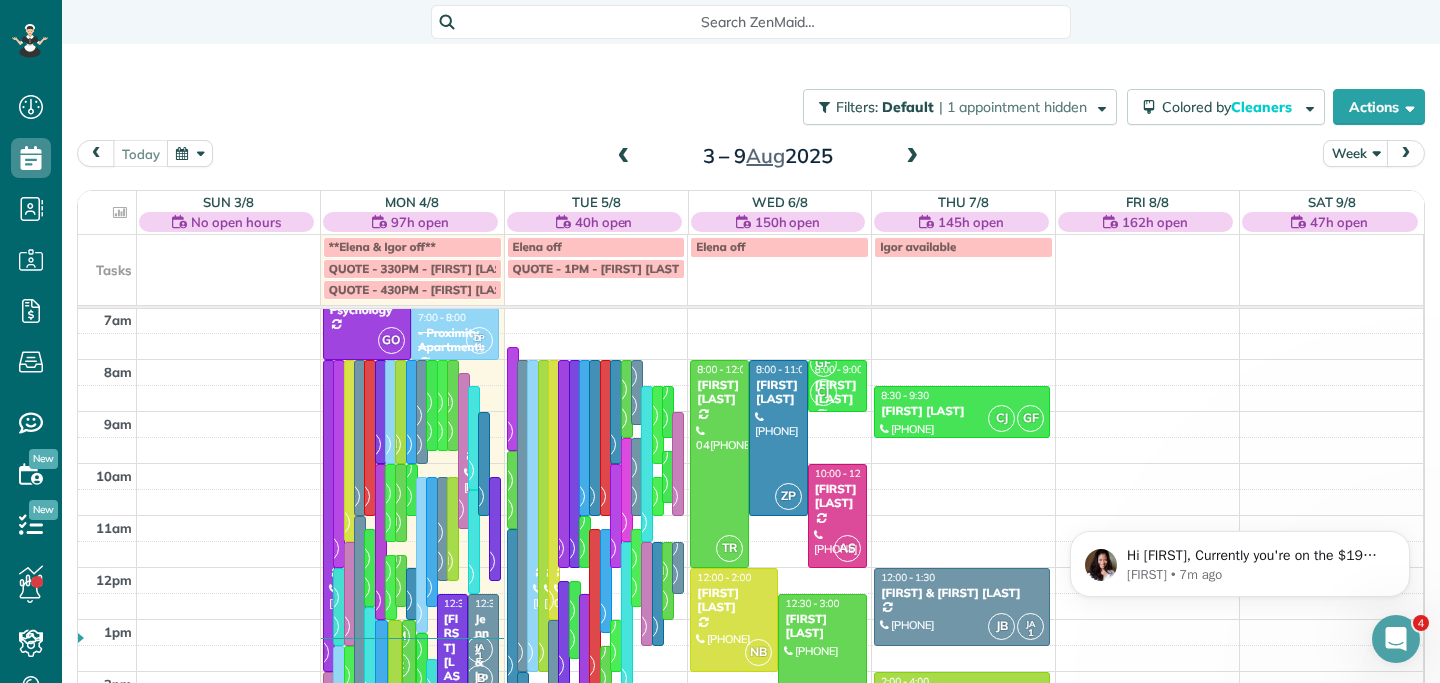 scroll, scrollTop: 0, scrollLeft: 0, axis: both 